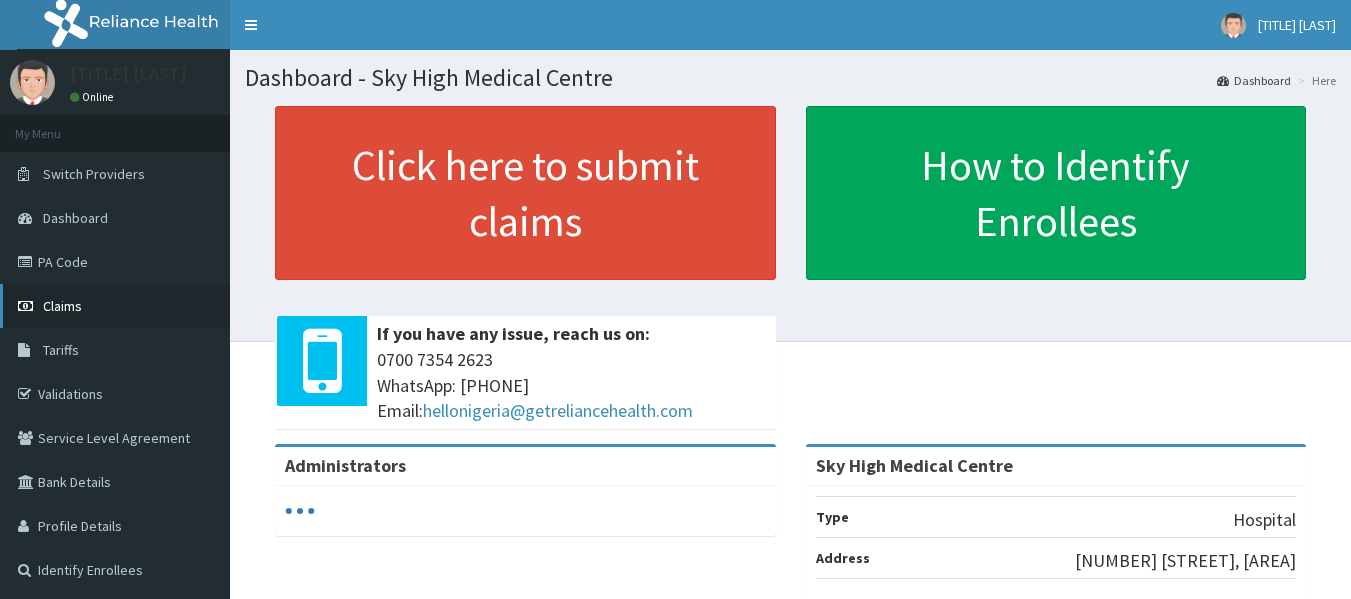 scroll, scrollTop: 0, scrollLeft: 0, axis: both 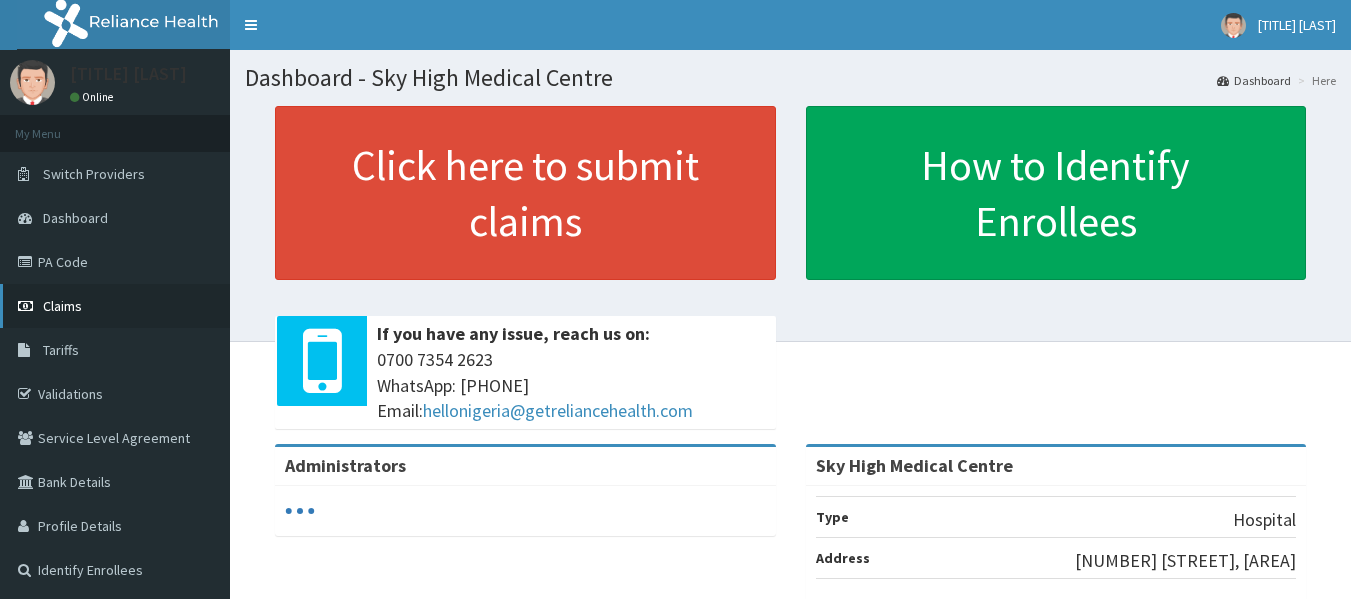 click on "Claims" at bounding box center (62, 306) 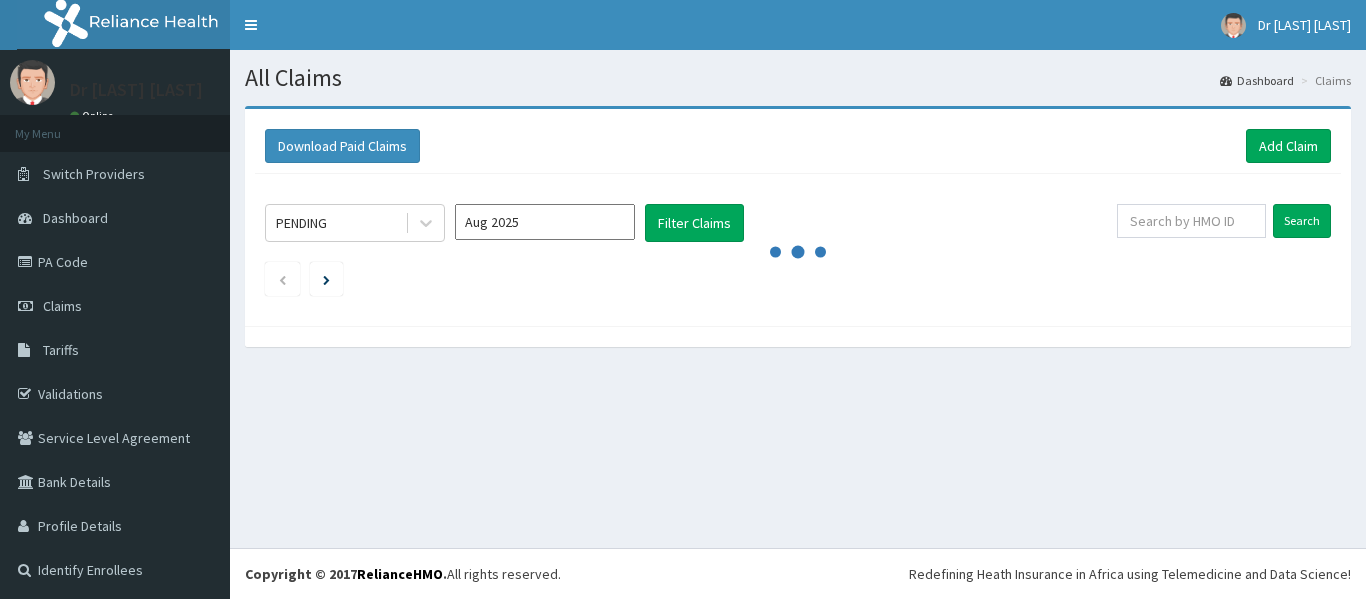scroll, scrollTop: 0, scrollLeft: 0, axis: both 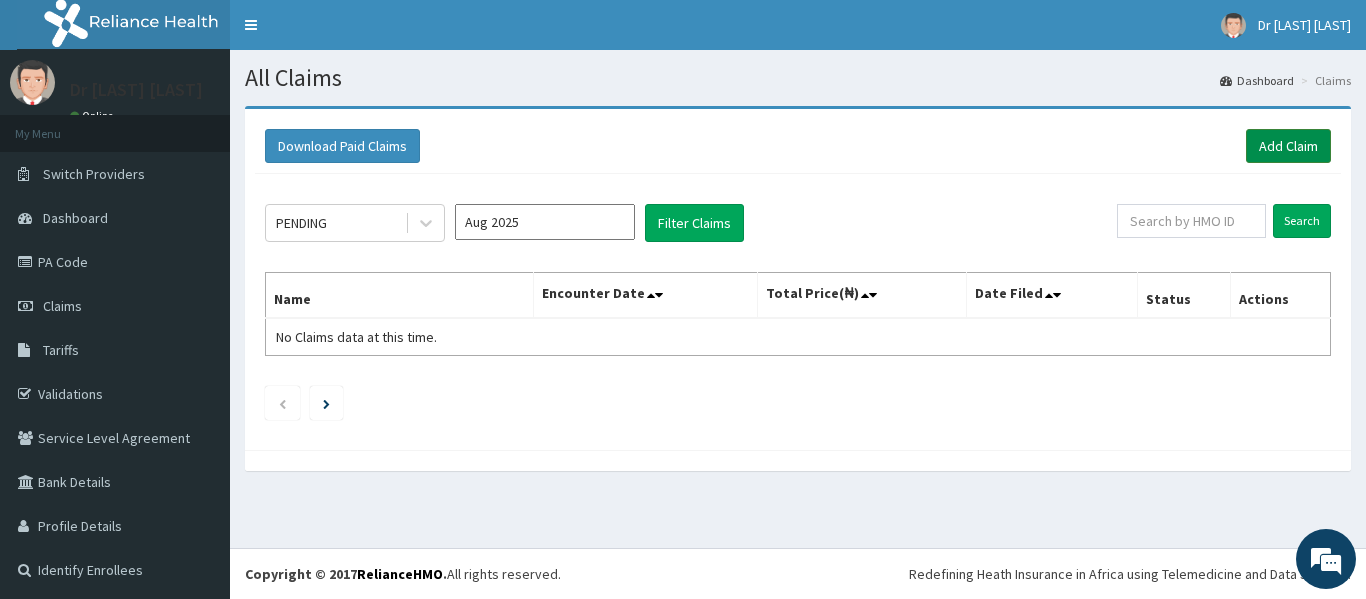 click on "Add Claim" at bounding box center [1288, 146] 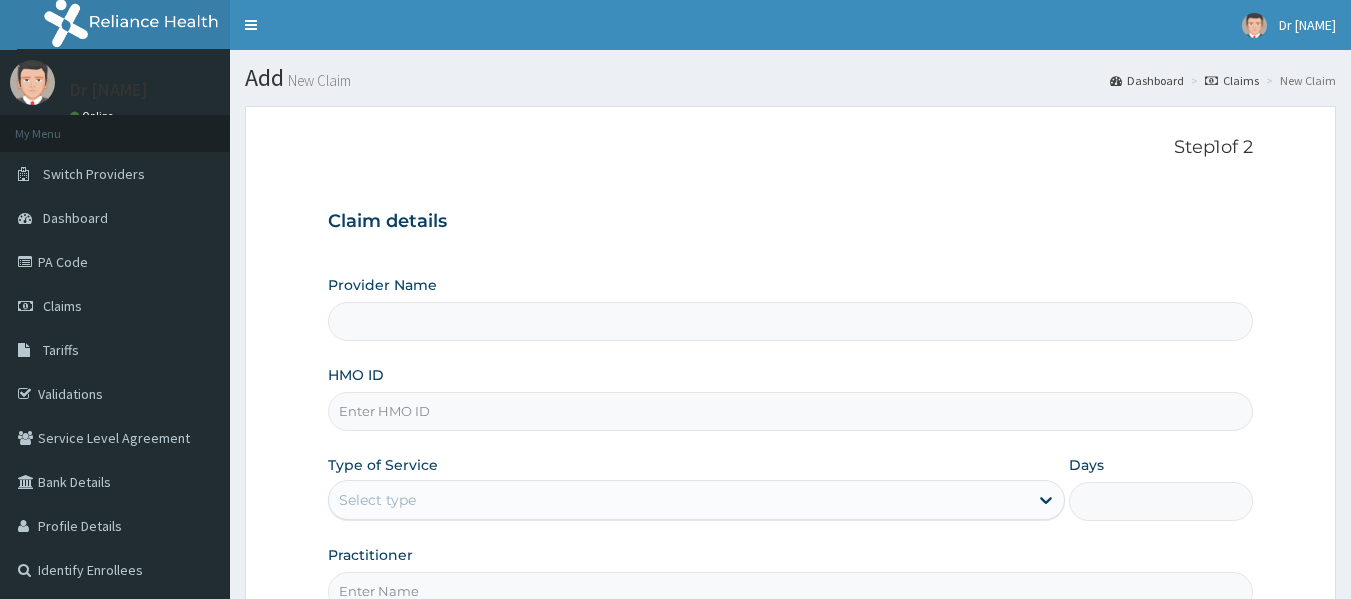 scroll, scrollTop: 0, scrollLeft: 0, axis: both 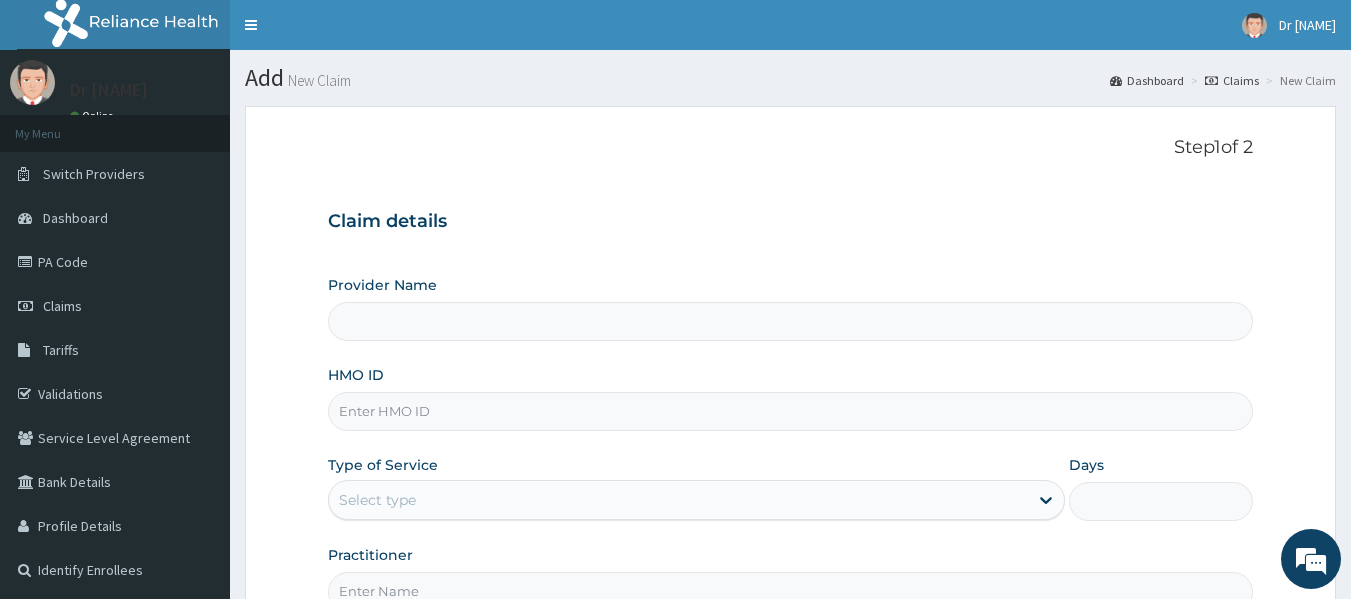 type on "Sky High Medical Centre" 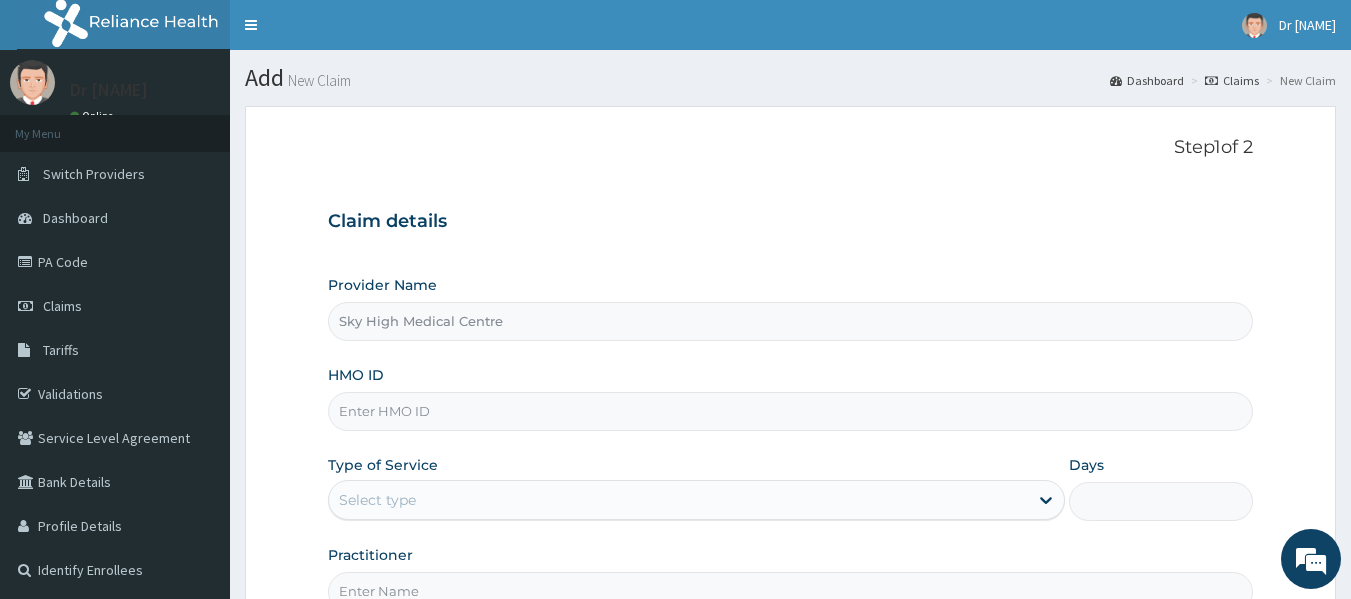 click on "HMO ID" at bounding box center [791, 411] 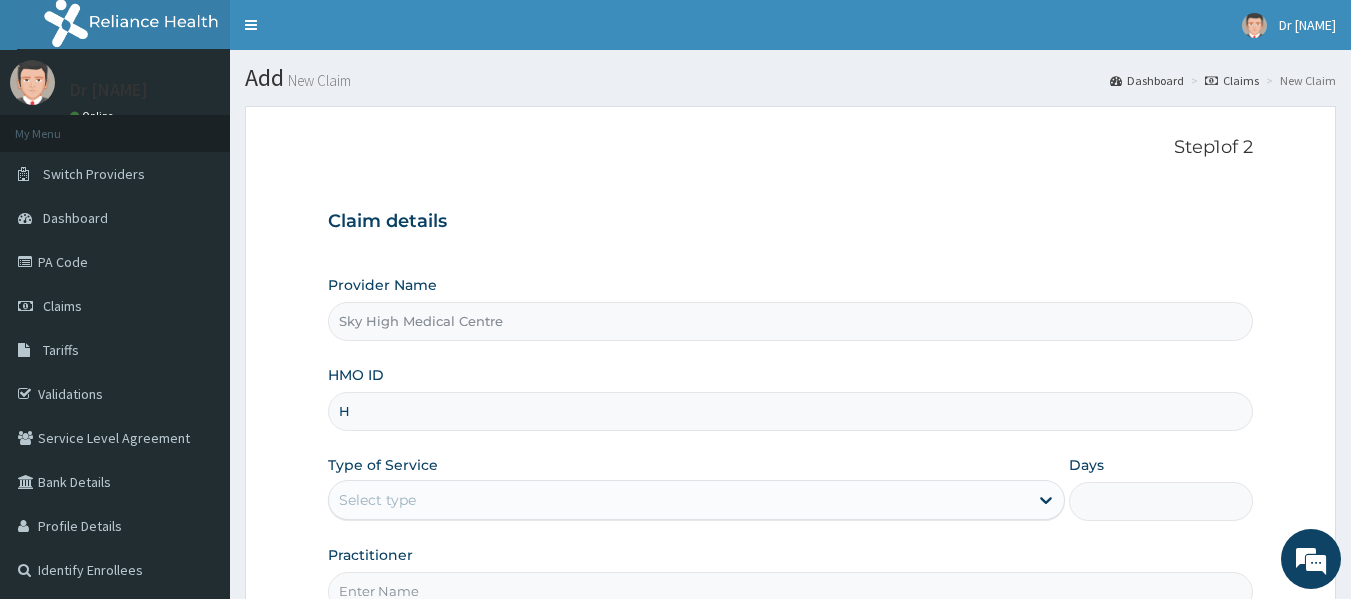 scroll, scrollTop: 0, scrollLeft: 0, axis: both 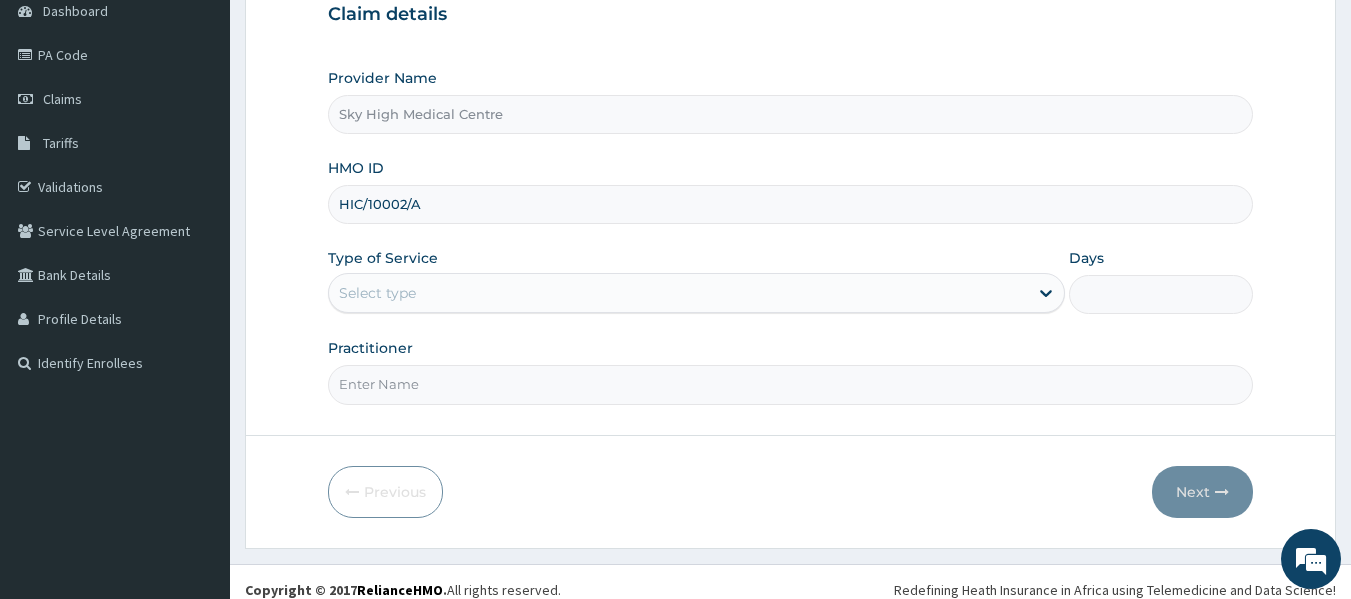 type on "HIC/10002/A" 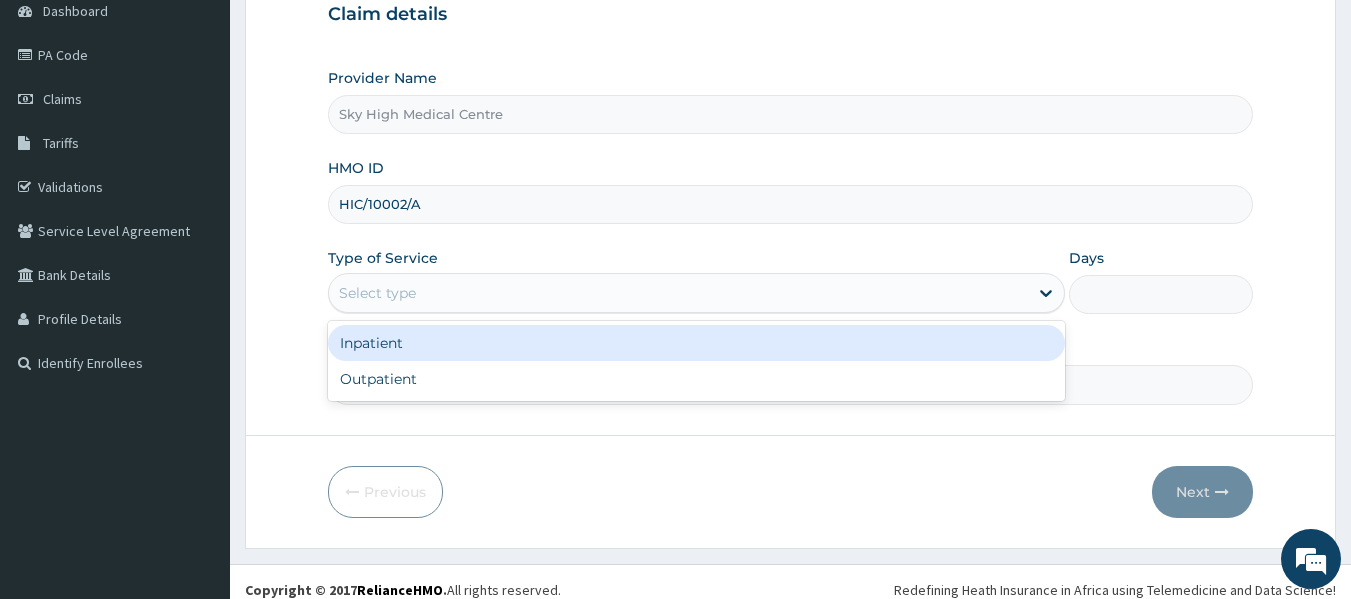 click on "Outpatient" at bounding box center [696, 379] 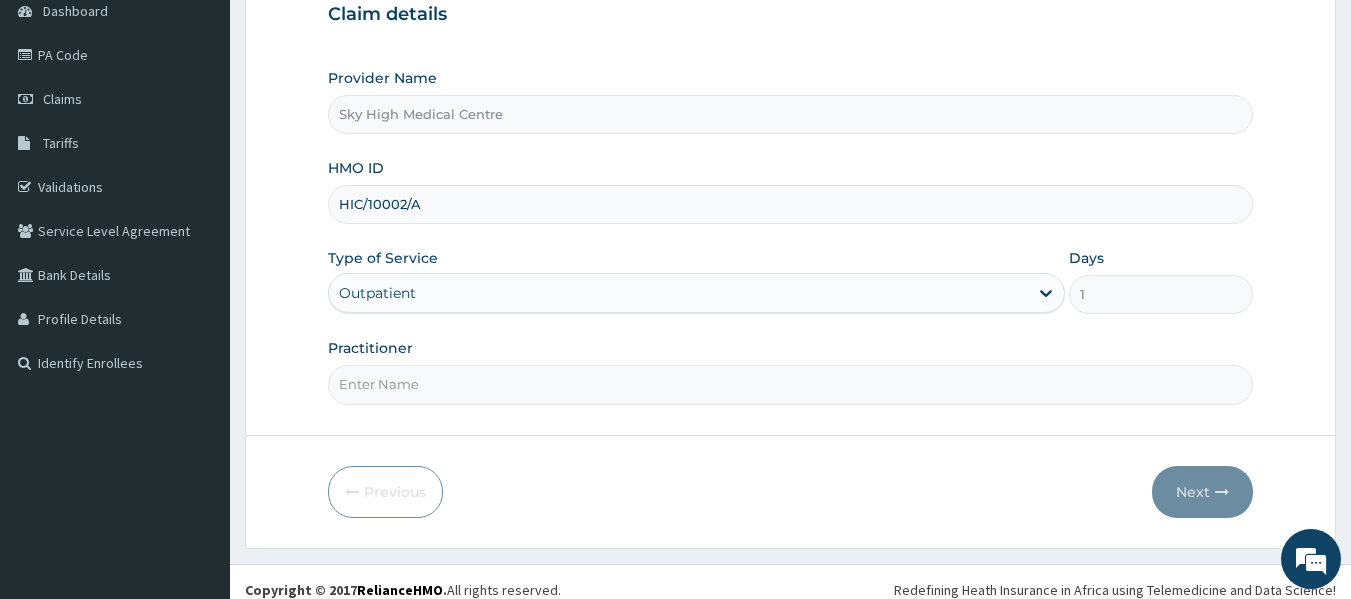 click on "Practitioner" at bounding box center [791, 384] 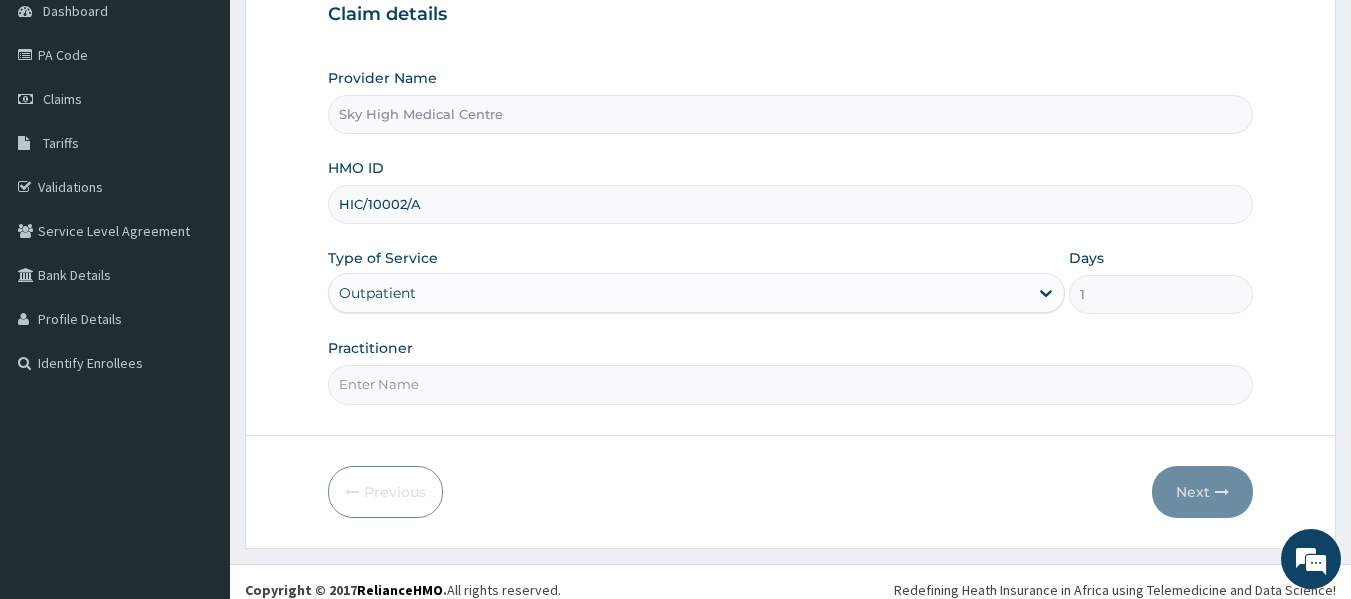 type on "DR OPAFUNSHO" 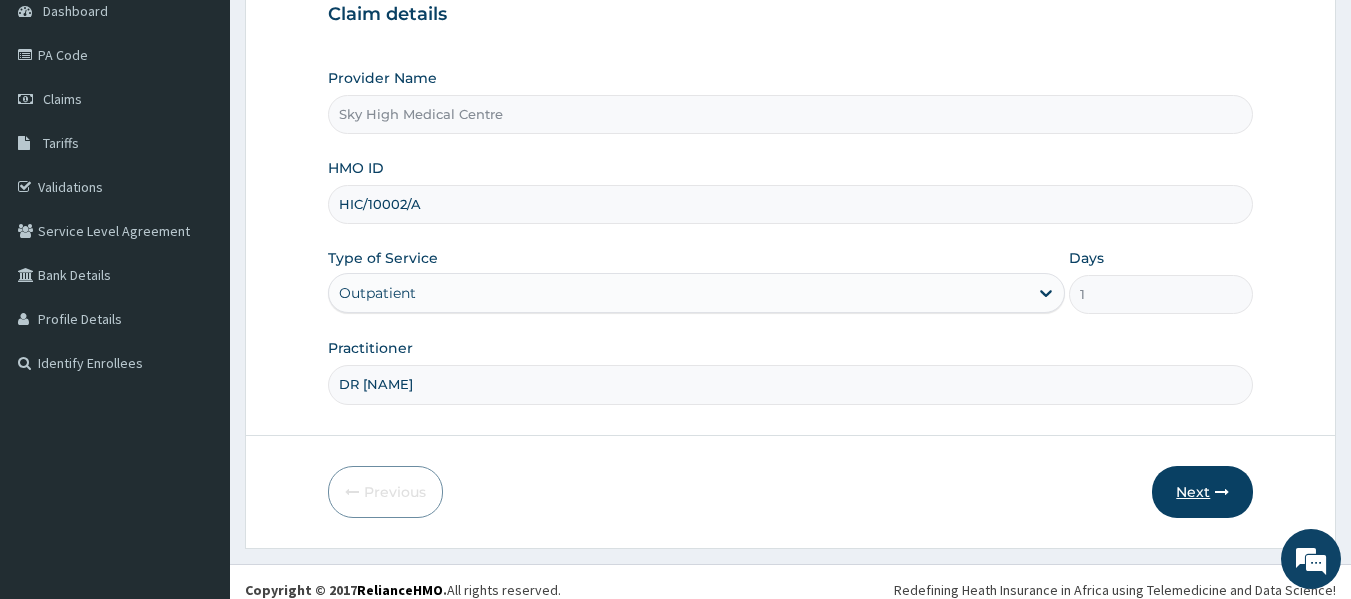 click on "Next" at bounding box center [1202, 492] 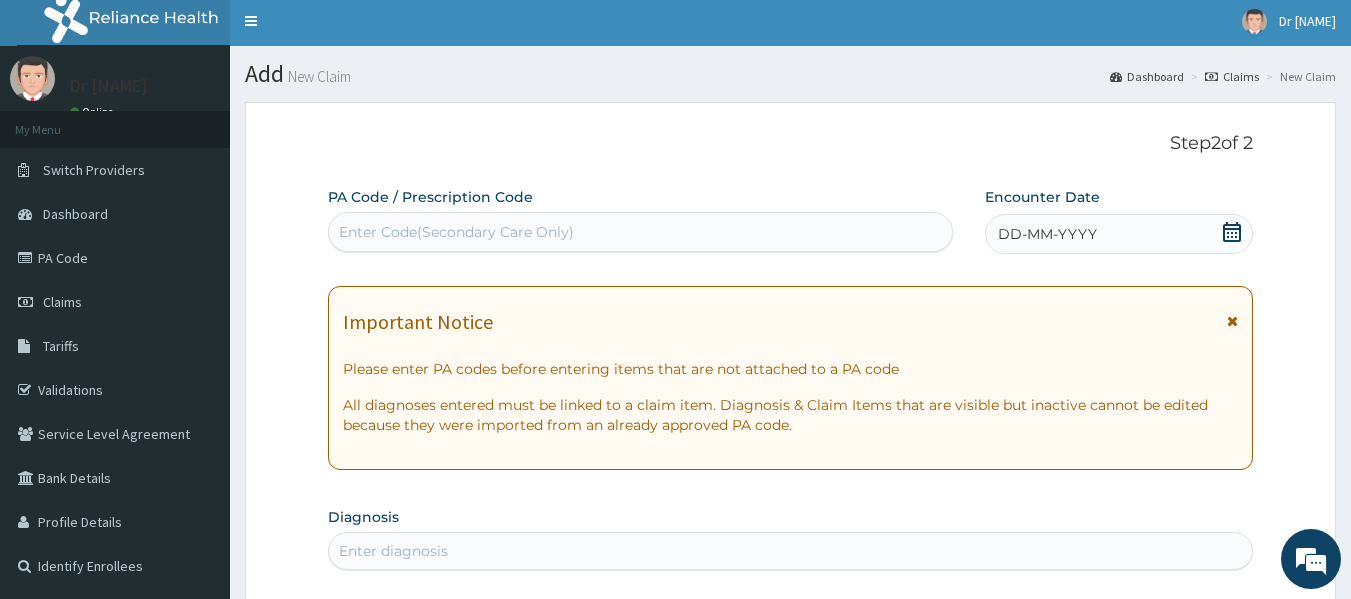 scroll, scrollTop: 0, scrollLeft: 0, axis: both 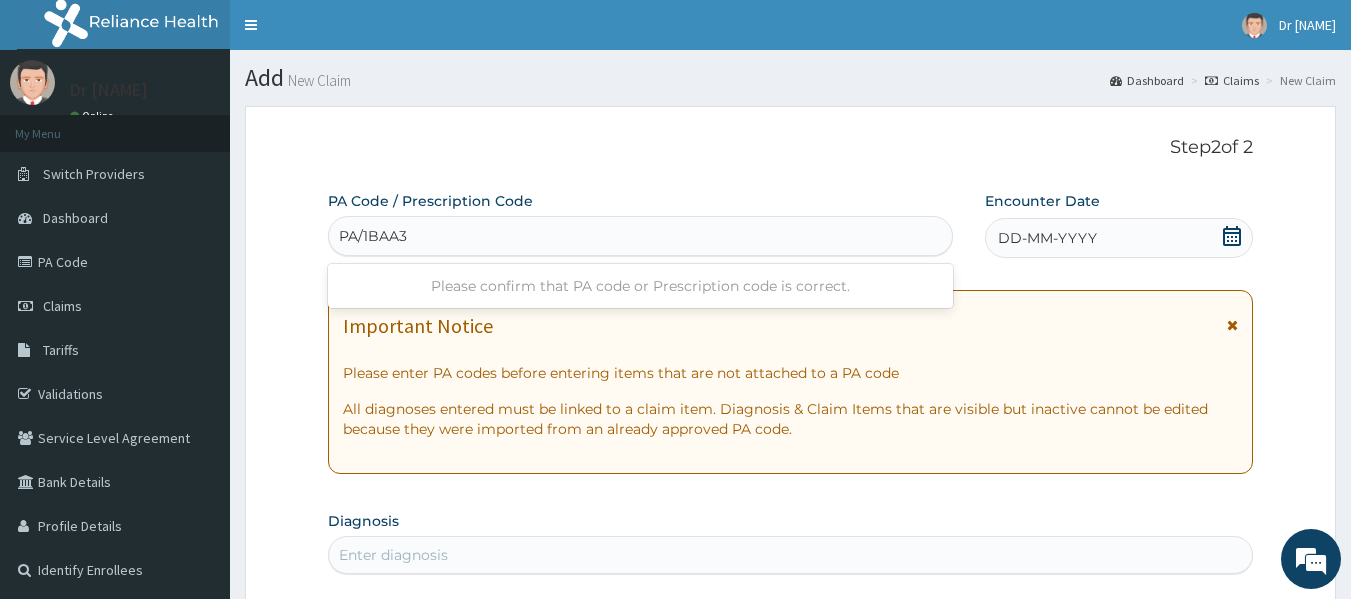 type on "PA/1BAA32" 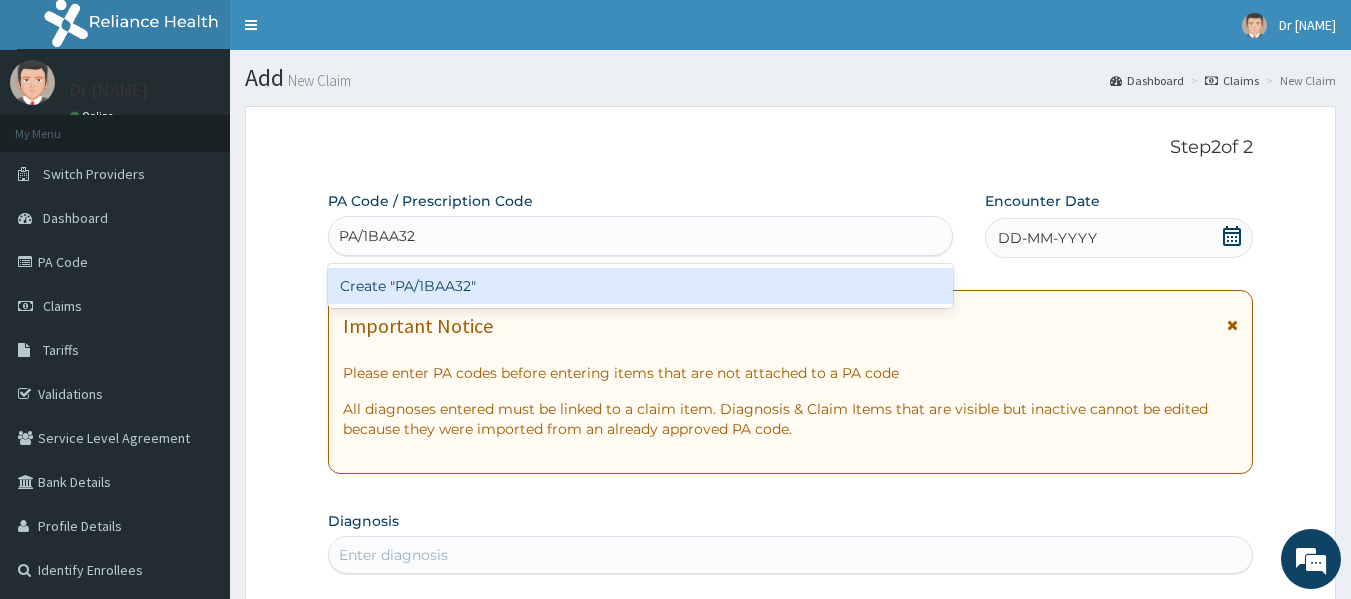 click on "Create "PA/1BAA32"" at bounding box center [641, 286] 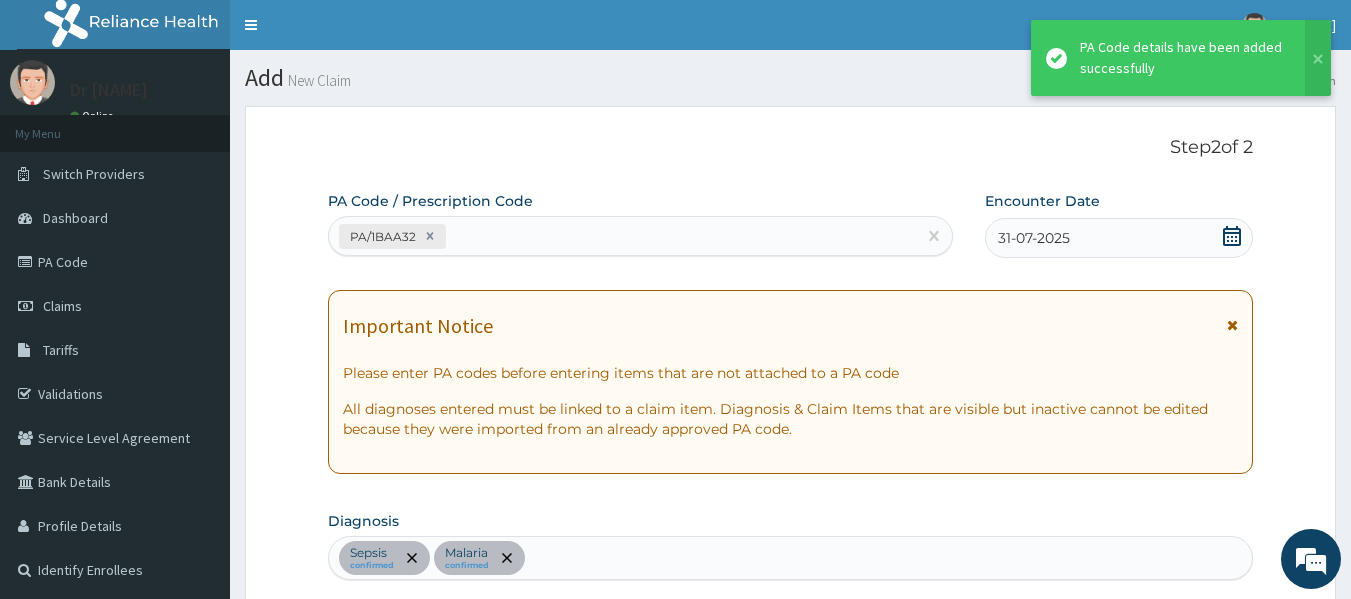 scroll, scrollTop: 676, scrollLeft: 0, axis: vertical 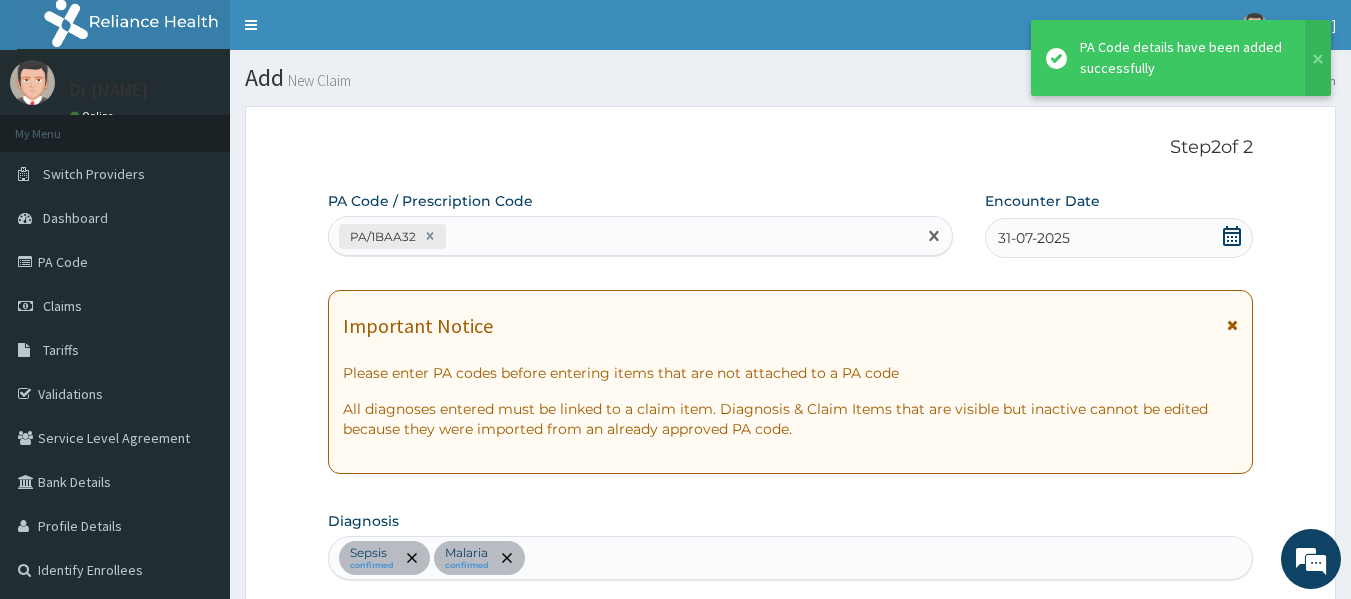 click on "PA/1BAA32" at bounding box center [623, 236] 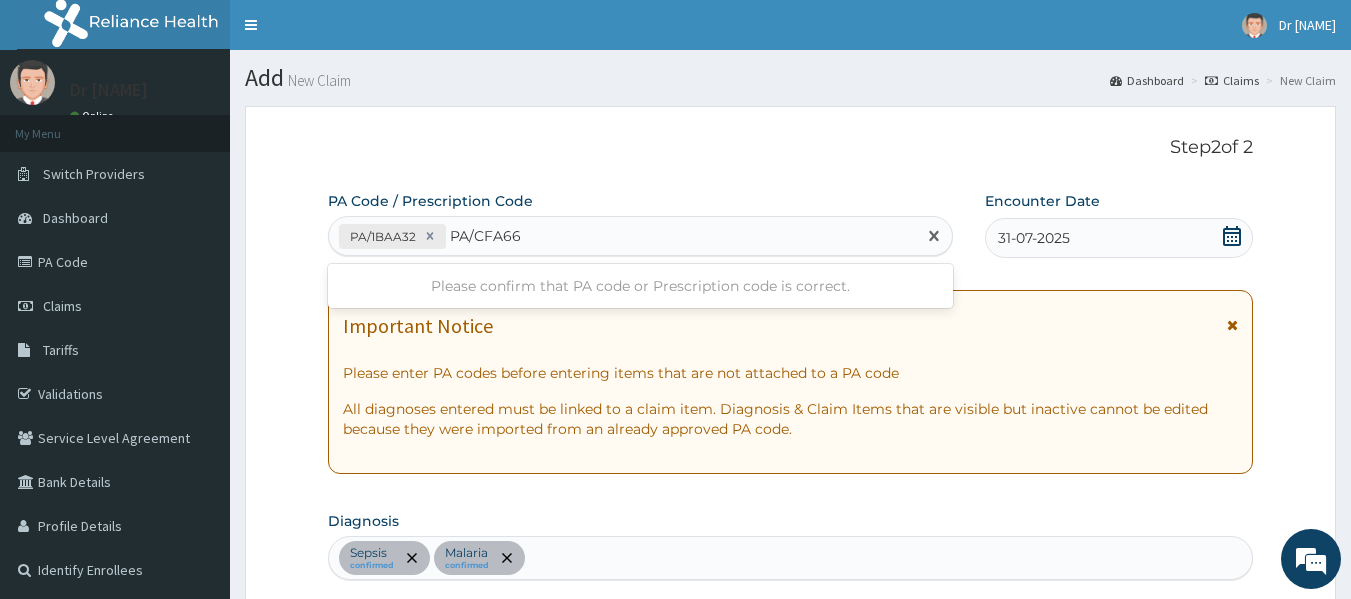 type on "PA/CFA664" 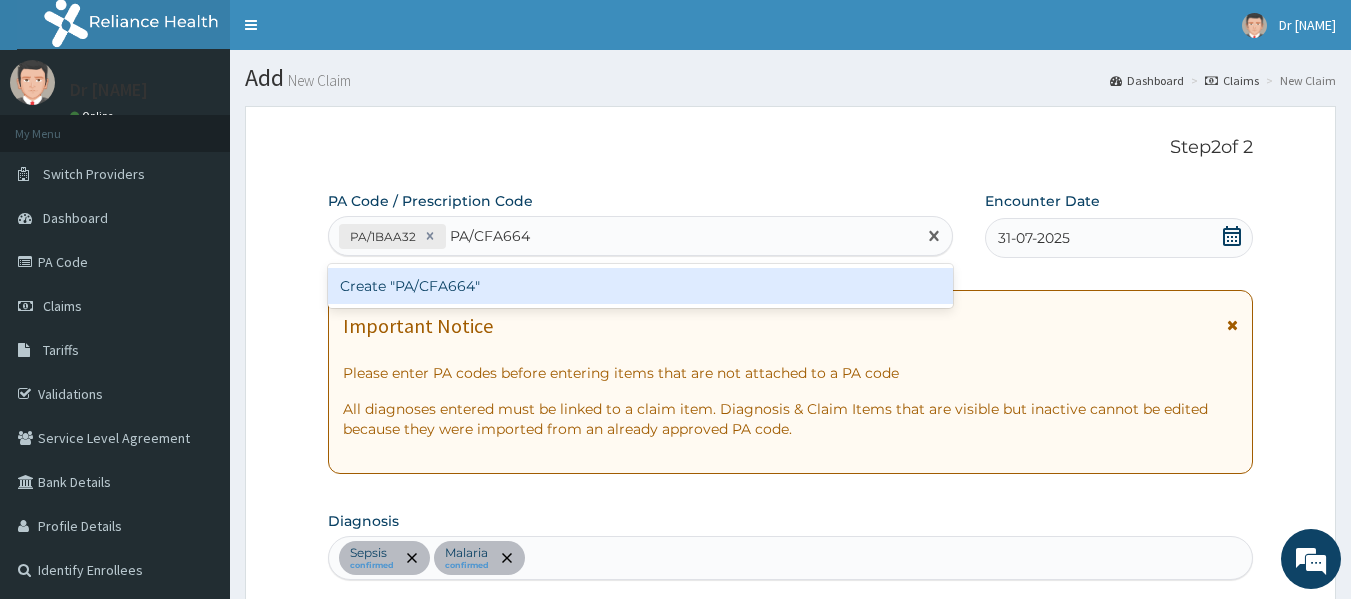 click on "Create "PA/CFA664"" at bounding box center (641, 286) 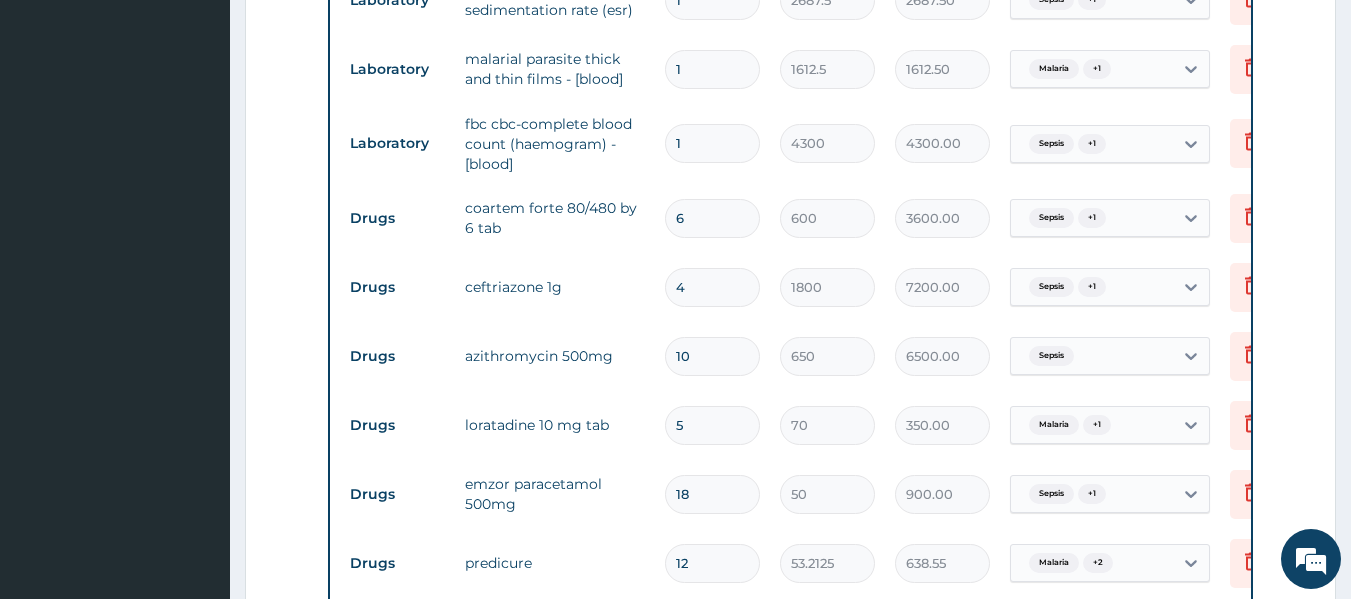 scroll, scrollTop: 830, scrollLeft: 0, axis: vertical 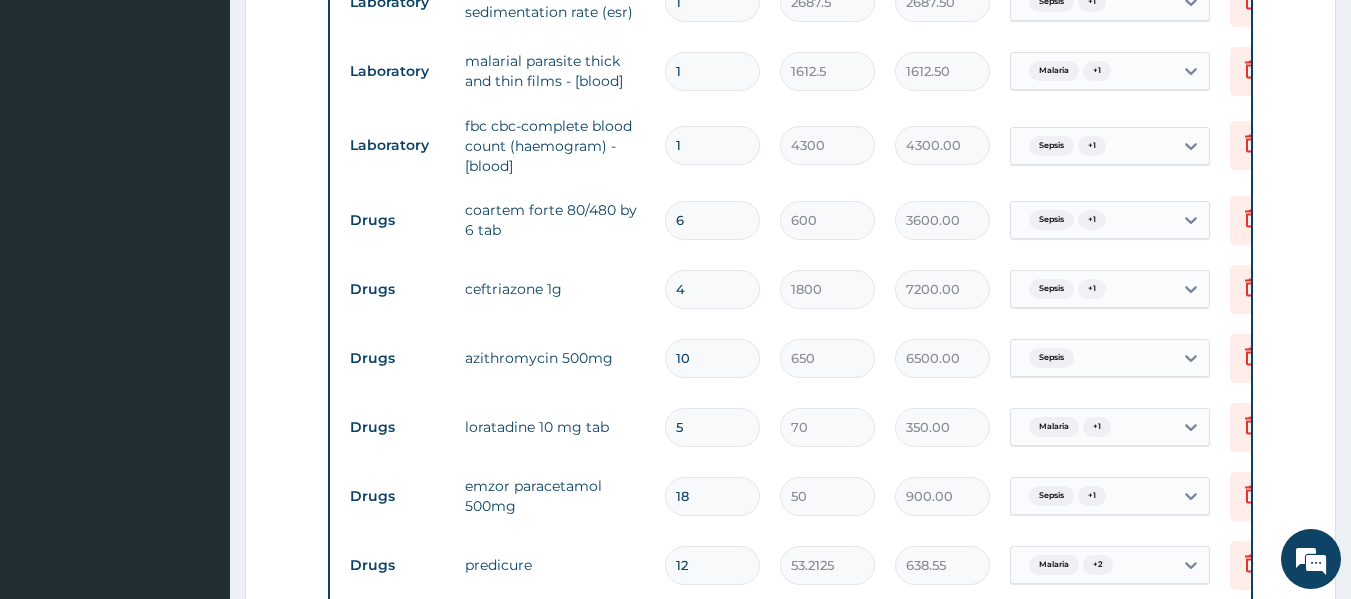 click on "6500.00" at bounding box center [942, 358] 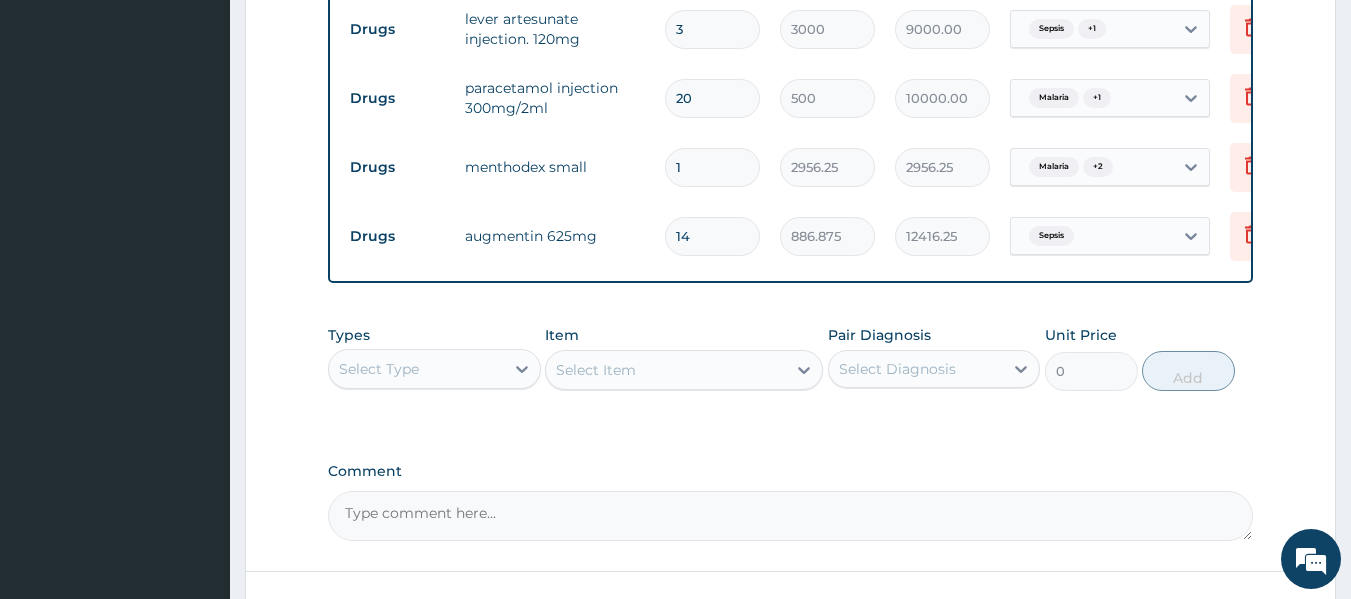 scroll, scrollTop: 1489, scrollLeft: 0, axis: vertical 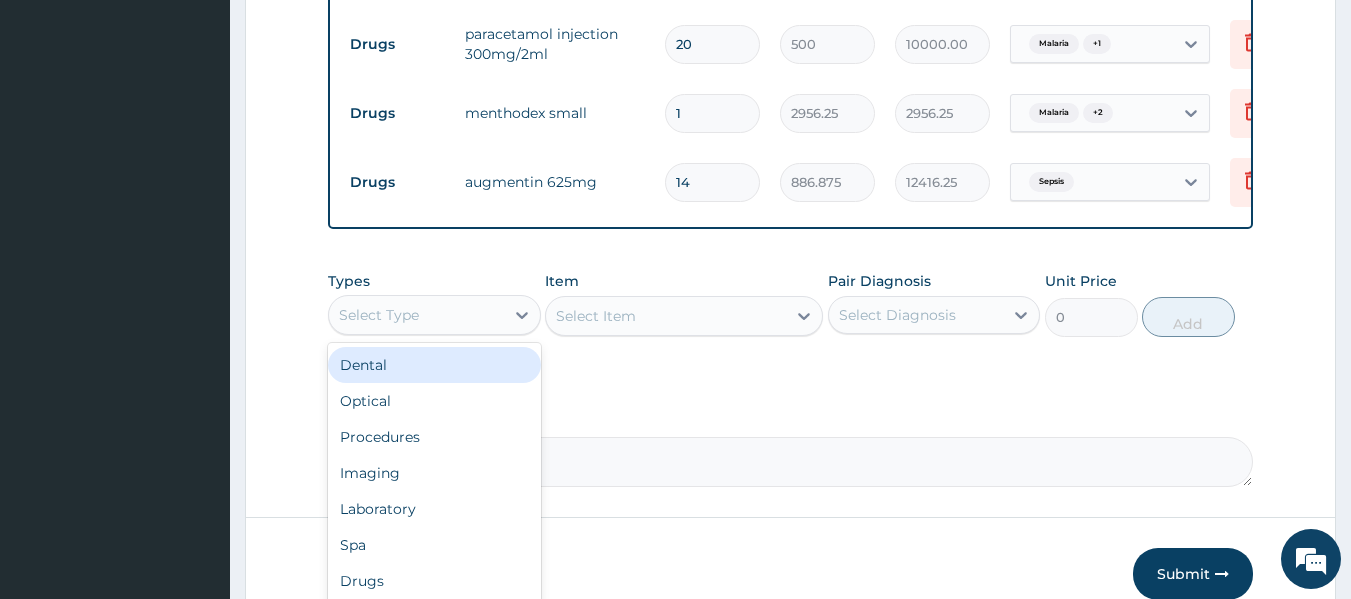 click on "Imaging" at bounding box center [434, 473] 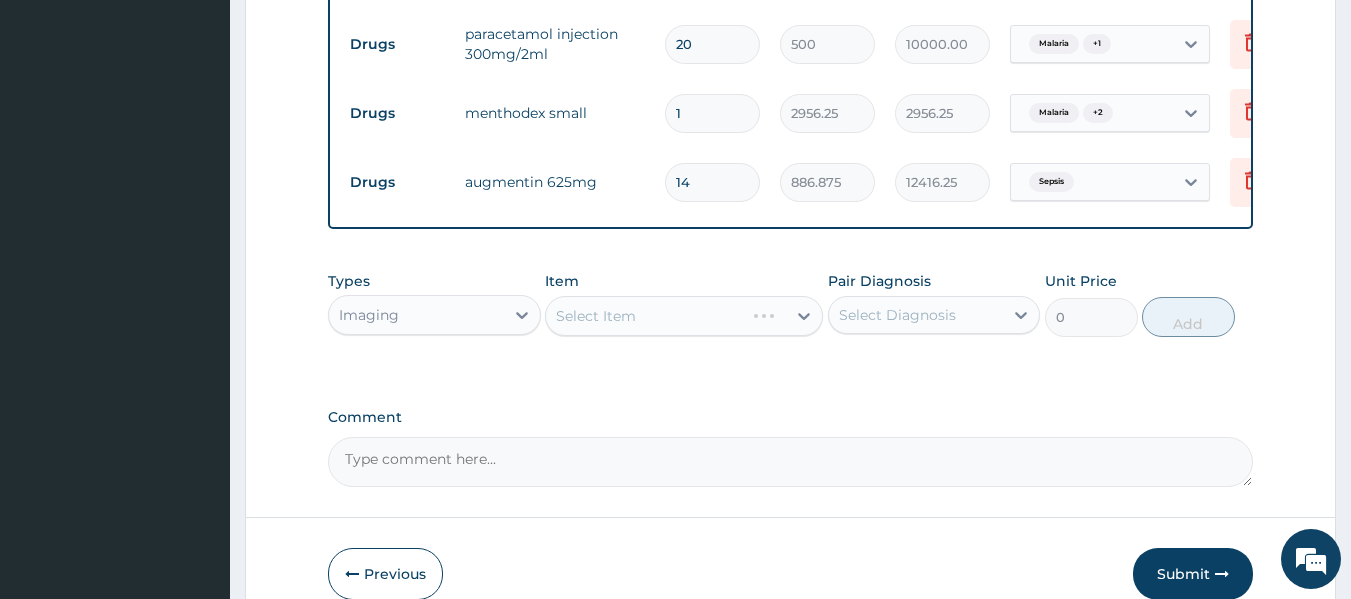 click on "Select Item" at bounding box center (684, 316) 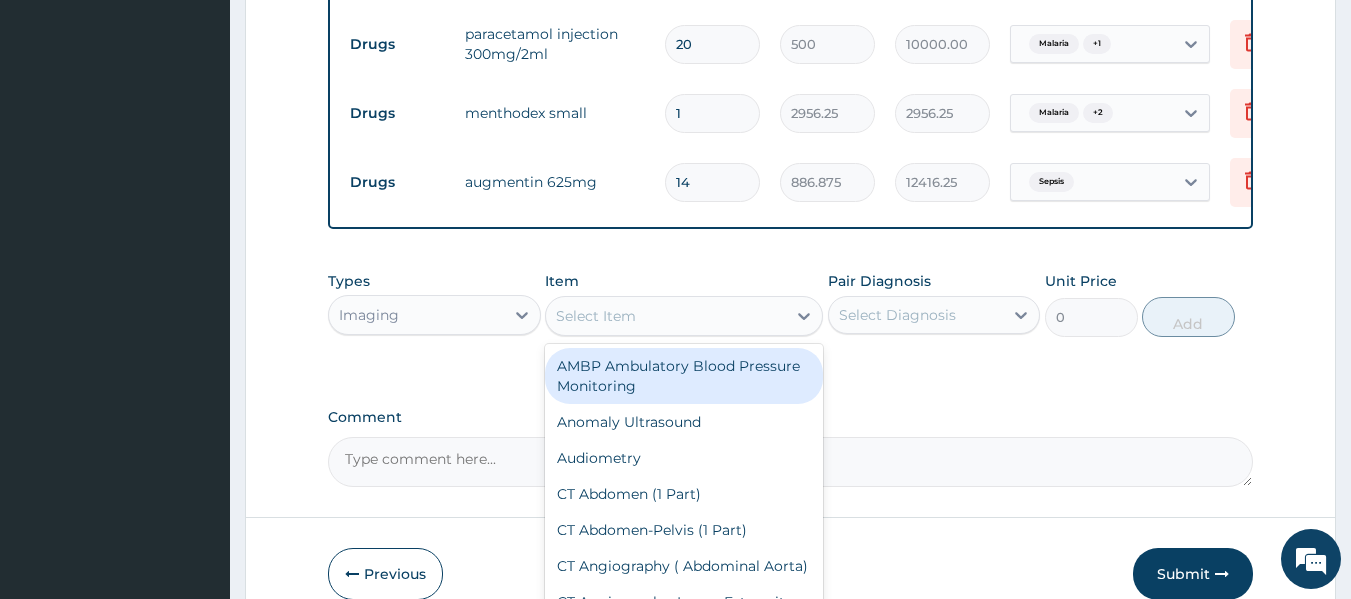 click on "Select Item" at bounding box center (666, 316) 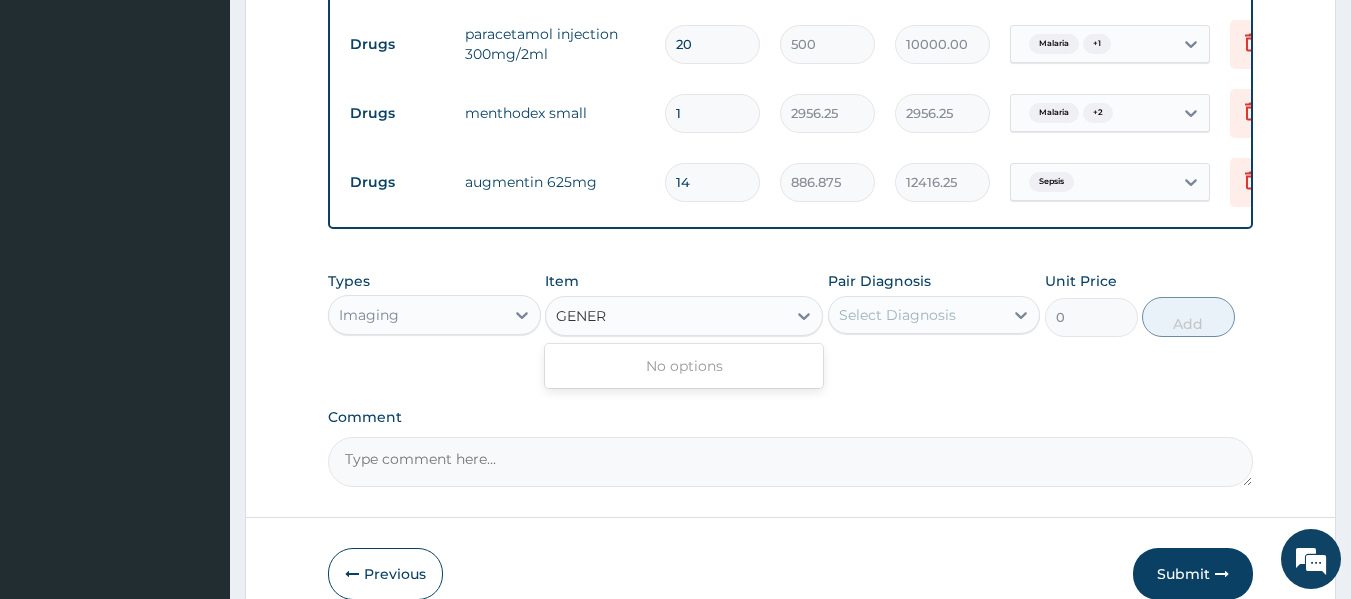 type on "GENER" 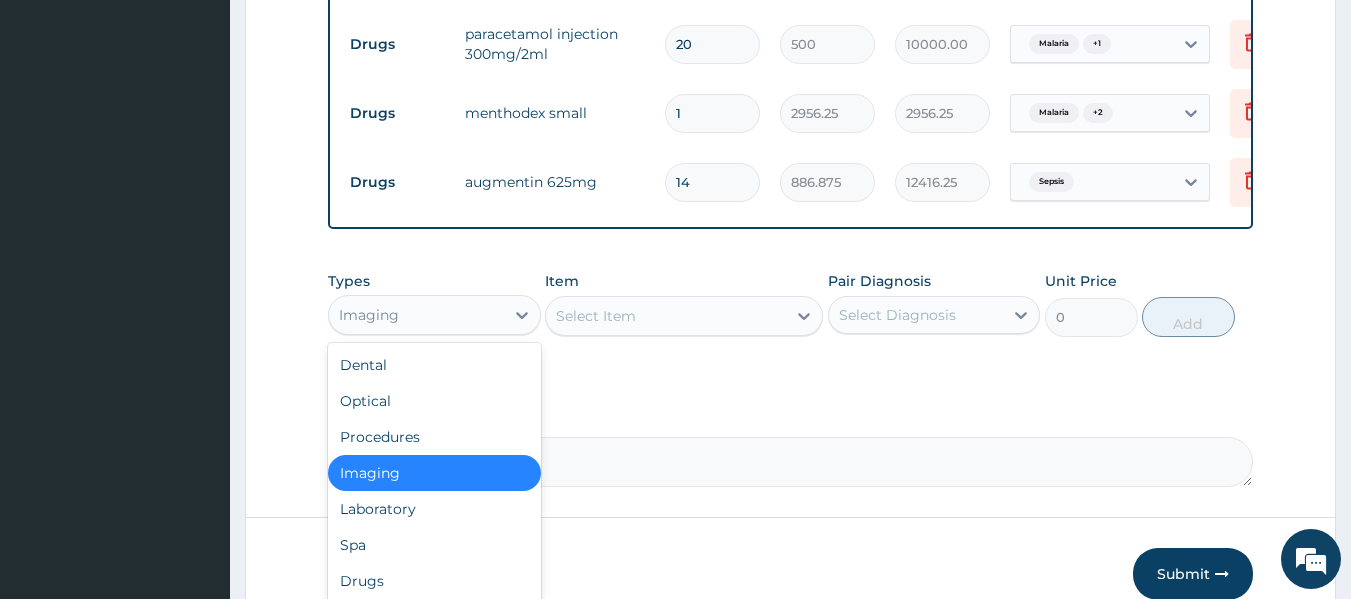 click on "Imaging" at bounding box center (416, 315) 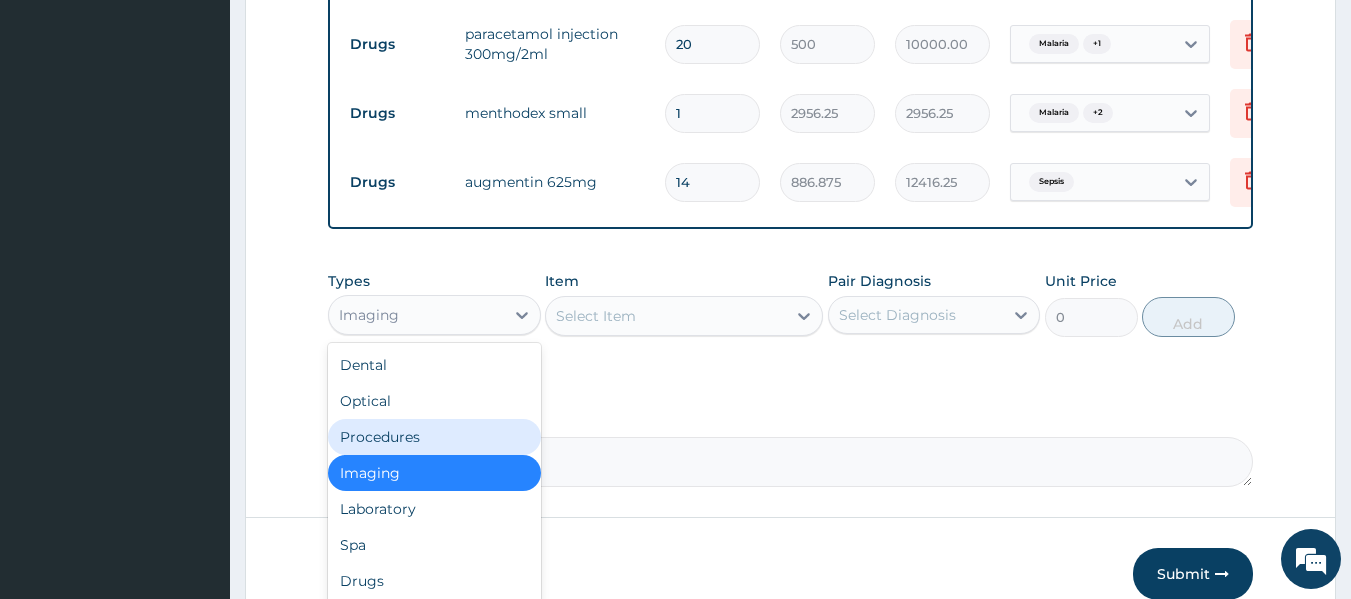 click on "Procedures" at bounding box center [434, 437] 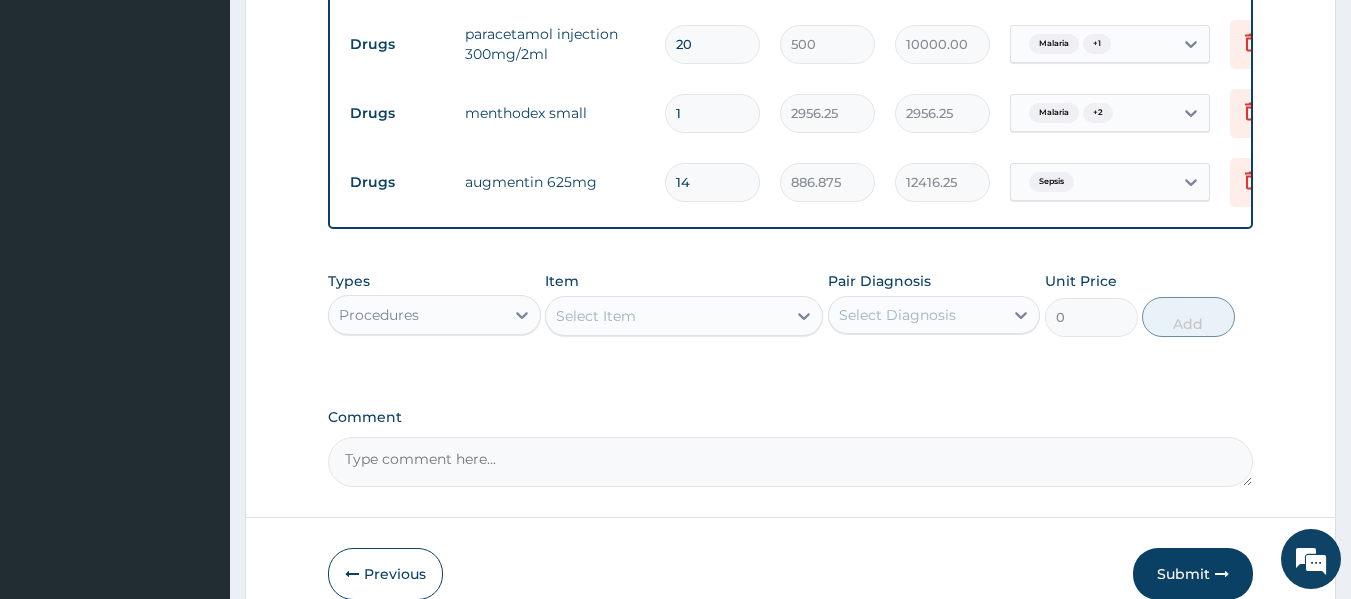 click on "Select Item" at bounding box center [666, 316] 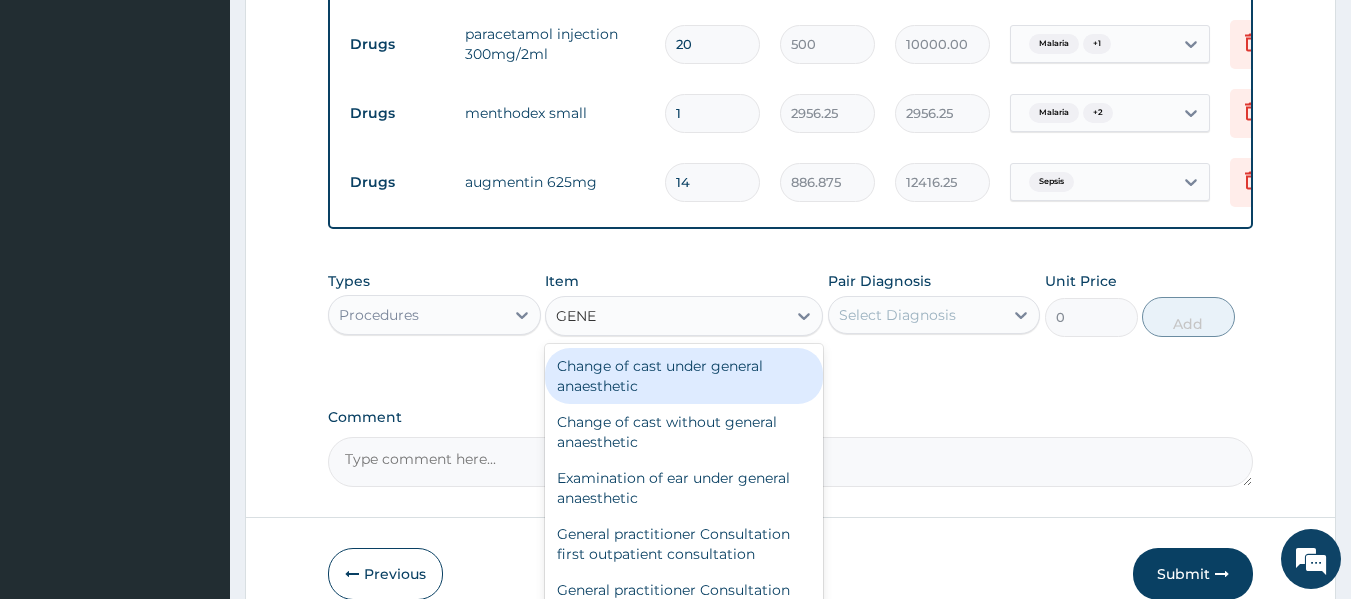 type on "GENER" 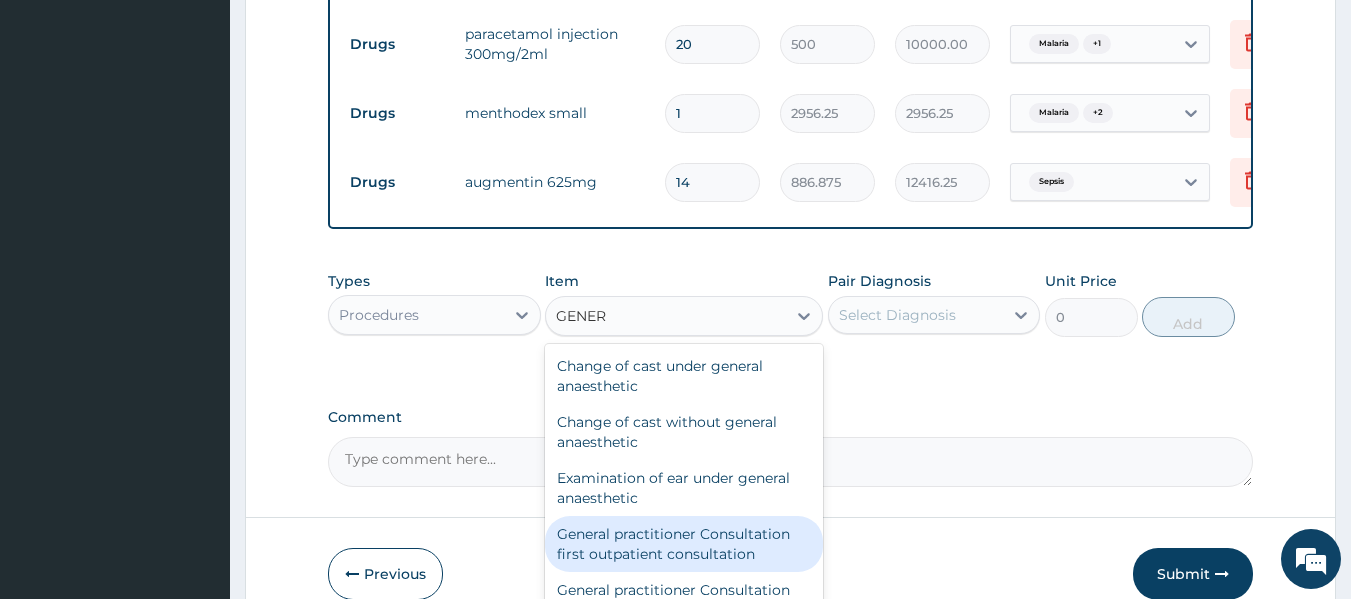 click on "General practitioner Consultation first outpatient consultation" at bounding box center (684, 544) 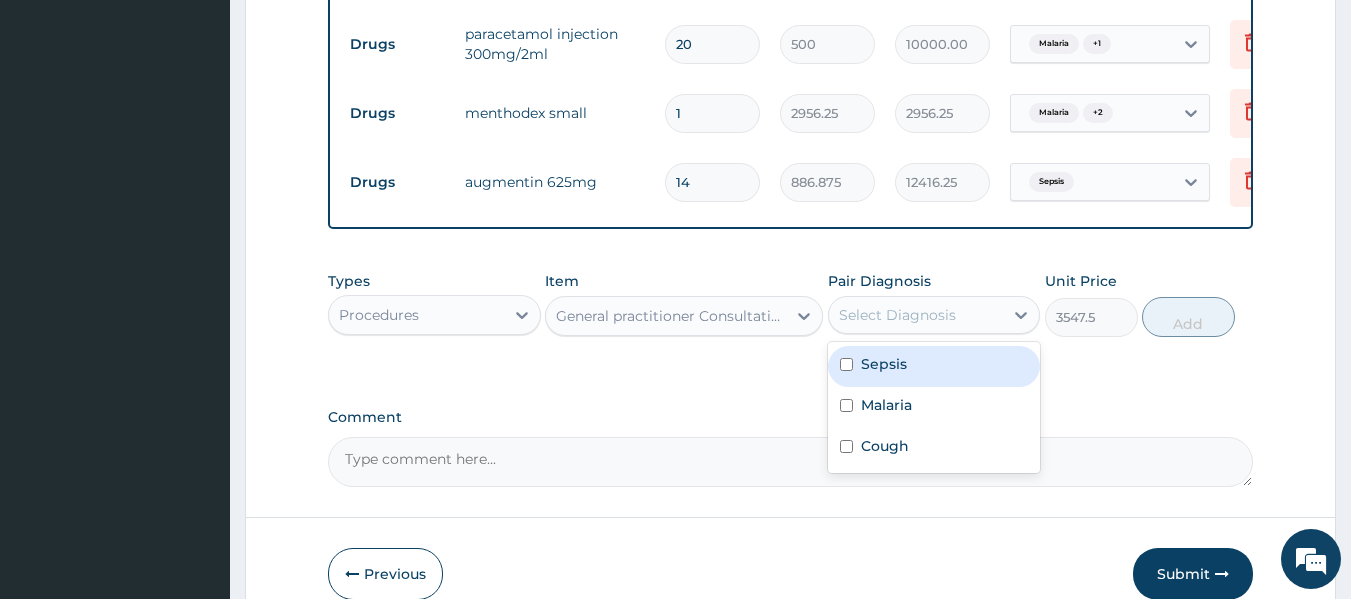click on "Select Diagnosis" at bounding box center [916, 315] 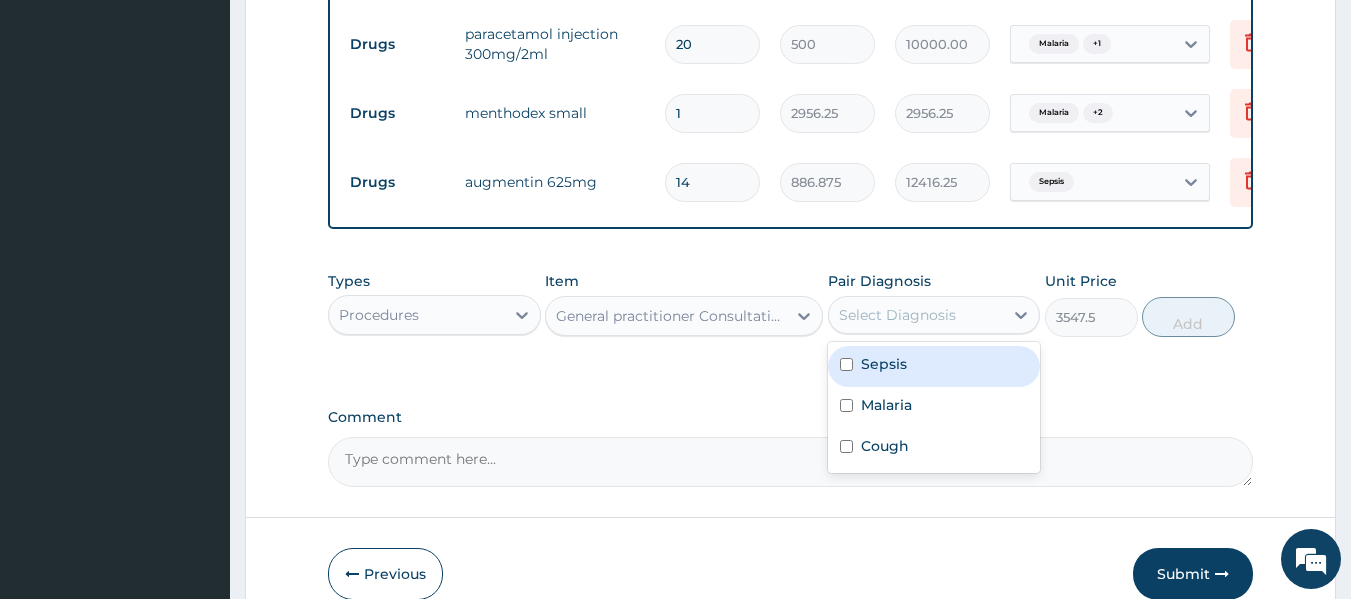 click on "Sepsis" at bounding box center [934, 366] 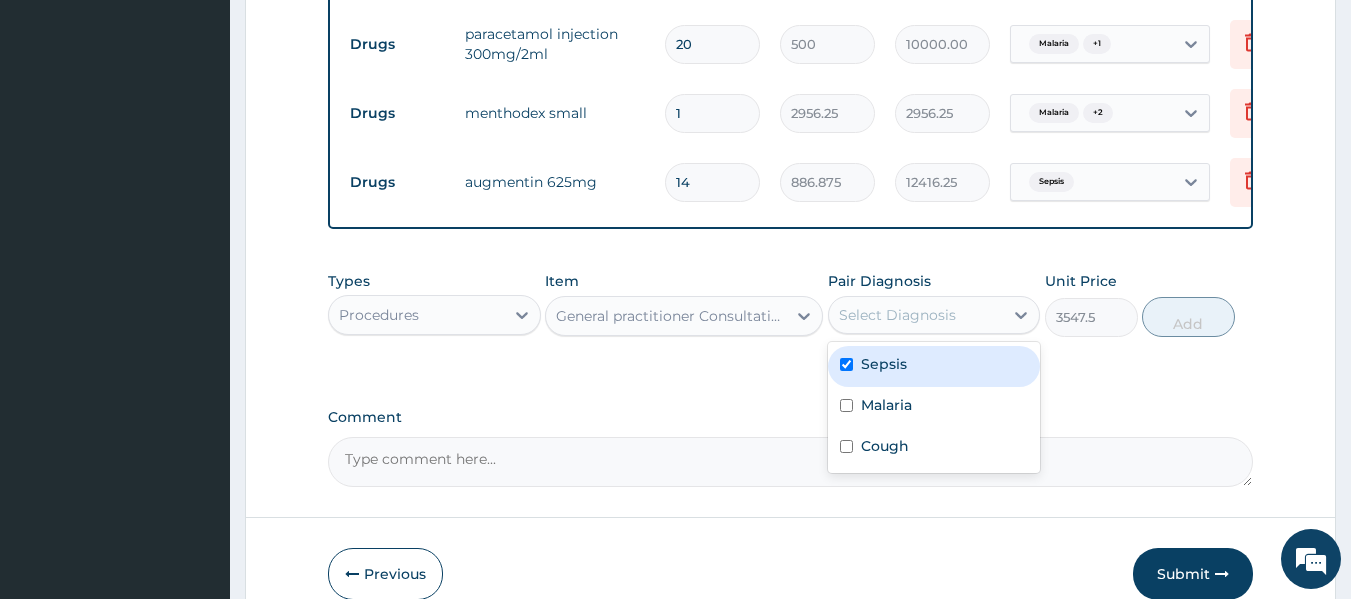 checkbox on "true" 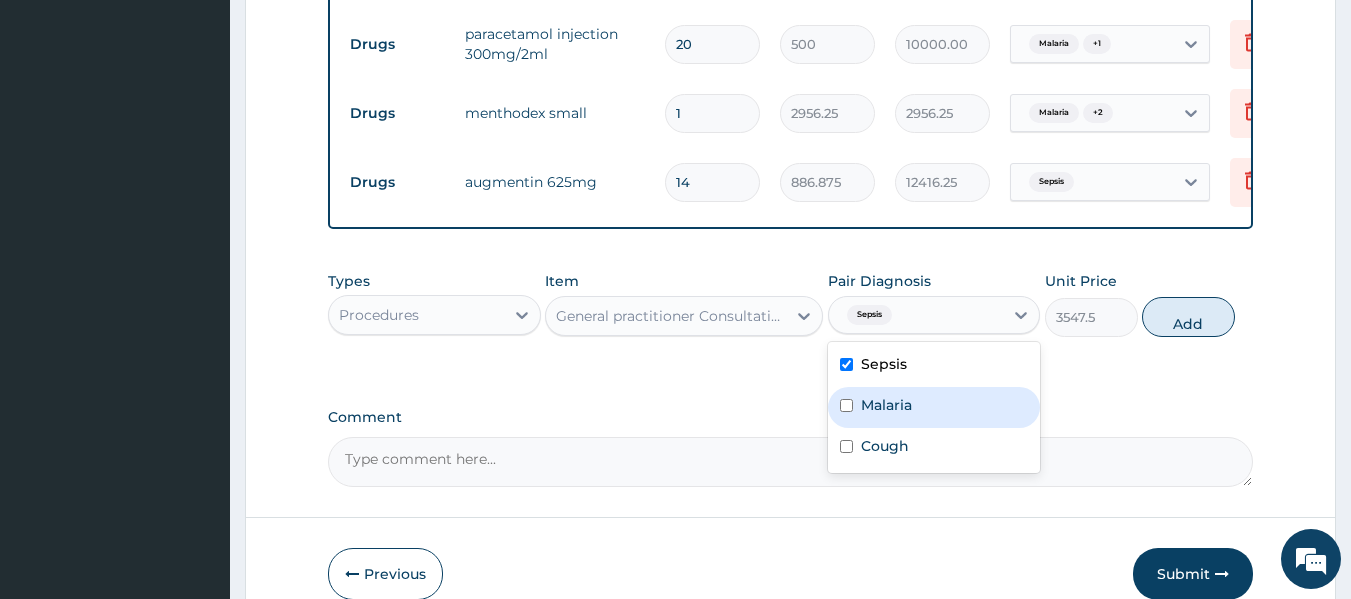 click on "Malaria" at bounding box center (934, 407) 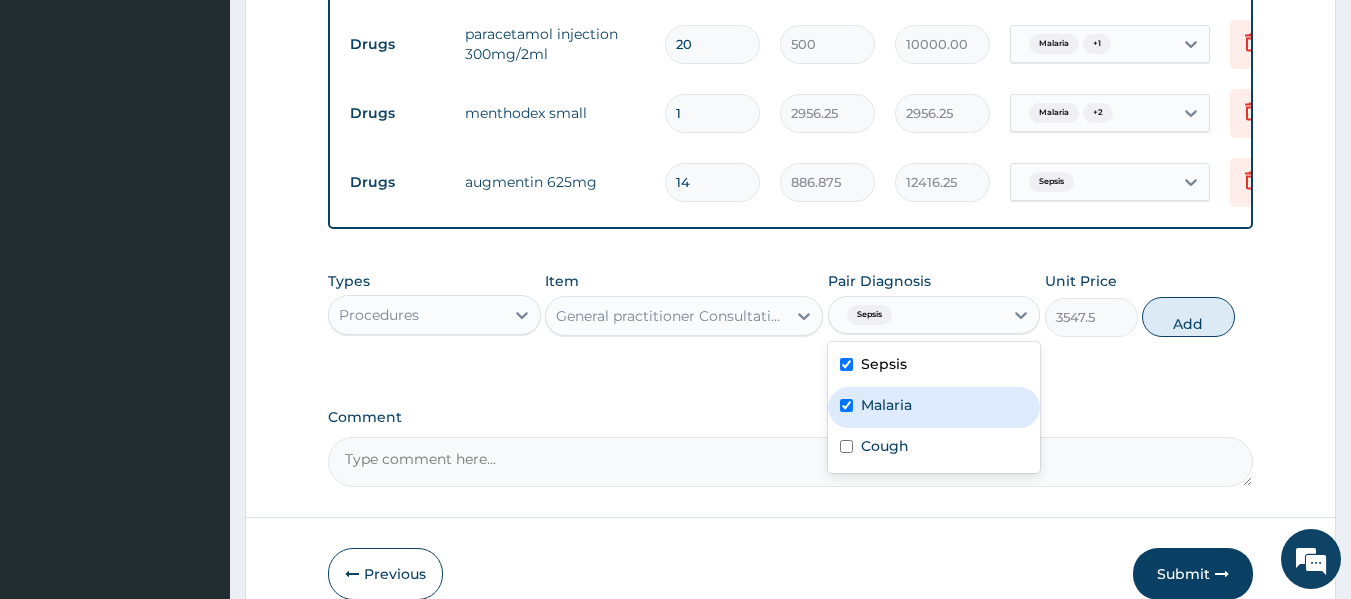checkbox on "true" 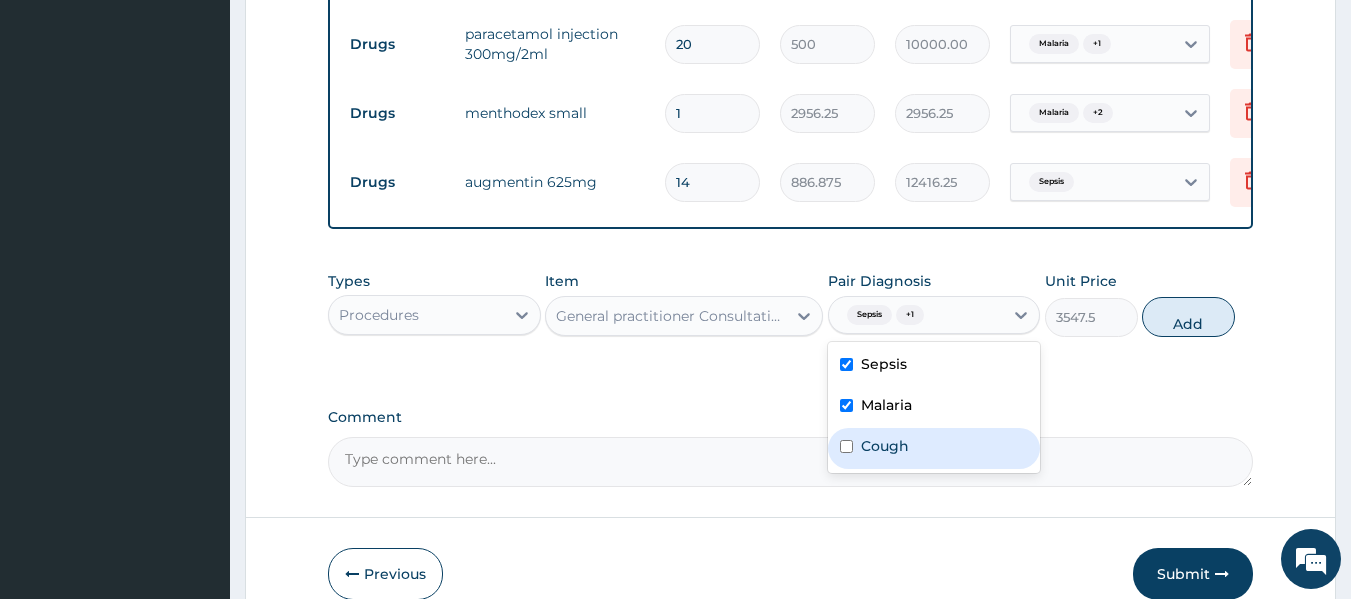 click on "Cough" at bounding box center [934, 448] 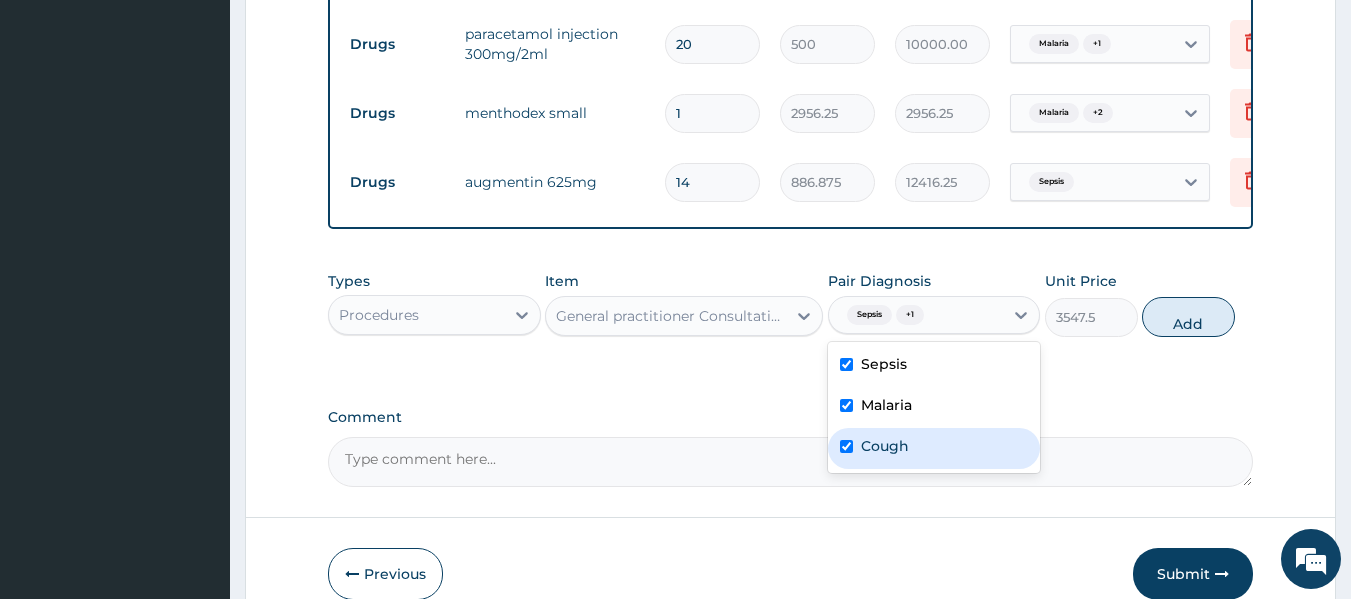 checkbox on "true" 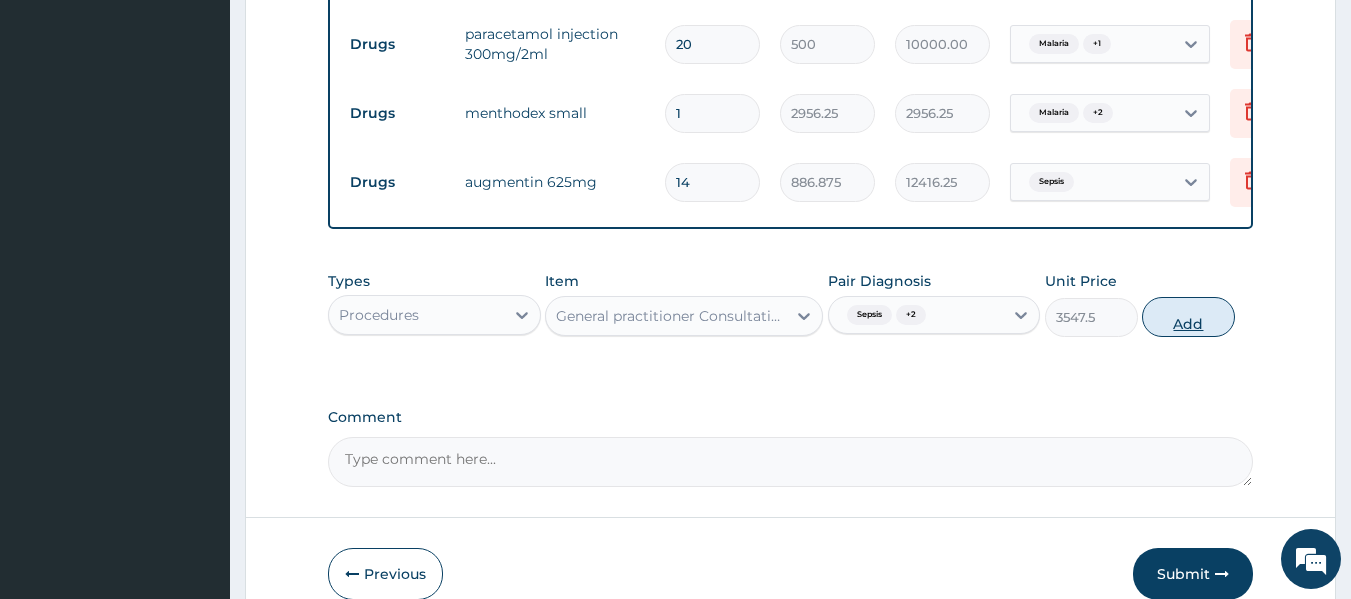 click on "Add" at bounding box center (1188, 317) 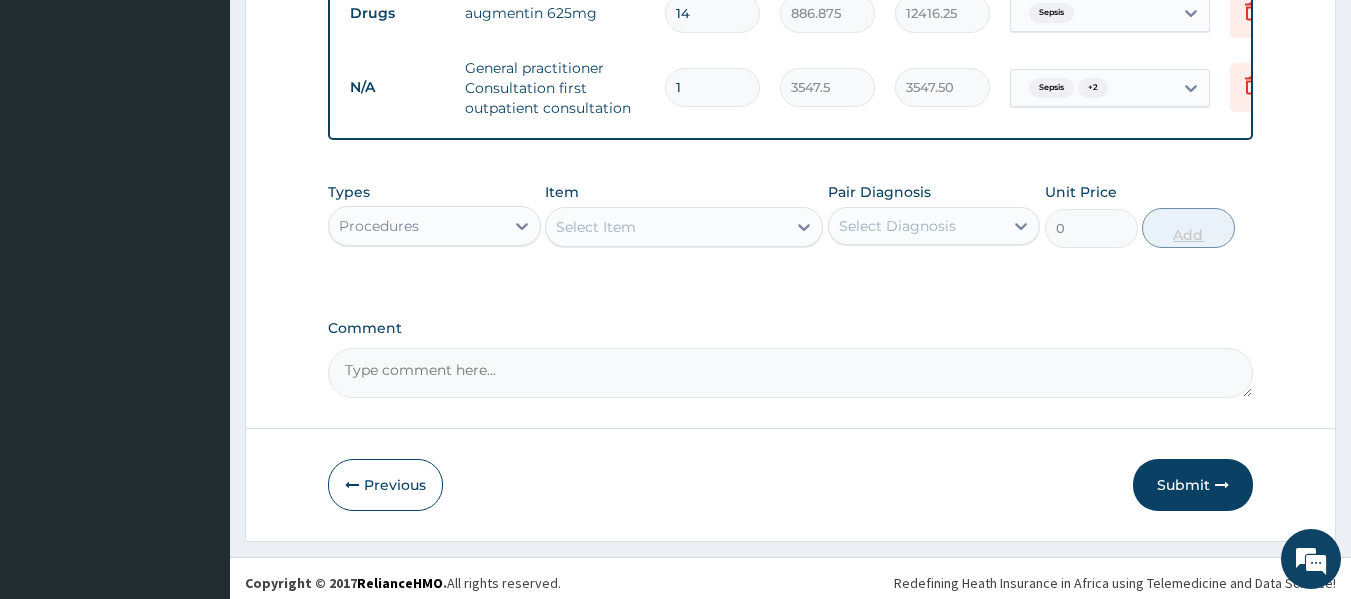 scroll, scrollTop: 1682, scrollLeft: 0, axis: vertical 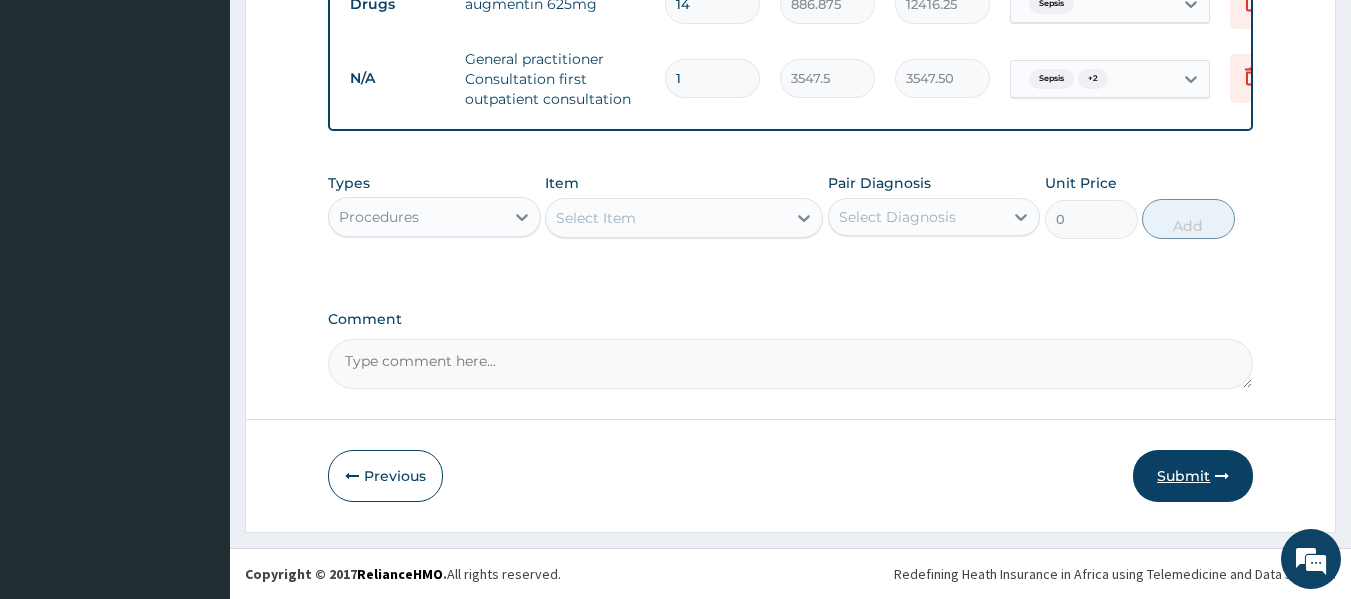 click on "Submit" at bounding box center (1193, 476) 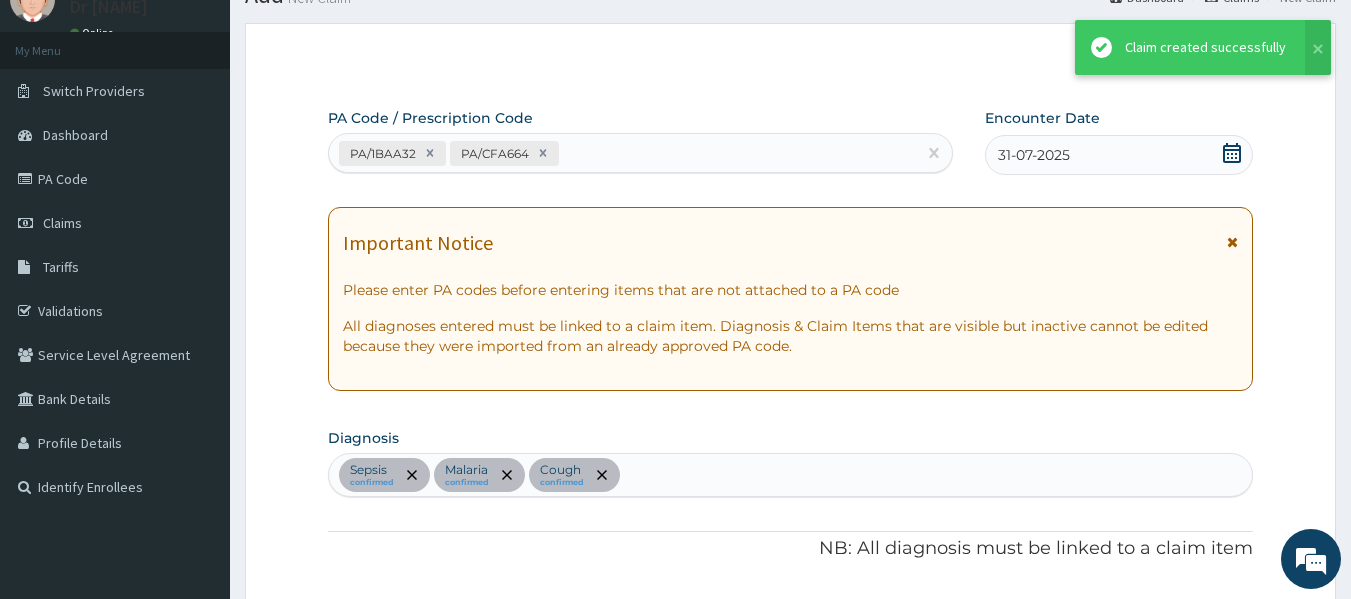 scroll, scrollTop: 1682, scrollLeft: 0, axis: vertical 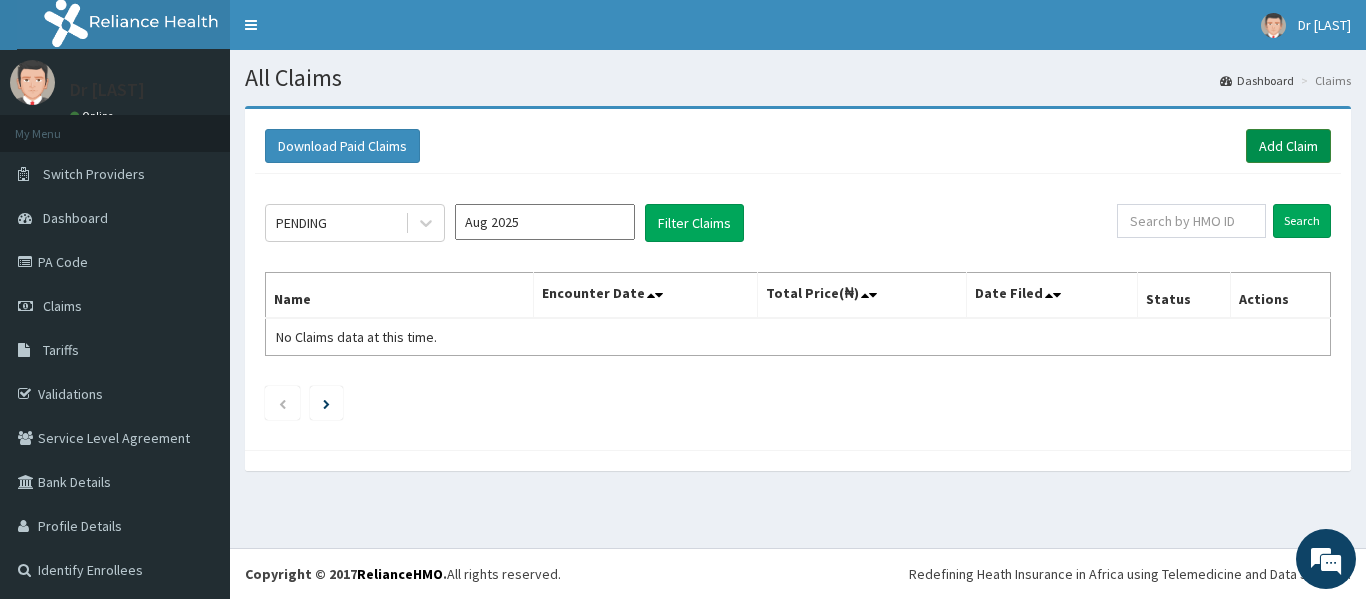 click on "Add Claim" at bounding box center [1288, 146] 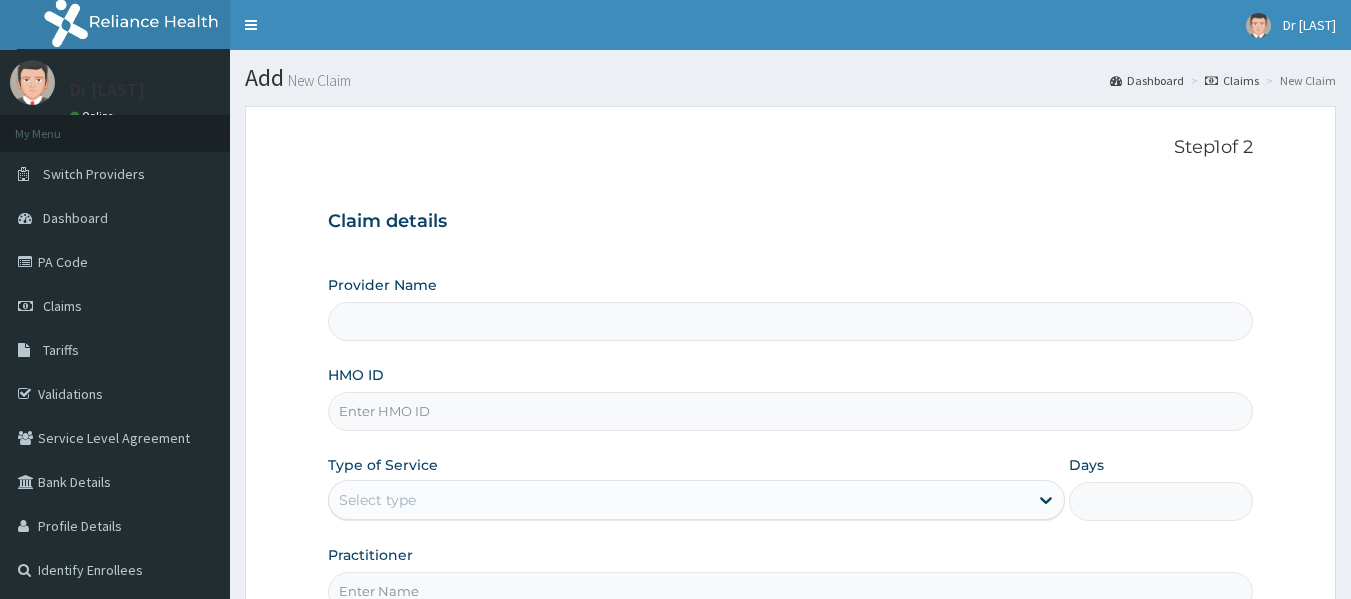 scroll, scrollTop: 0, scrollLeft: 0, axis: both 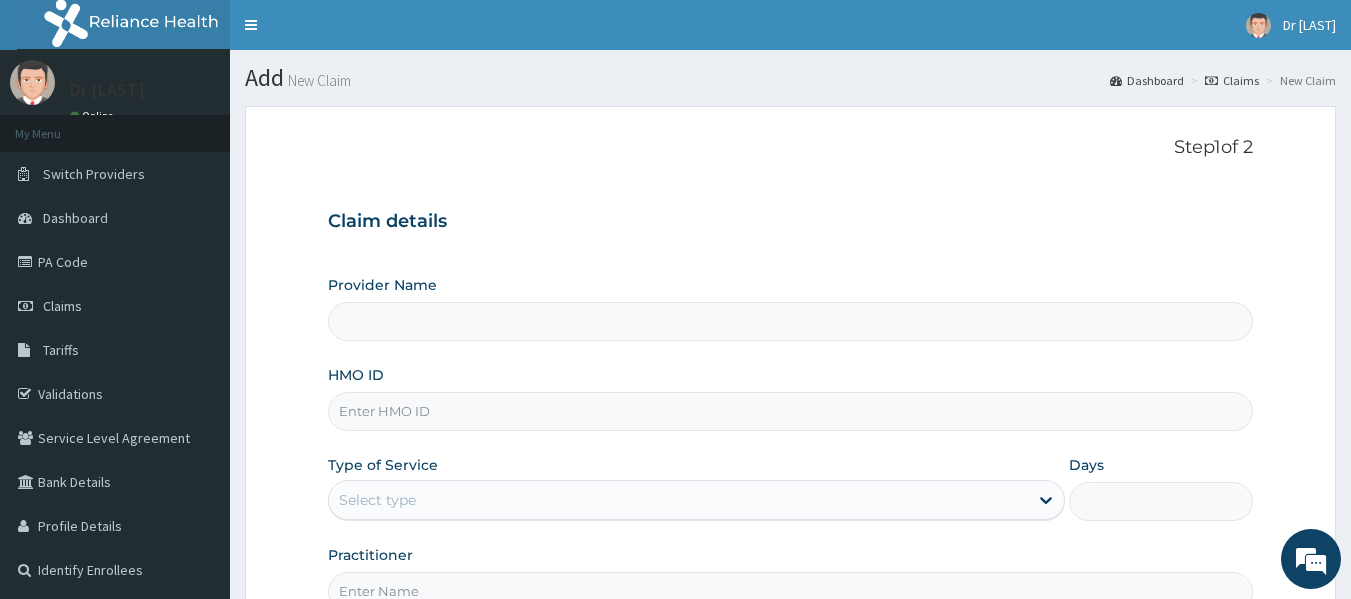 click on "HMO ID" at bounding box center [791, 411] 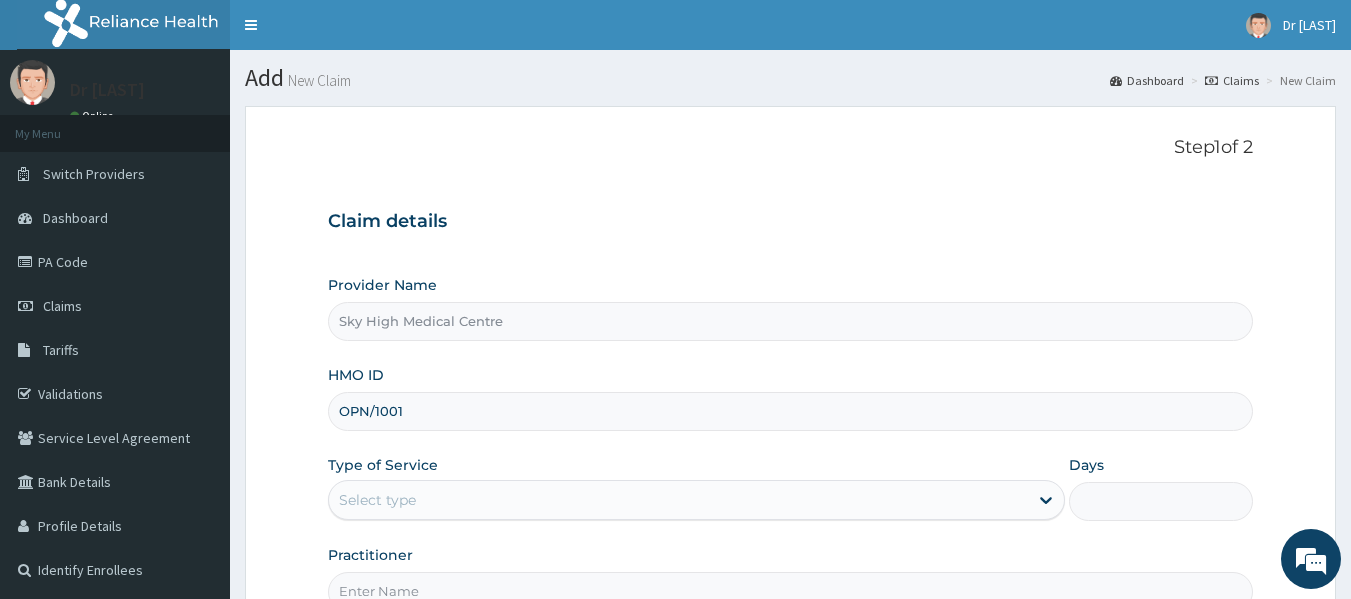 scroll, scrollTop: 0, scrollLeft: 0, axis: both 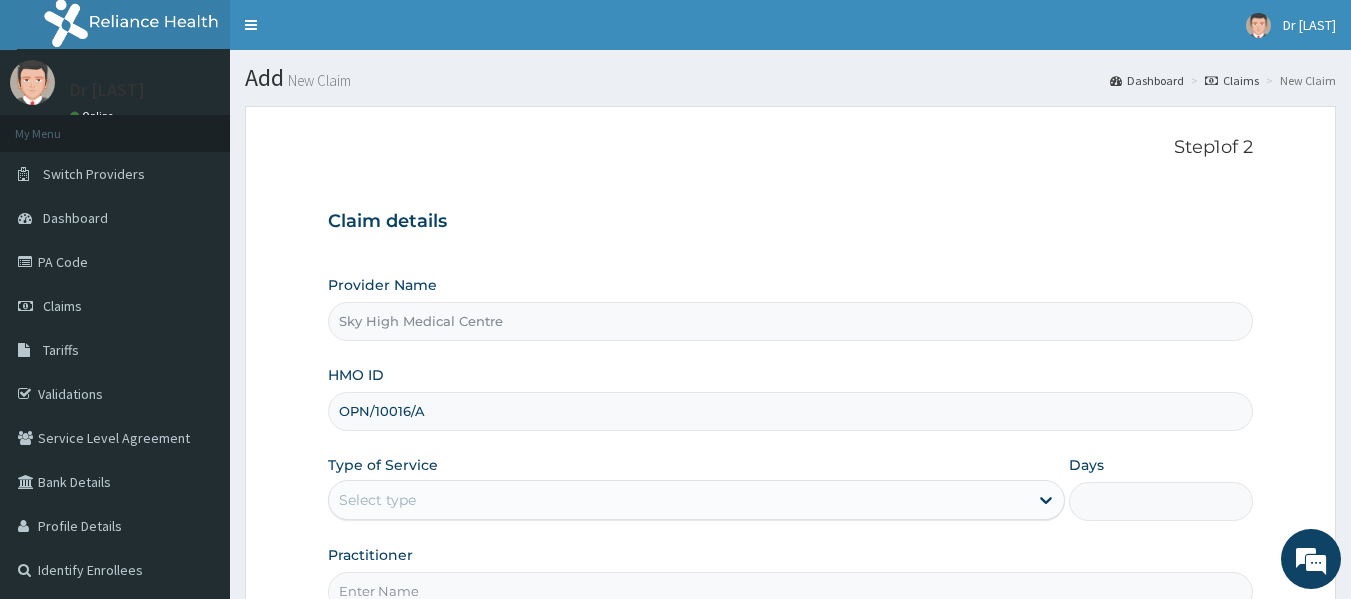 type on "OPN/10016/A" 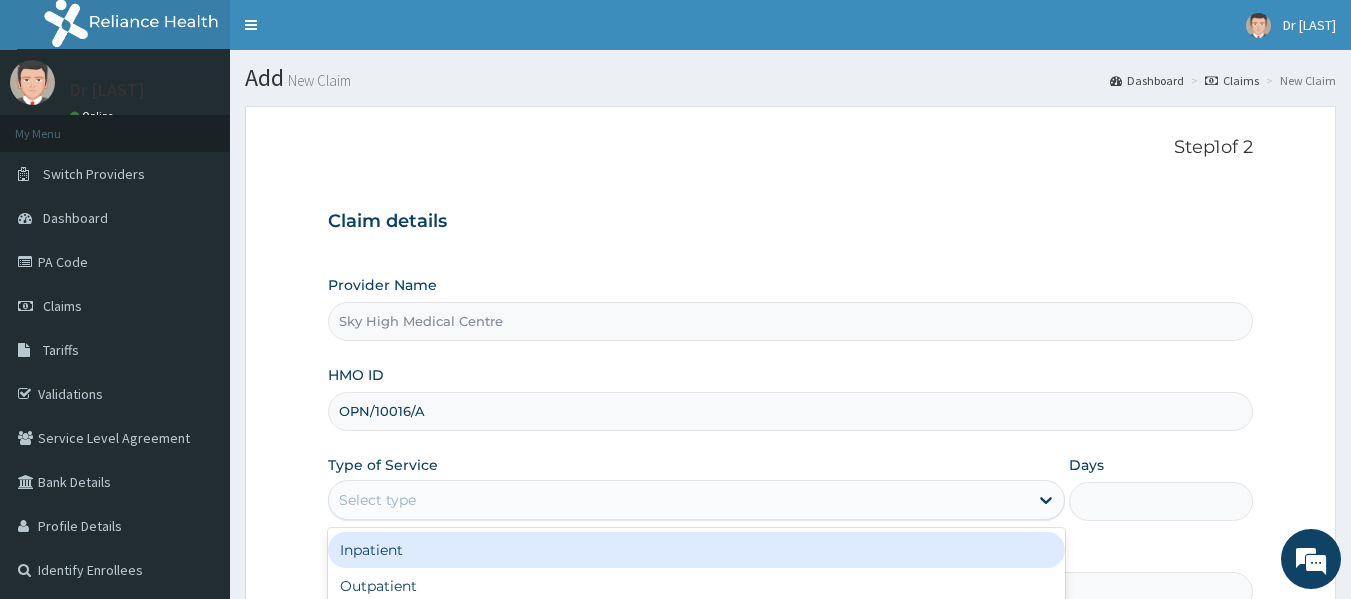 click on "Select type" at bounding box center [678, 500] 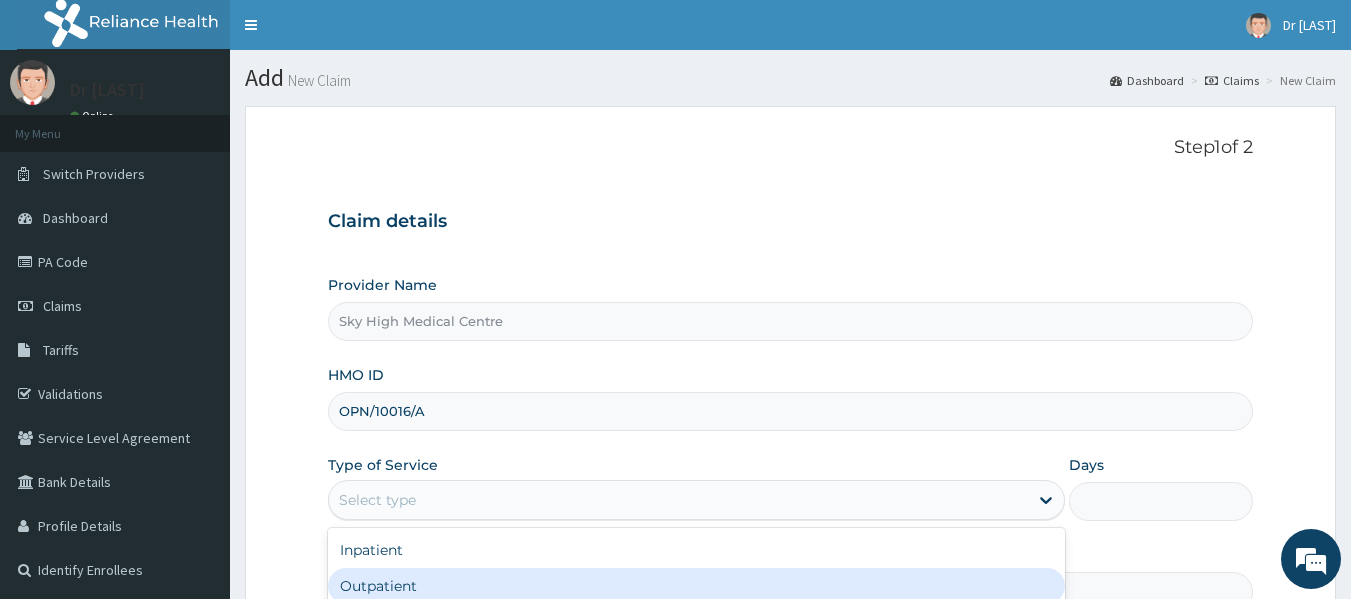 click on "Outpatient" at bounding box center (696, 586) 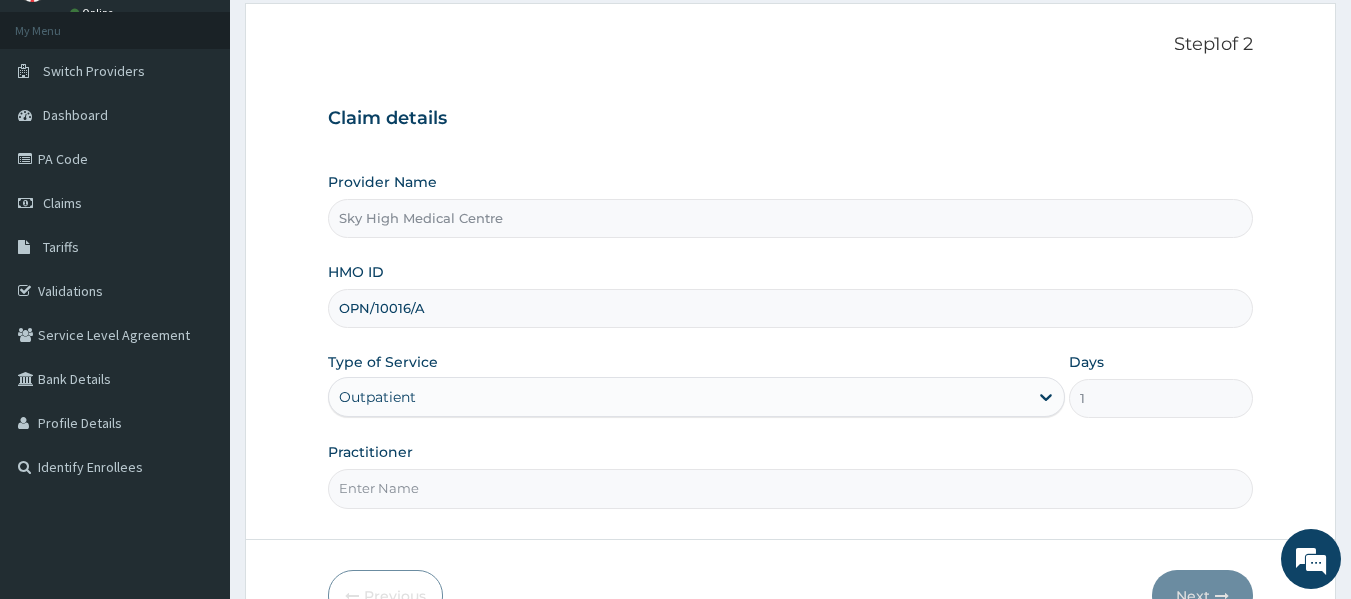 scroll, scrollTop: 109, scrollLeft: 0, axis: vertical 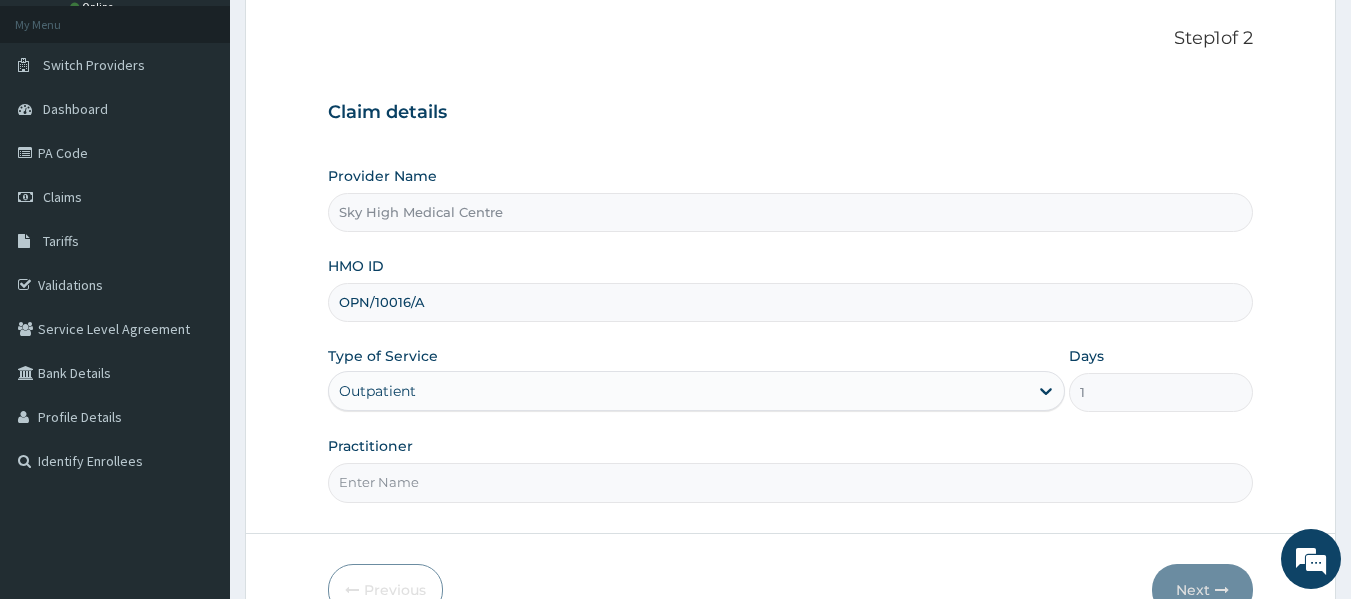 click on "Practitioner" at bounding box center [791, 482] 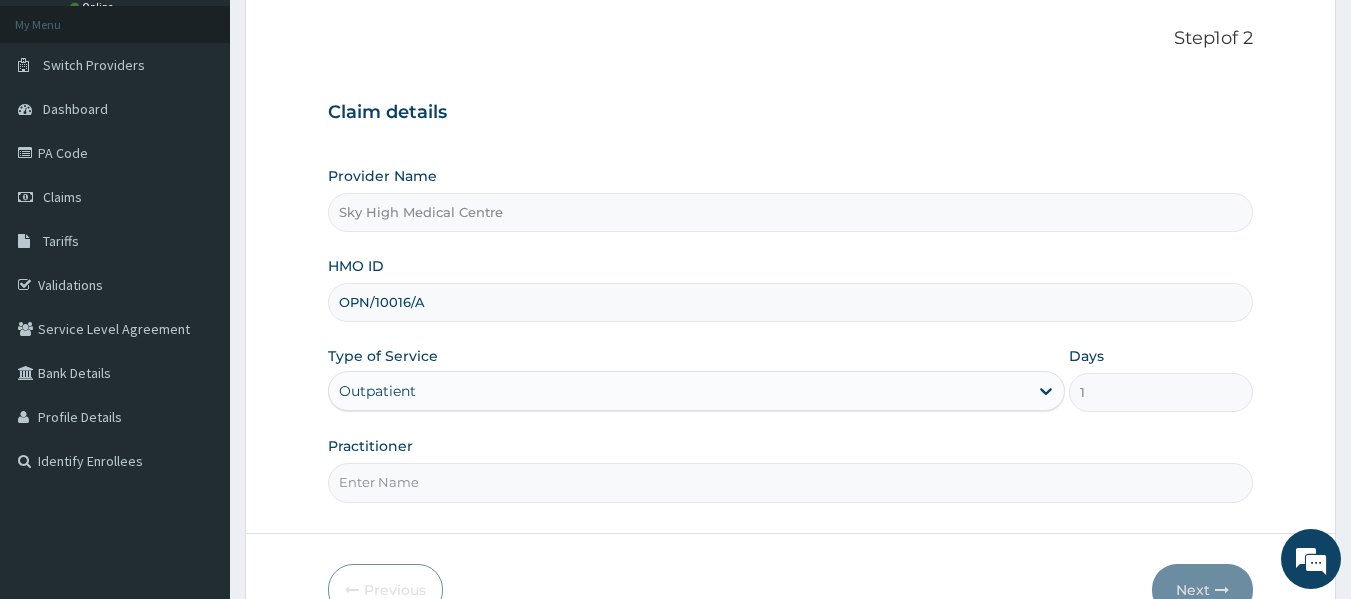 type on "DR OPAFUNSHO" 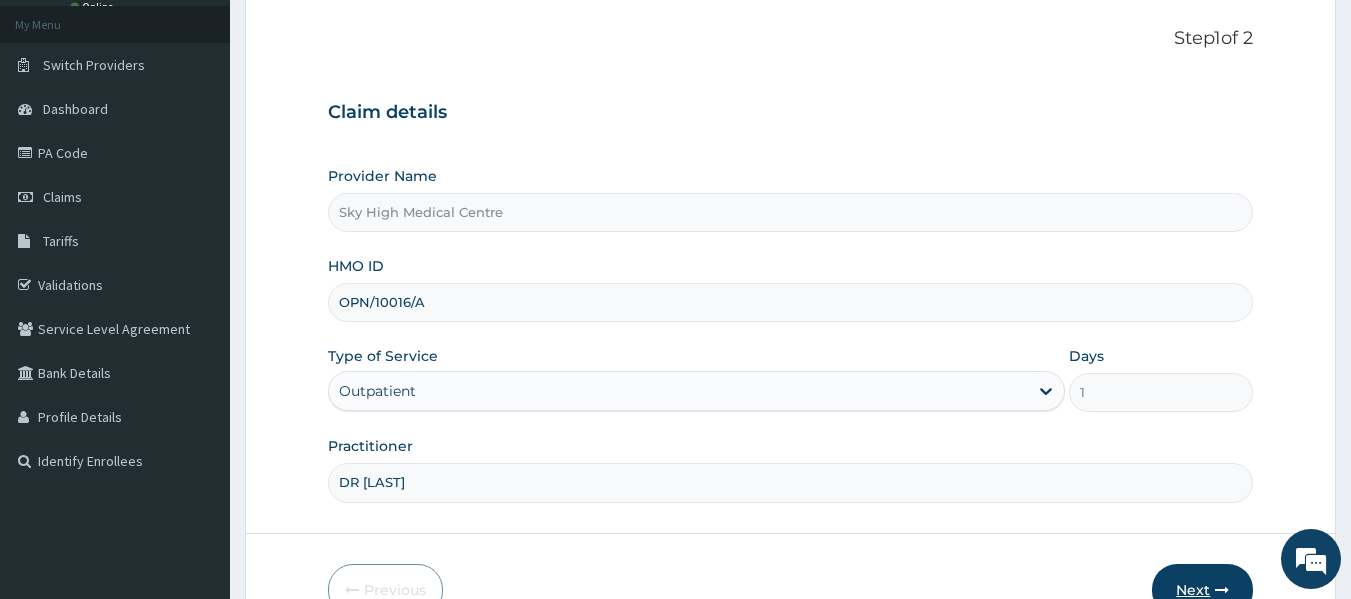 click on "Next" at bounding box center (1202, 590) 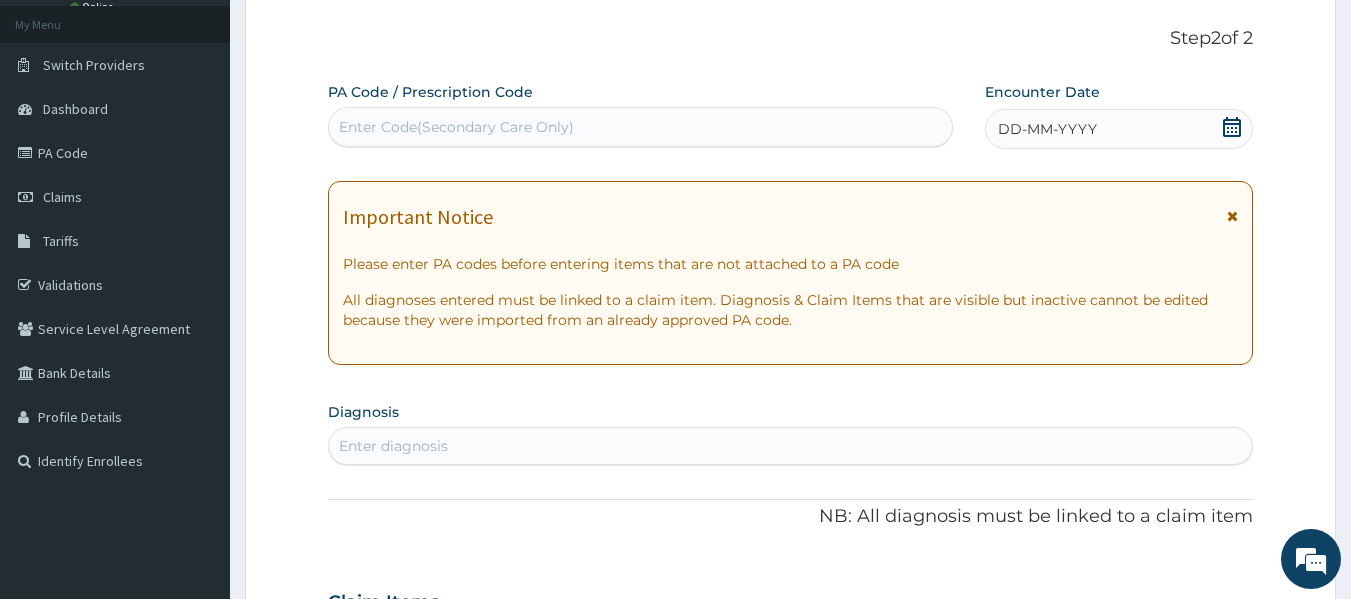 scroll, scrollTop: 15, scrollLeft: 0, axis: vertical 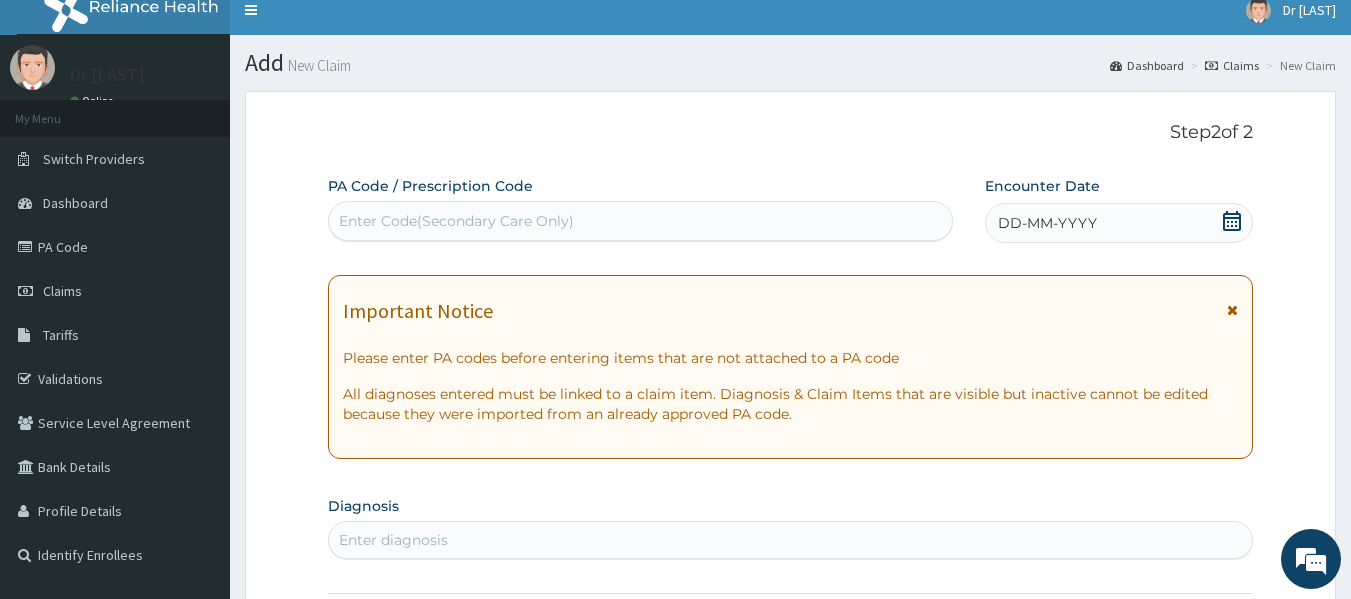 click 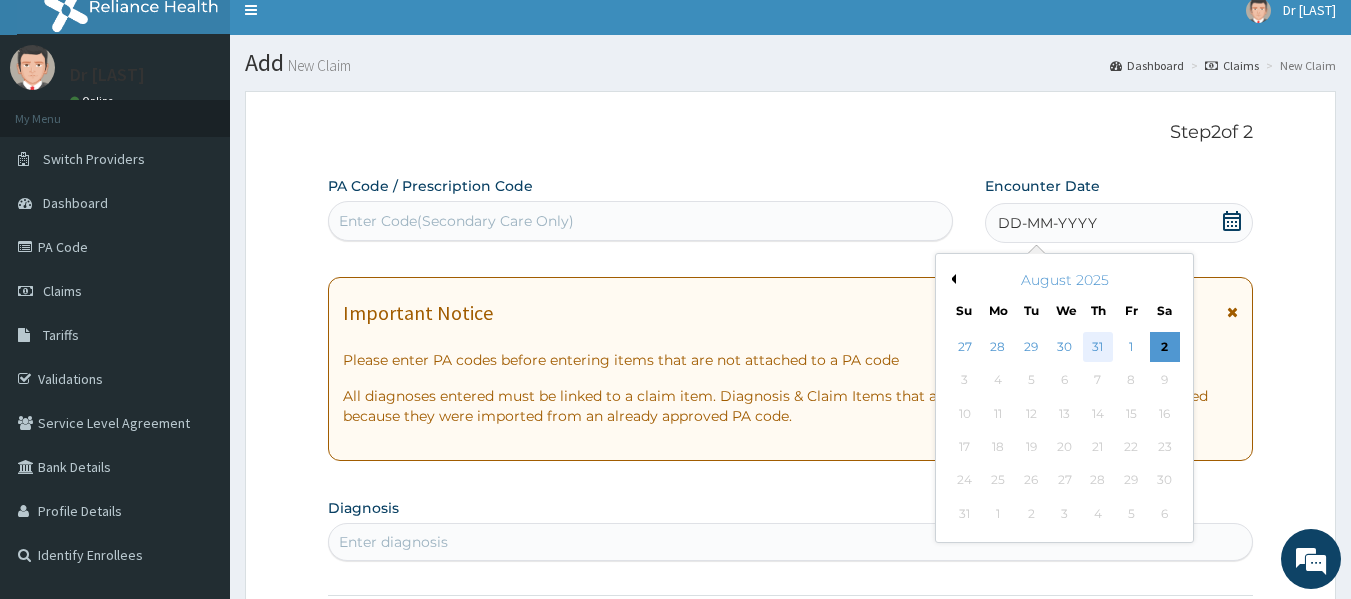 click on "31" at bounding box center (1098, 347) 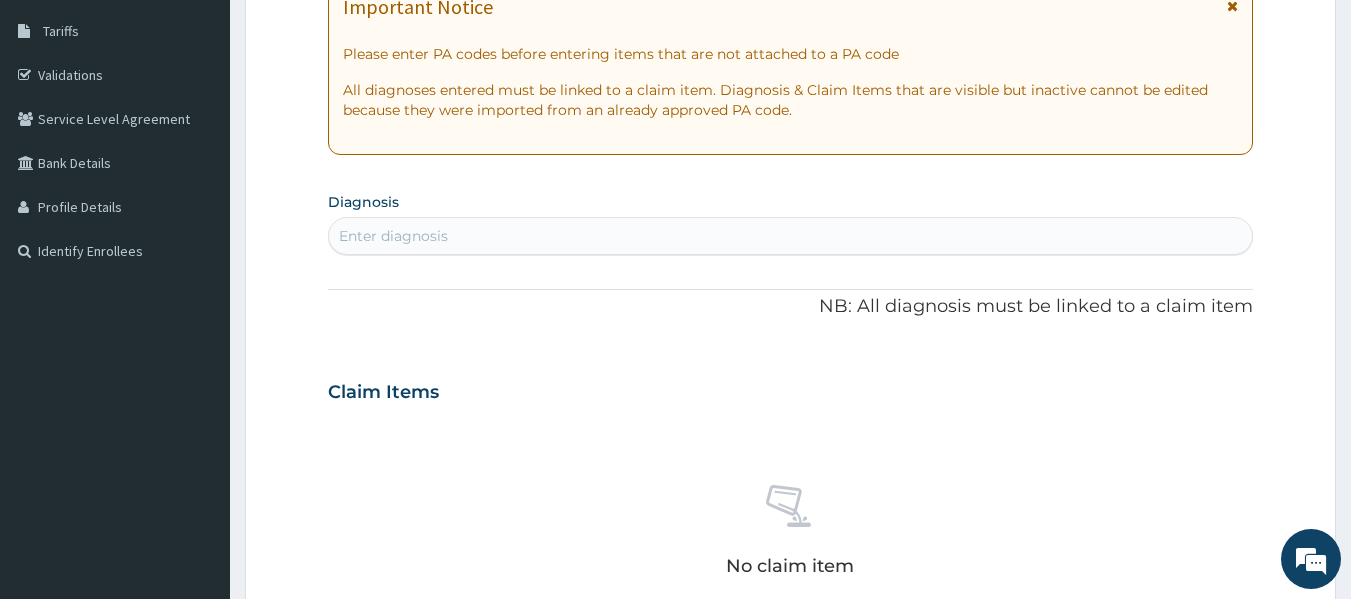 scroll, scrollTop: 339, scrollLeft: 0, axis: vertical 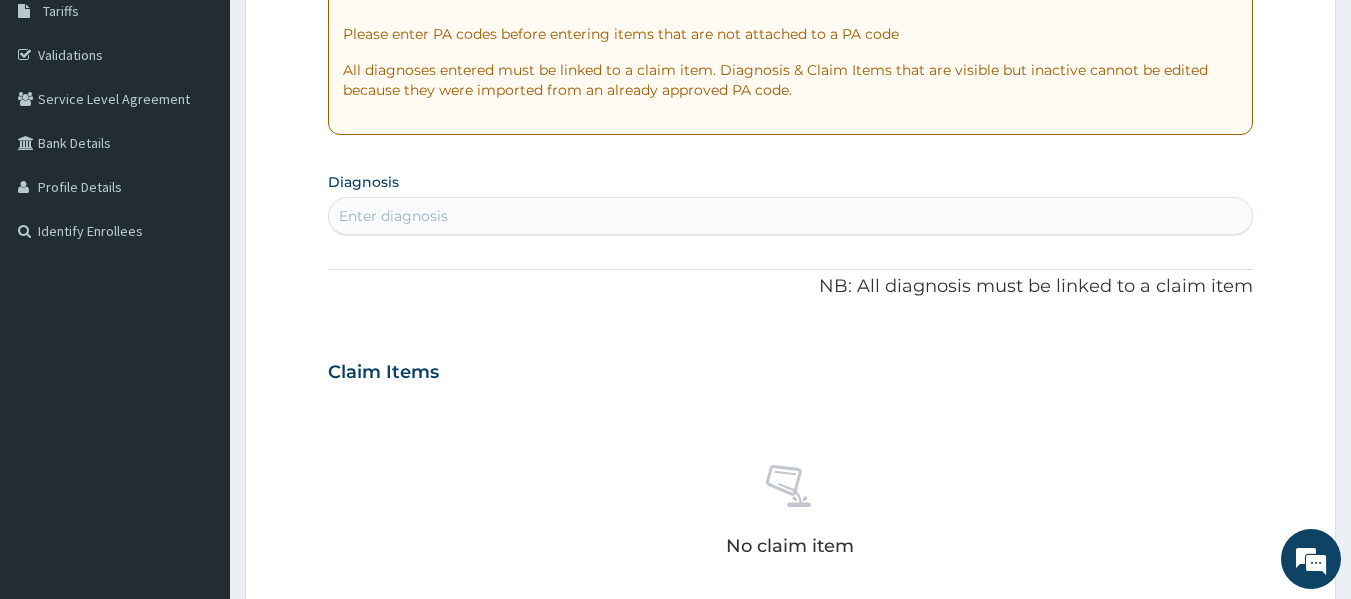 click on "Enter diagnosis" at bounding box center [791, 216] 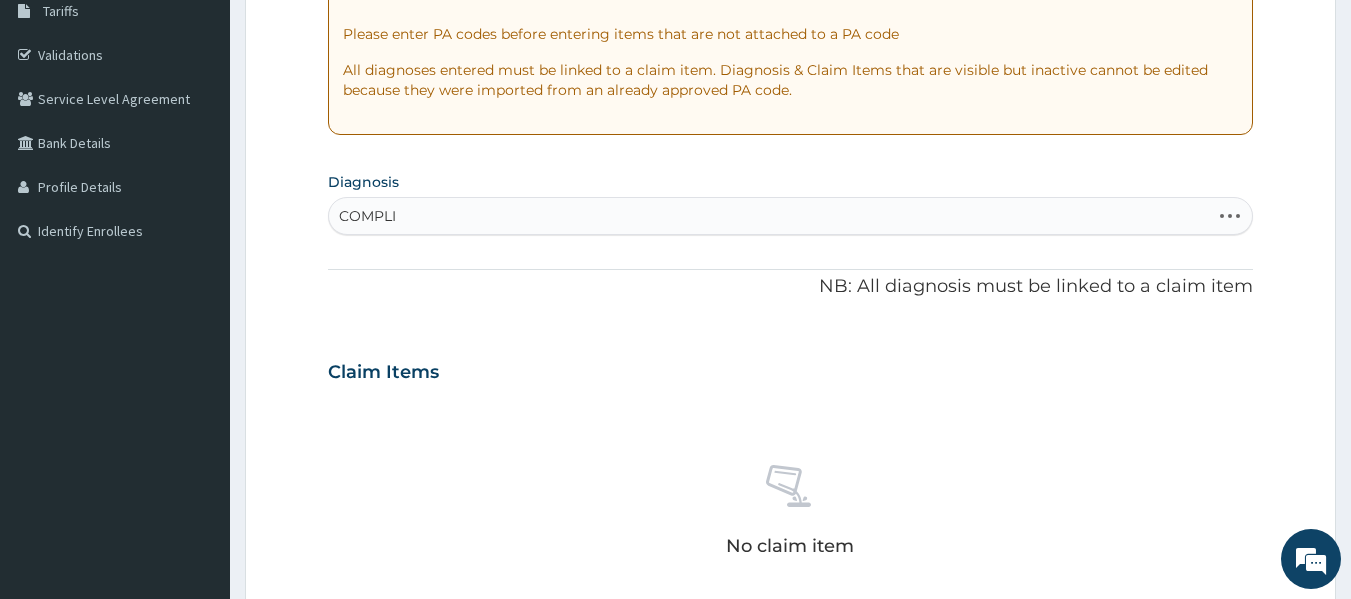 type on "COMPLIC" 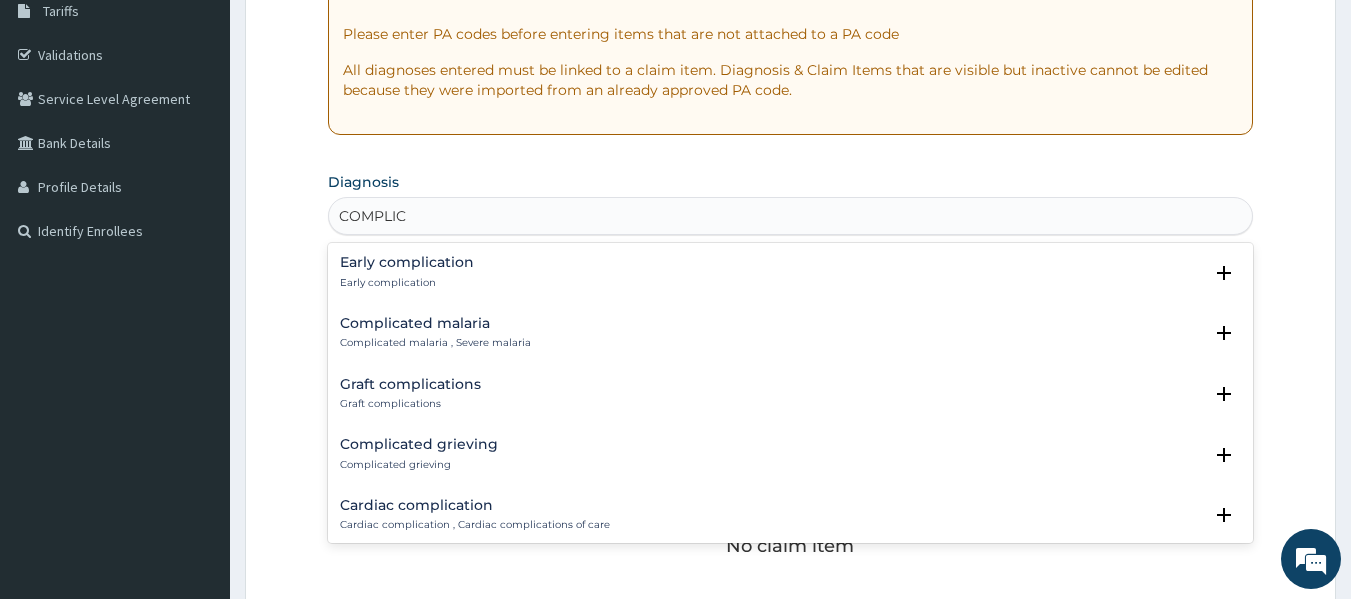 click on "Complicated malaria , Severe malaria" at bounding box center (435, 343) 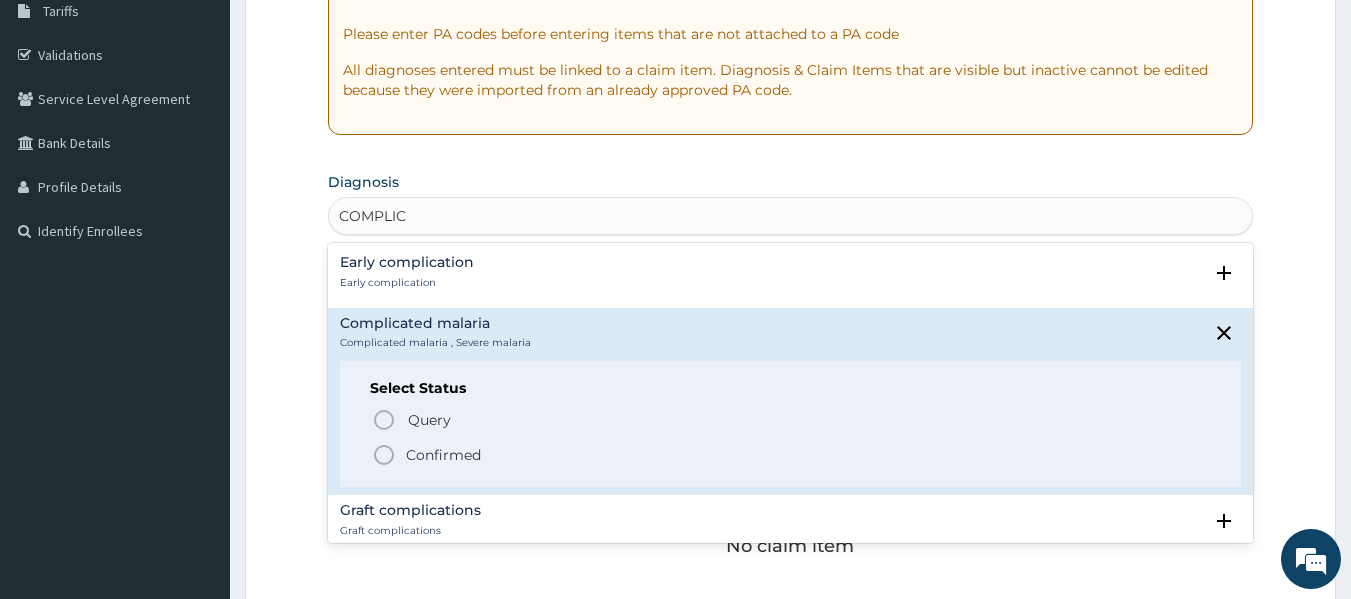 click 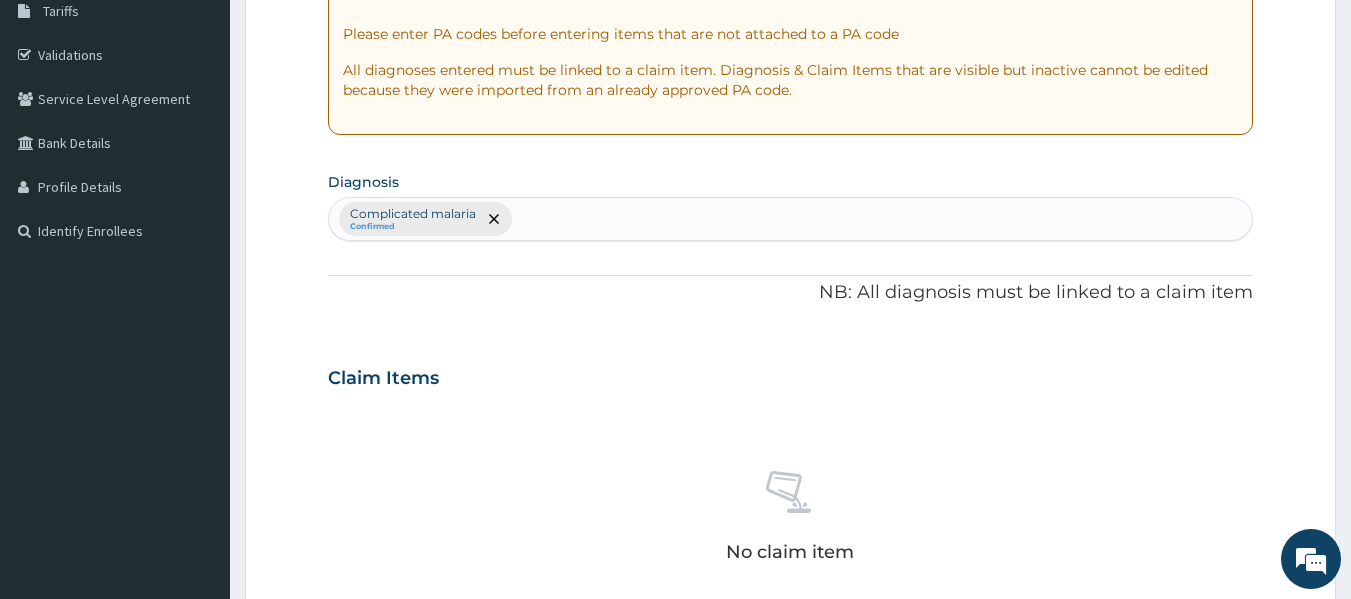click on "Complicated malaria Confirmed" at bounding box center (791, 219) 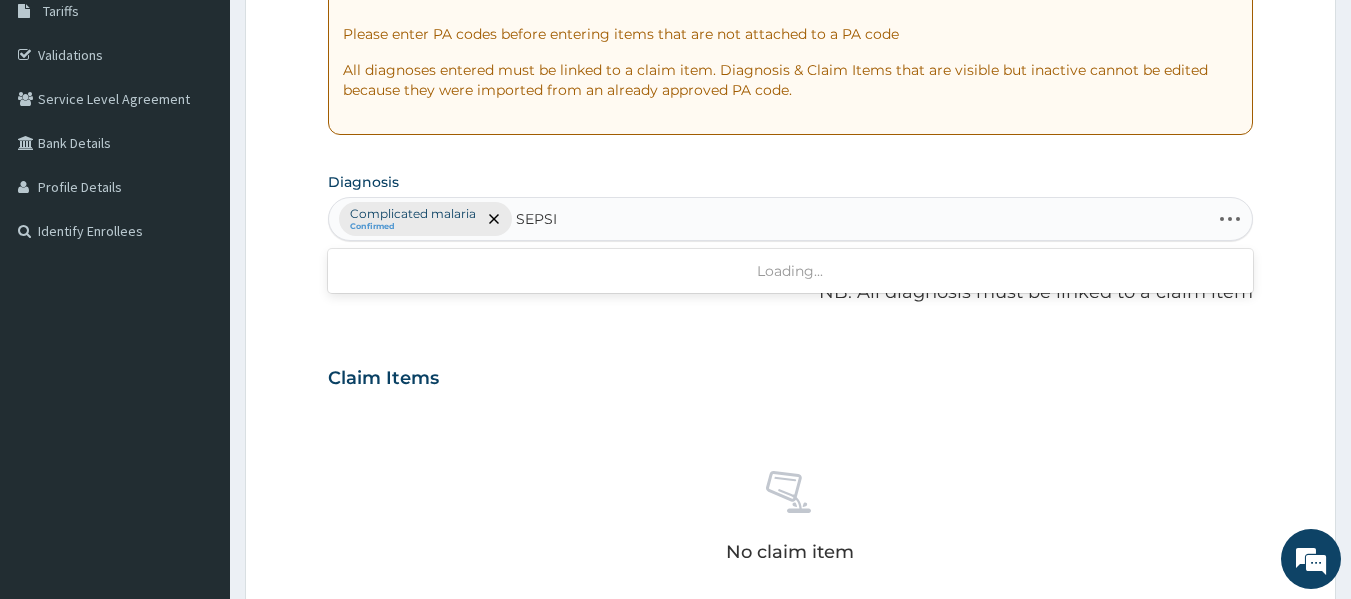 type on "SEPSIS" 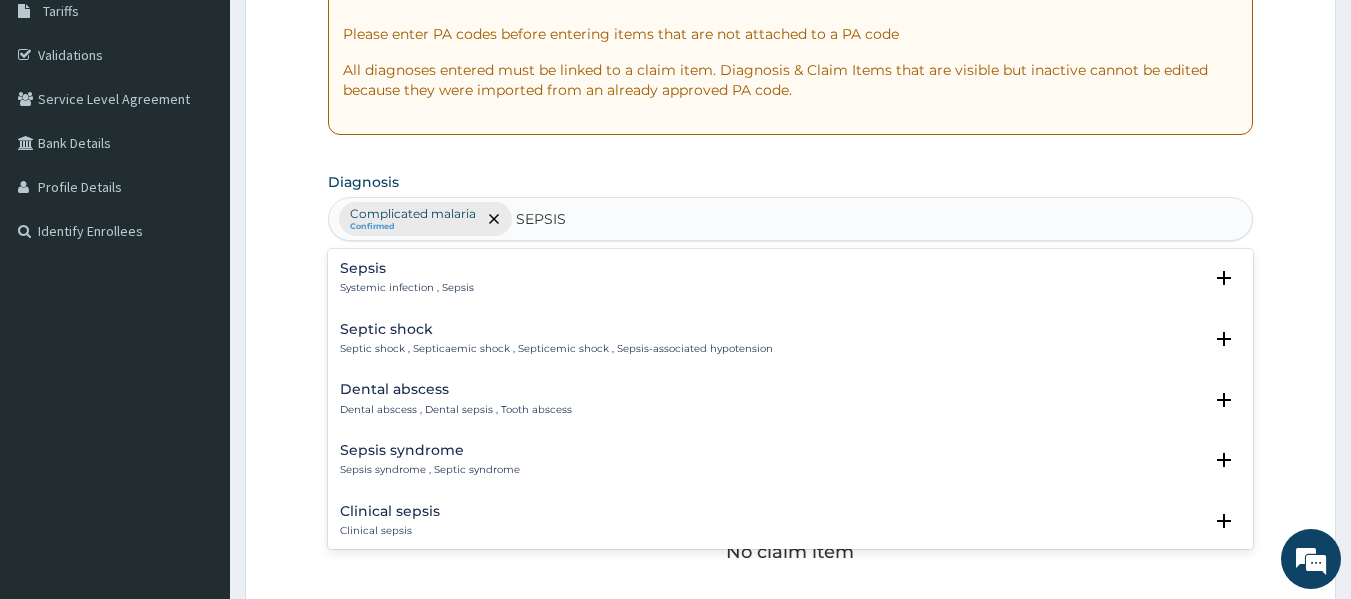 click on "Sepsis" at bounding box center [407, 268] 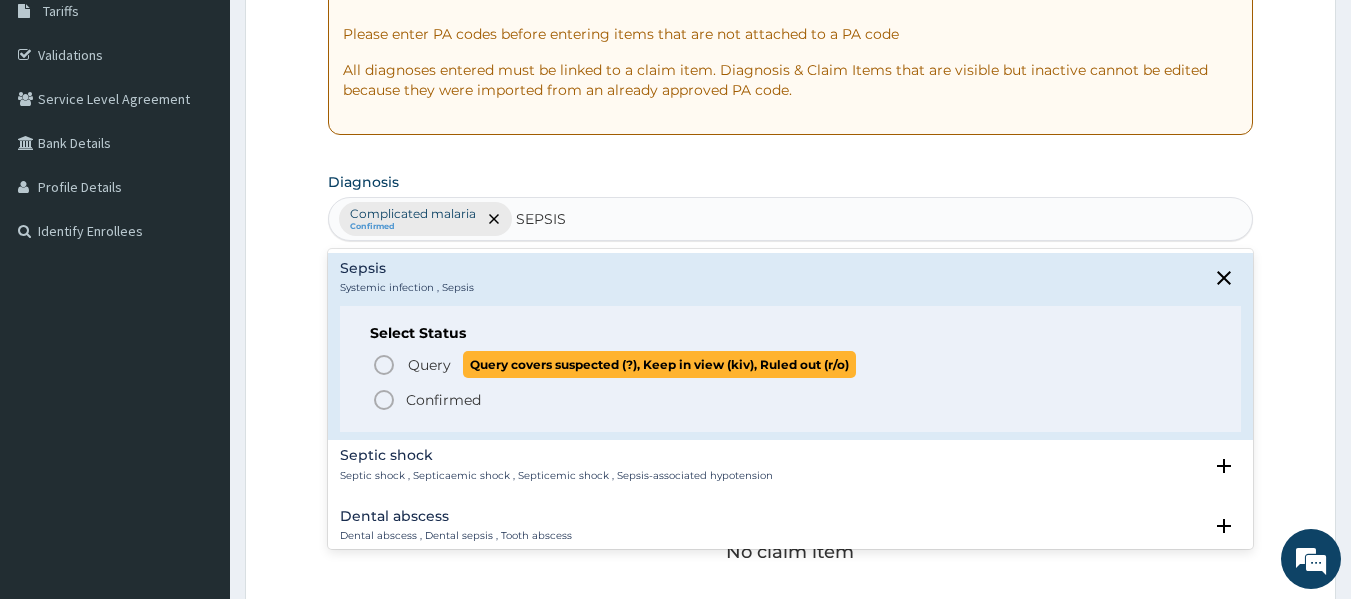click 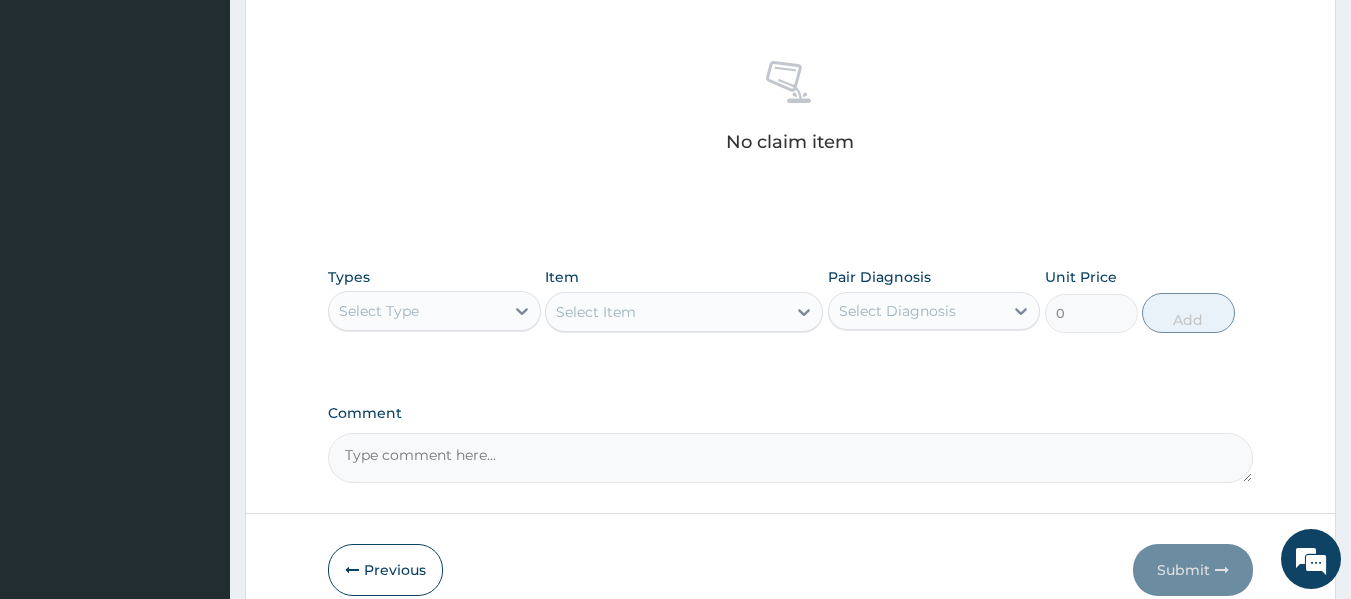 scroll, scrollTop: 752, scrollLeft: 0, axis: vertical 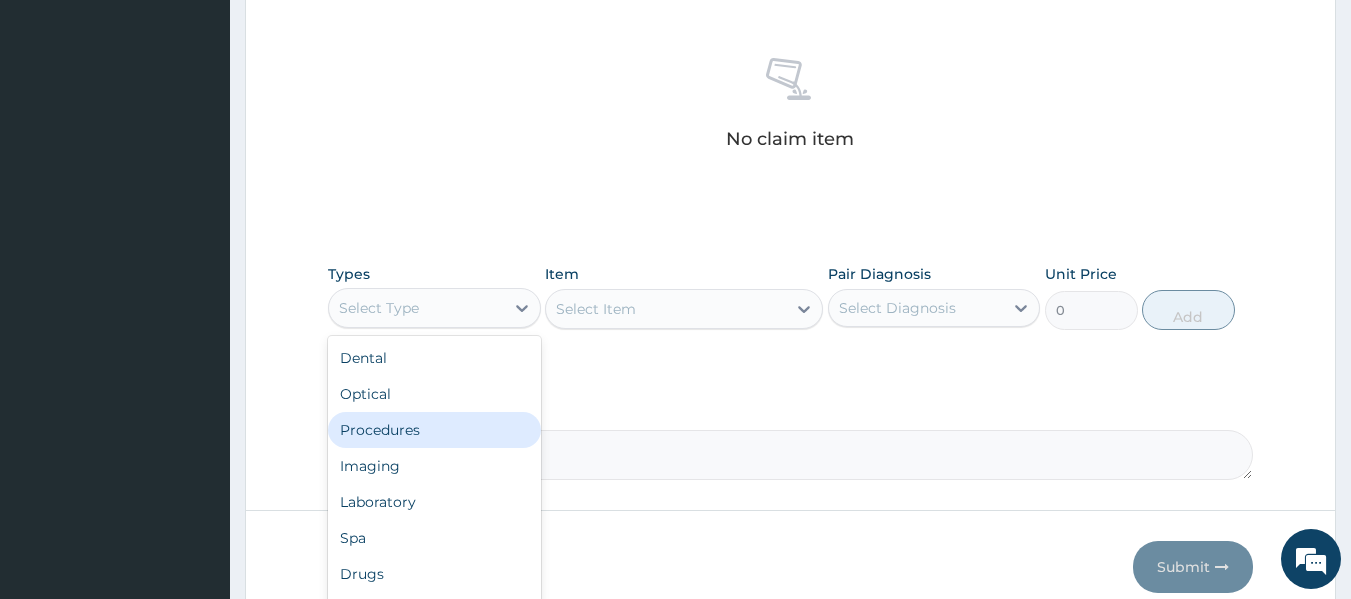 drag, startPoint x: 419, startPoint y: 299, endPoint x: 378, endPoint y: 423, distance: 130.60245 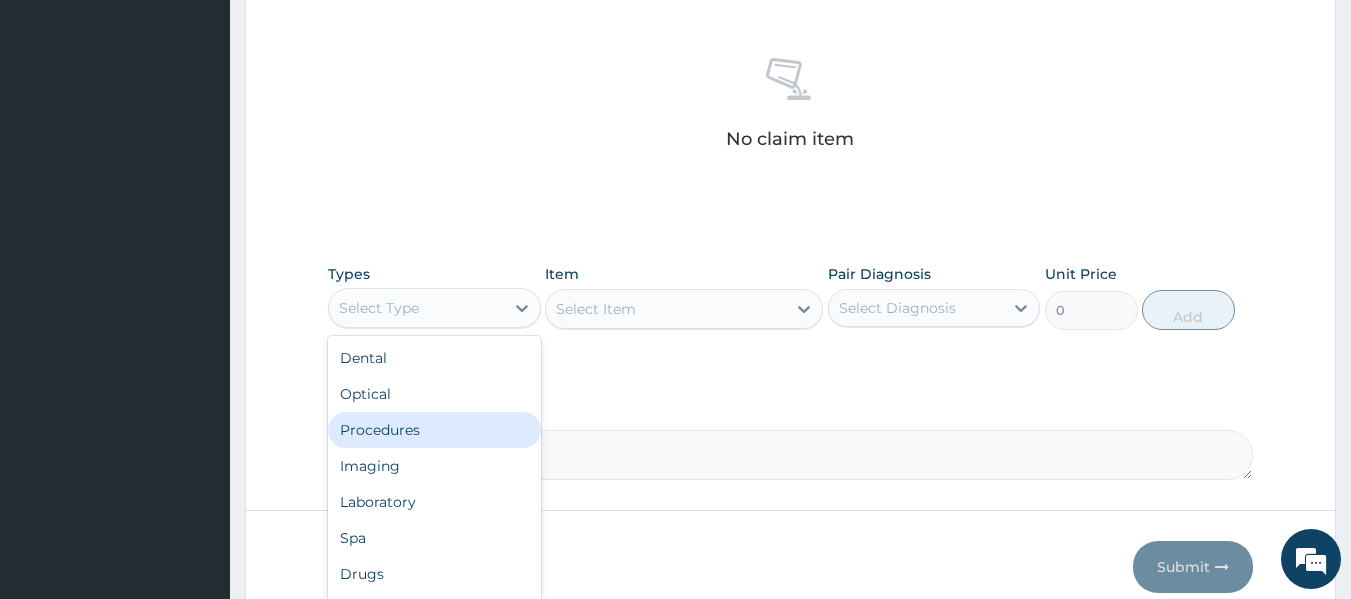 click on "option Procedures focused, 3 of 10. 10 results available. Use Up and Down to choose options, press Enter to select the currently focused option, press Escape to exit the menu, press Tab to select the option and exit the menu. Select Type Dental Optical Procedures Imaging Laboratory Spa Drugs Immunizations Others Gym" at bounding box center [434, 308] 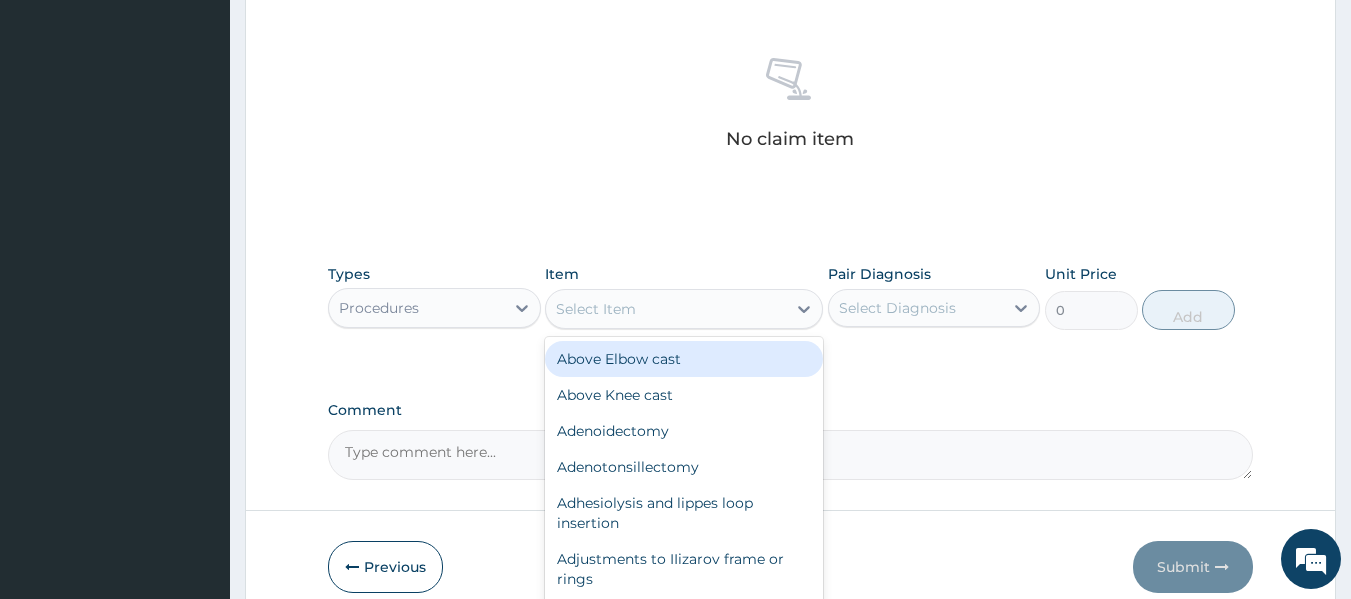 click on "Select Item" at bounding box center [666, 309] 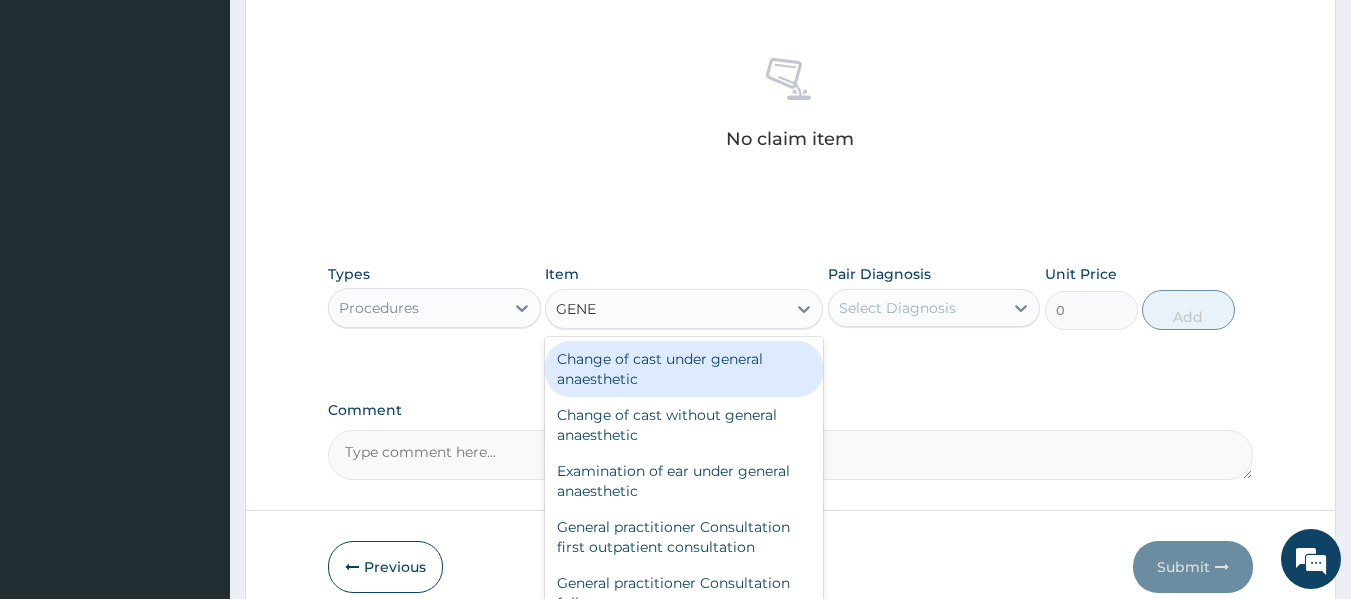 type on "GENER" 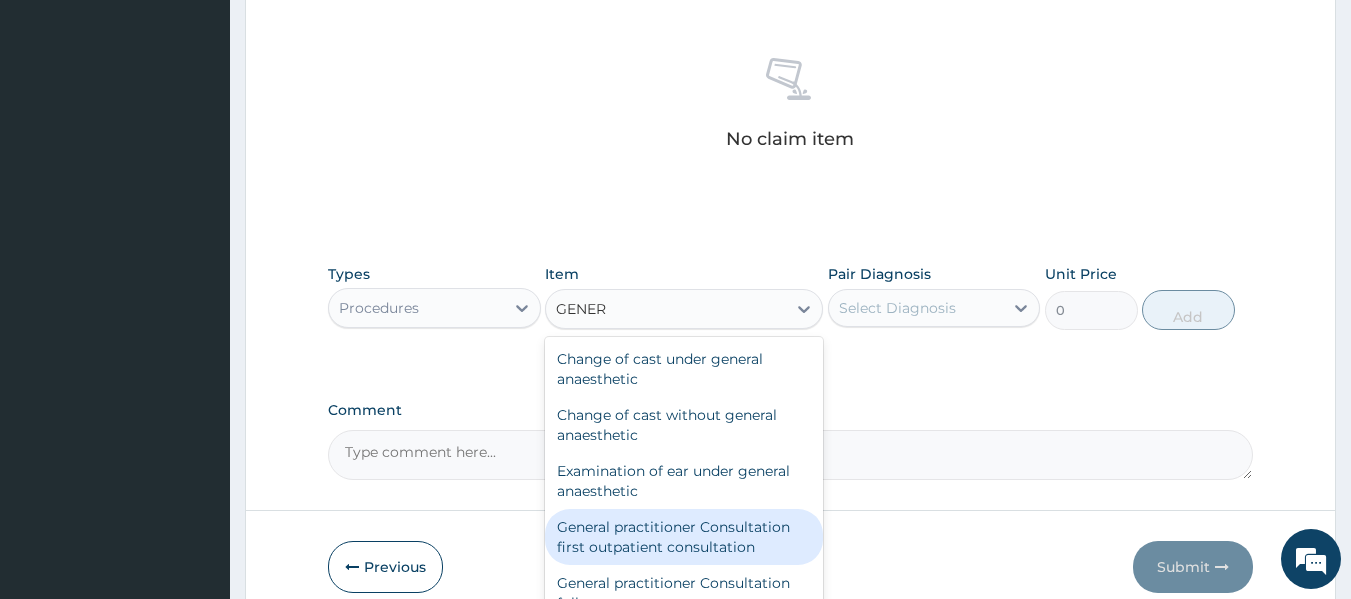 click on "General practitioner Consultation first outpatient consultation" at bounding box center (684, 537) 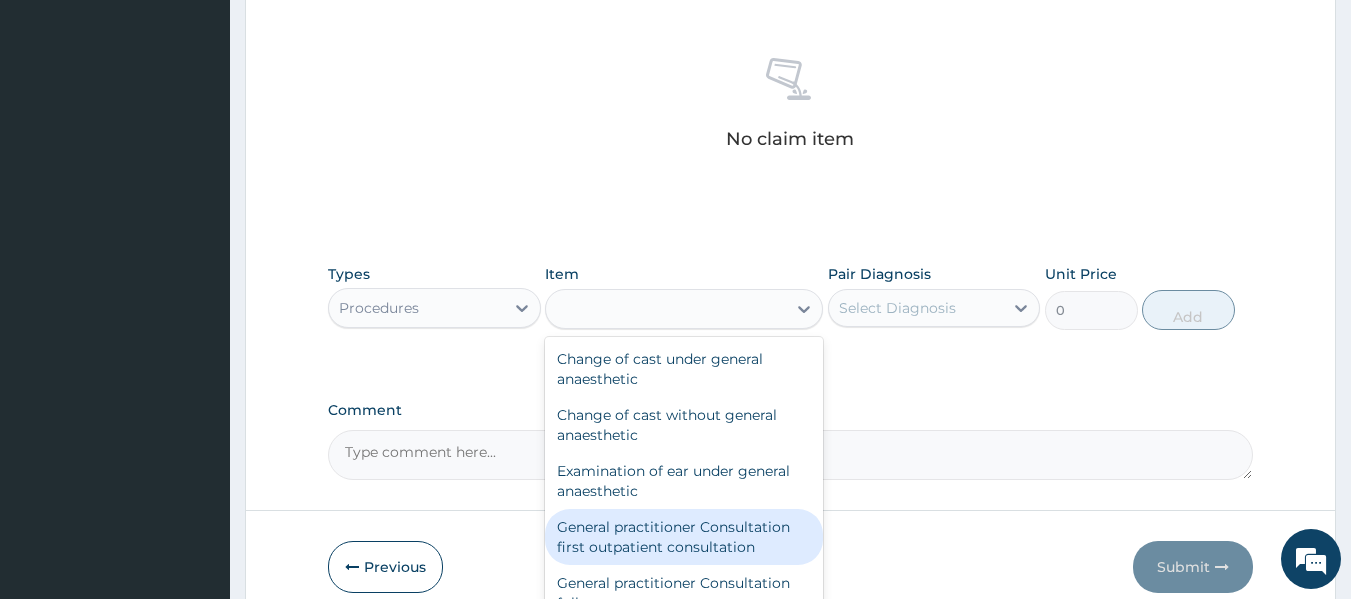 type on "3547.5" 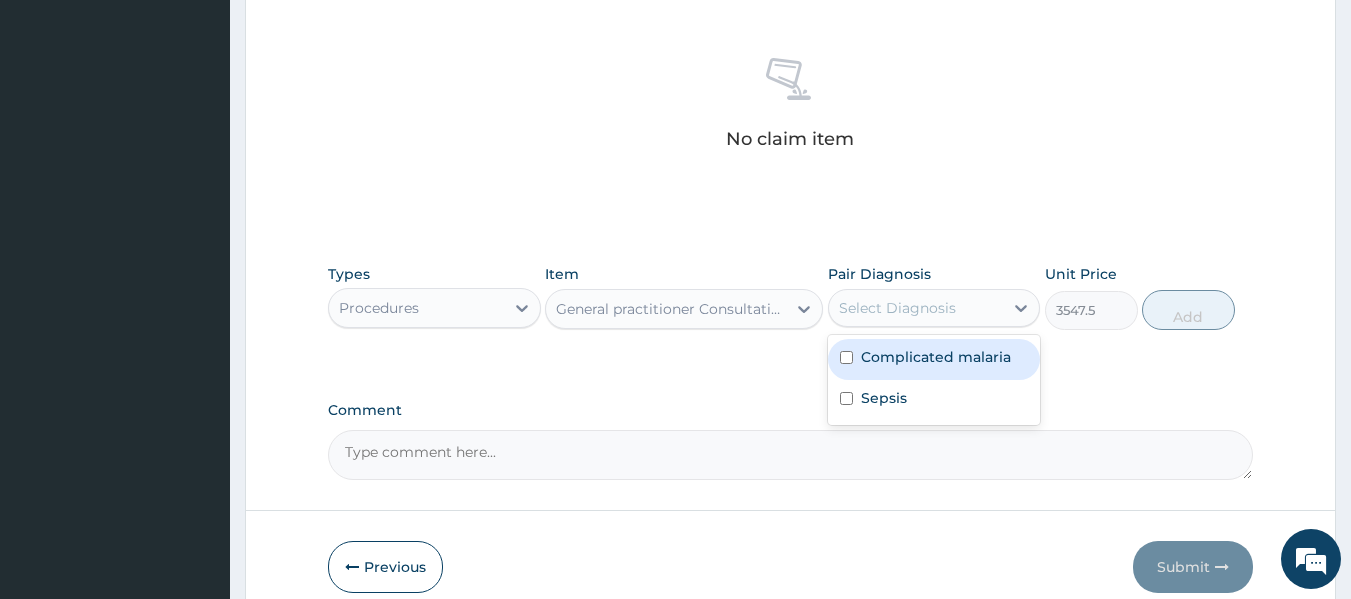 click on "Select Diagnosis" at bounding box center [916, 308] 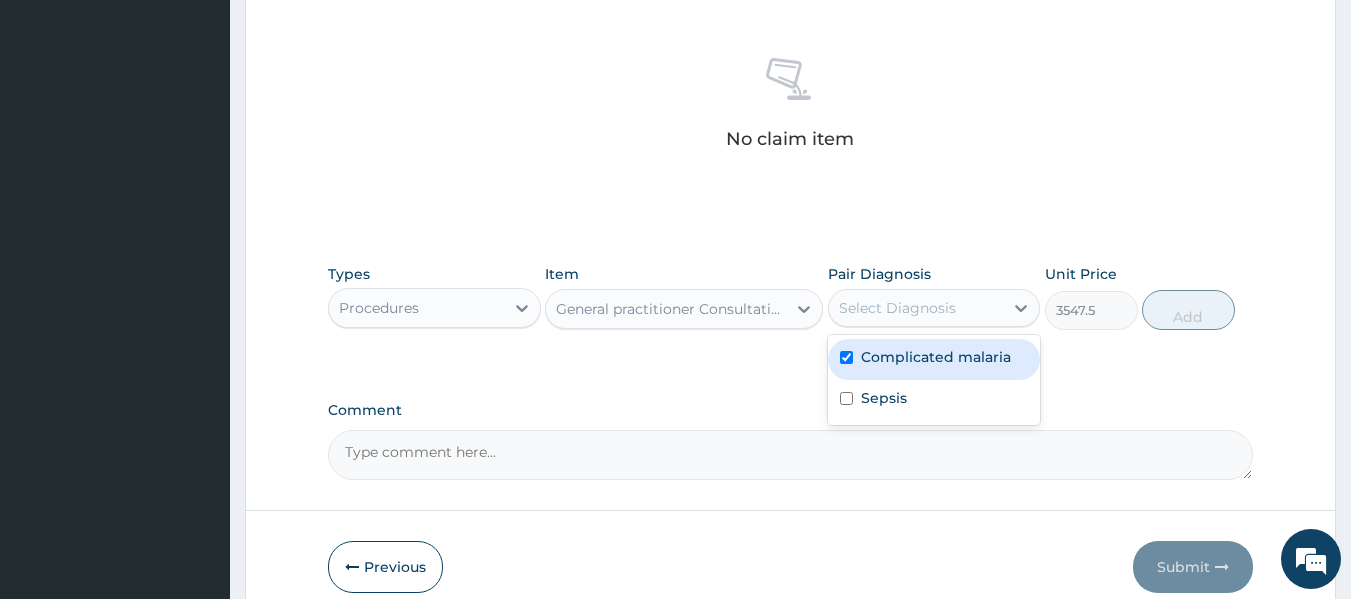 checkbox on "true" 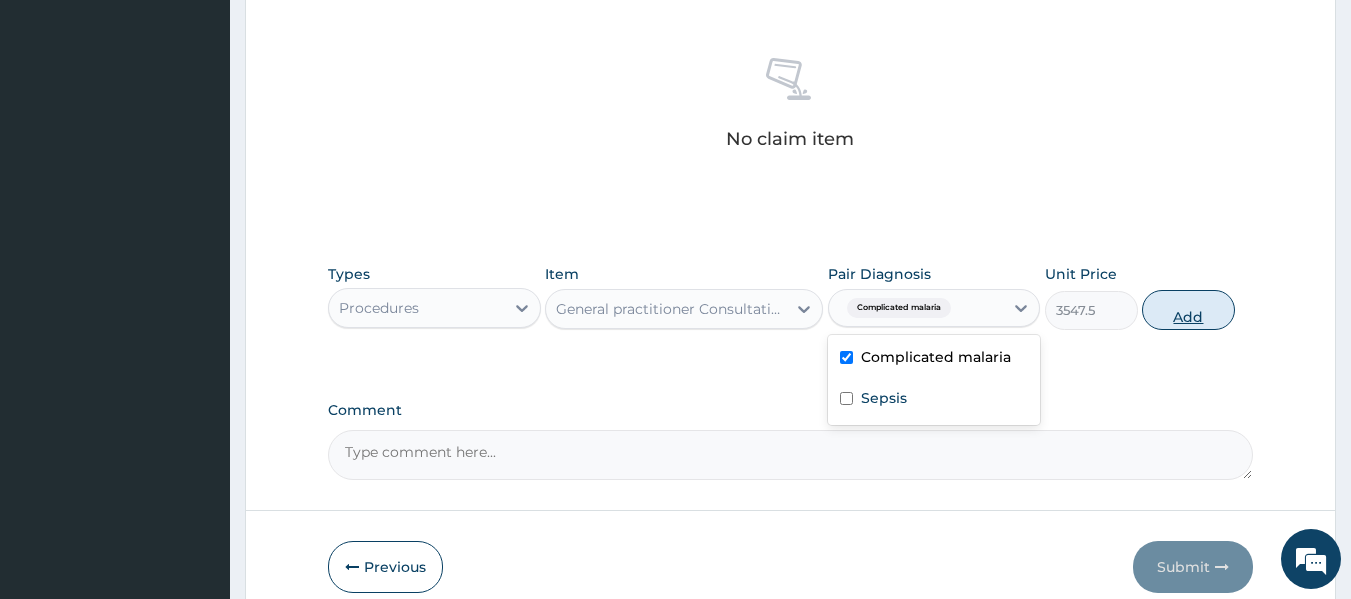 click on "Add" at bounding box center [1188, 310] 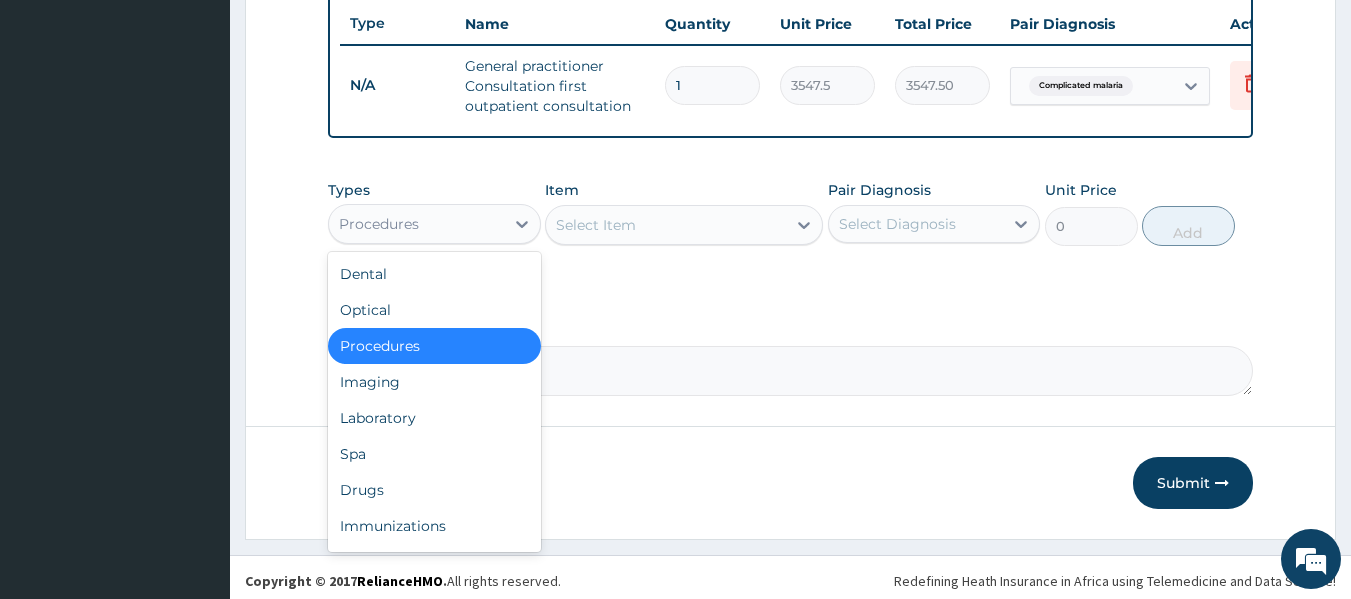 click on "Procedures" at bounding box center (416, 224) 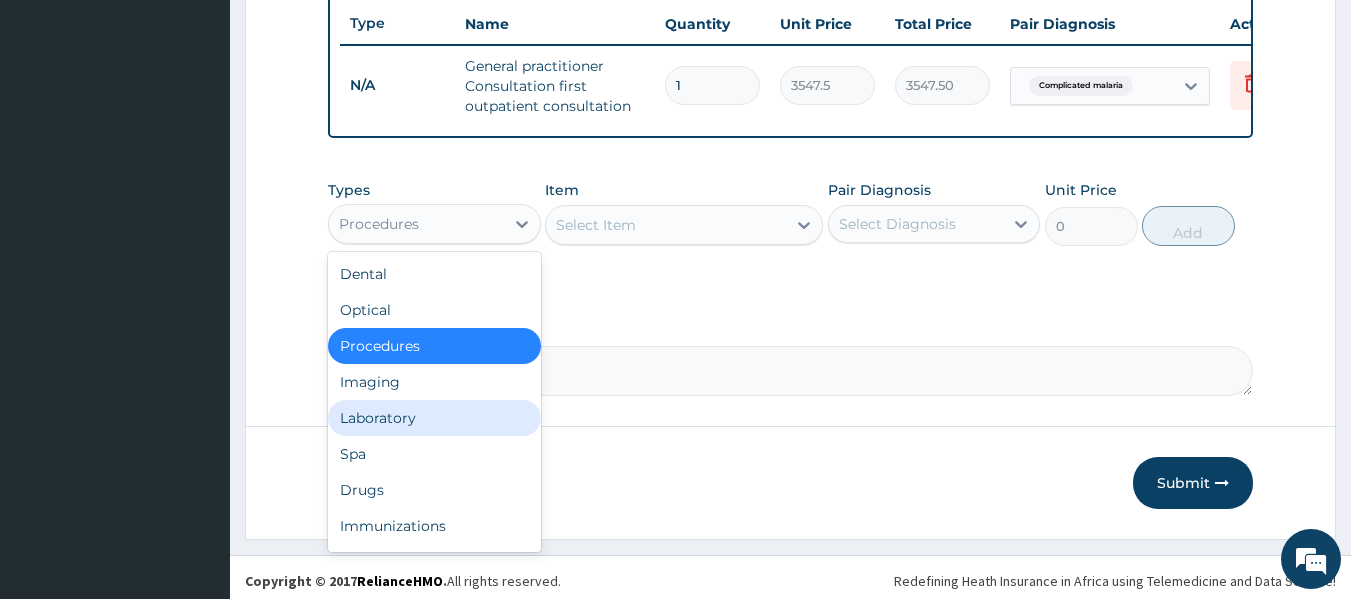 click on "Laboratory" at bounding box center (434, 418) 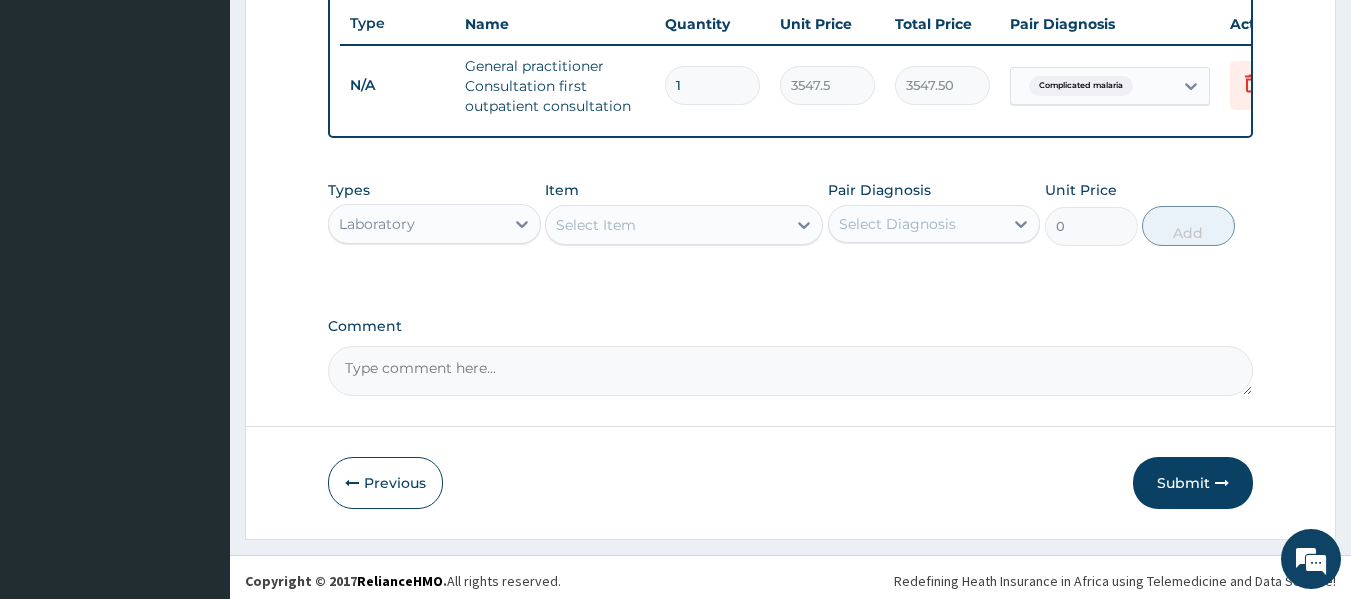 click on "Select Item" at bounding box center (666, 225) 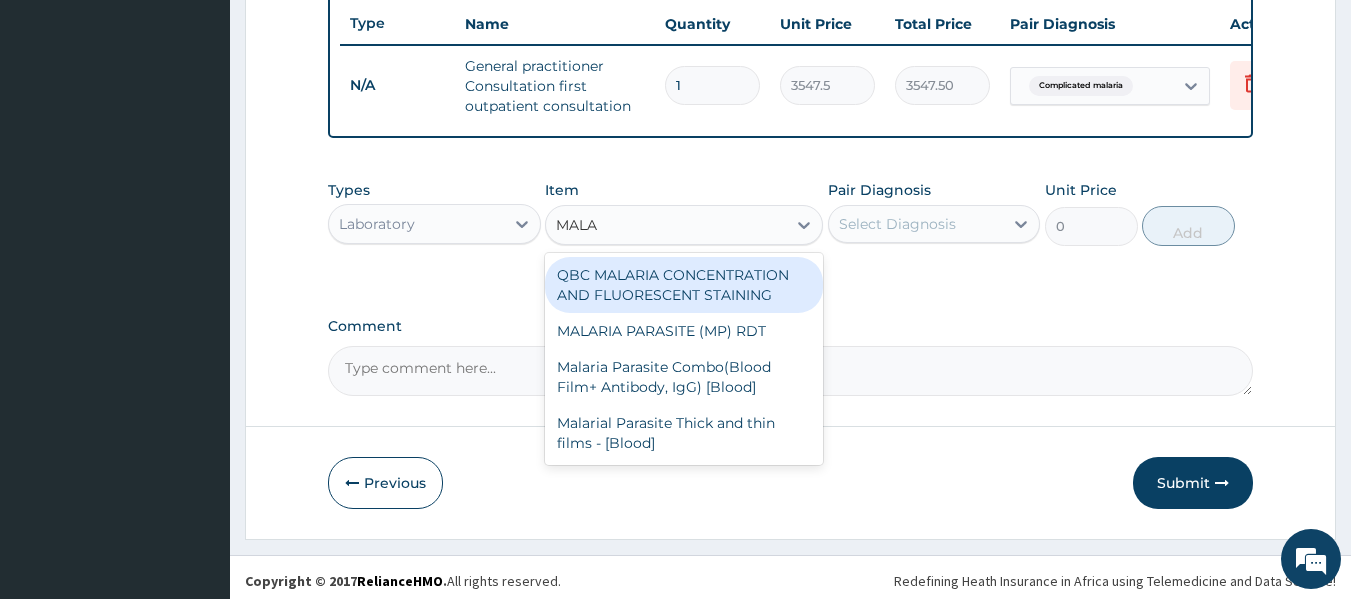 type on "MALAR" 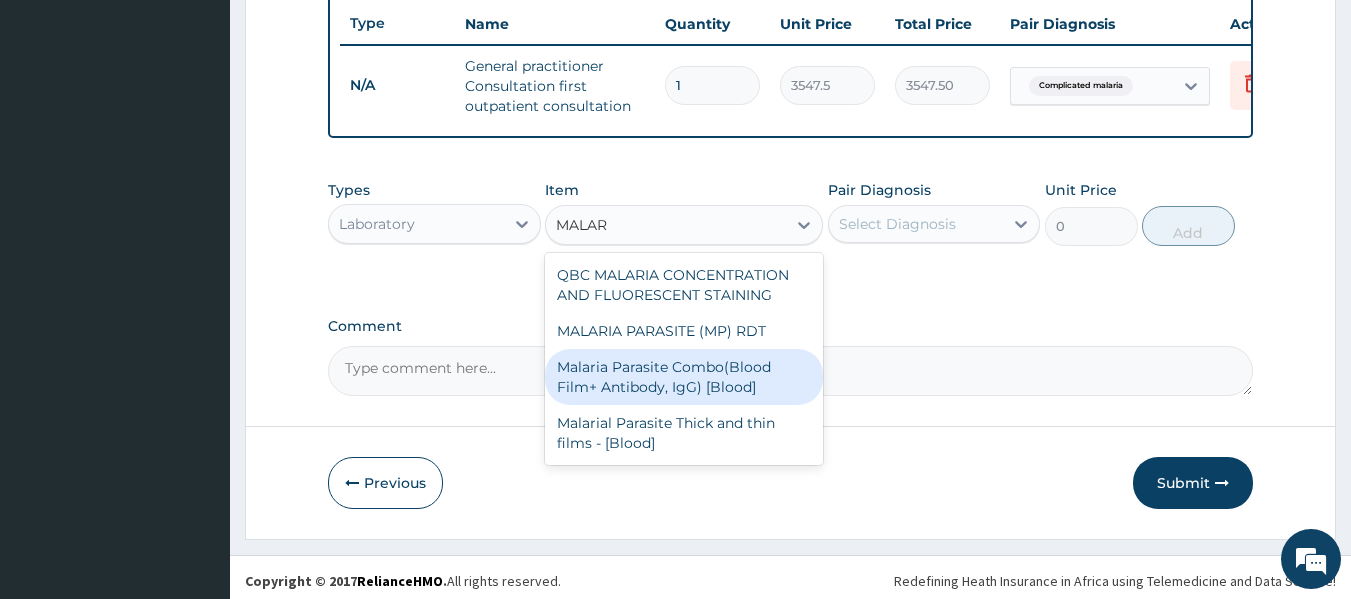 click on "Malaria Parasite Combo(Blood Film+ Antibody, IgG) [Blood]" at bounding box center [684, 377] 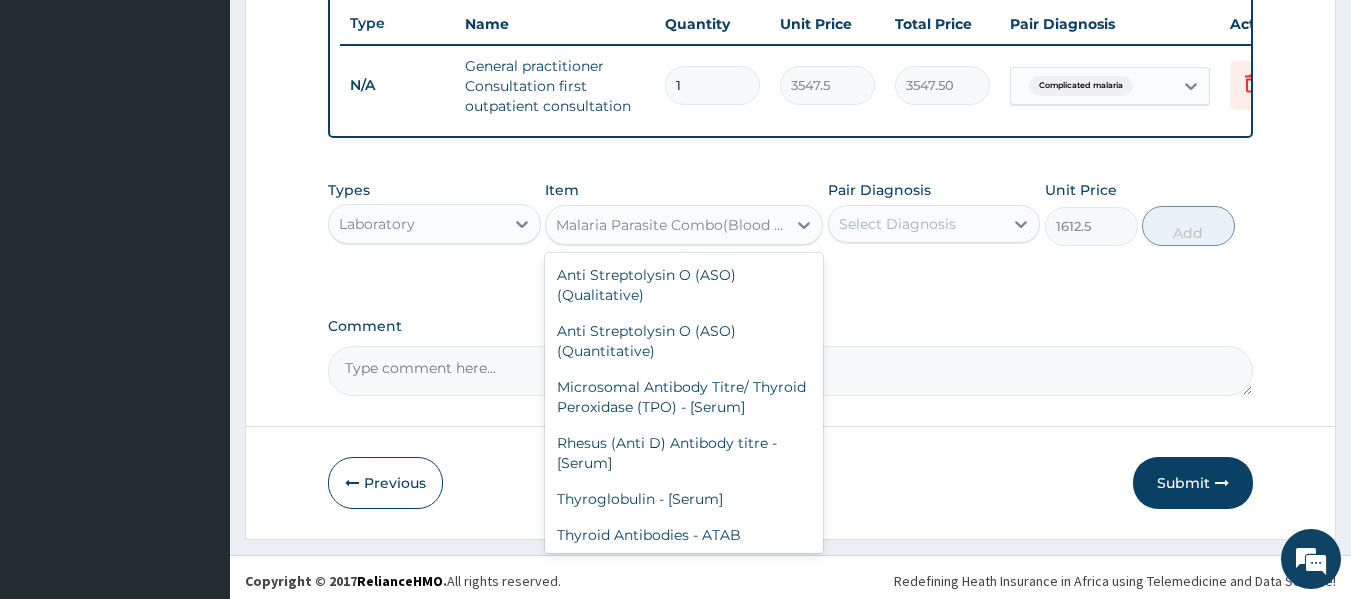 click on "Malaria Parasite Combo(Blood Film+ Antibody, IgG) [Blood]" at bounding box center (672, 225) 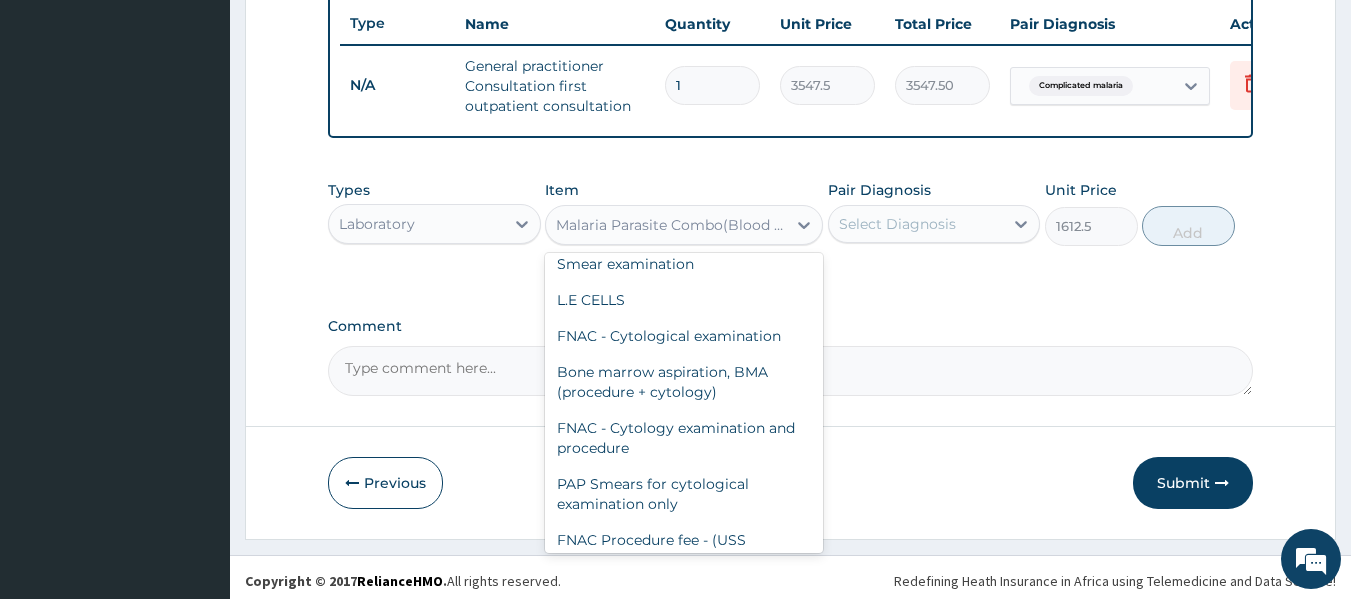 scroll, scrollTop: 774, scrollLeft: 0, axis: vertical 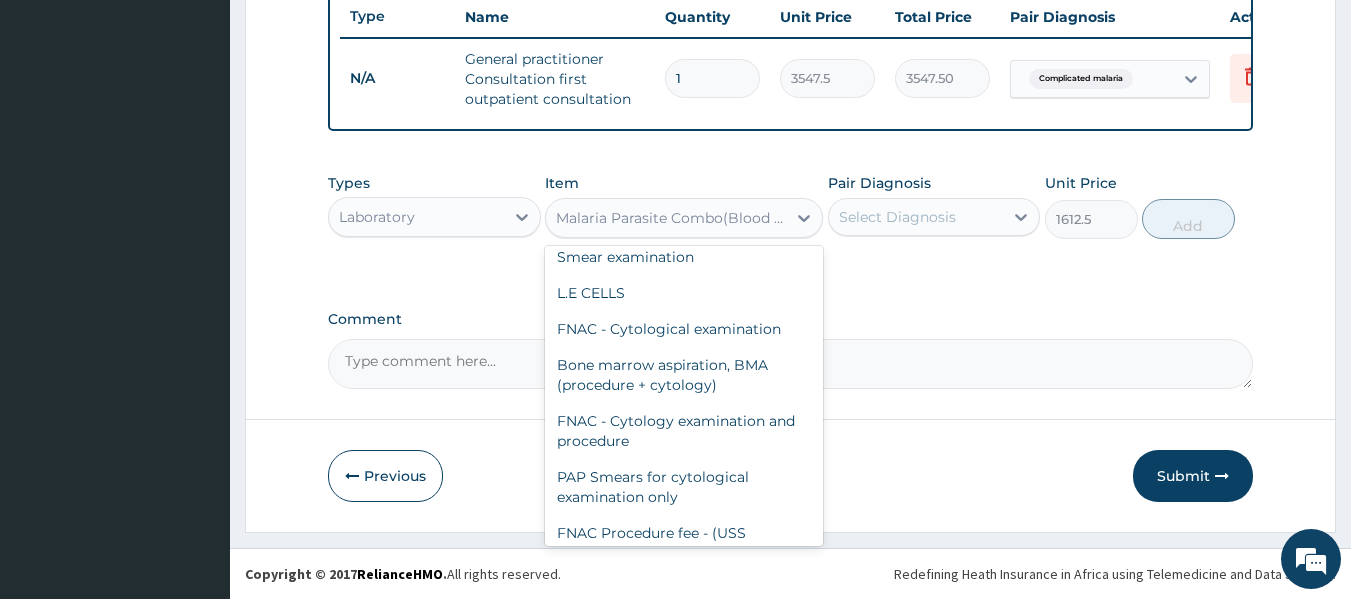click on "Redefining Heath Insurance in Africa using Telemedicine and Data Science!
Copyright © 2017  RelianceHMO .  All rights reserved." at bounding box center [790, 573] 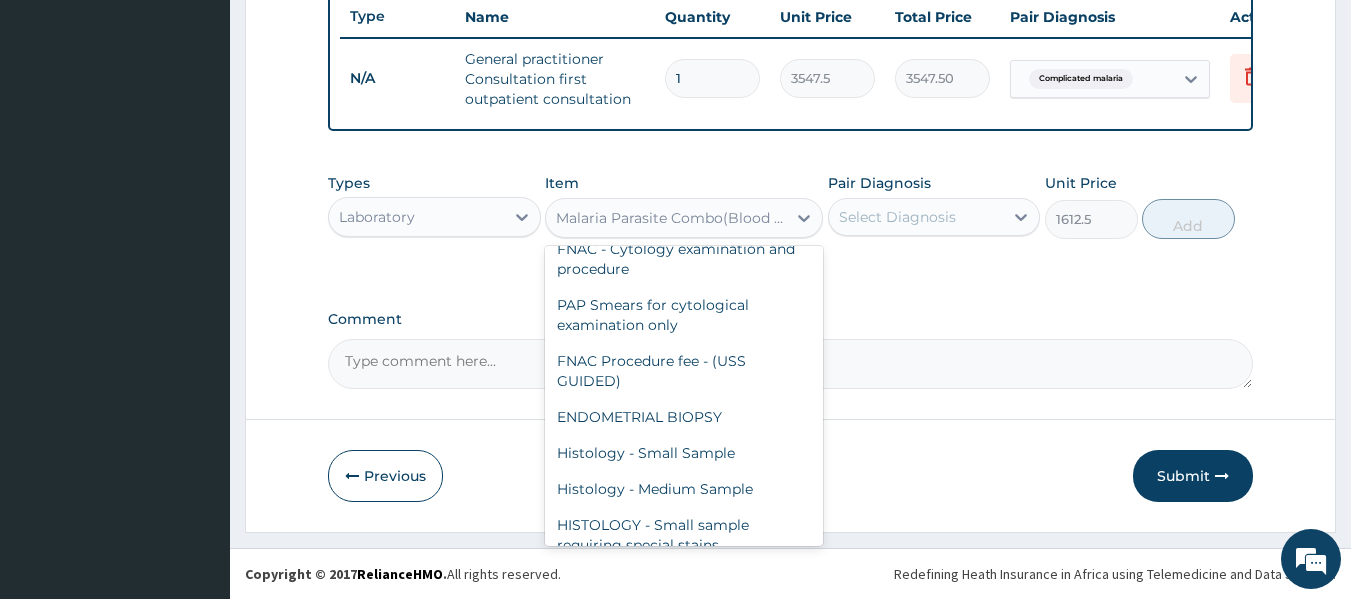 scroll, scrollTop: 14841, scrollLeft: 0, axis: vertical 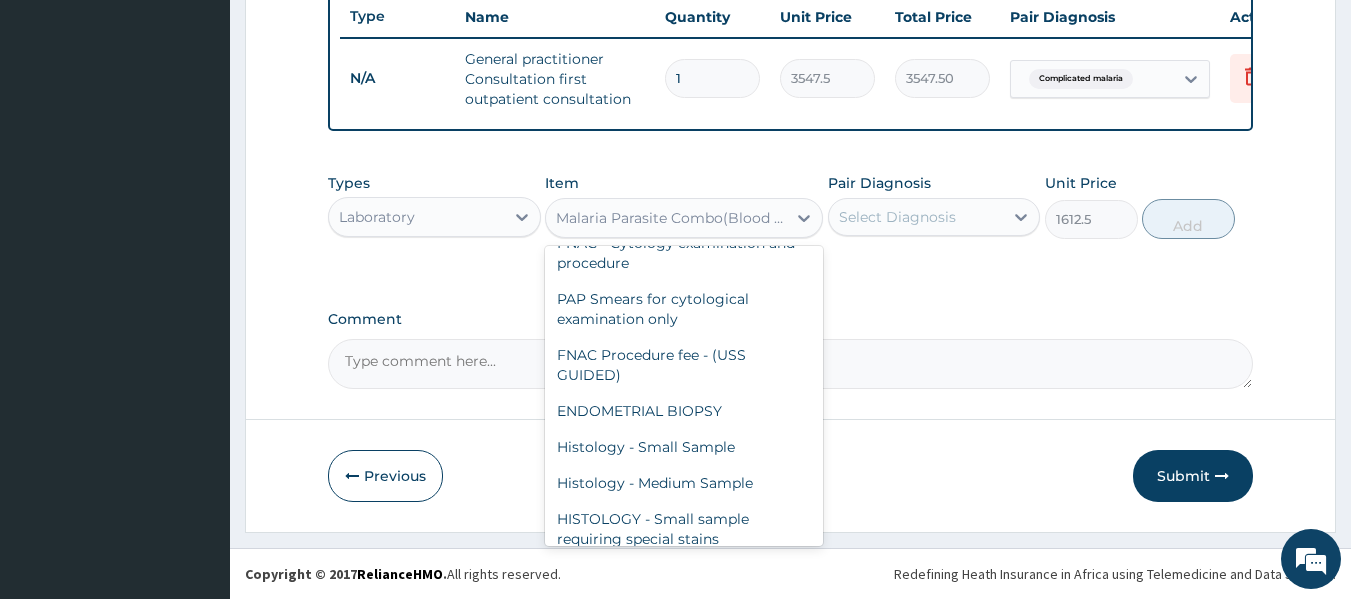 click on "Malarial Parasite Thick and thin films - [Blood]" at bounding box center (684, -3) 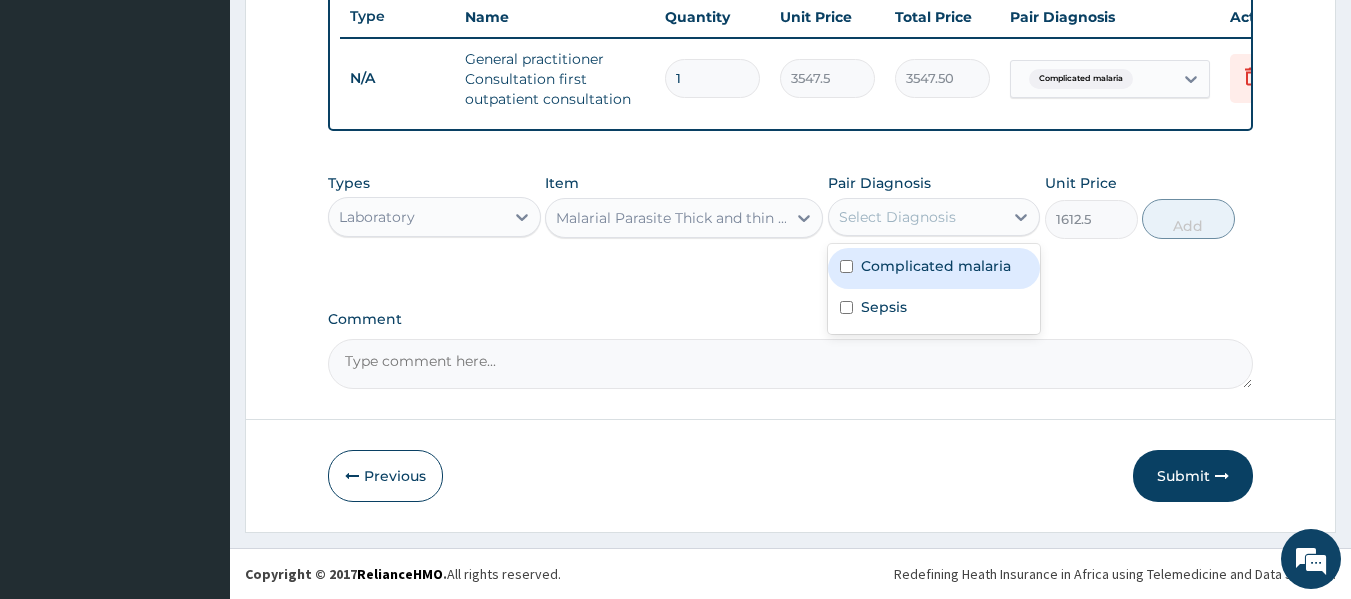 click on "Complicated malaria" at bounding box center [936, 266] 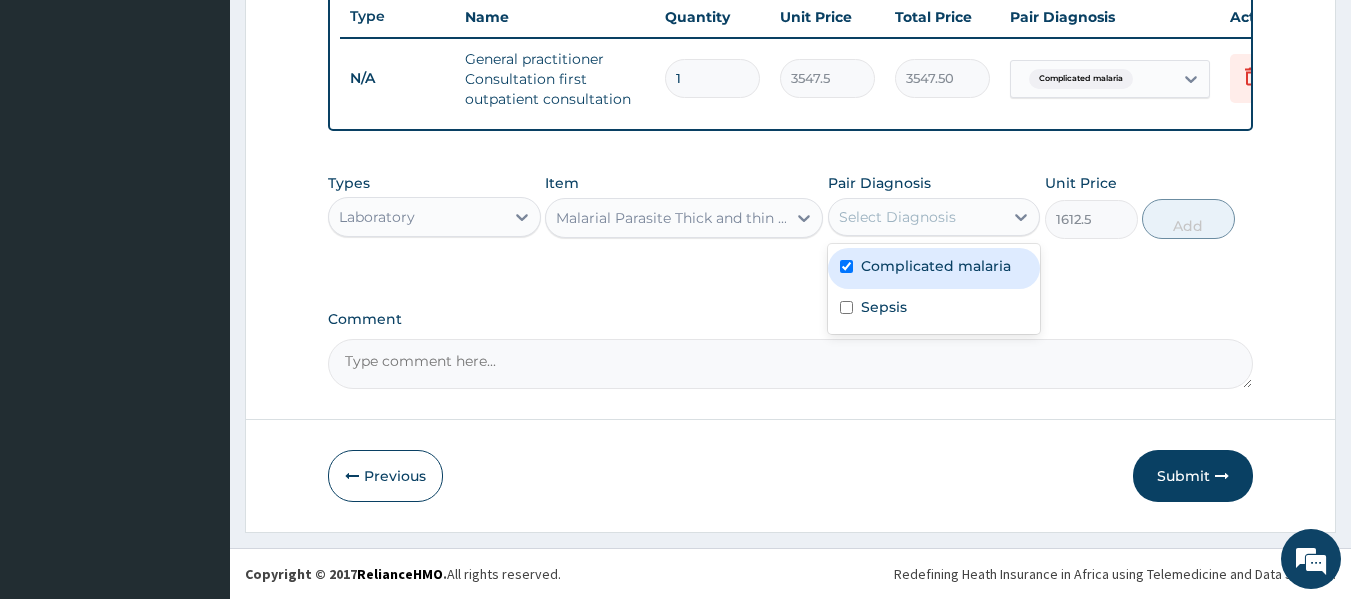 checkbox on "true" 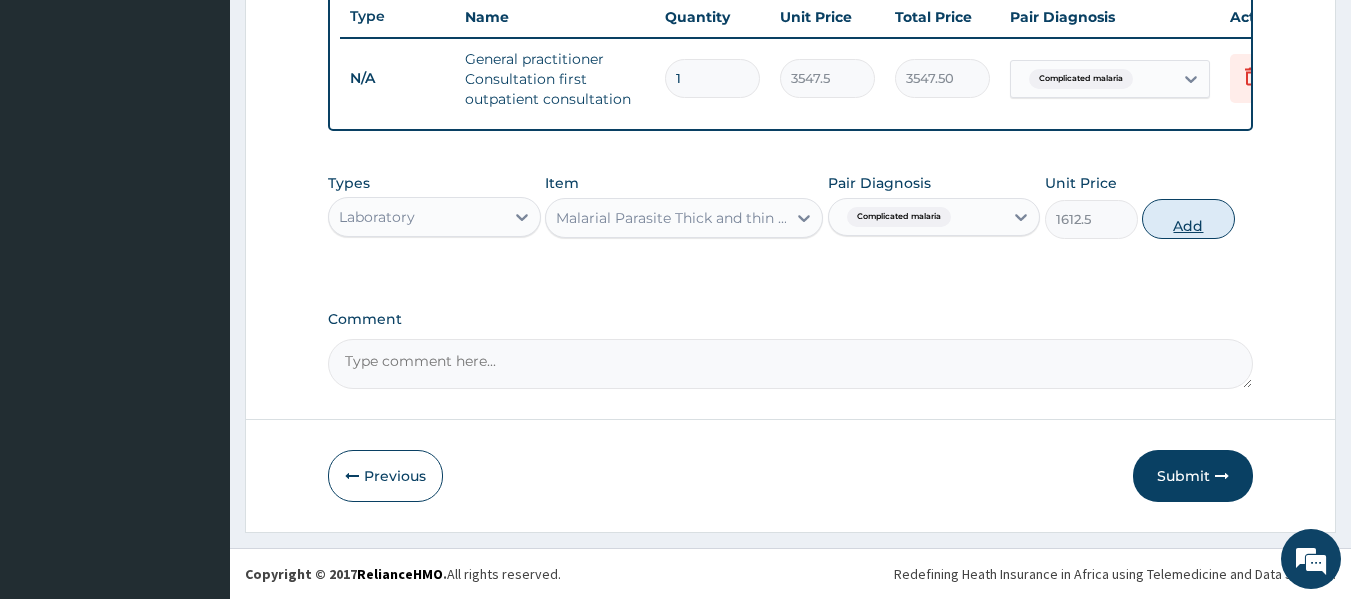 click on "Add" at bounding box center [1188, 219] 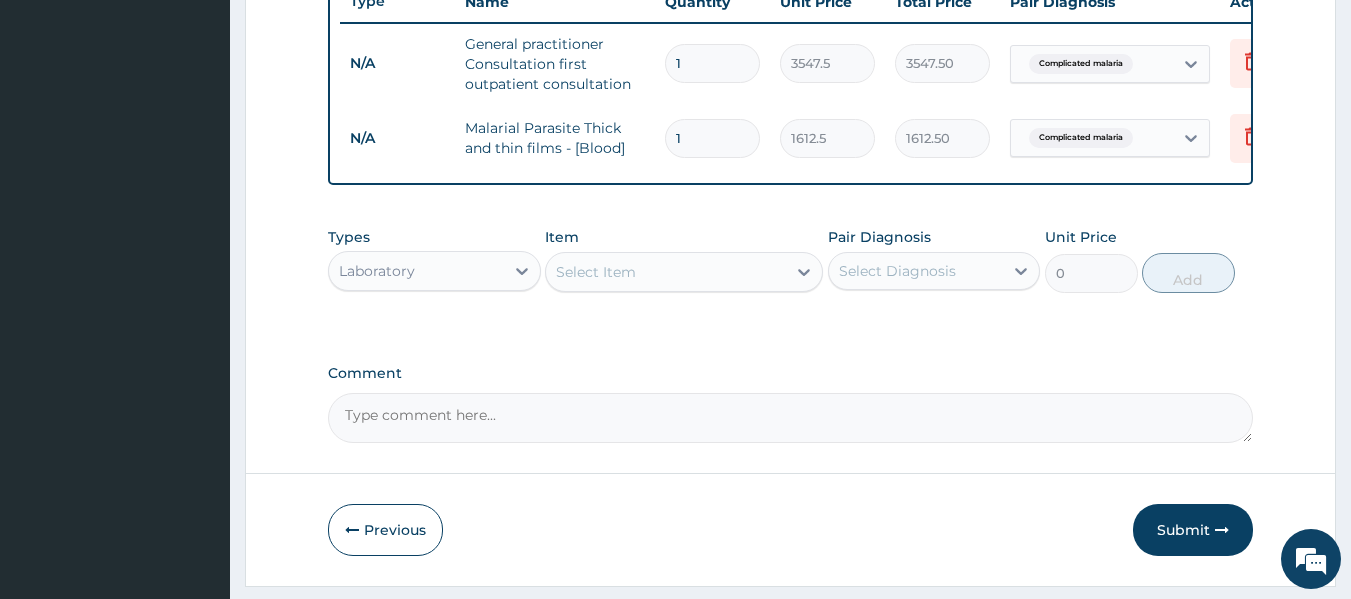 click on "Select Item" at bounding box center (666, 272) 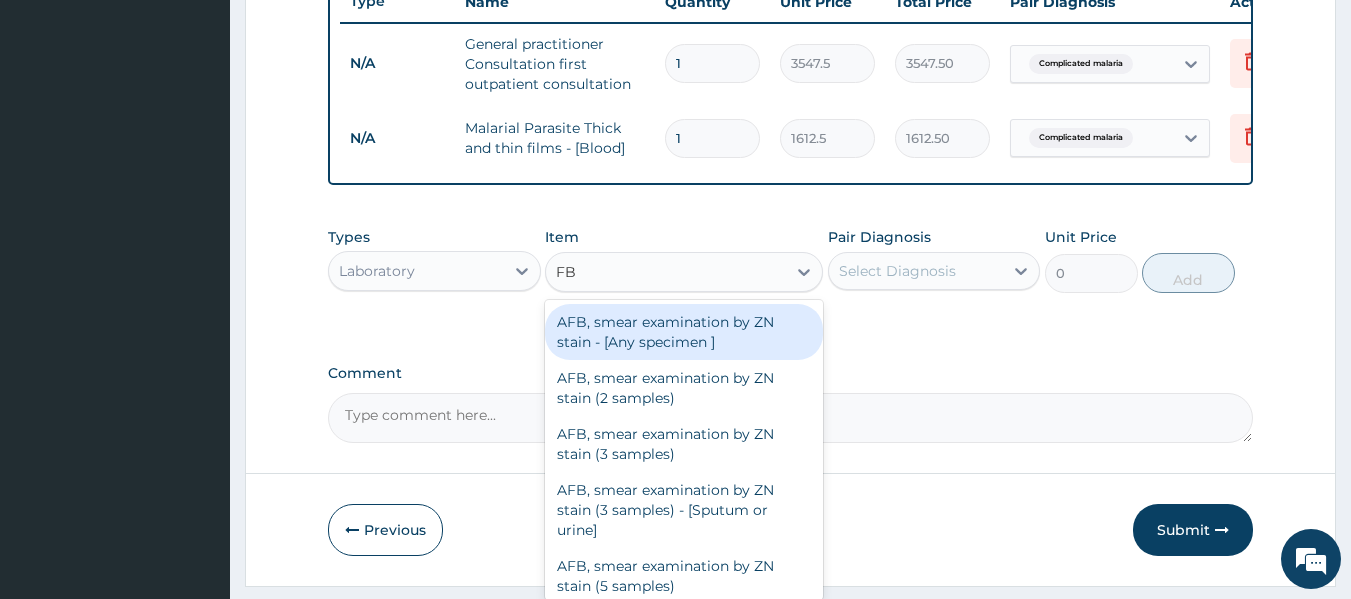 type on "FBC" 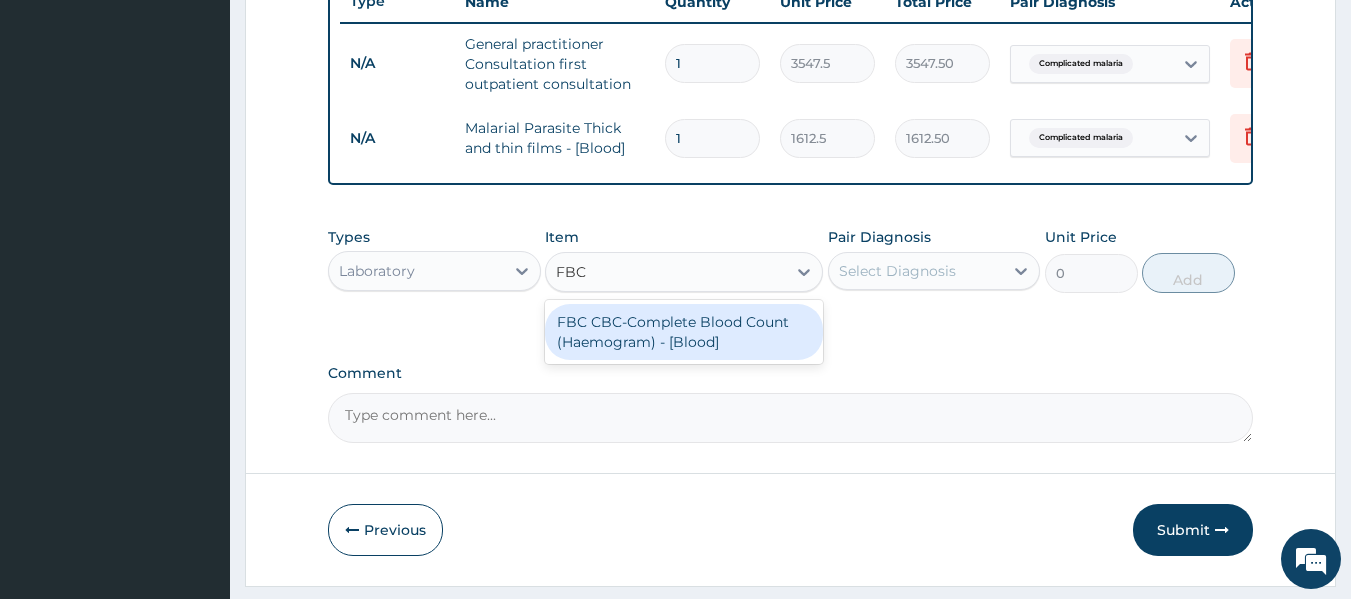 click on "FBC CBC-Complete Blood Count (Haemogram) - [Blood]" at bounding box center (684, 332) 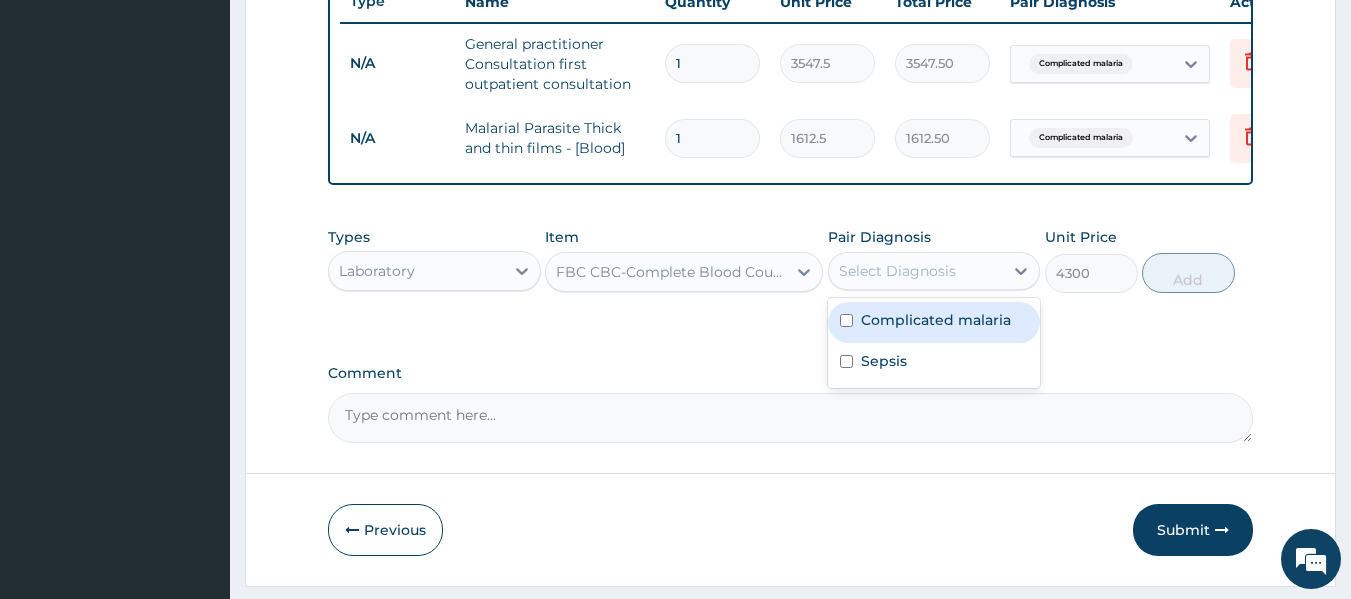 click on "Select Diagnosis" at bounding box center (897, 271) 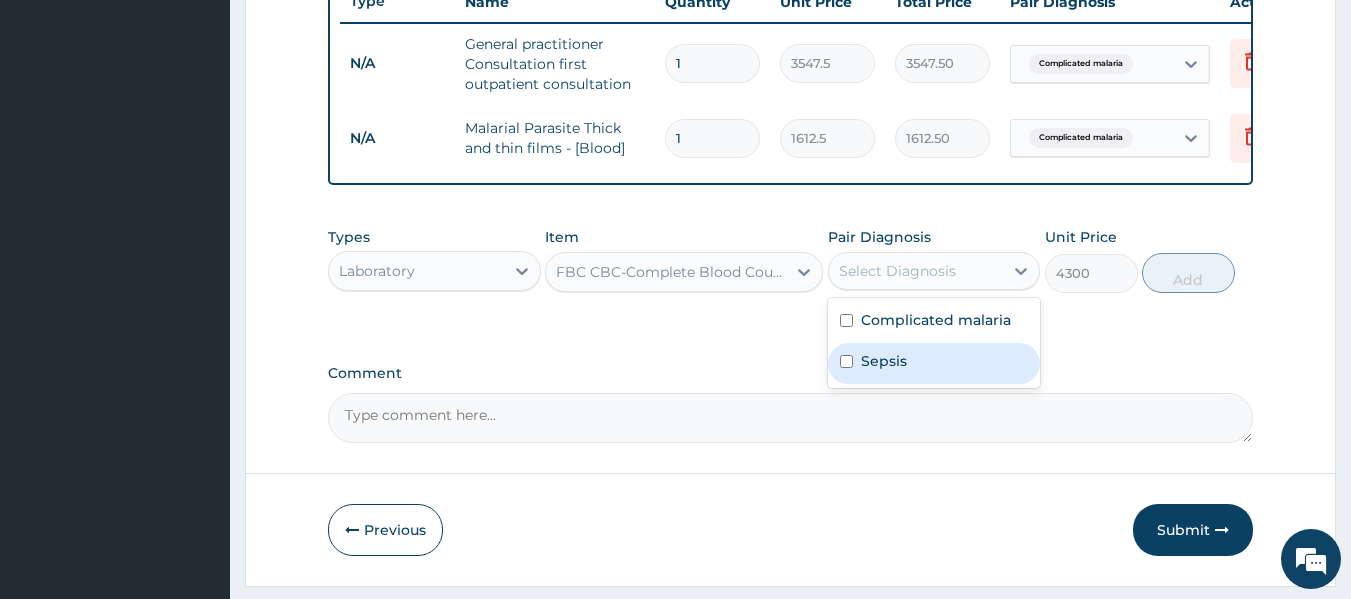 click on "Sepsis" at bounding box center [884, 361] 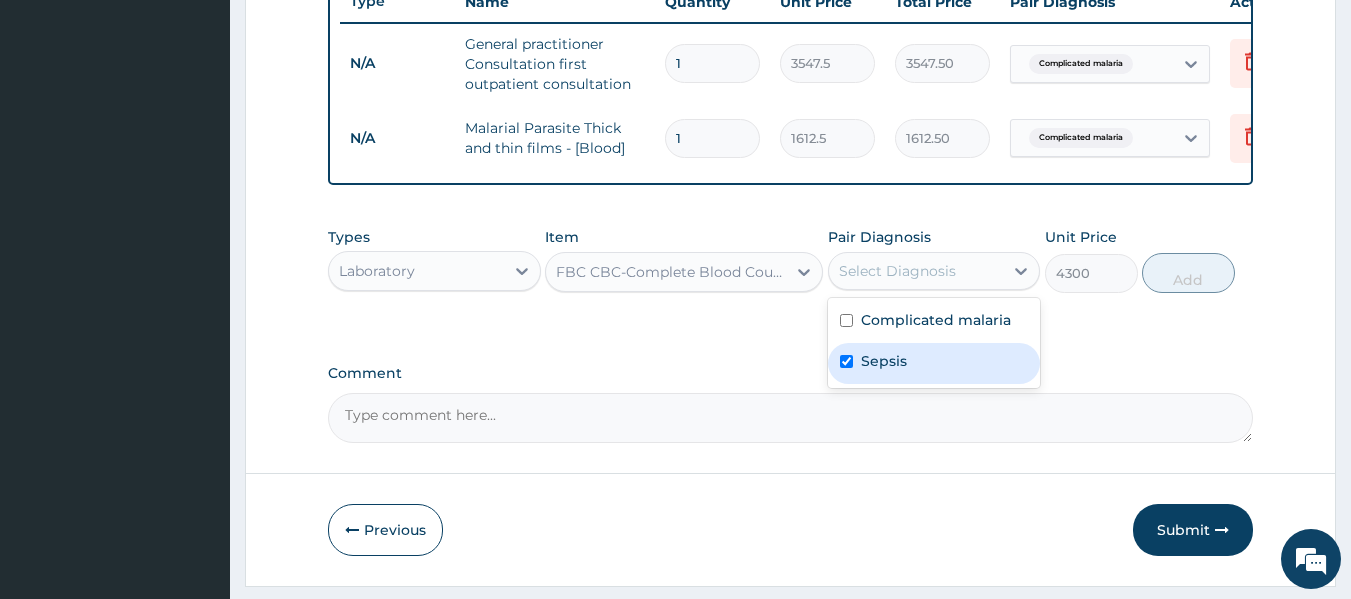 checkbox on "true" 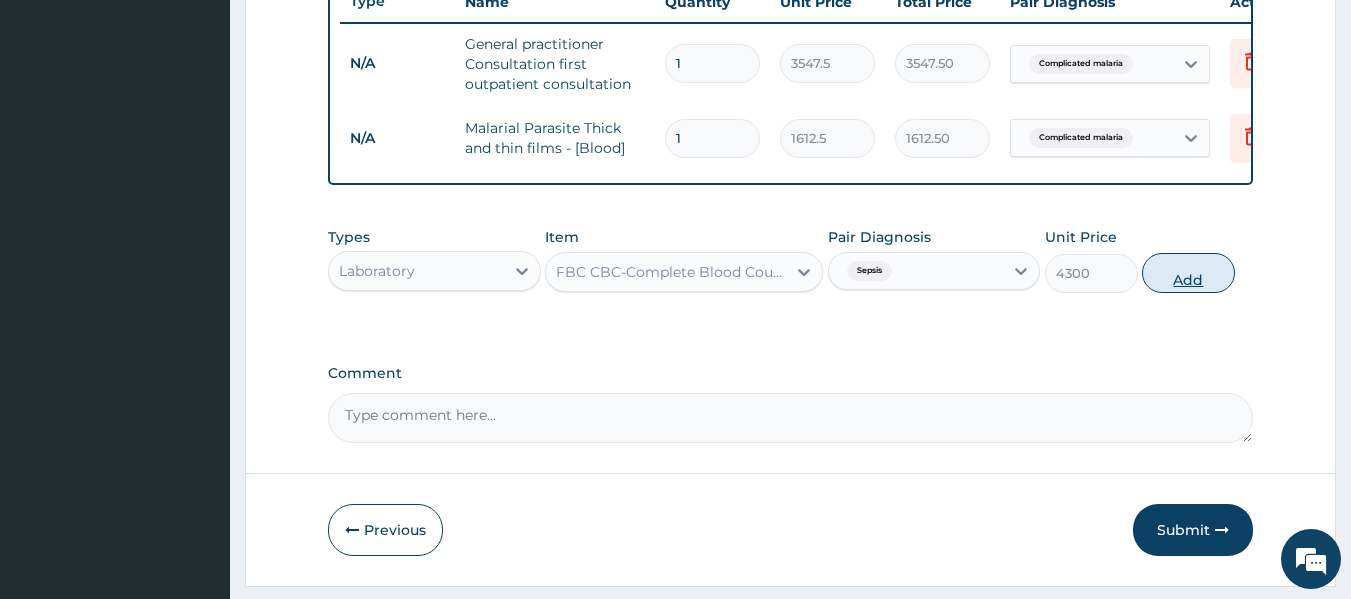 click on "Add" at bounding box center (1188, 273) 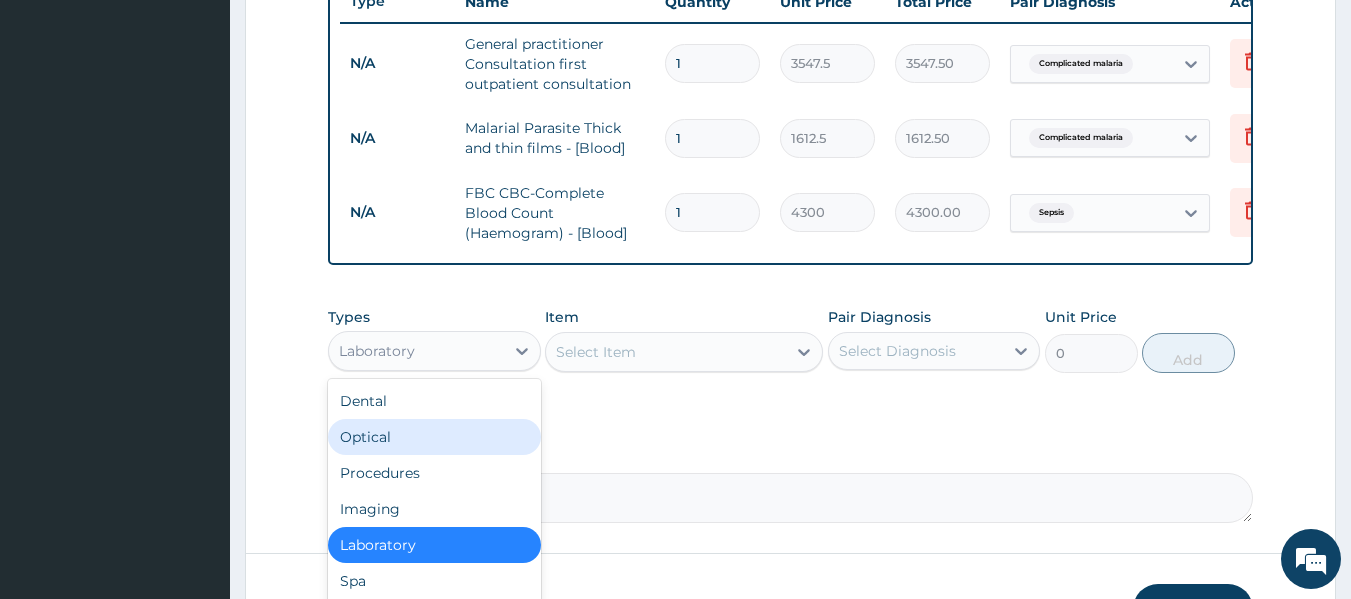 drag, startPoint x: 505, startPoint y: 354, endPoint x: 752, endPoint y: 422, distance: 256.1894 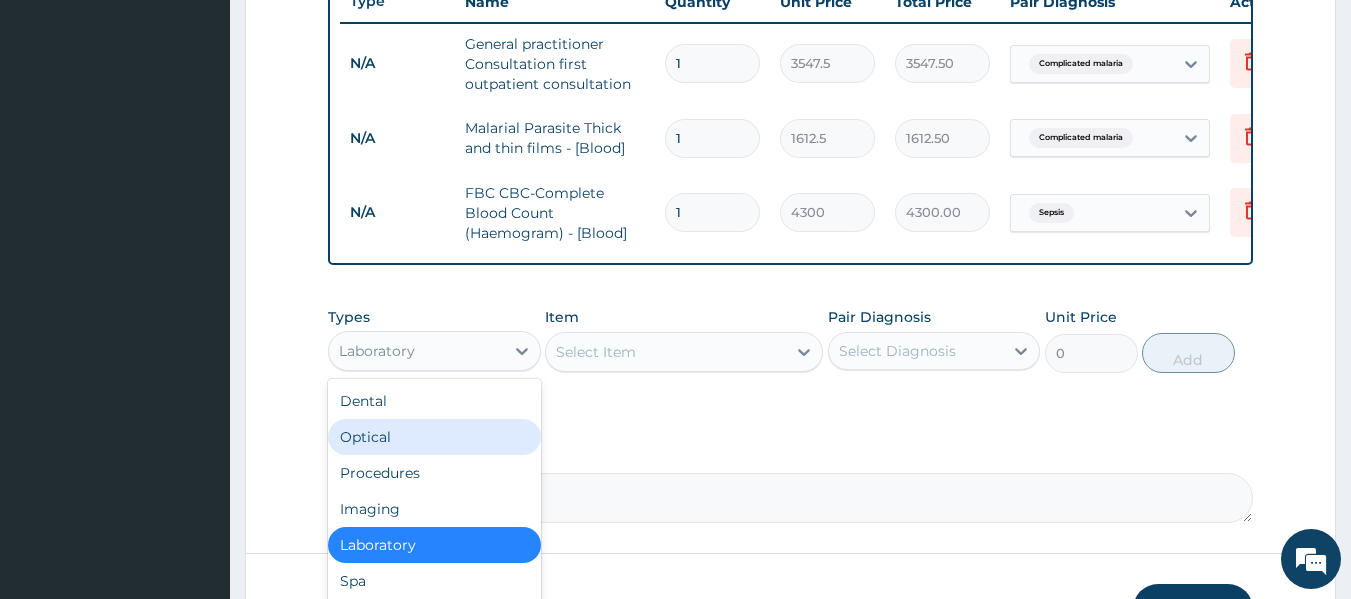 click on "Types option Laboratory, selected. option Optical focused, 2 of 10. 10 results available. Use Up and Down to choose options, press Enter to select the currently focused option, press Escape to exit the menu, press Tab to select the option and exit the menu. Laboratory Dental Optical Procedures Imaging Laboratory Spa Drugs Immunizations Others Gym Item Select Item Pair Diagnosis Select Diagnosis Unit Price 0 Add" at bounding box center (791, 355) 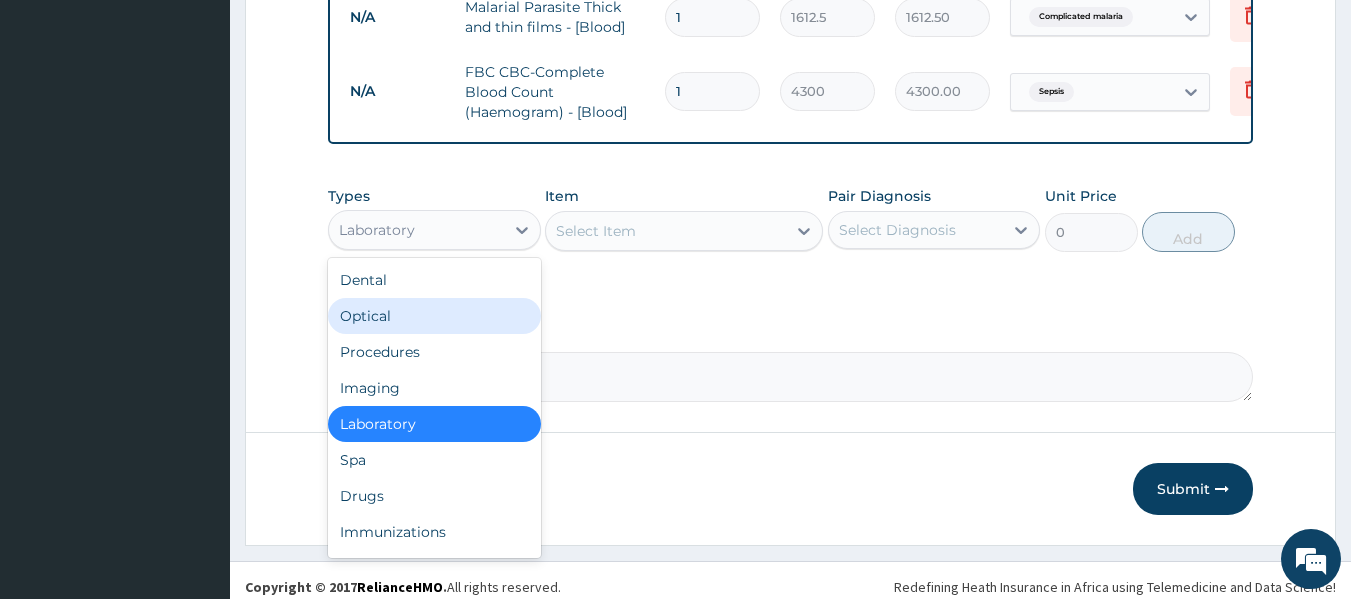 scroll, scrollTop: 923, scrollLeft: 0, axis: vertical 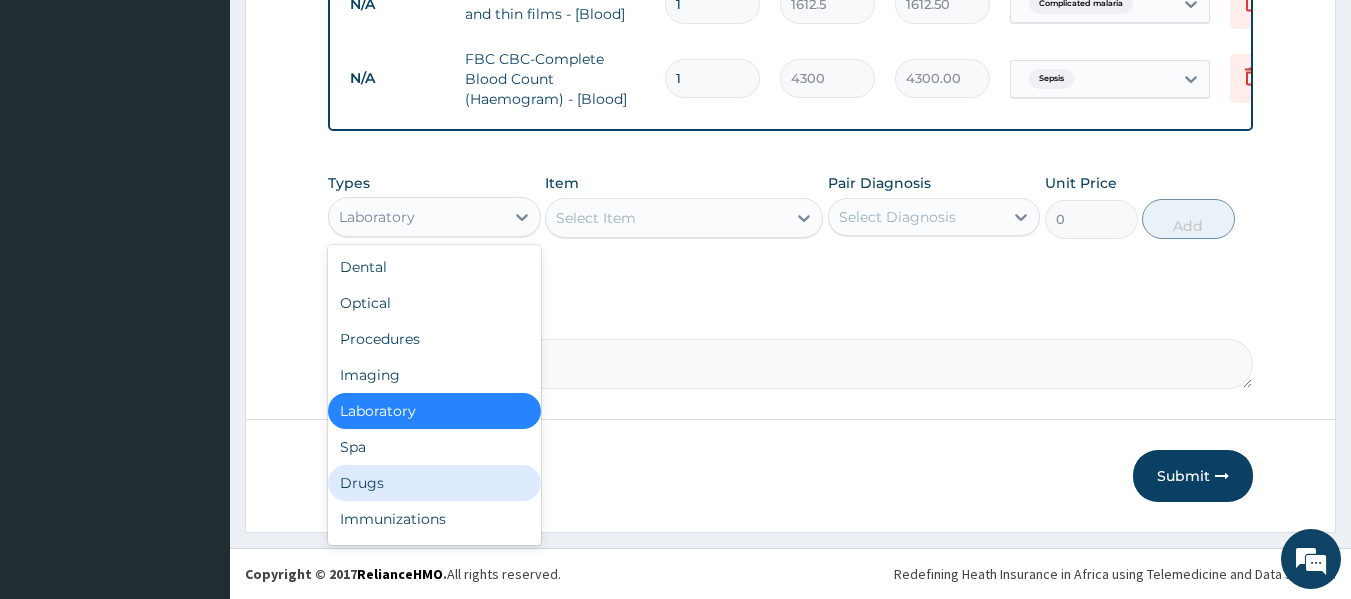 click on "Drugs" at bounding box center [434, 483] 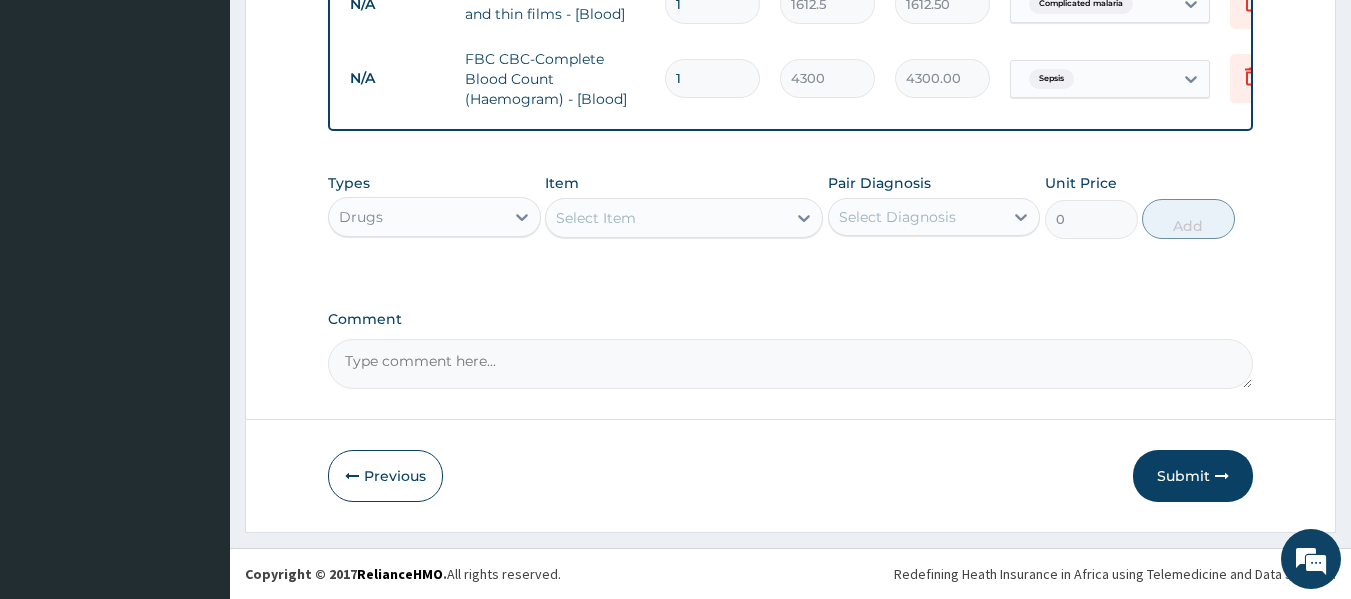 click on "Select Item" at bounding box center (666, 218) 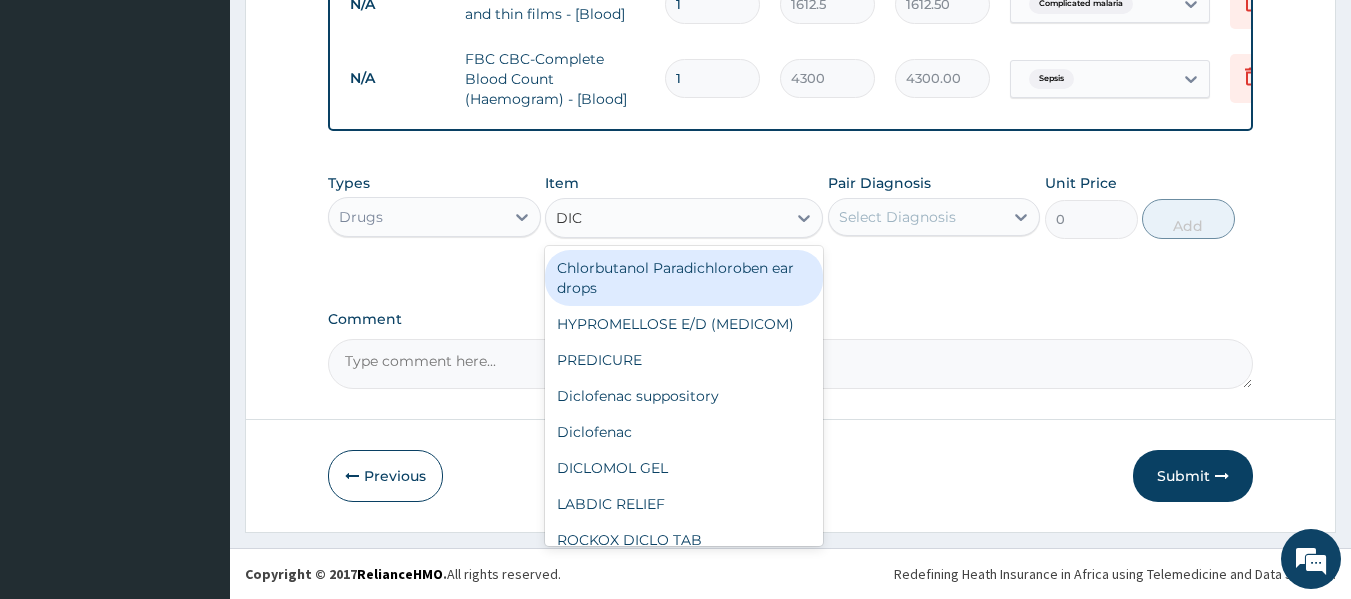 type on "DICL" 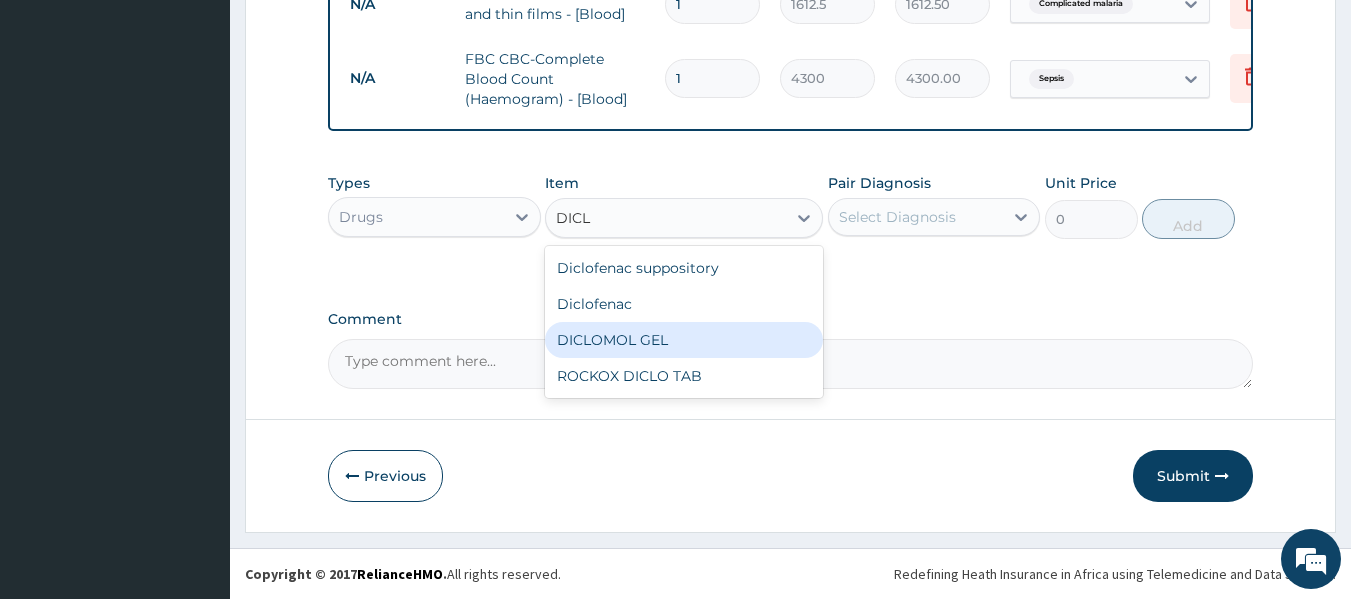 click on "DICLOMOL GEL" at bounding box center [684, 340] 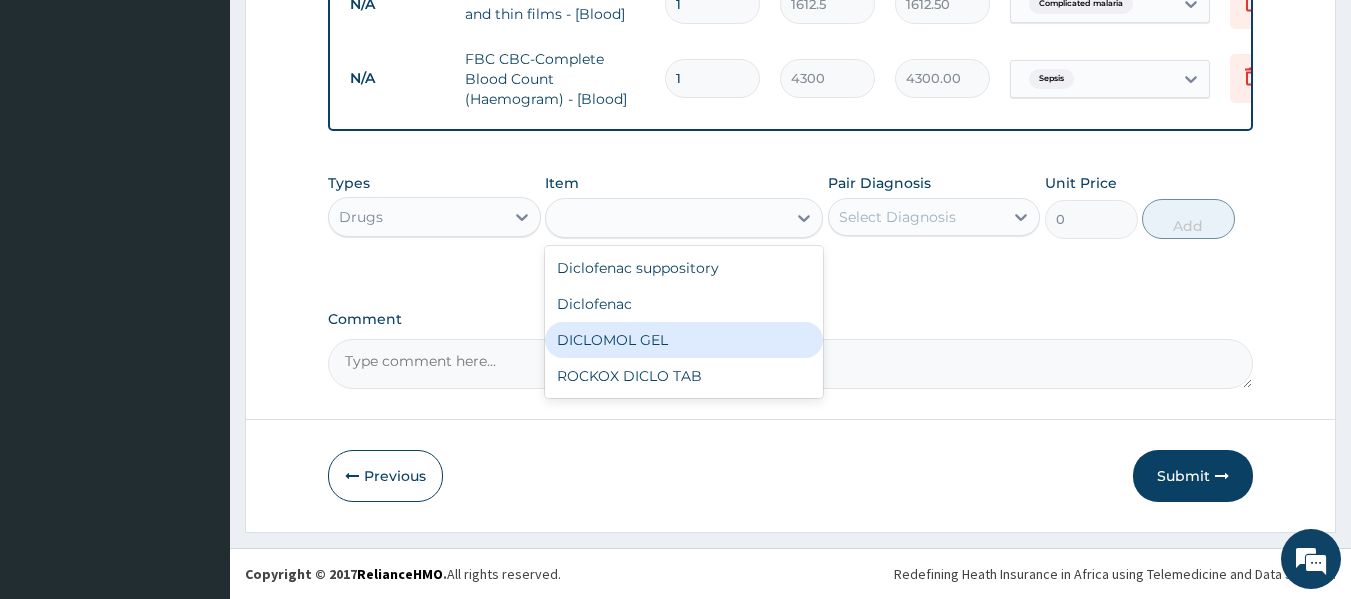 type on "827.75" 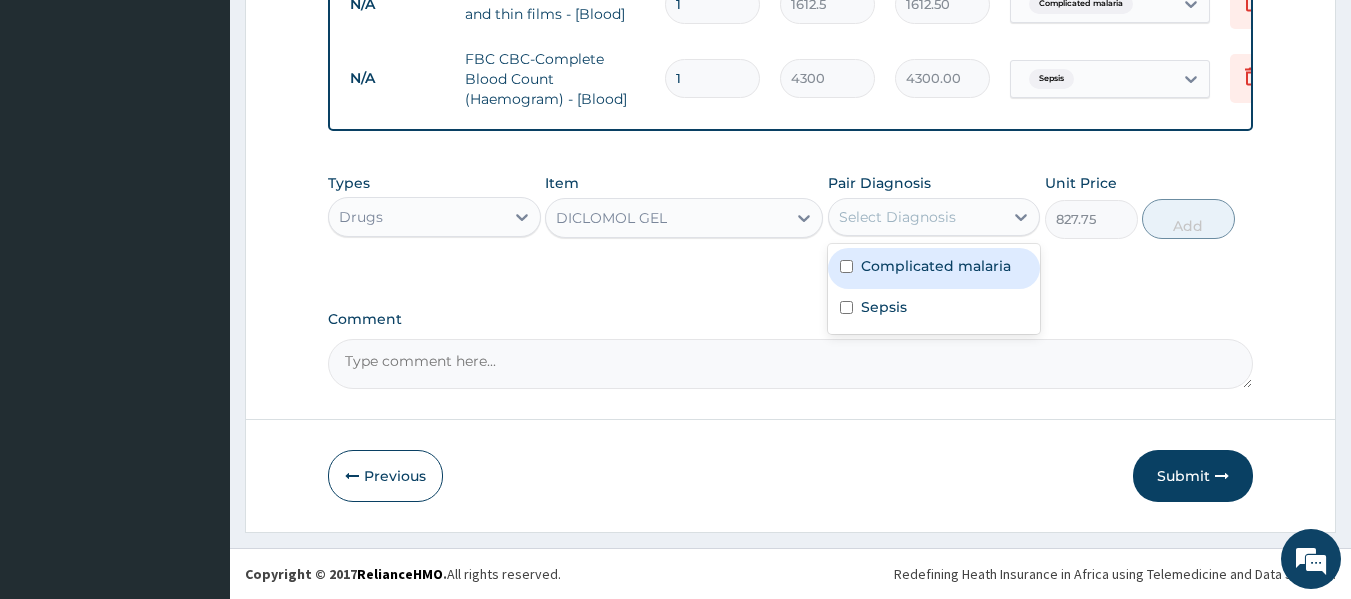 click on "Select Diagnosis" at bounding box center (916, 217) 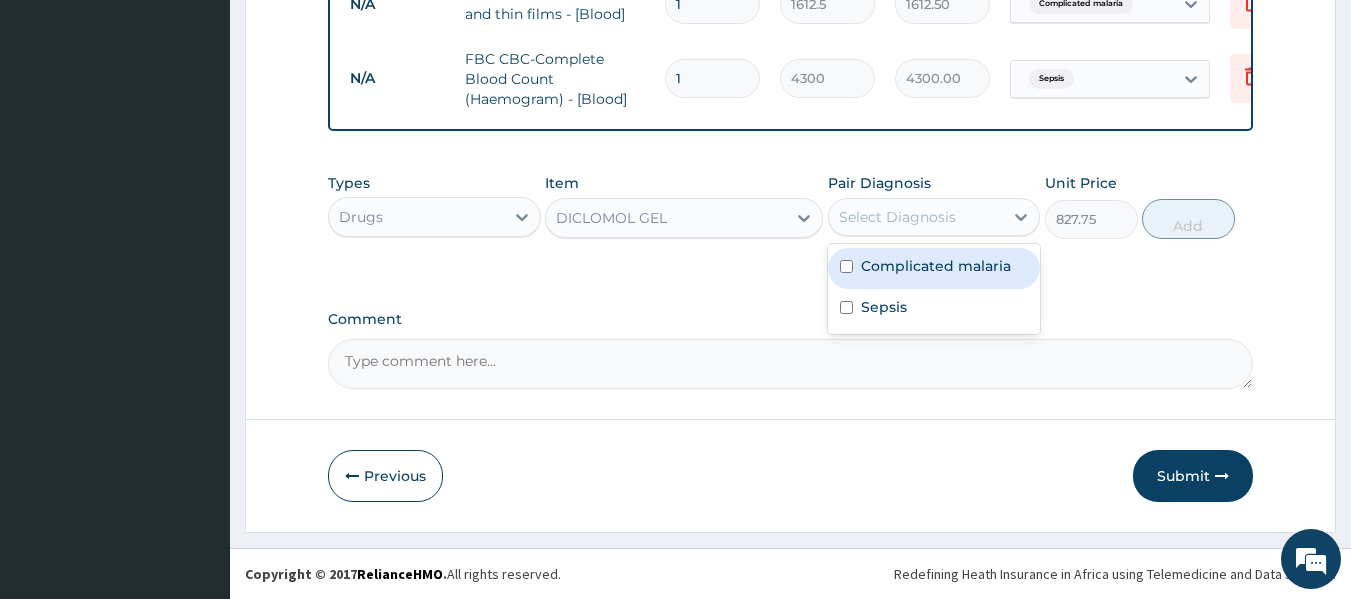 click on "Complicated malaria" at bounding box center (934, 268) 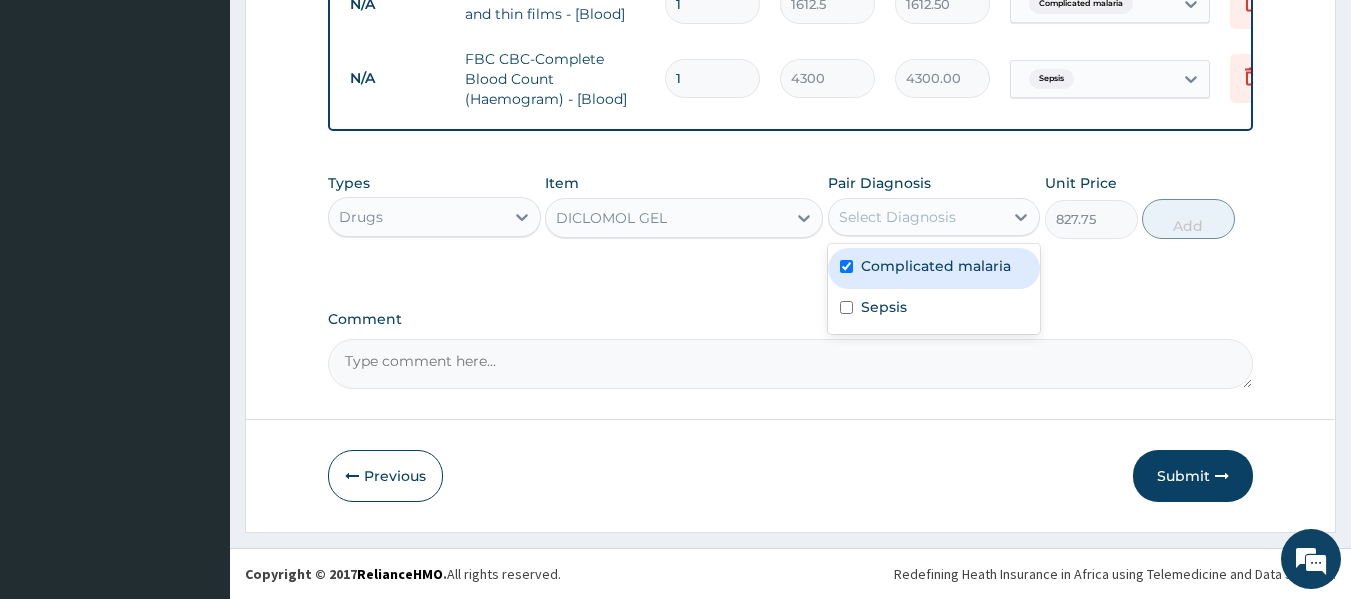 checkbox on "true" 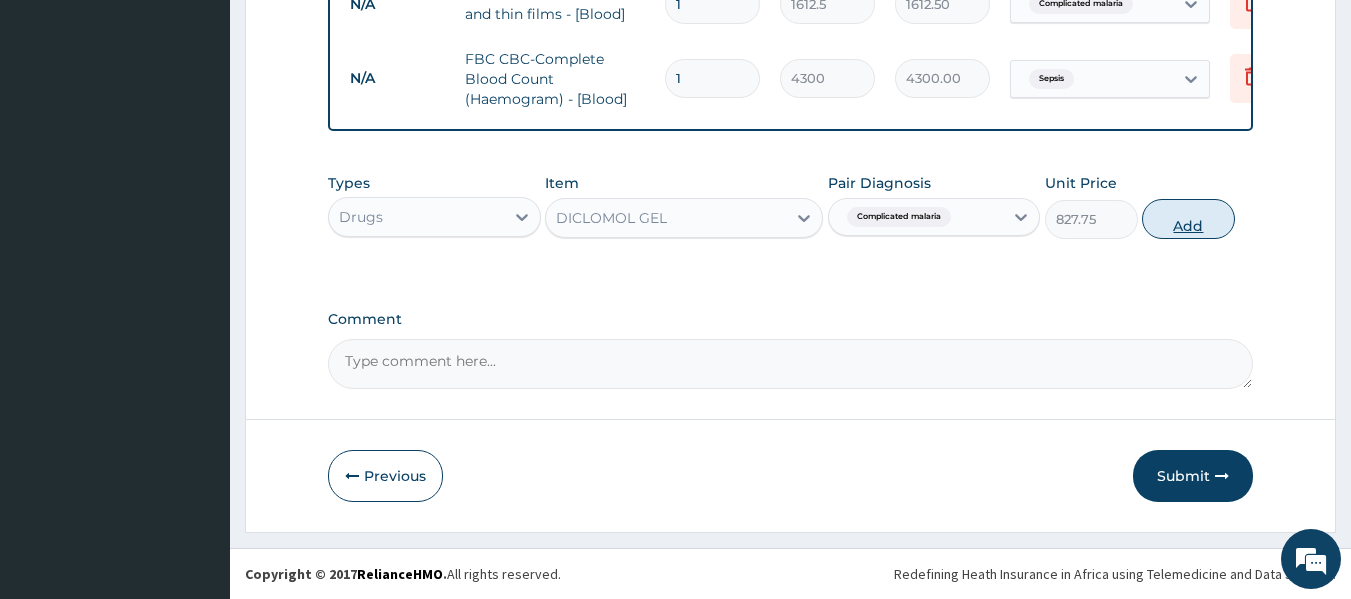 click on "Add" at bounding box center (1188, 219) 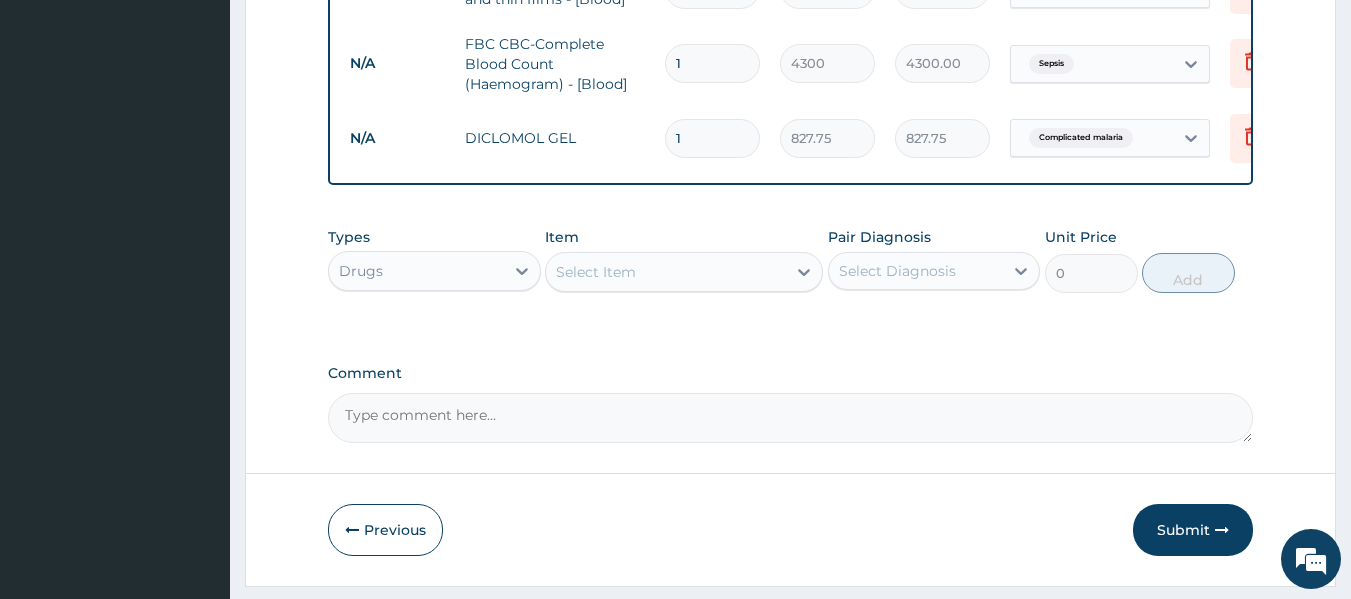 click on "Select Item" at bounding box center [666, 272] 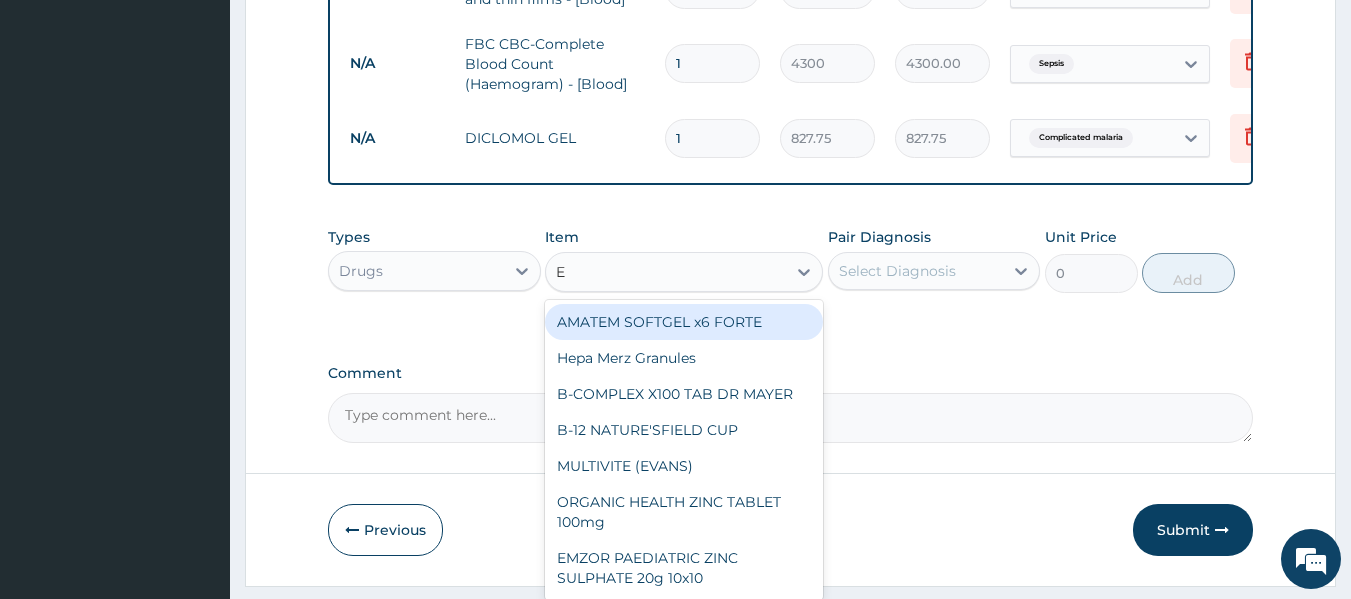 type on "E M" 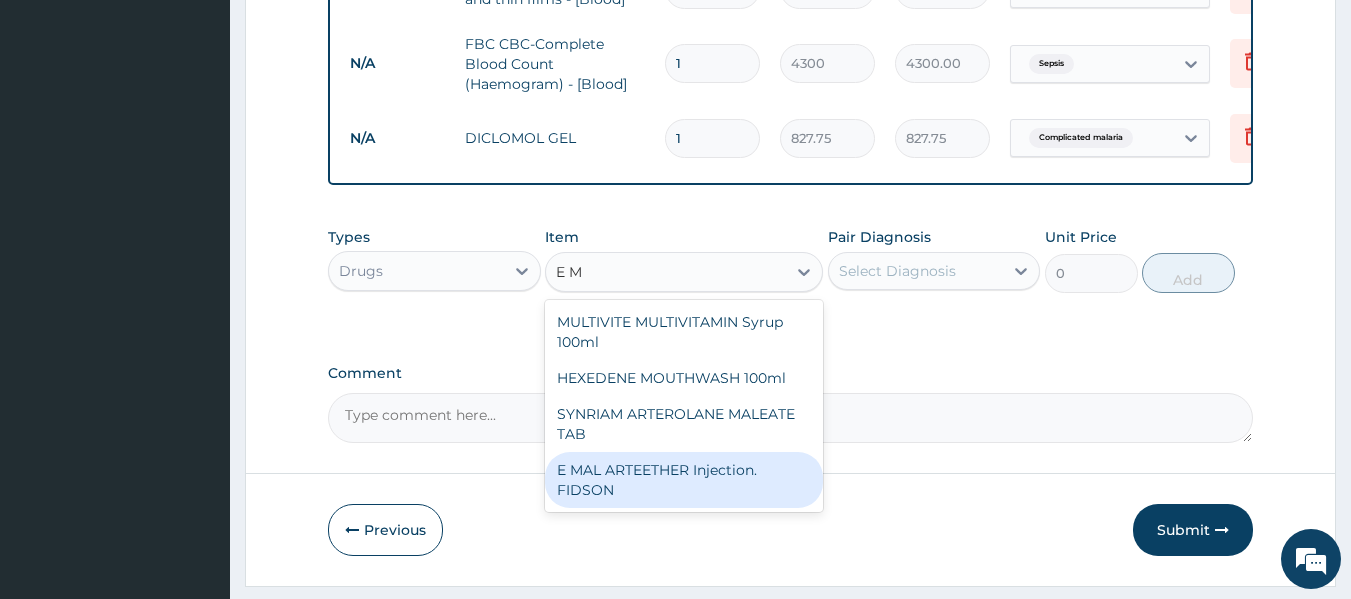 click on "E MAL ARTEETHER Injection. FIDSON" at bounding box center (684, 480) 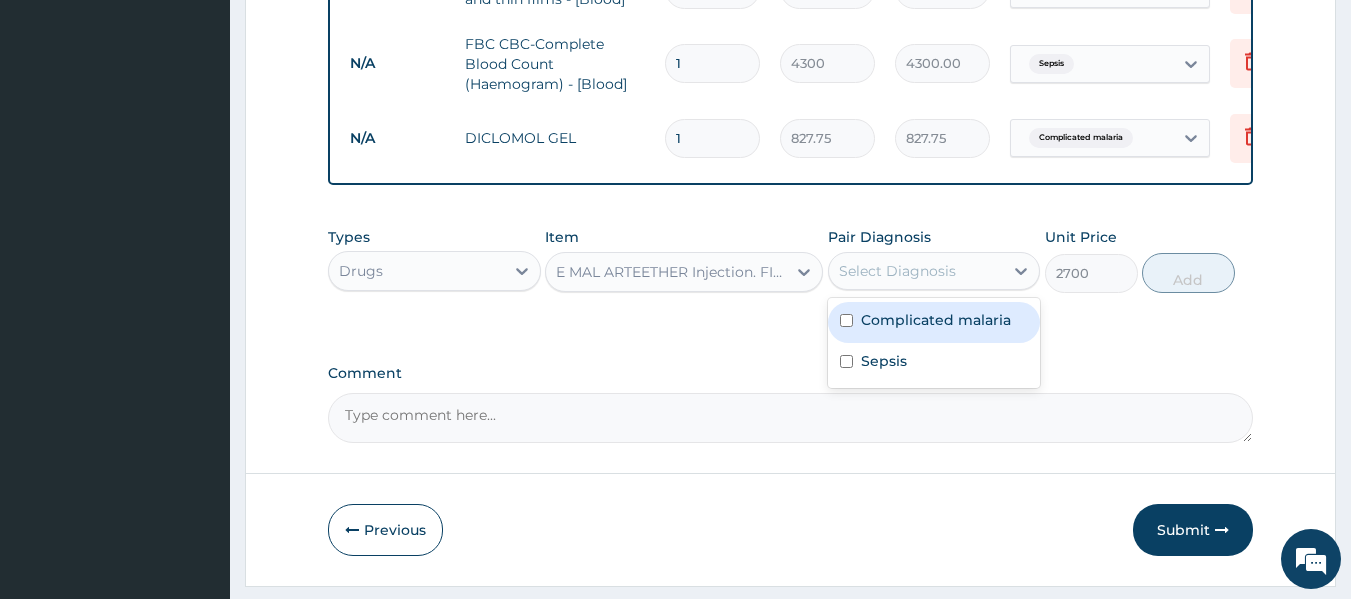 click on "Select Diagnosis" at bounding box center [916, 271] 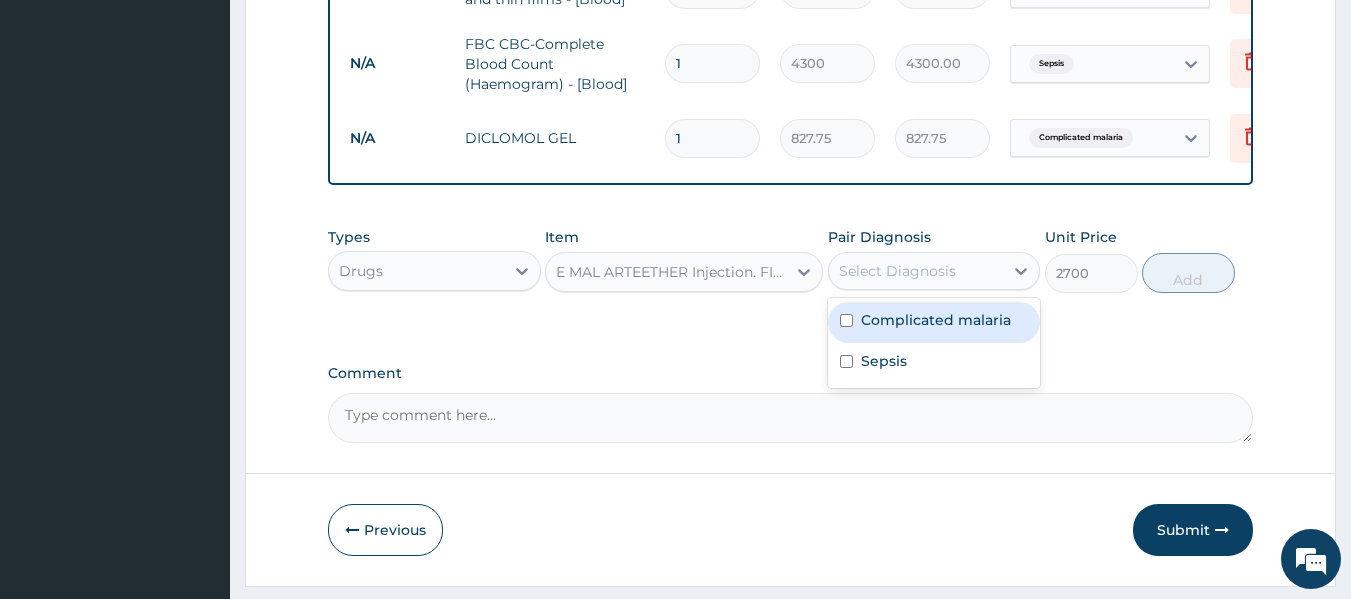 click on "Complicated malaria" at bounding box center (936, 320) 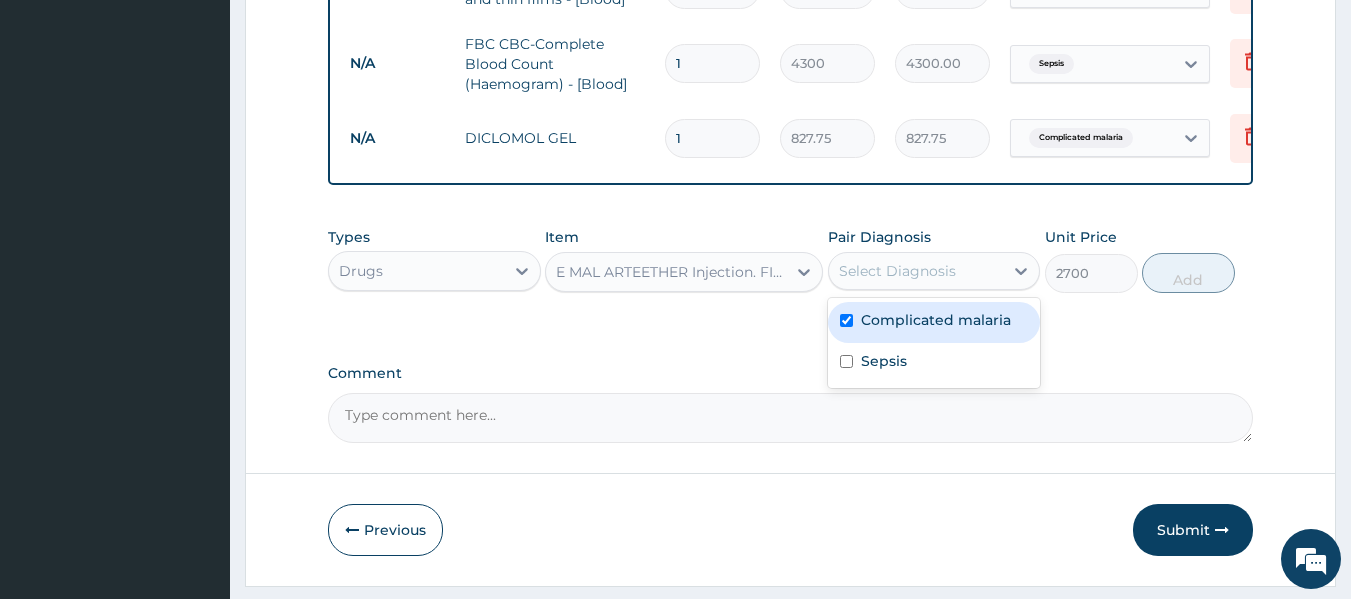 checkbox on "true" 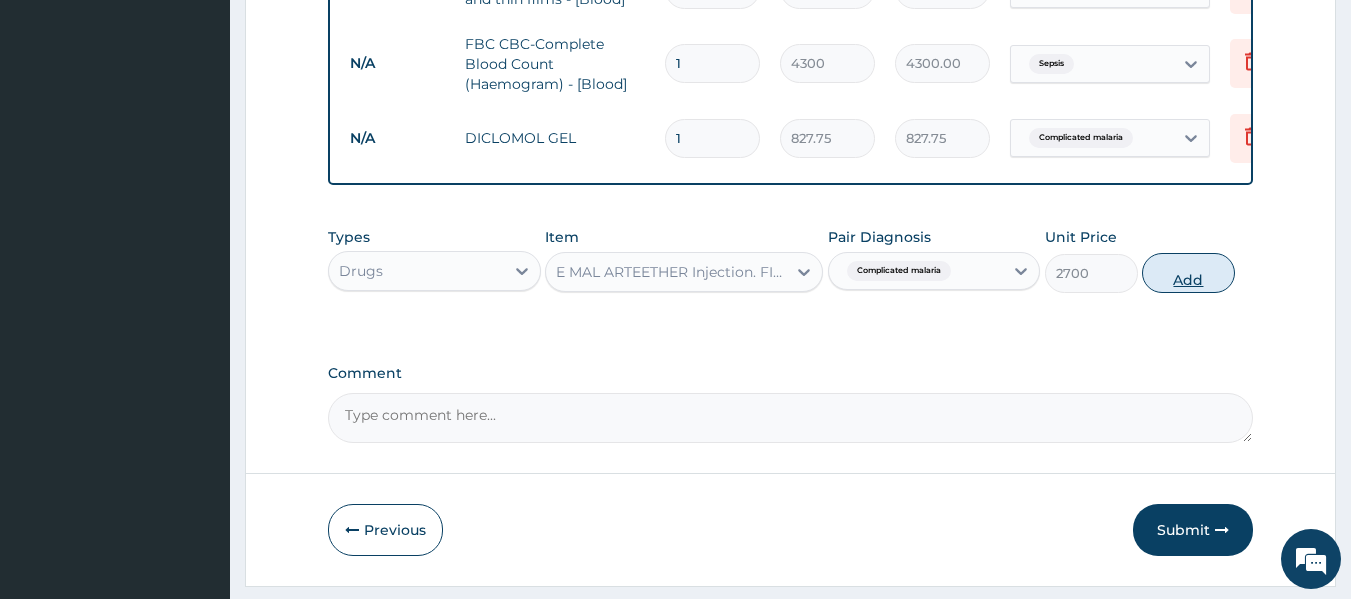 click on "Add" at bounding box center (1188, 273) 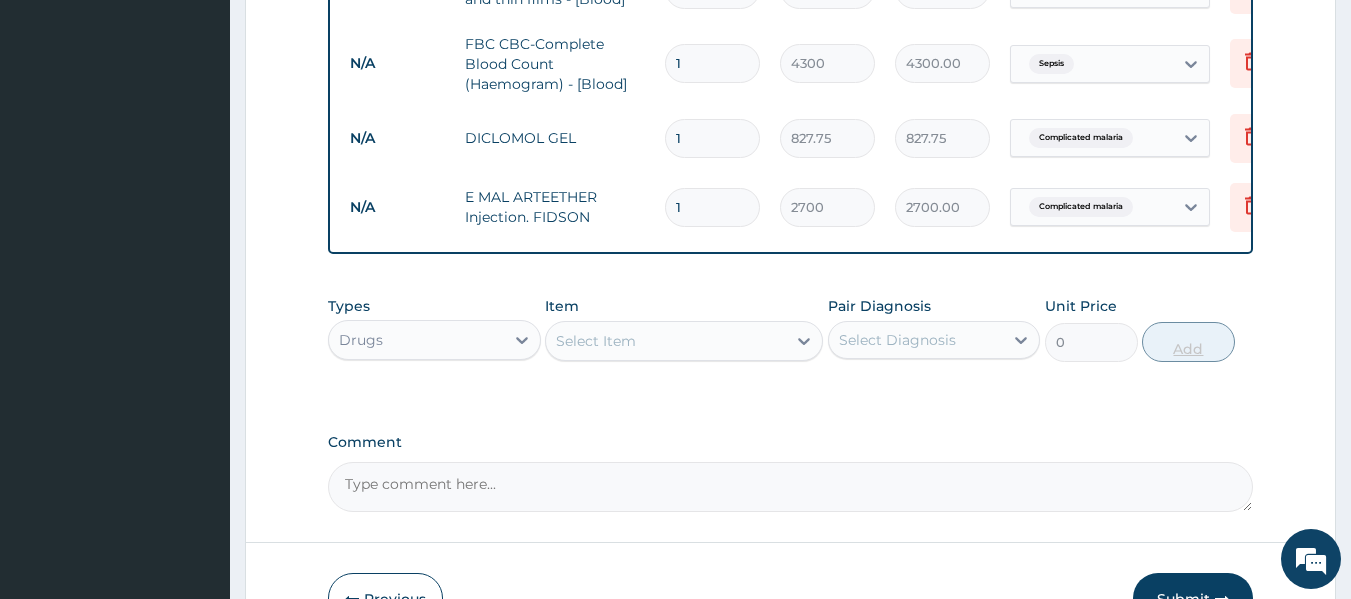 type 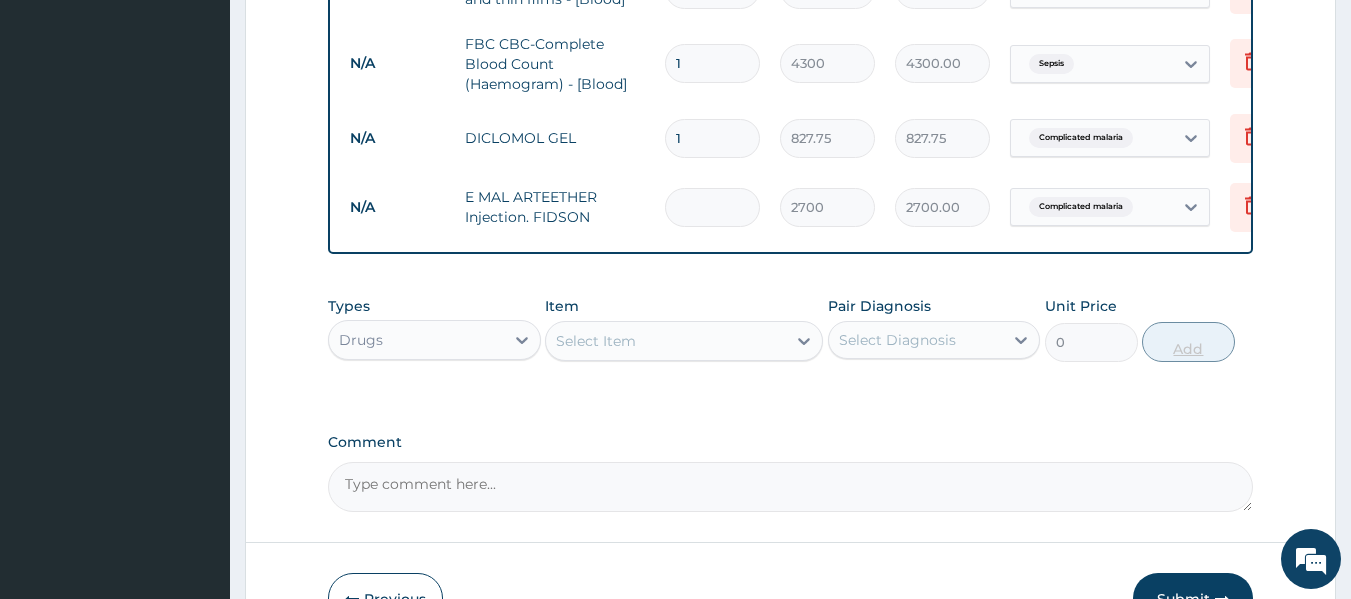 type on "0.00" 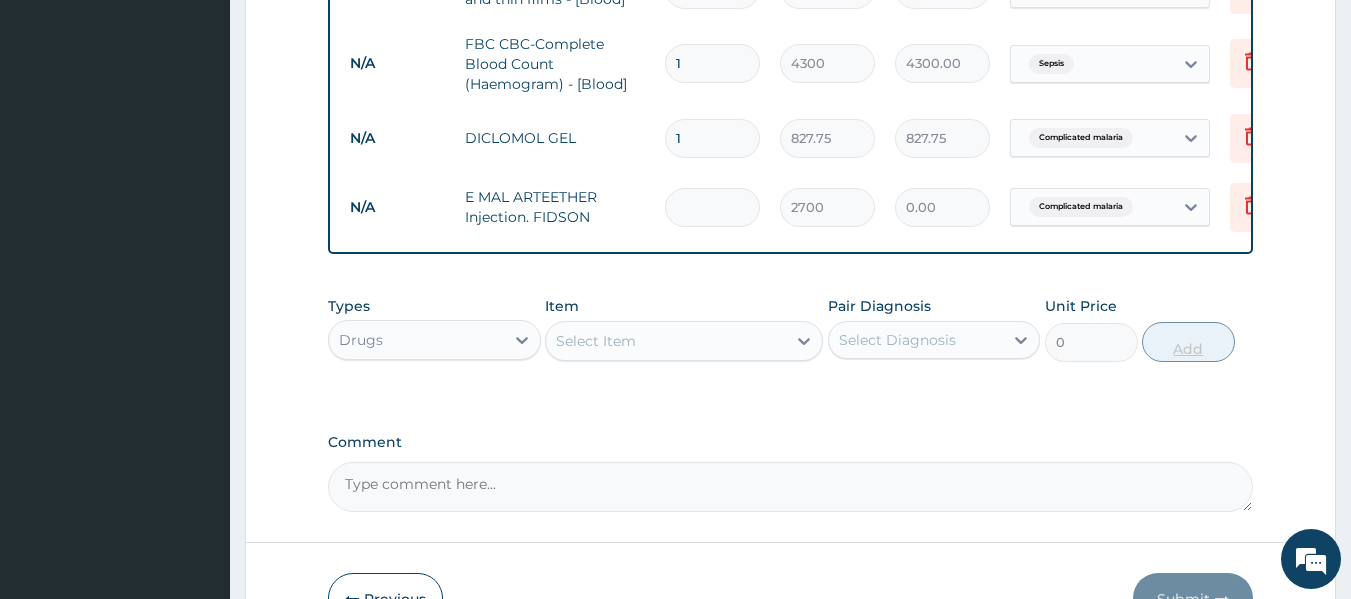 type on "3" 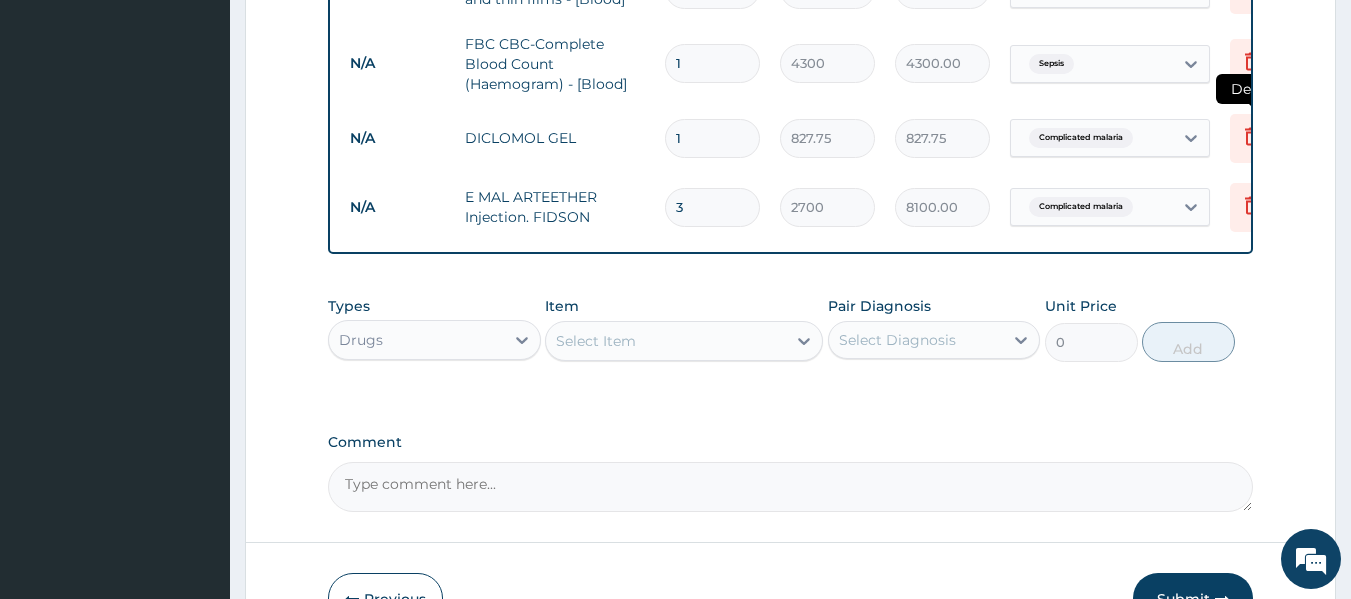 type on "3" 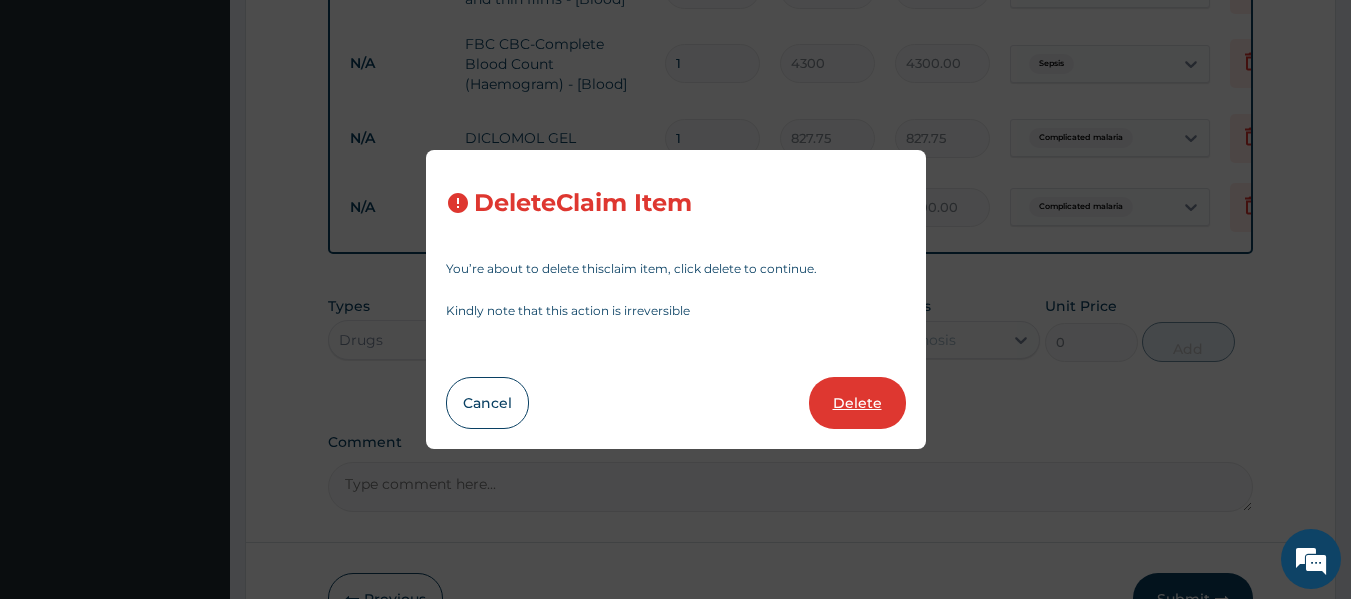 click on "Delete" at bounding box center [857, 403] 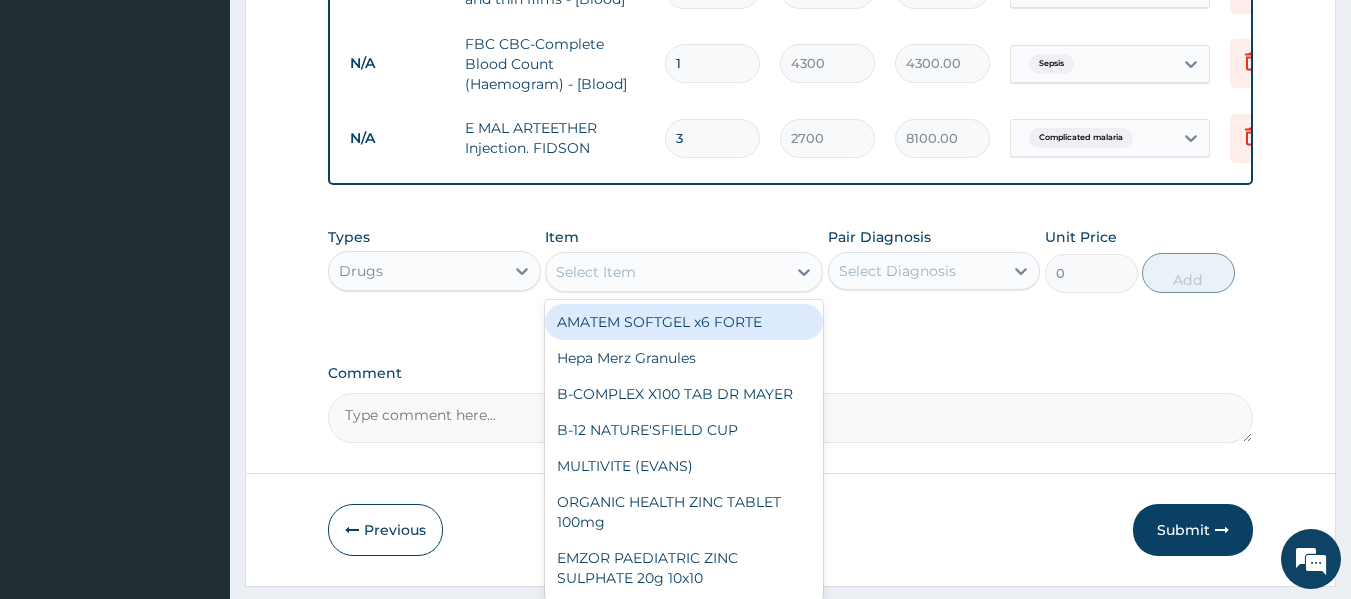 click on "Select Item" at bounding box center [666, 272] 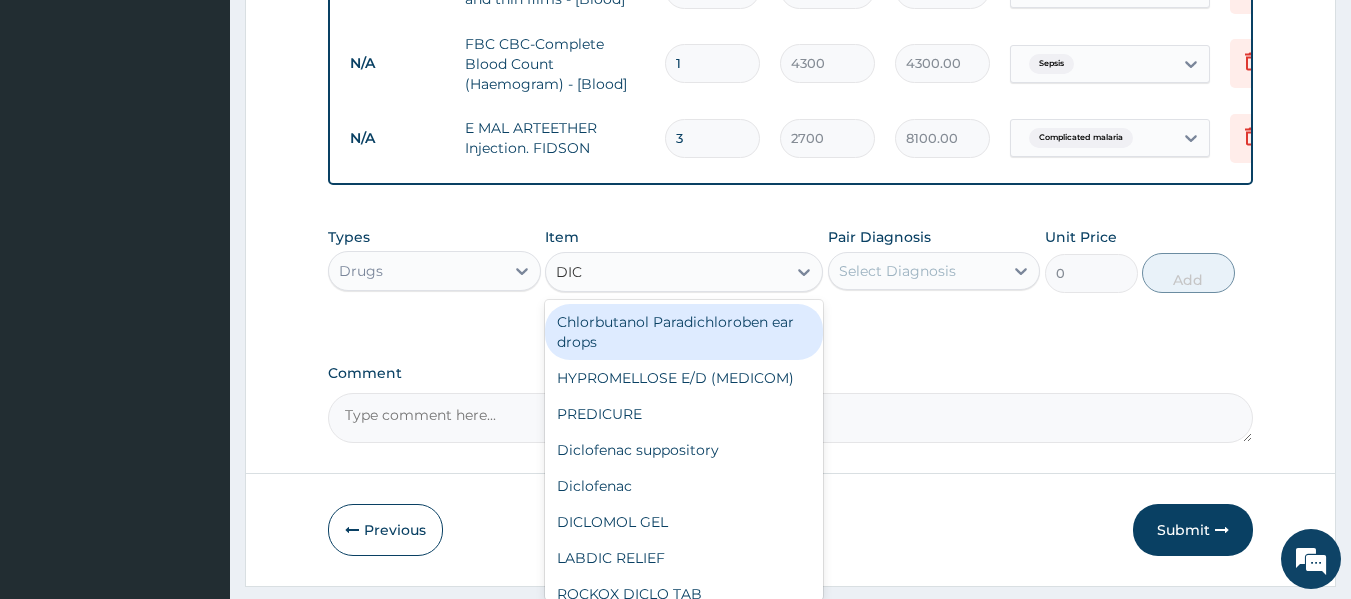 type on "DICL" 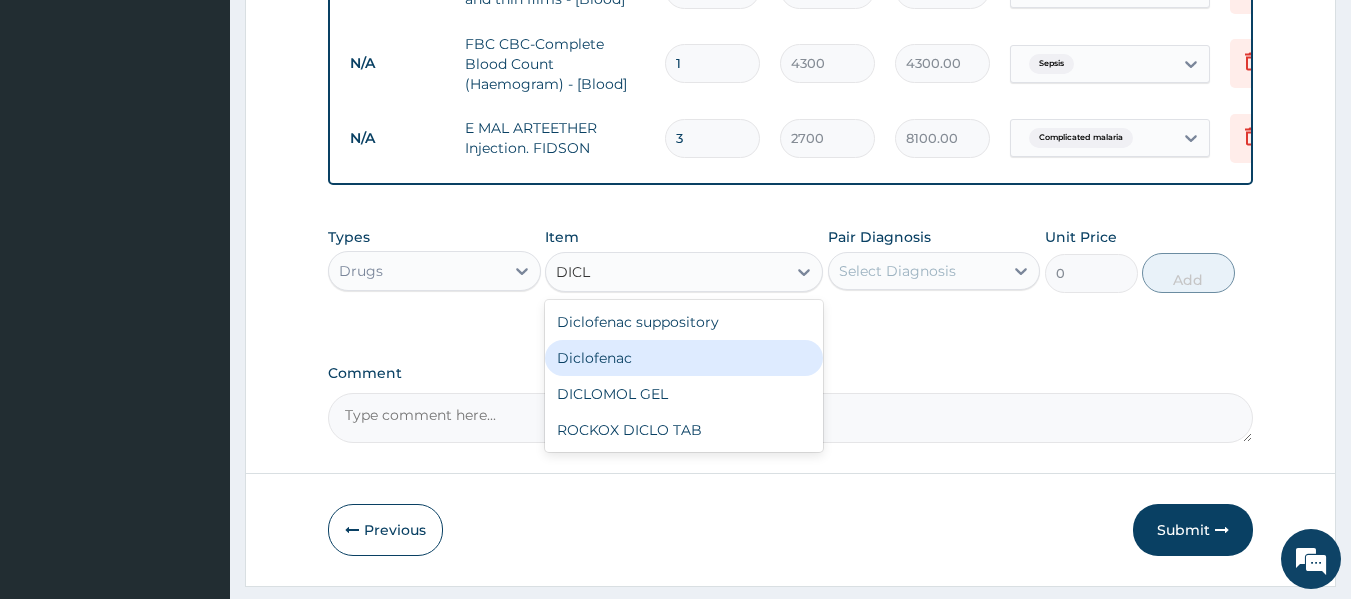 click on "Diclofenac" at bounding box center (684, 358) 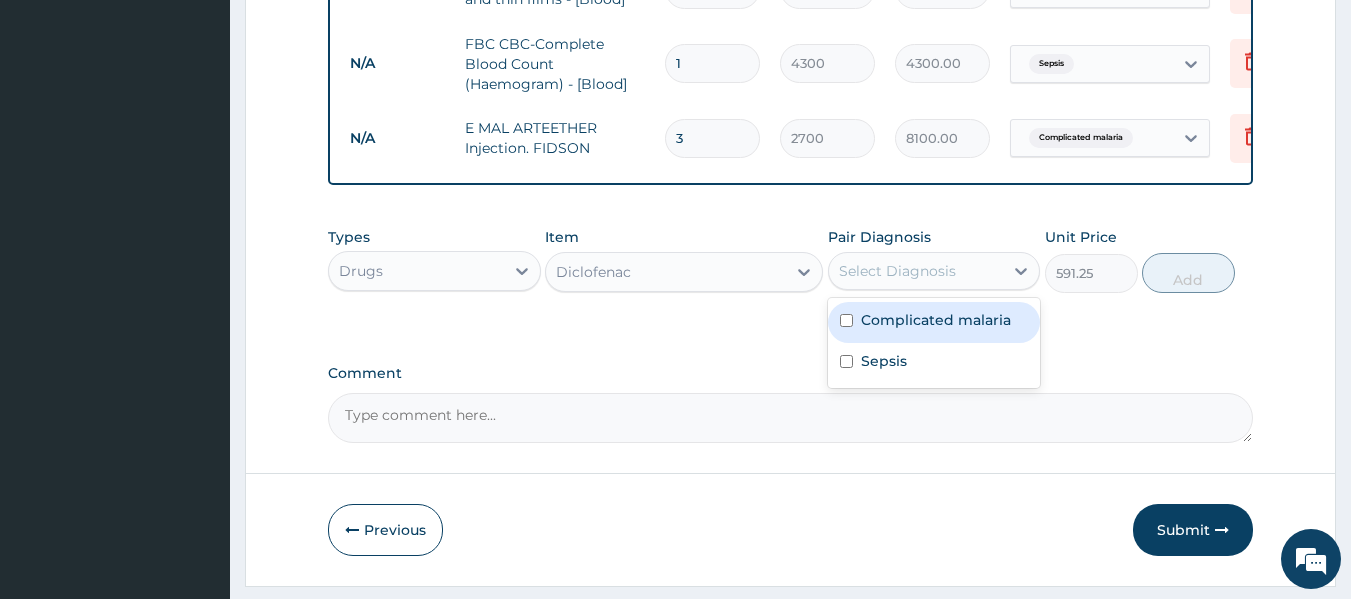 click on "Select Diagnosis" at bounding box center (916, 271) 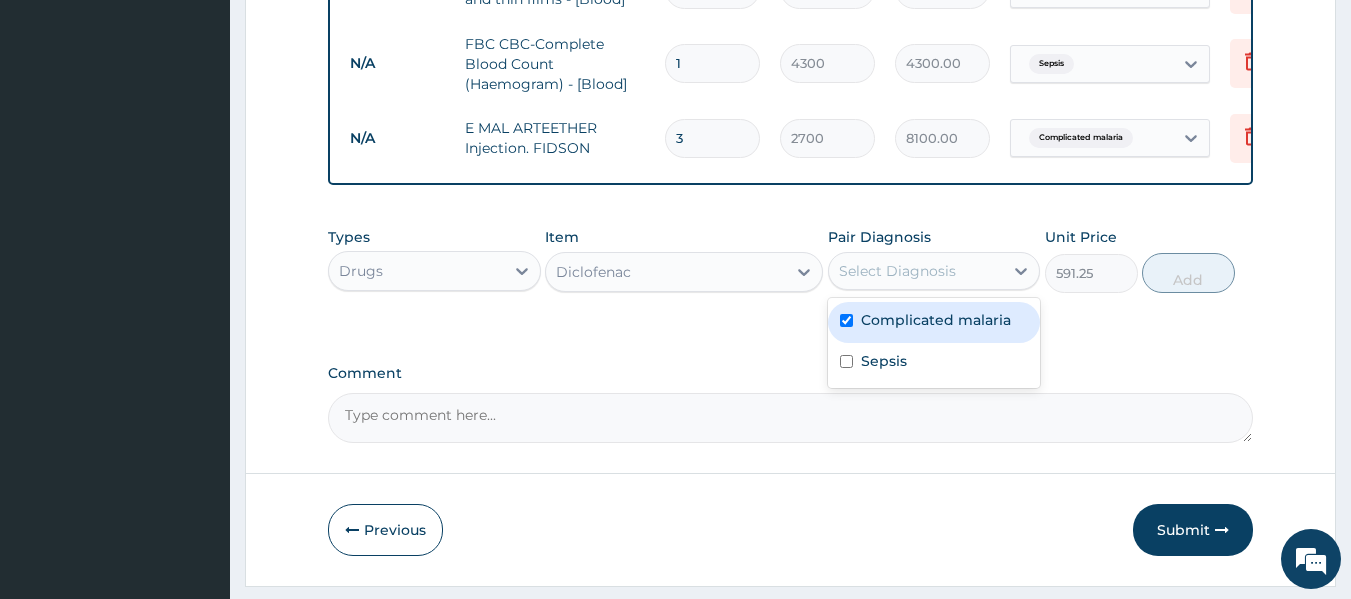 checkbox on "true" 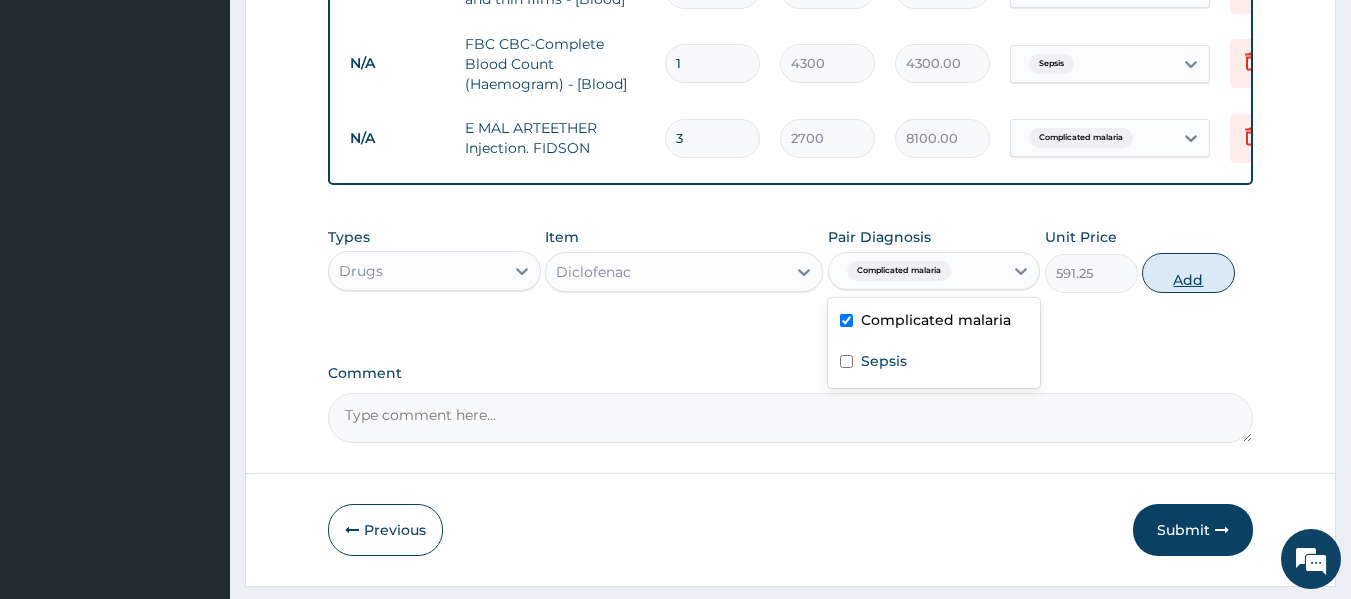 click on "Add" at bounding box center [1188, 273] 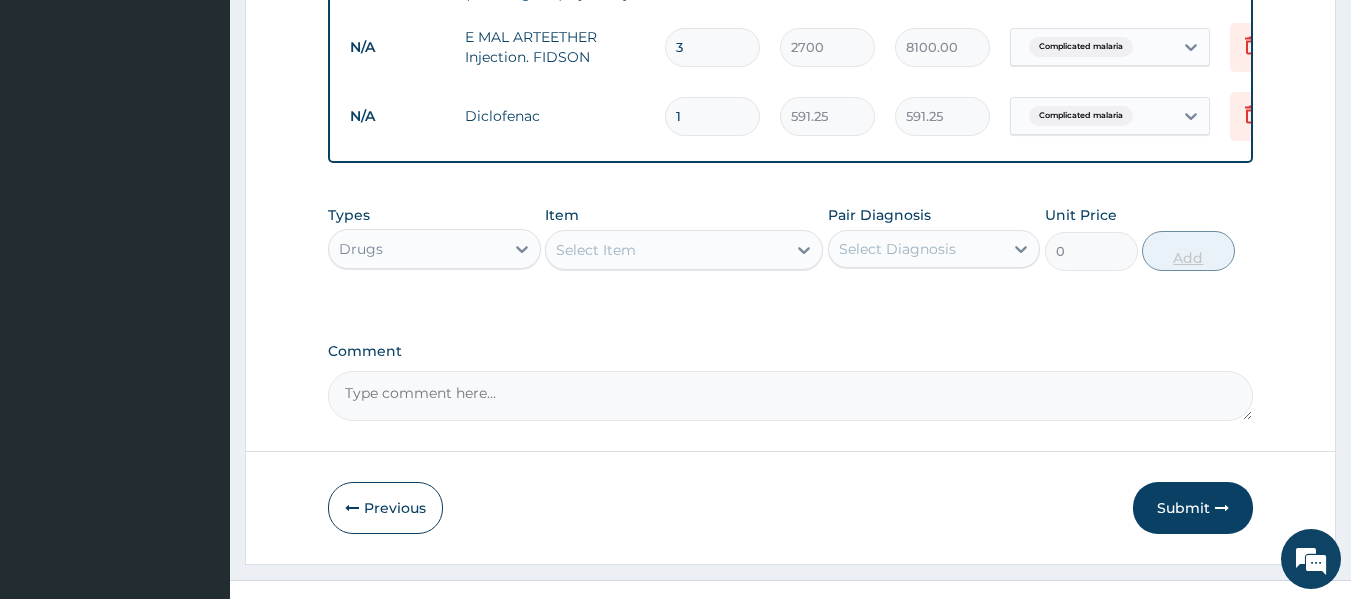 scroll, scrollTop: 1015, scrollLeft: 0, axis: vertical 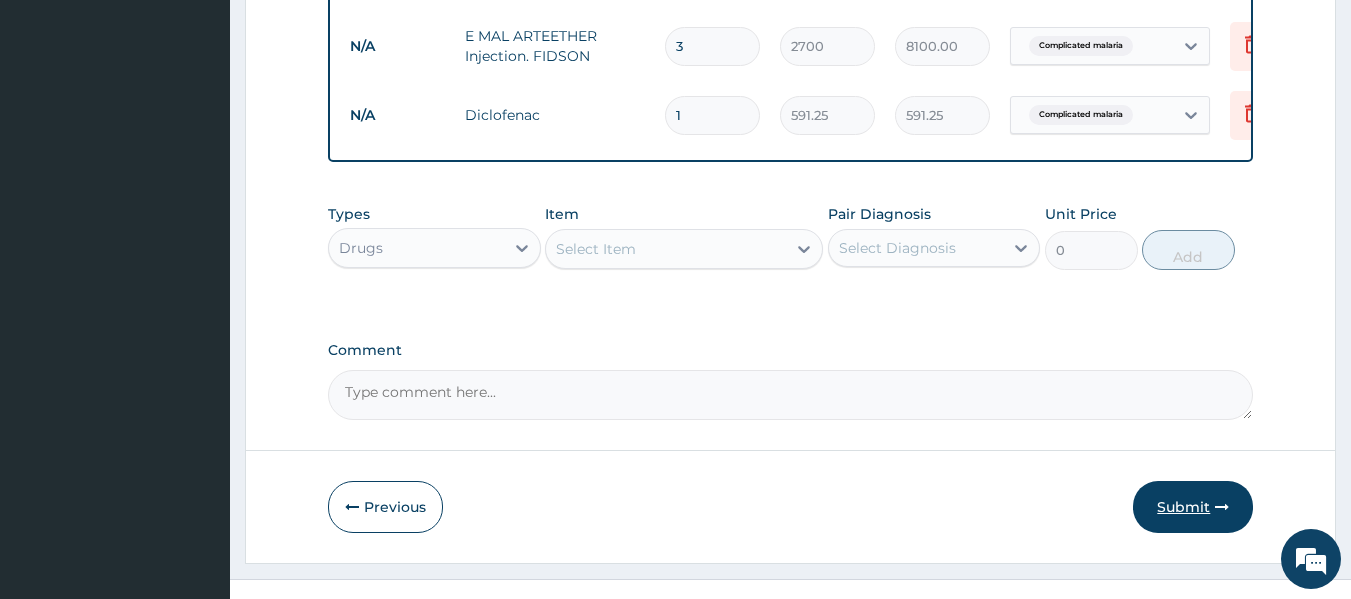 click on "Submit" at bounding box center (1193, 507) 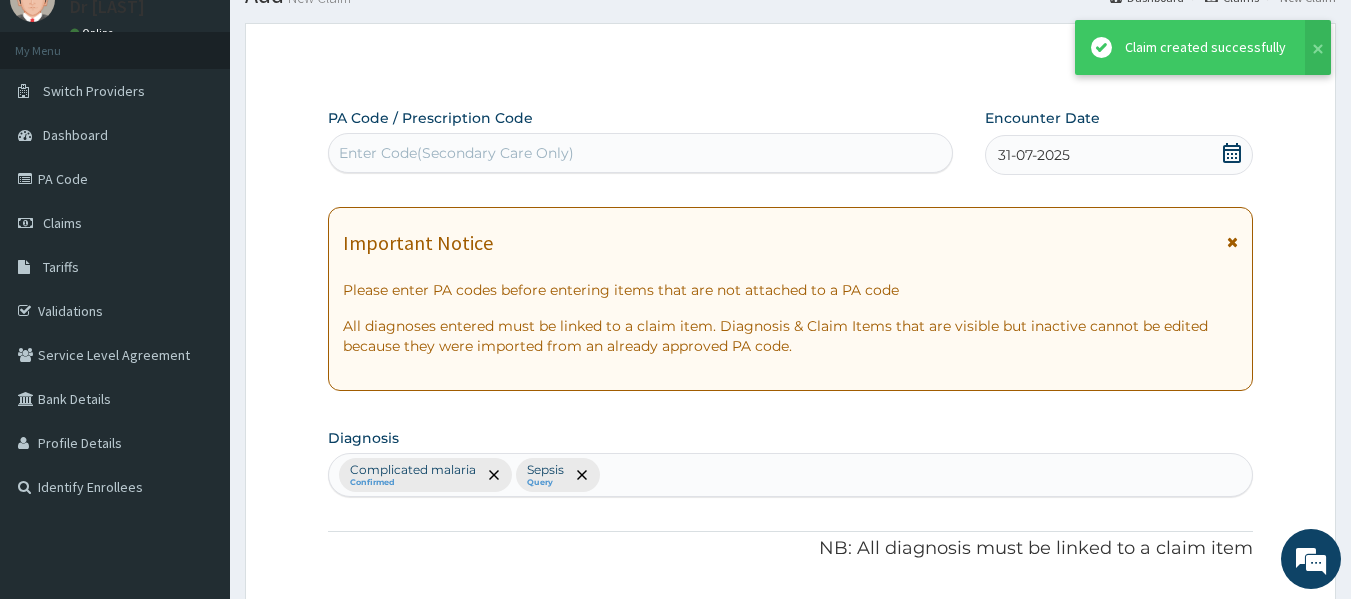 scroll, scrollTop: 1015, scrollLeft: 0, axis: vertical 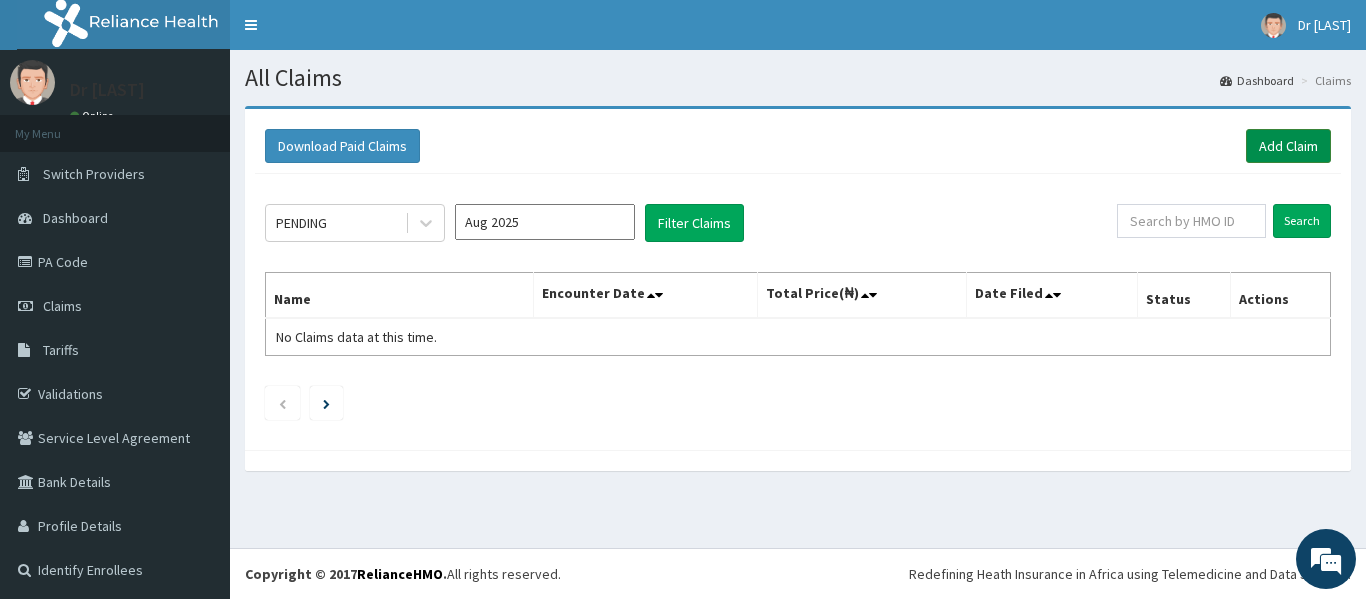 click on "Add Claim" at bounding box center [1288, 146] 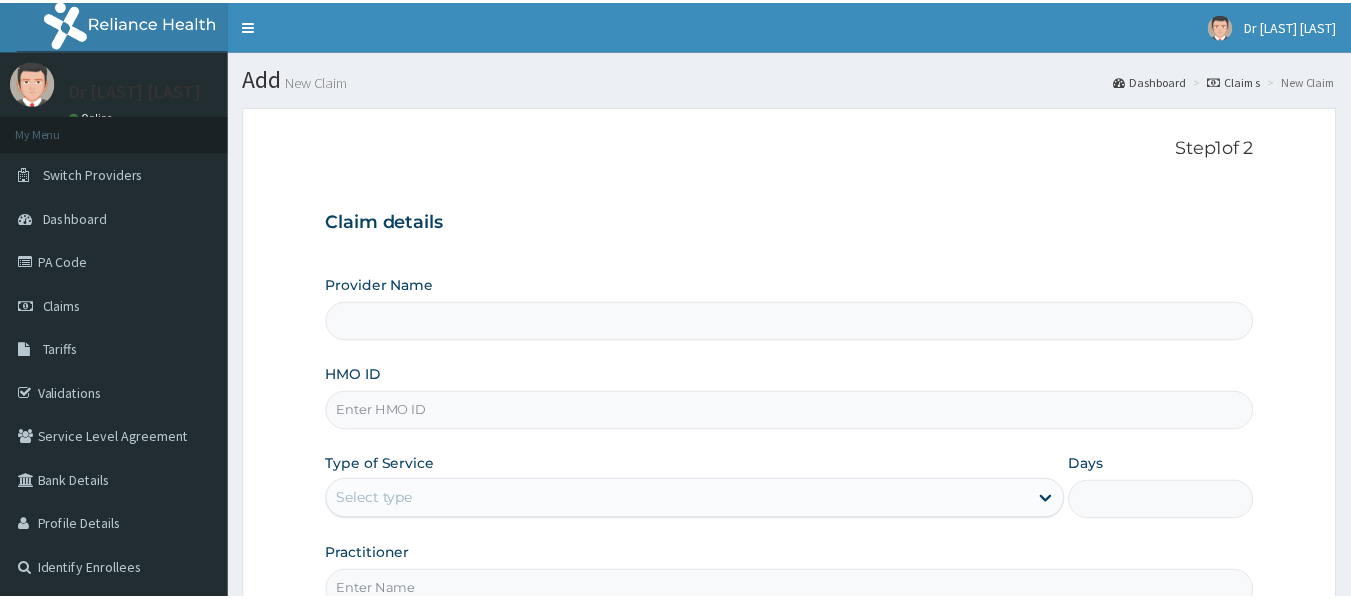 scroll, scrollTop: 0, scrollLeft: 0, axis: both 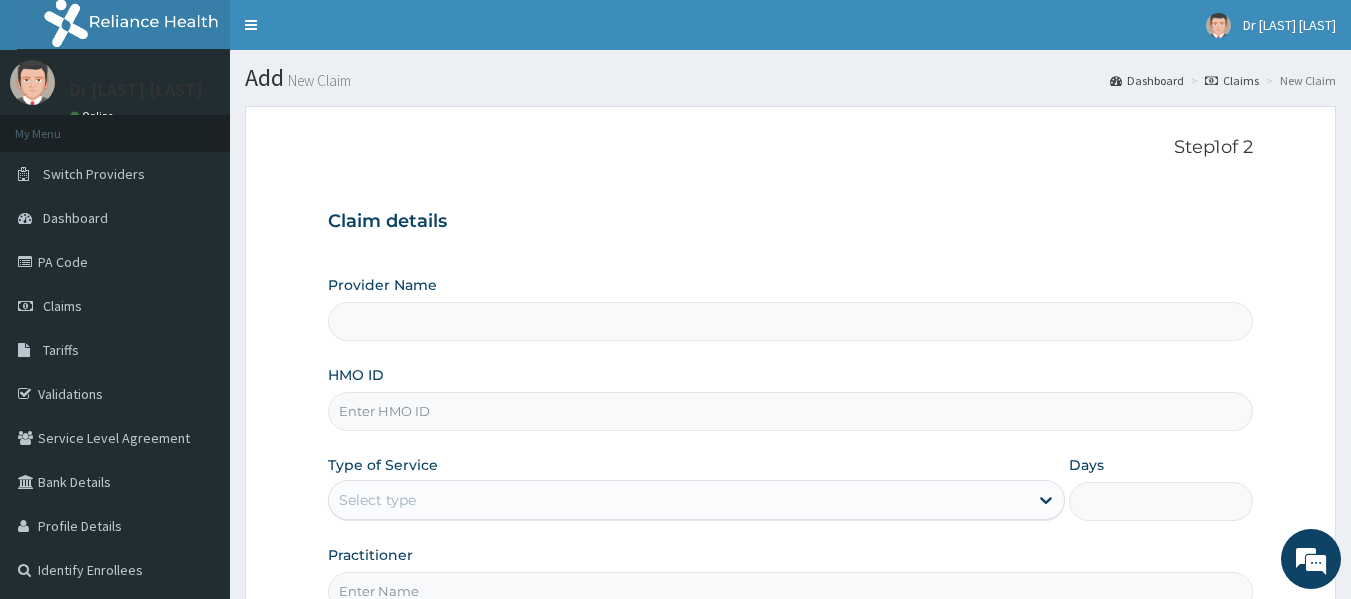 type on "Sky High Medical Centre" 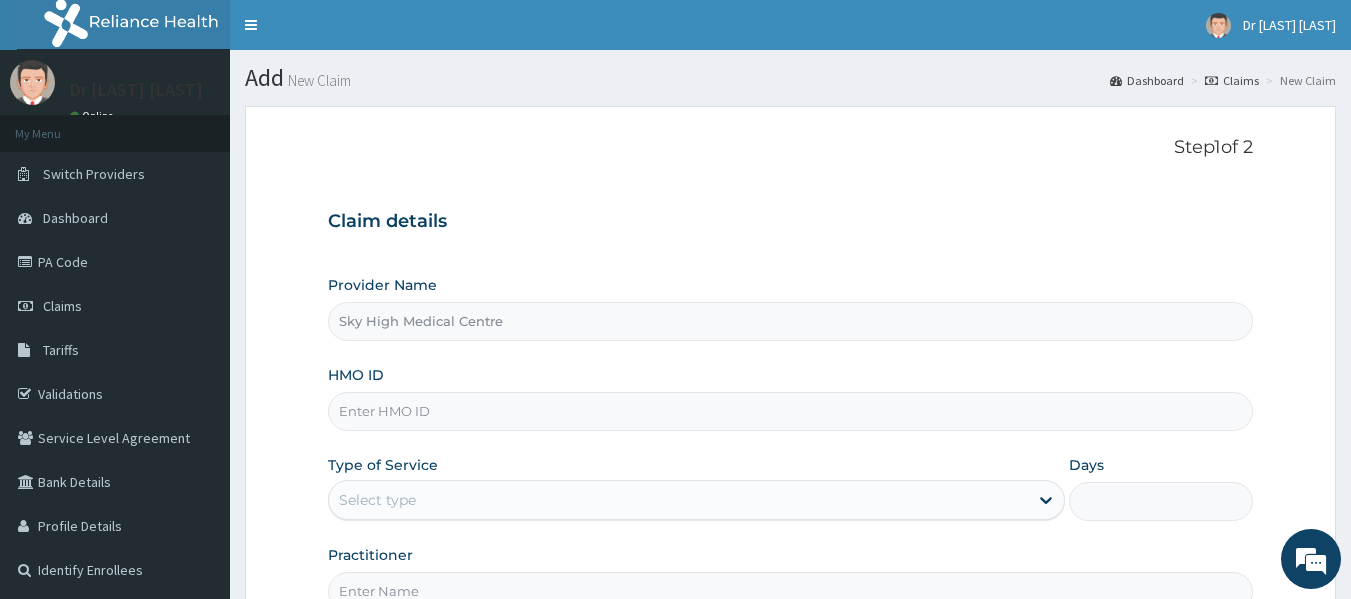 scroll, scrollTop: 0, scrollLeft: 0, axis: both 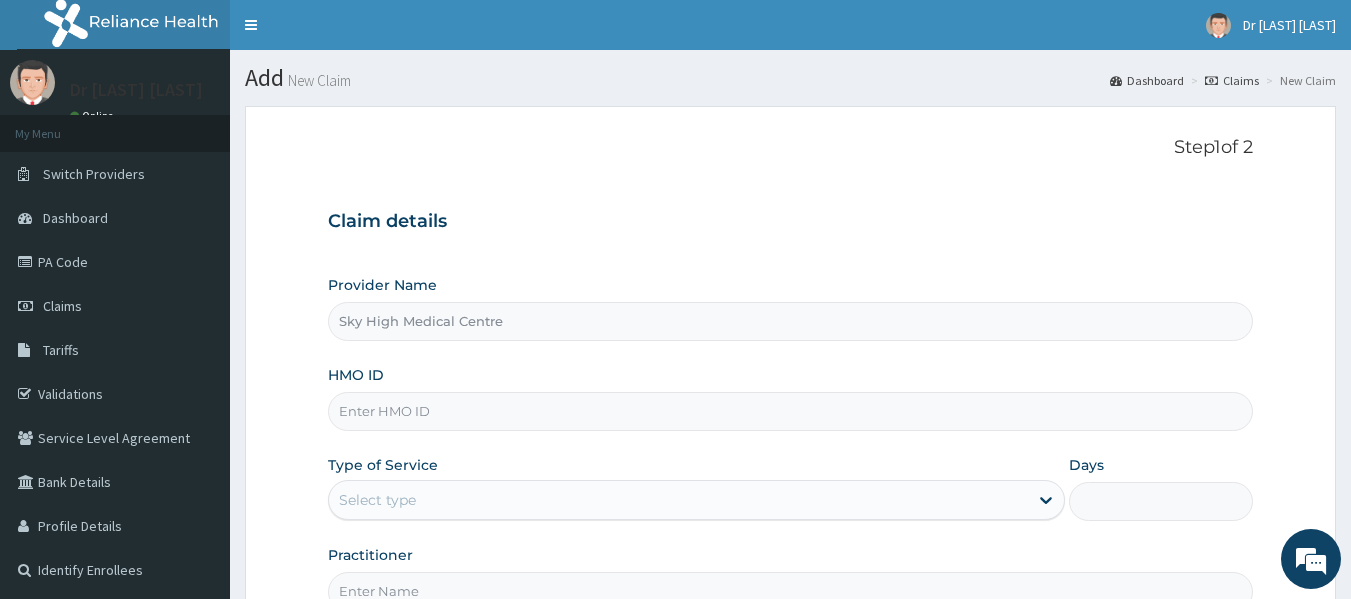 click on "HMO ID" at bounding box center (791, 411) 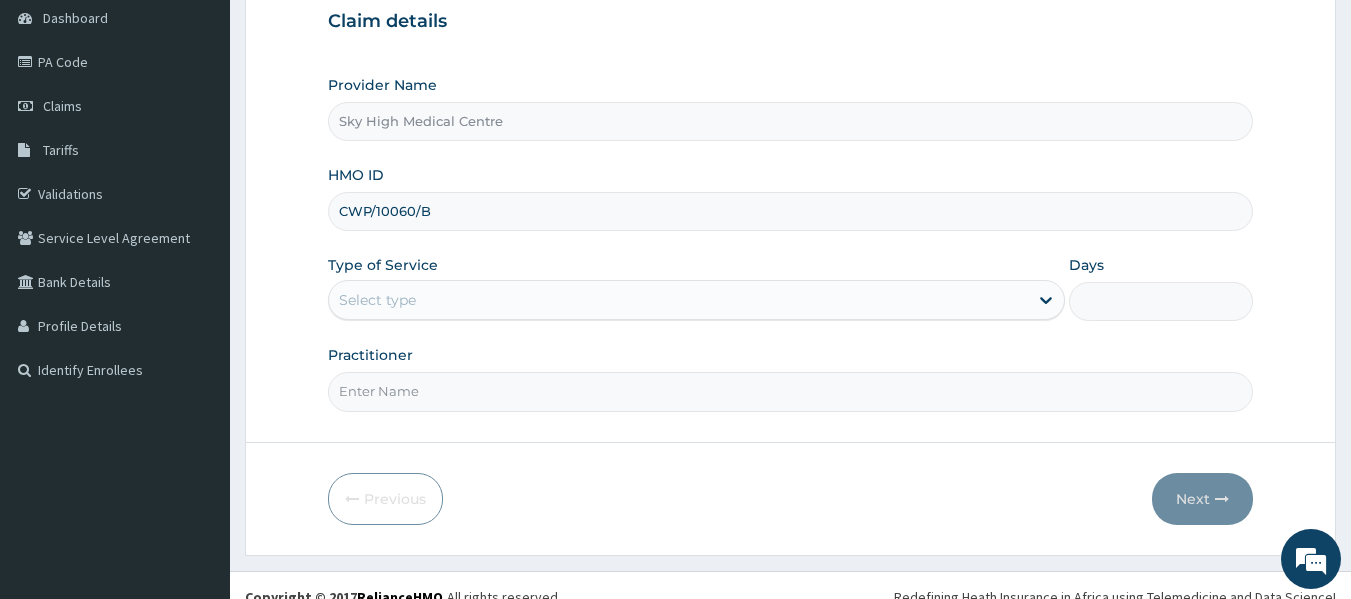 scroll, scrollTop: 207, scrollLeft: 0, axis: vertical 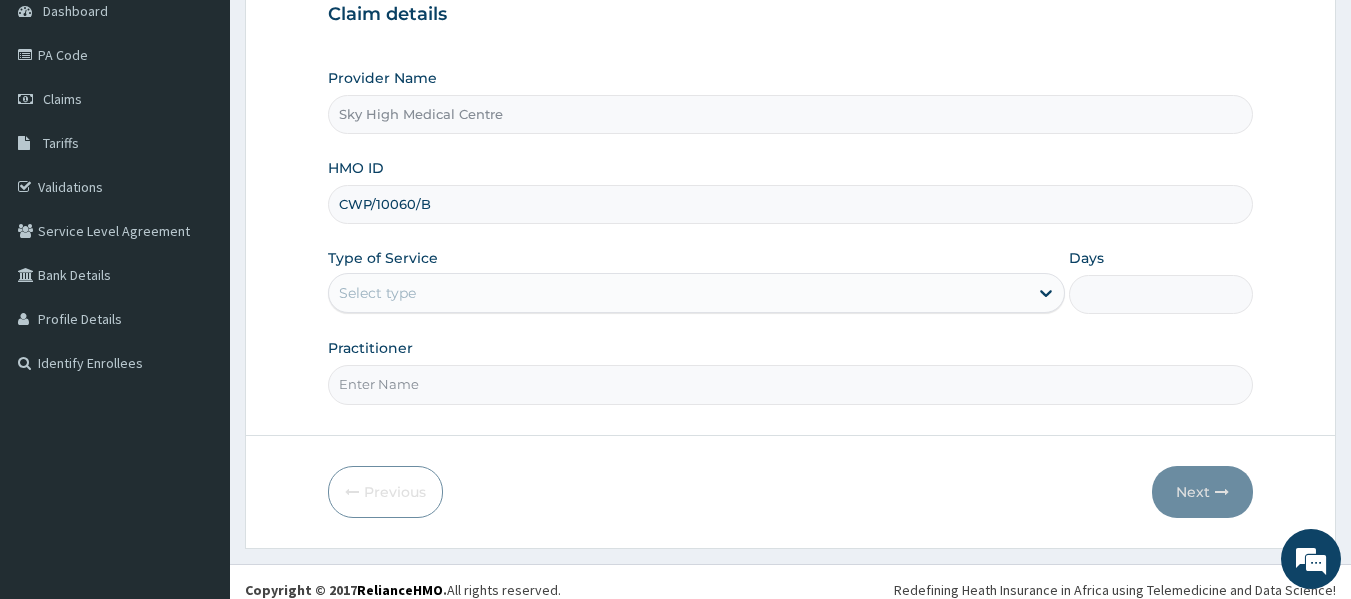 type on "CWP/10060/B" 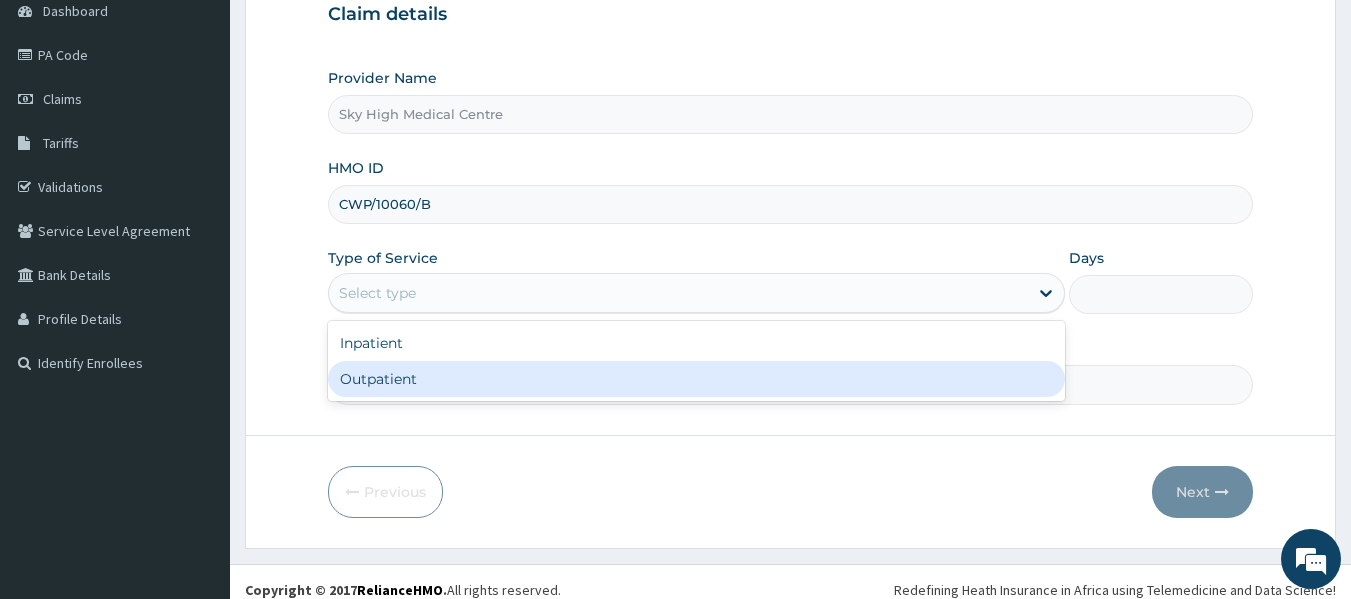 click on "Outpatient" at bounding box center (696, 379) 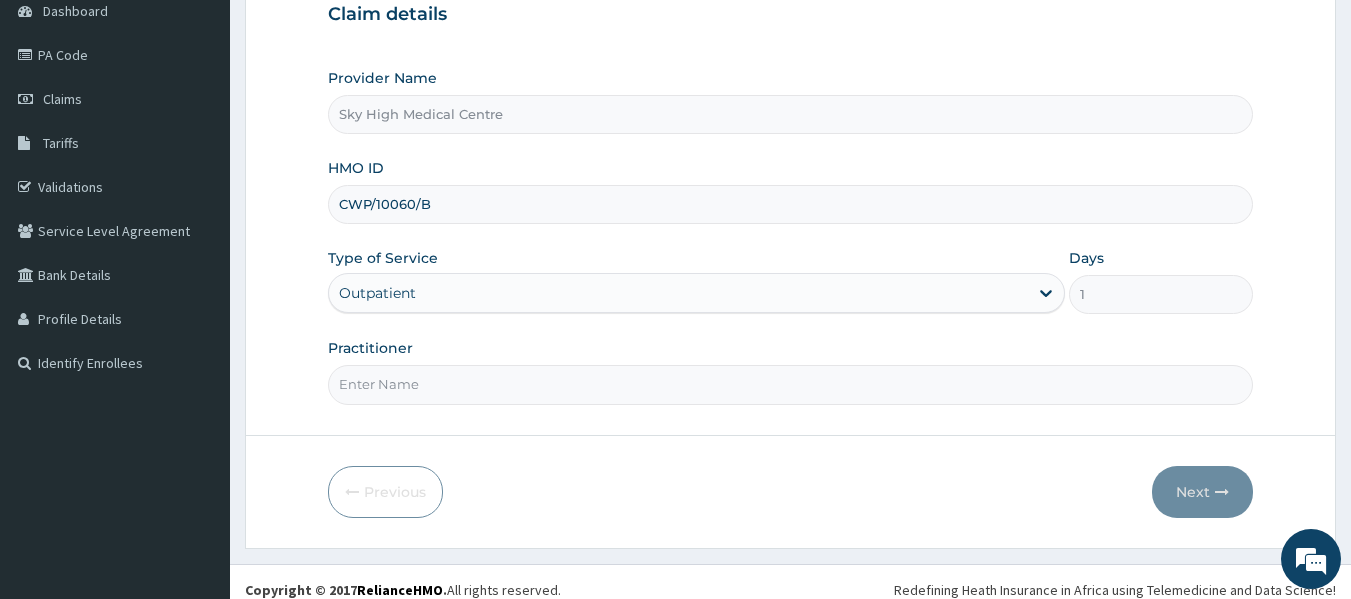 click on "Practitioner" at bounding box center (791, 384) 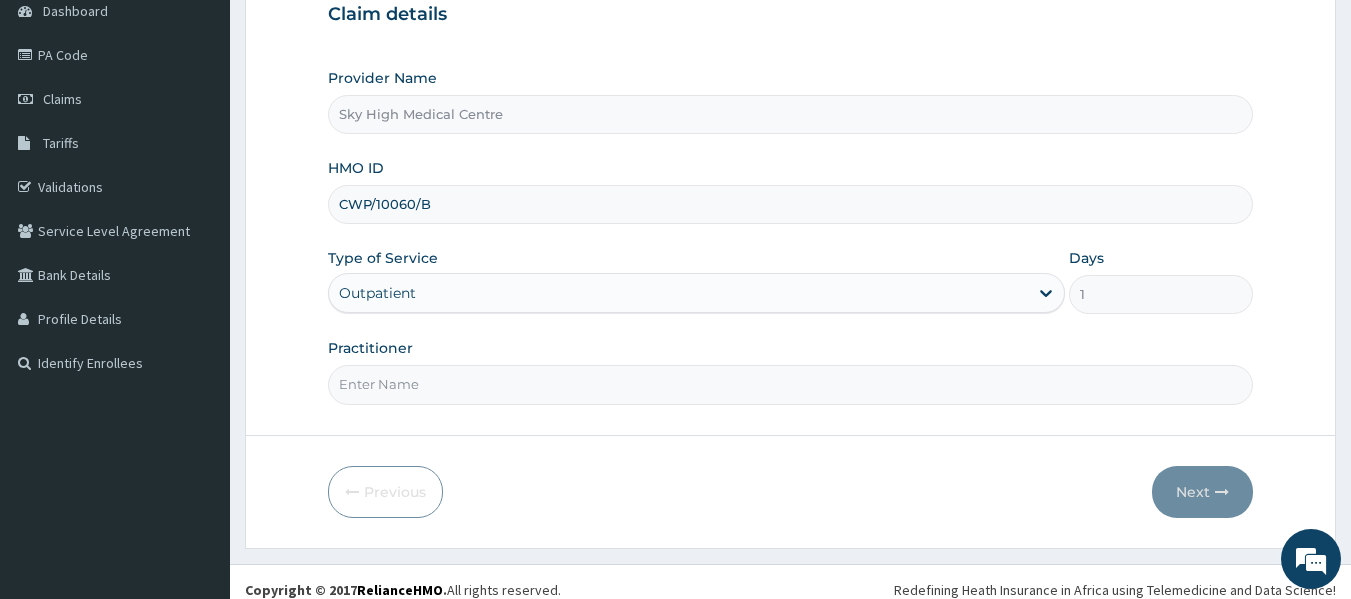 type on "DOCTOR UDOH" 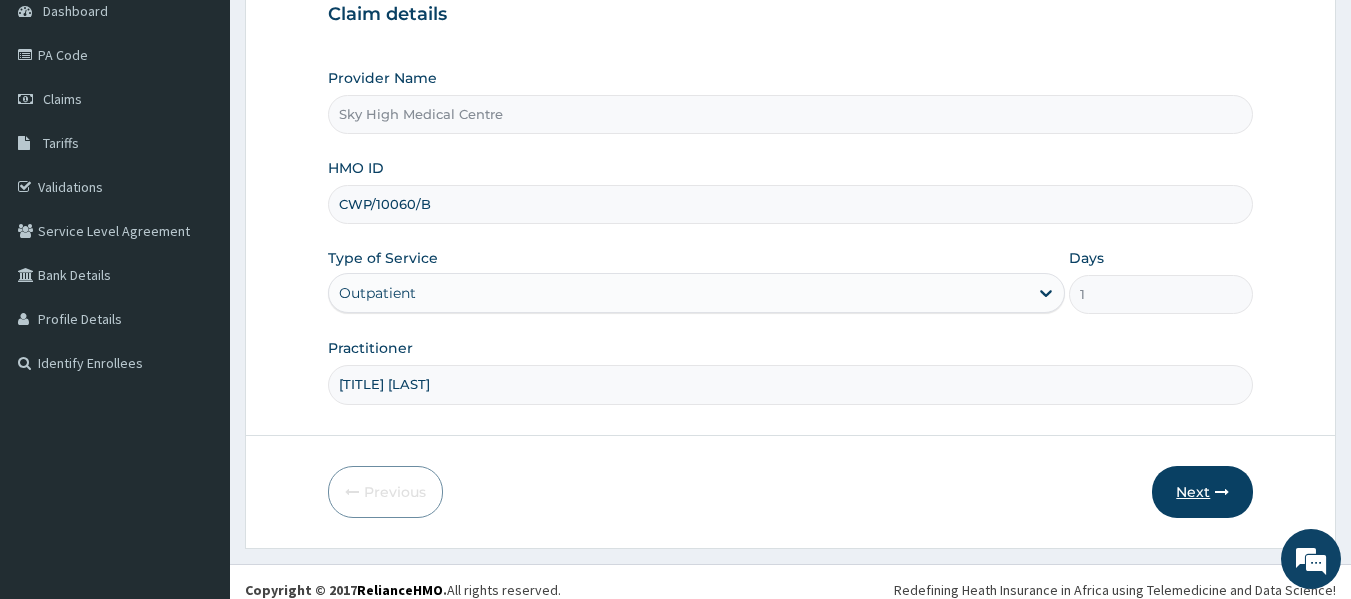 click on "Next" at bounding box center [1202, 492] 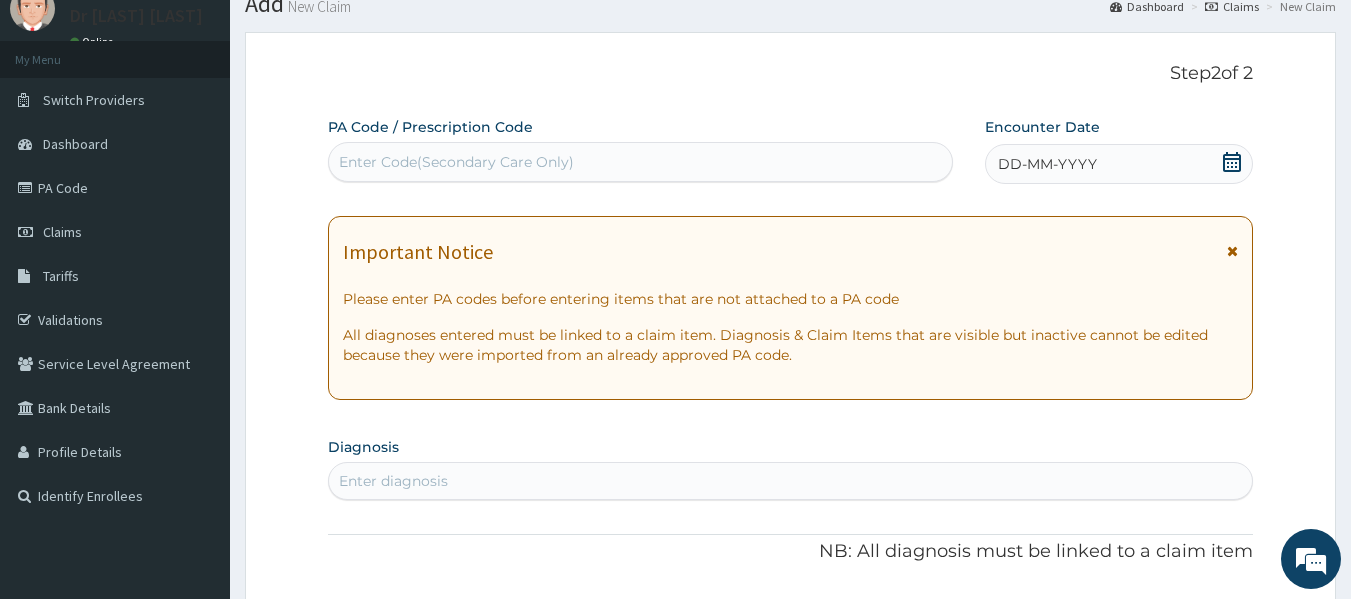 scroll, scrollTop: 0, scrollLeft: 0, axis: both 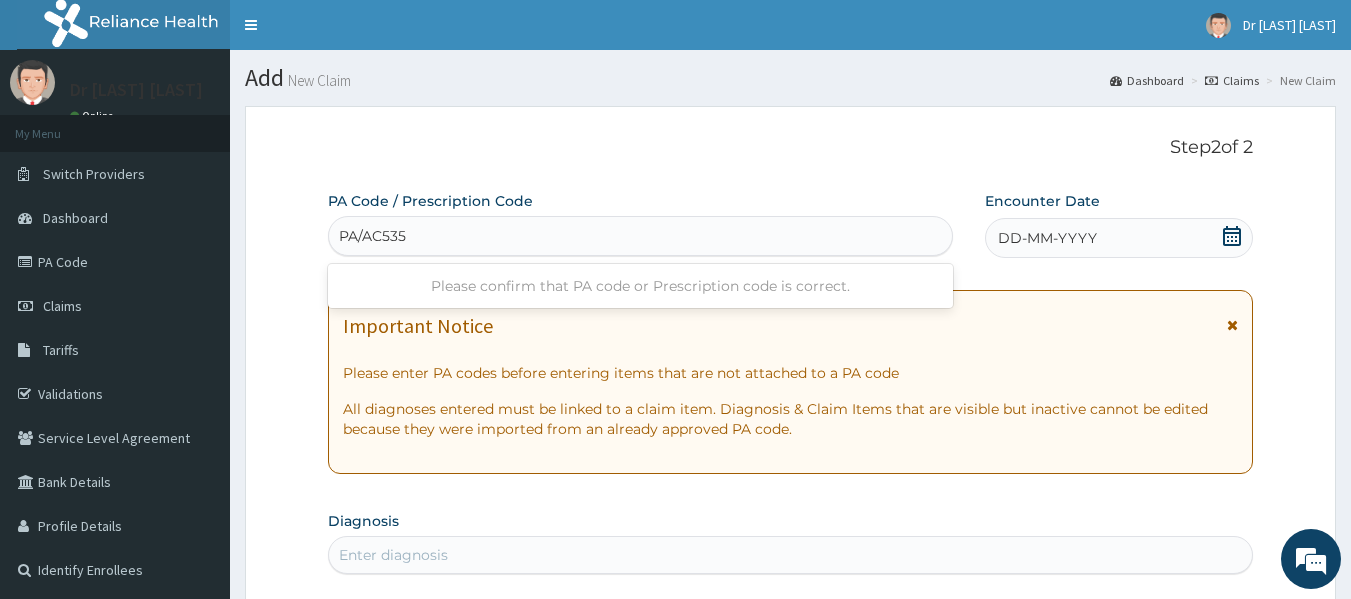 type on "PA/AC535D" 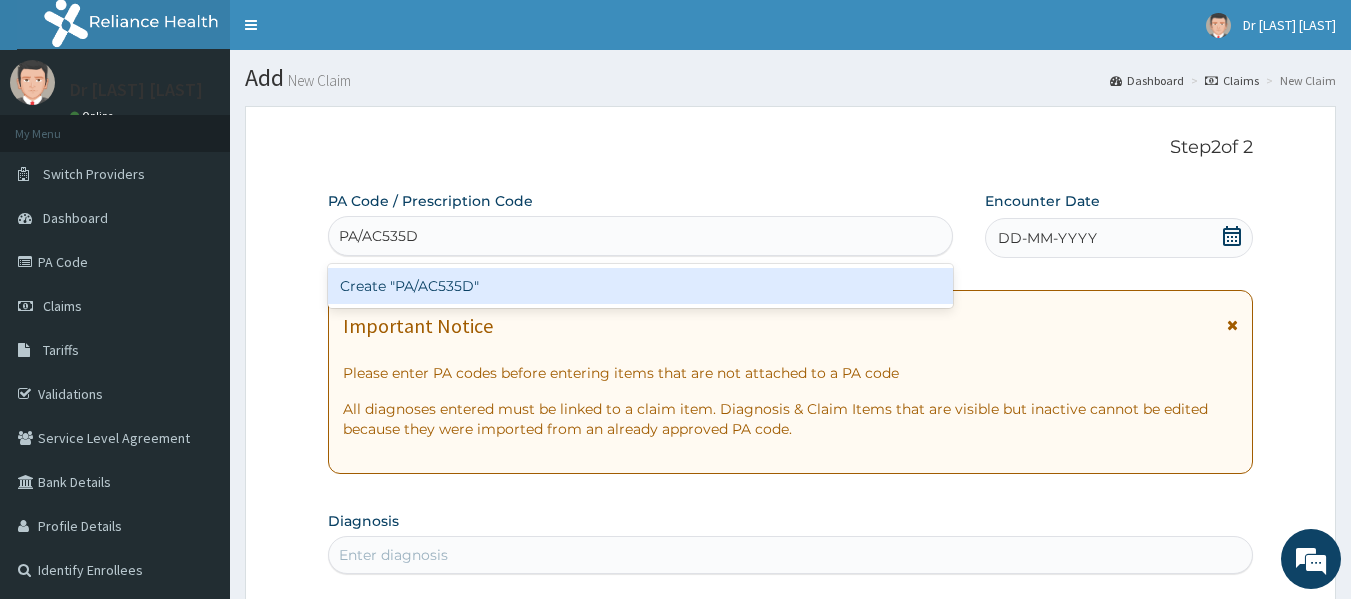 click on "Create "PA/AC535D"" at bounding box center [641, 286] 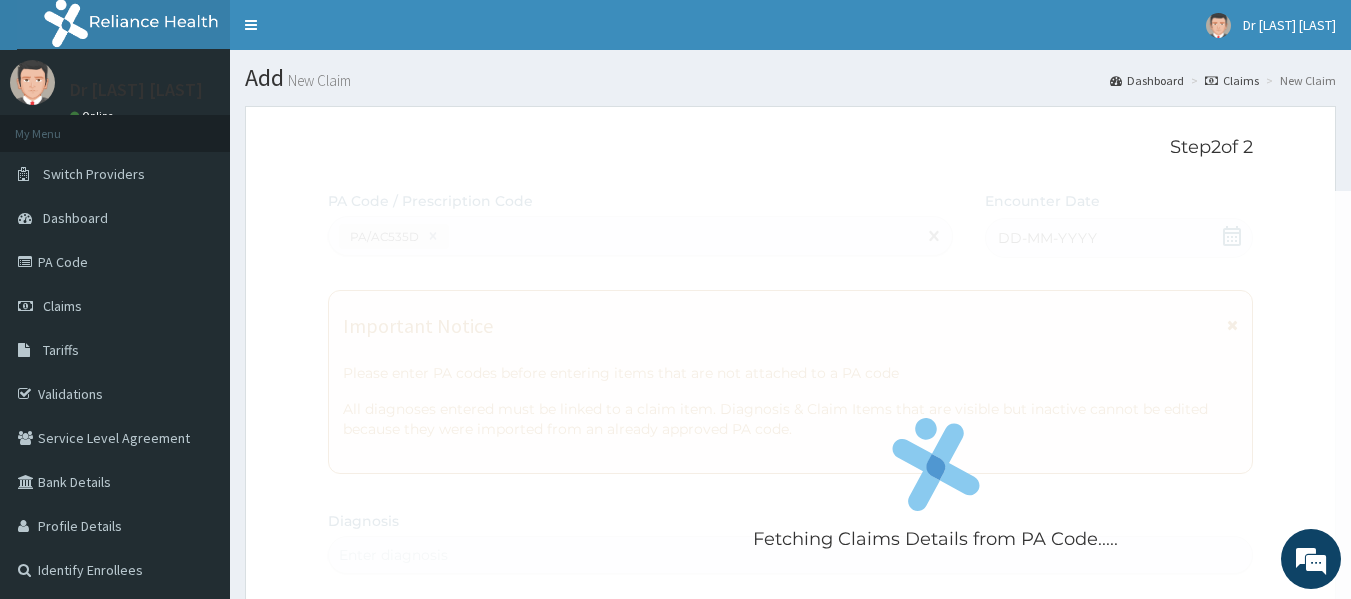 click on "Fetching Claims Details from PA Code....." at bounding box center [936, 490] 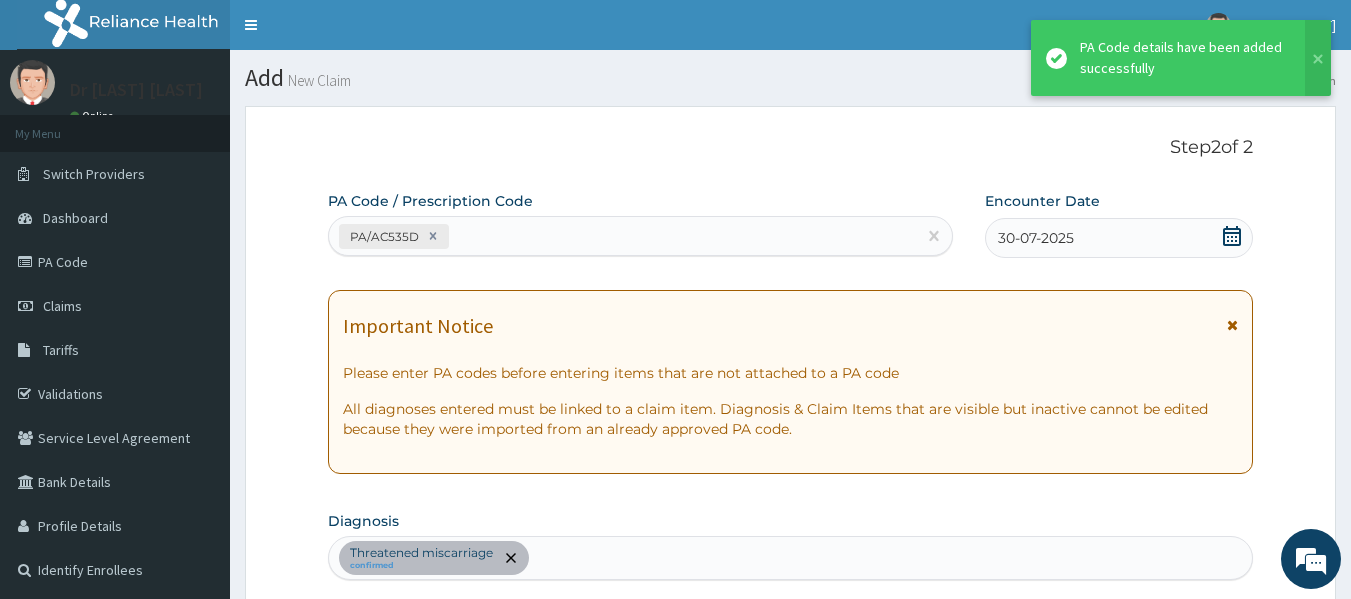 scroll, scrollTop: 602, scrollLeft: 0, axis: vertical 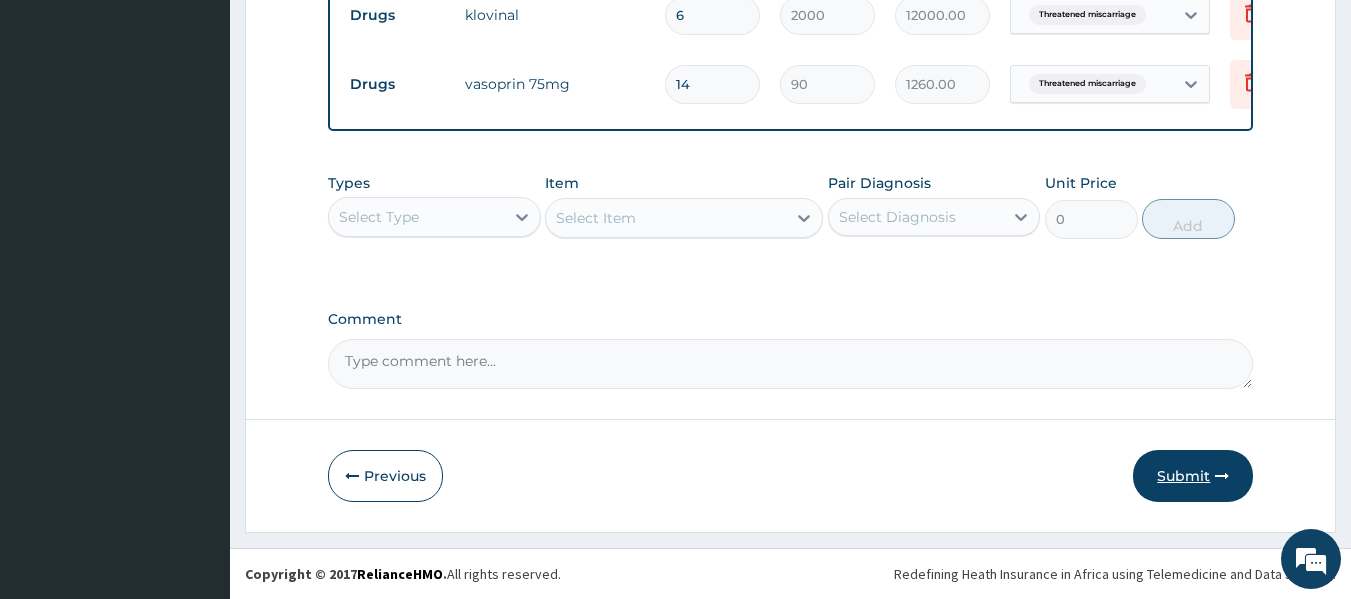 click on "Submit" at bounding box center (1193, 476) 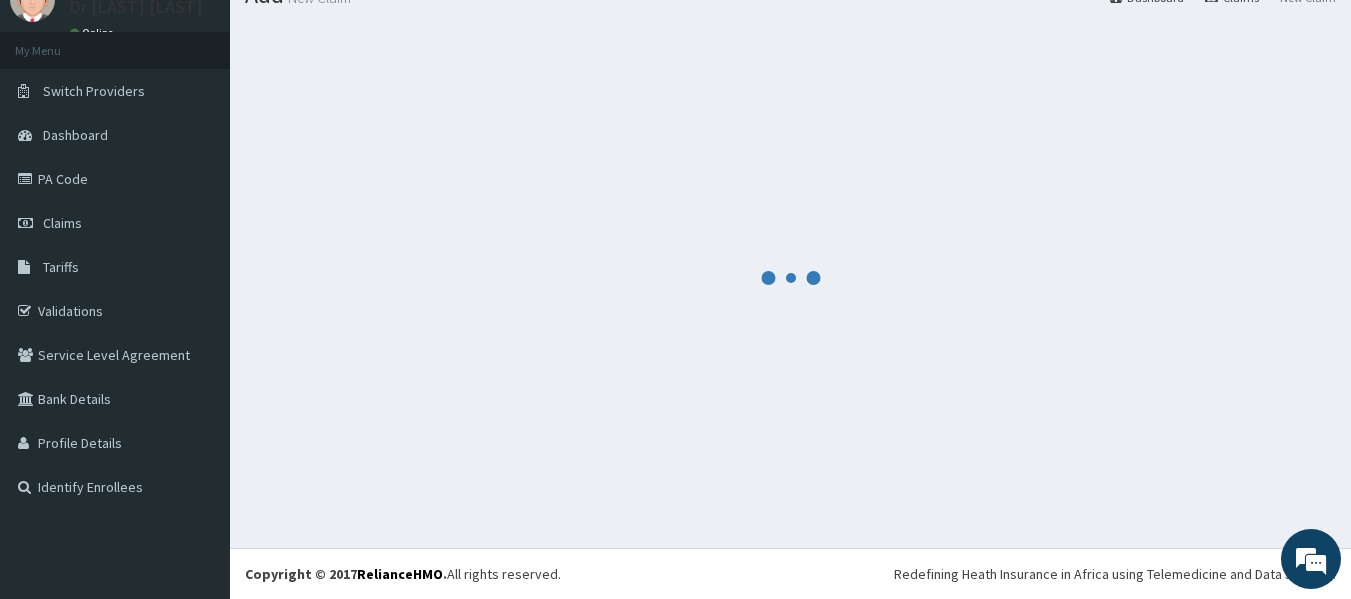 scroll, scrollTop: 832, scrollLeft: 0, axis: vertical 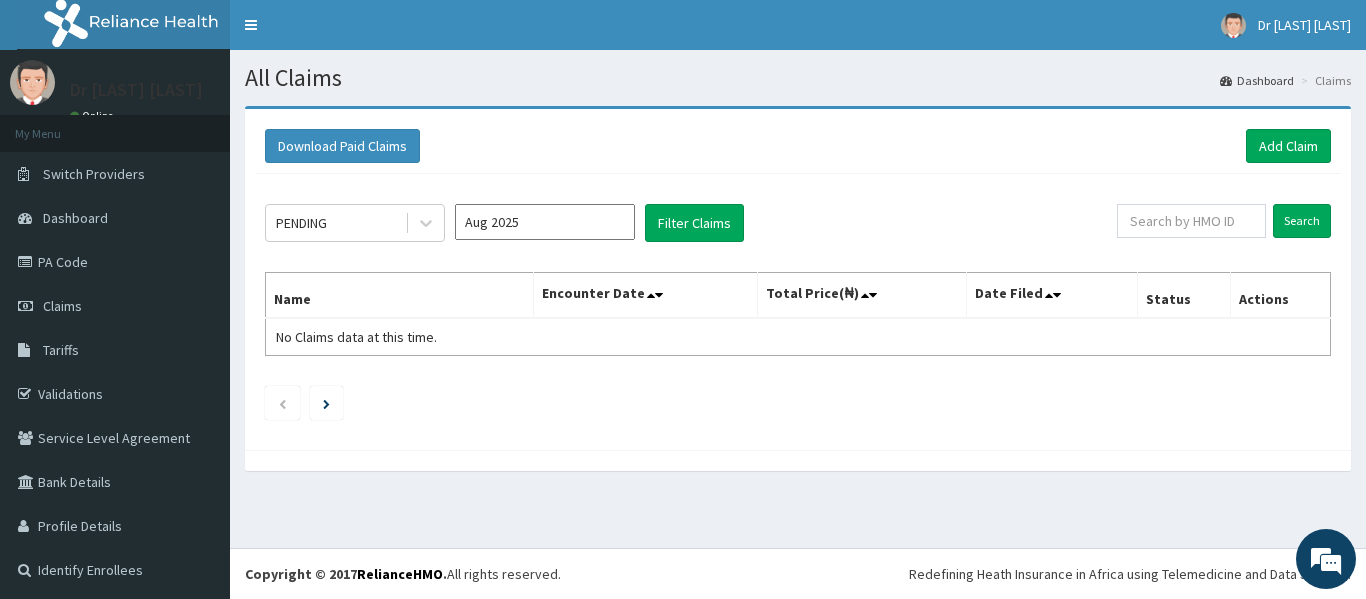 click at bounding box center (798, 460) 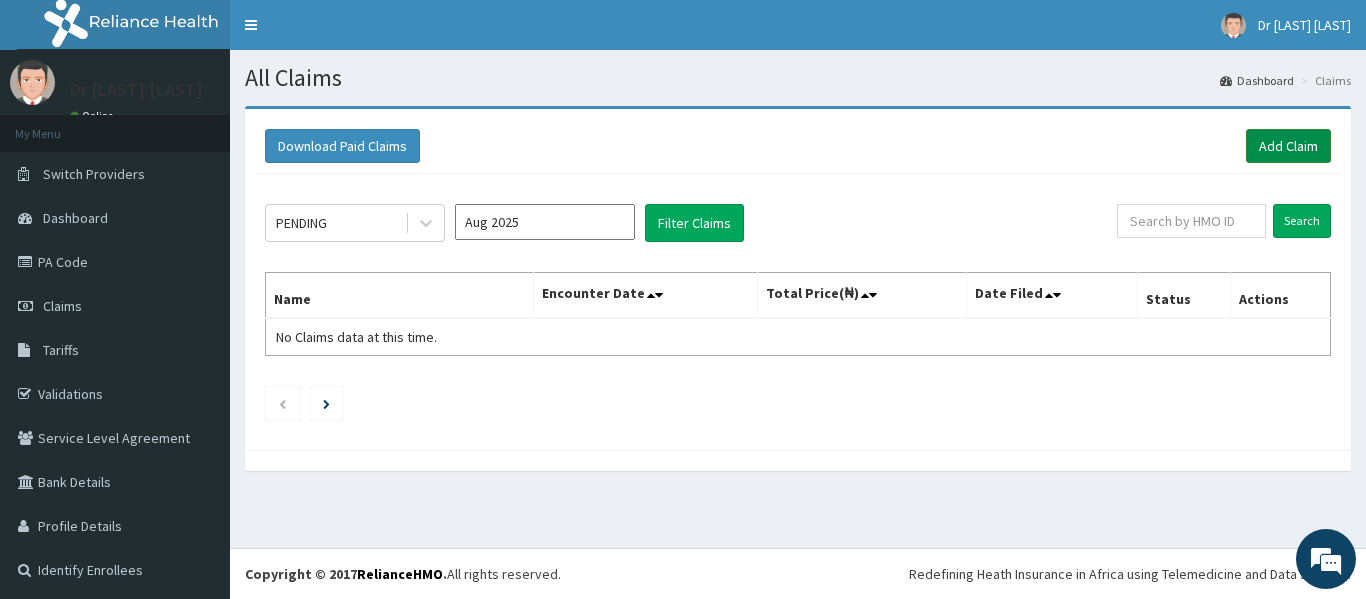 click on "Add Claim" at bounding box center (1288, 146) 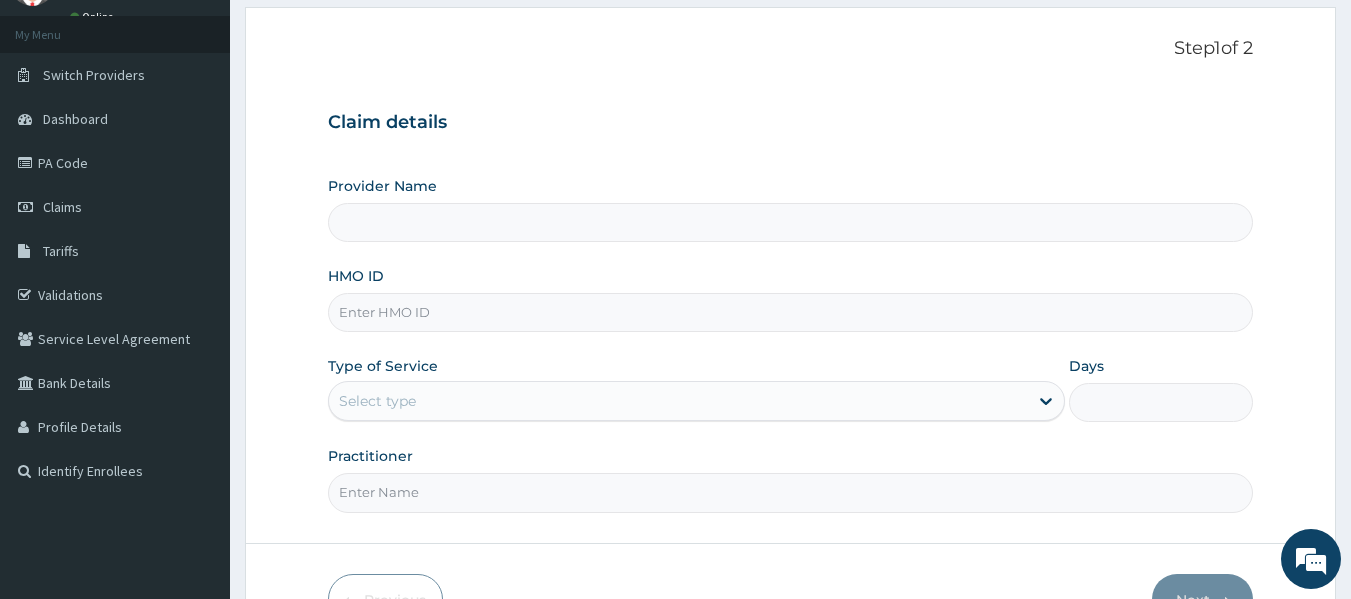 scroll, scrollTop: 106, scrollLeft: 0, axis: vertical 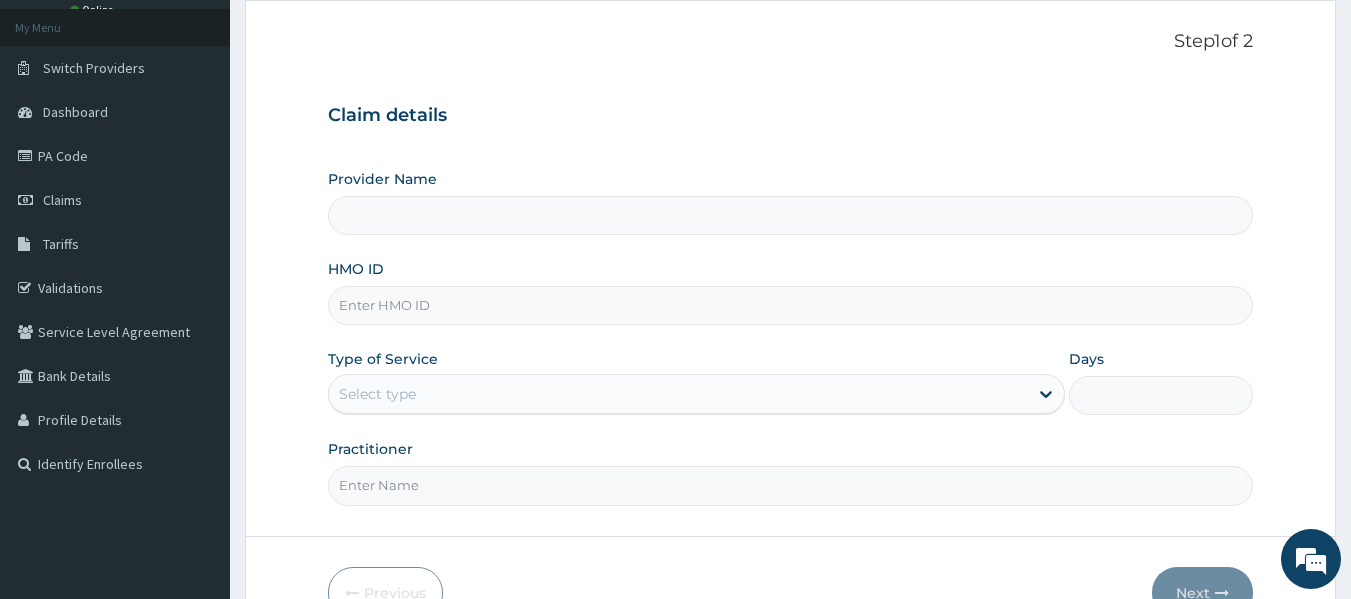 click on "Provider Name" at bounding box center (791, 215) 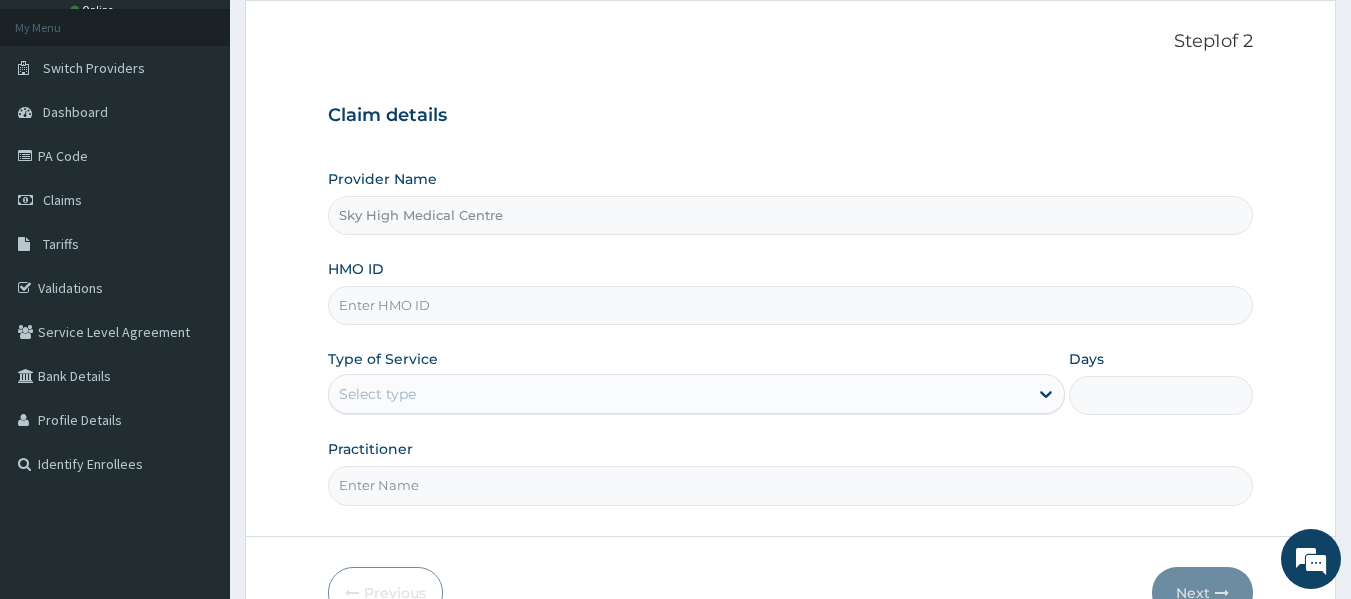click on "HMO ID" at bounding box center (791, 305) 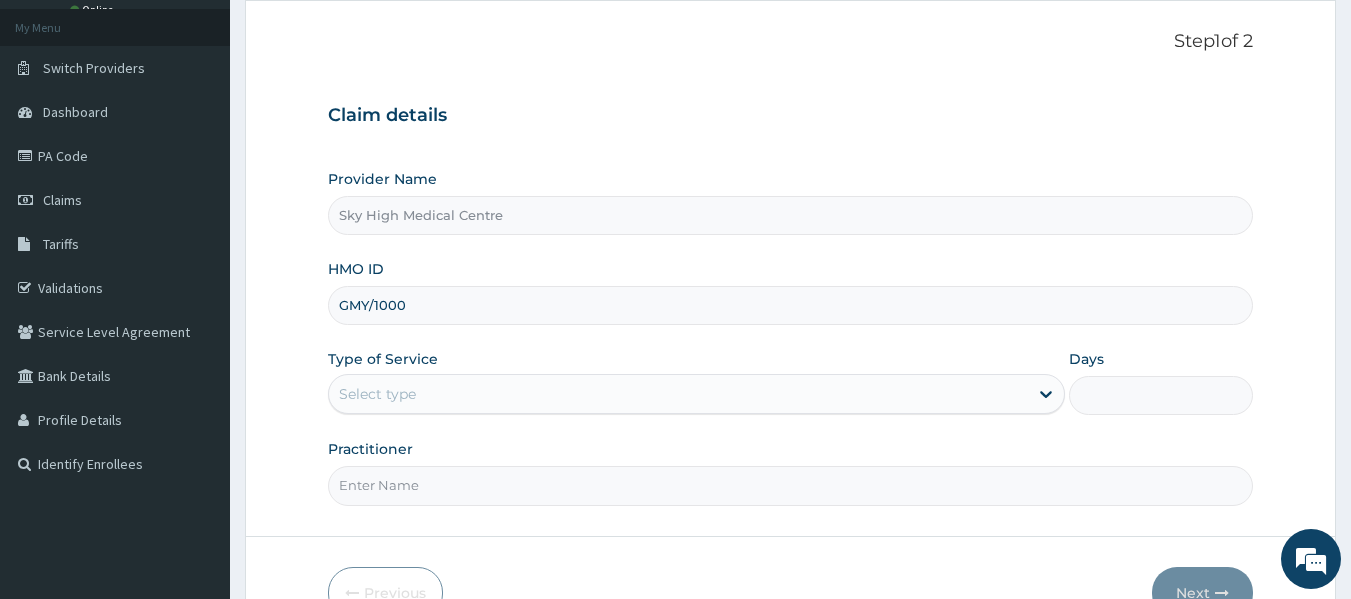 scroll, scrollTop: 0, scrollLeft: 0, axis: both 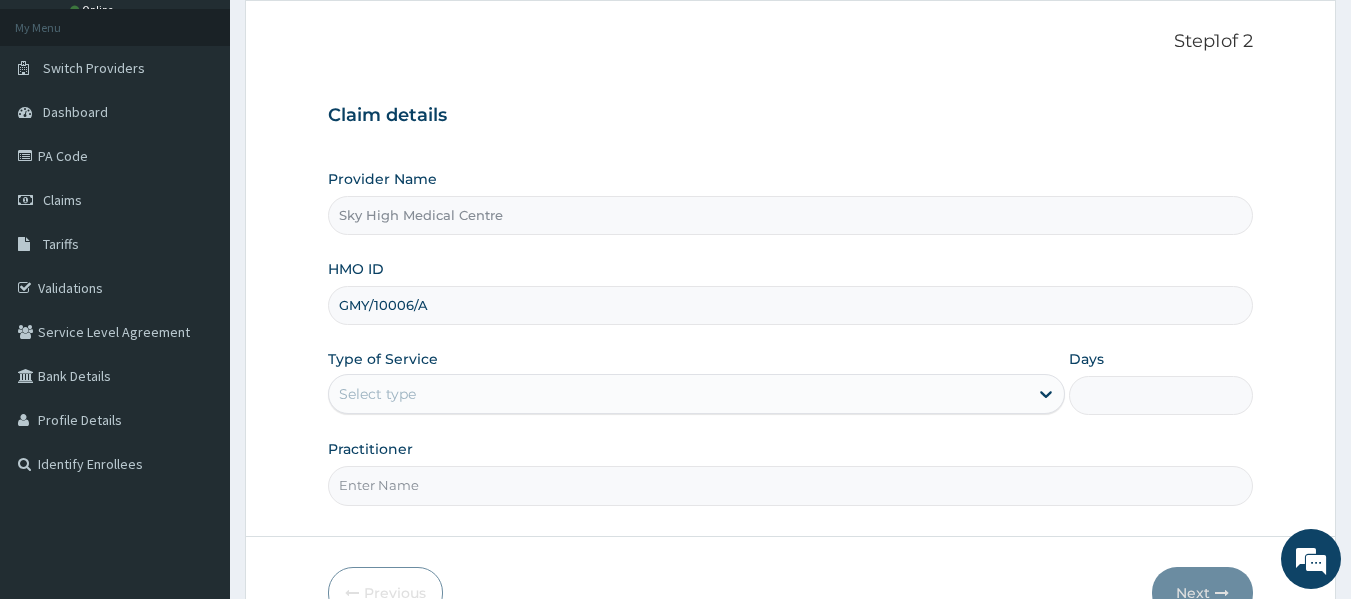 type on "GMY/10006/A" 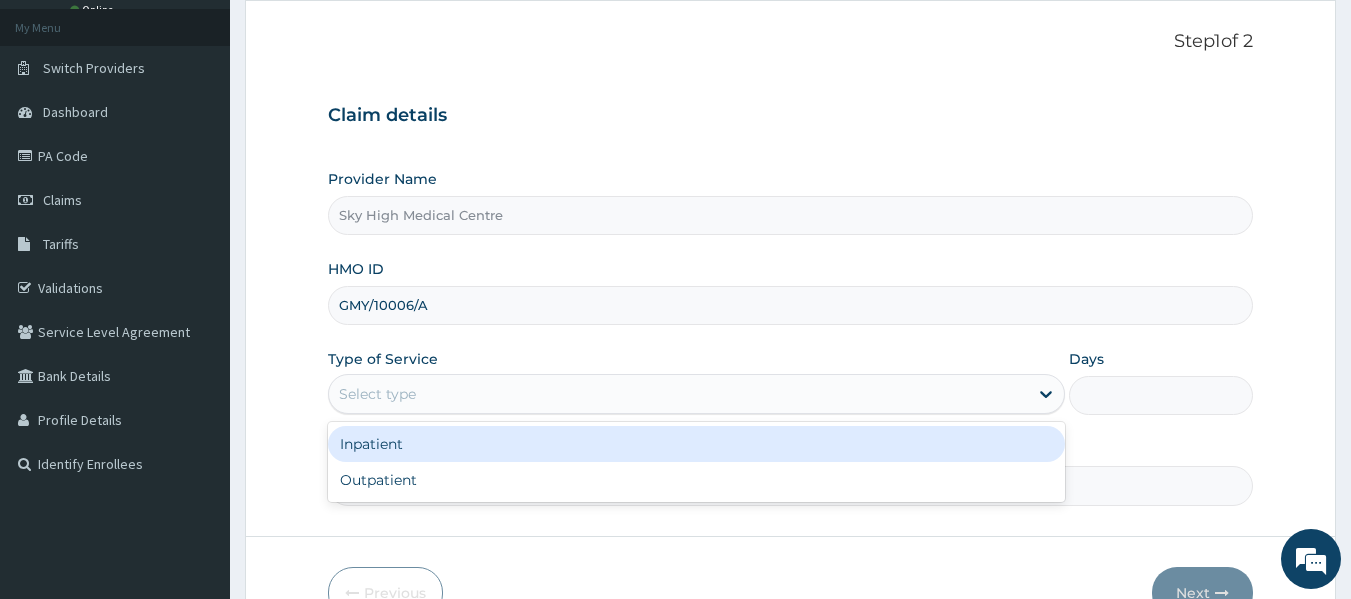 click on "Outpatient" at bounding box center [696, 480] 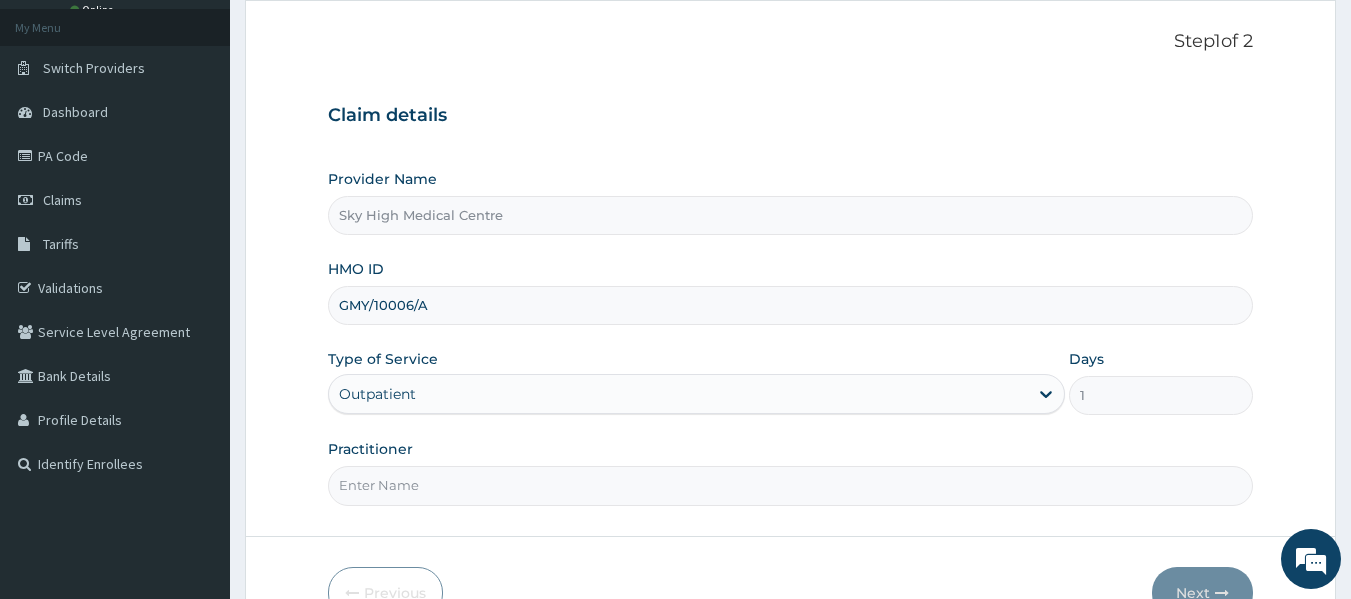 click on "Practitioner" at bounding box center (791, 485) 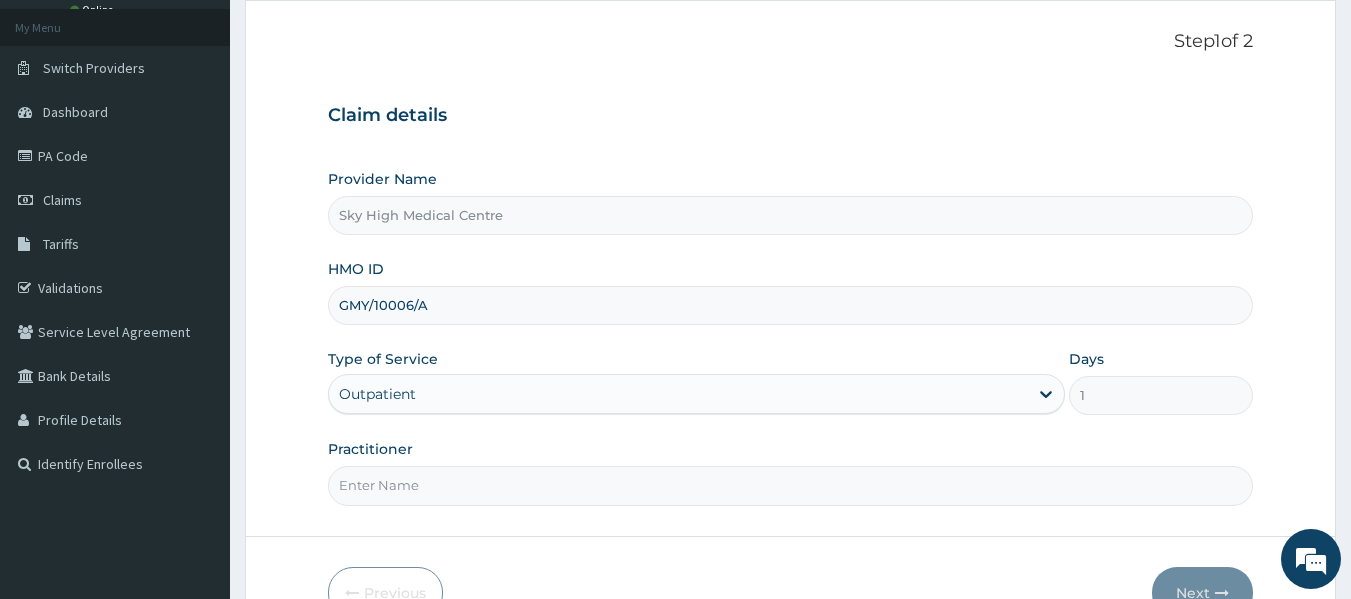 type on "DR OPAFUNSHO" 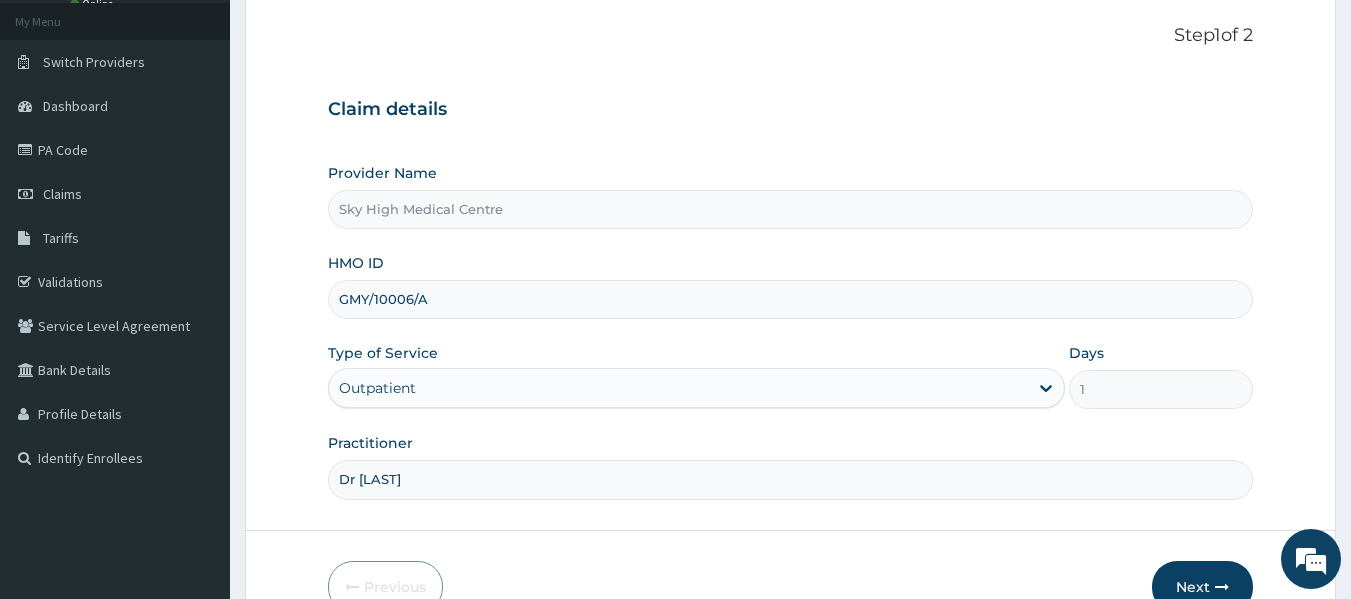 scroll, scrollTop: 223, scrollLeft: 0, axis: vertical 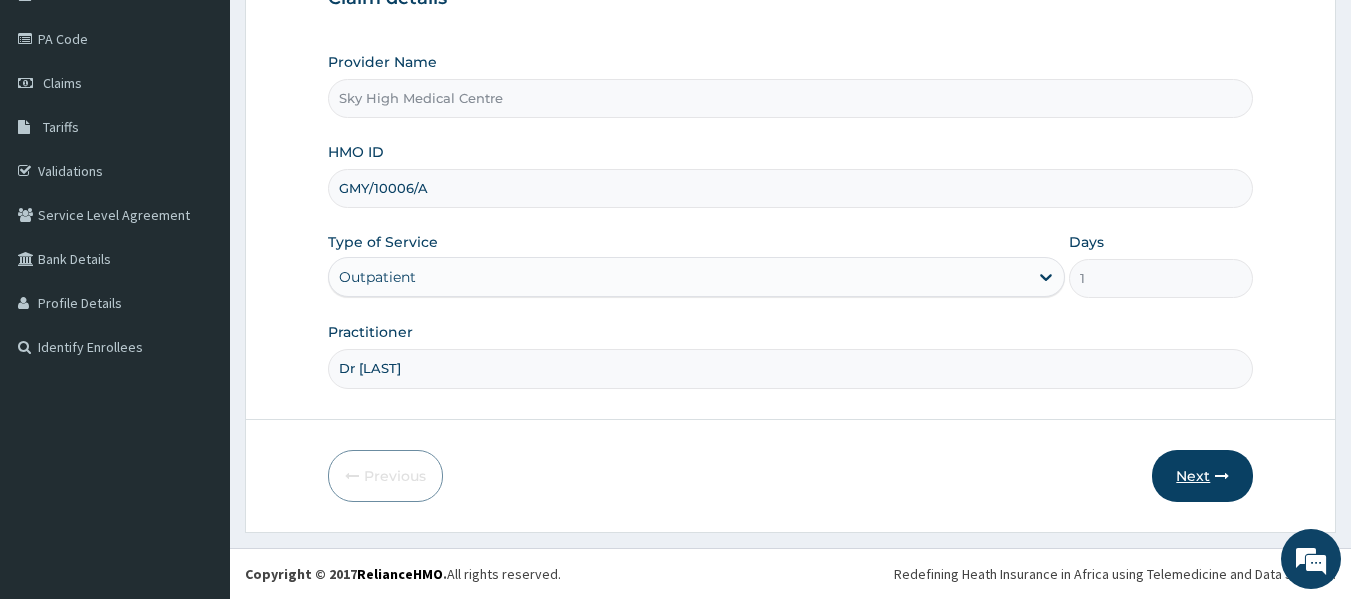 click at bounding box center (1222, 476) 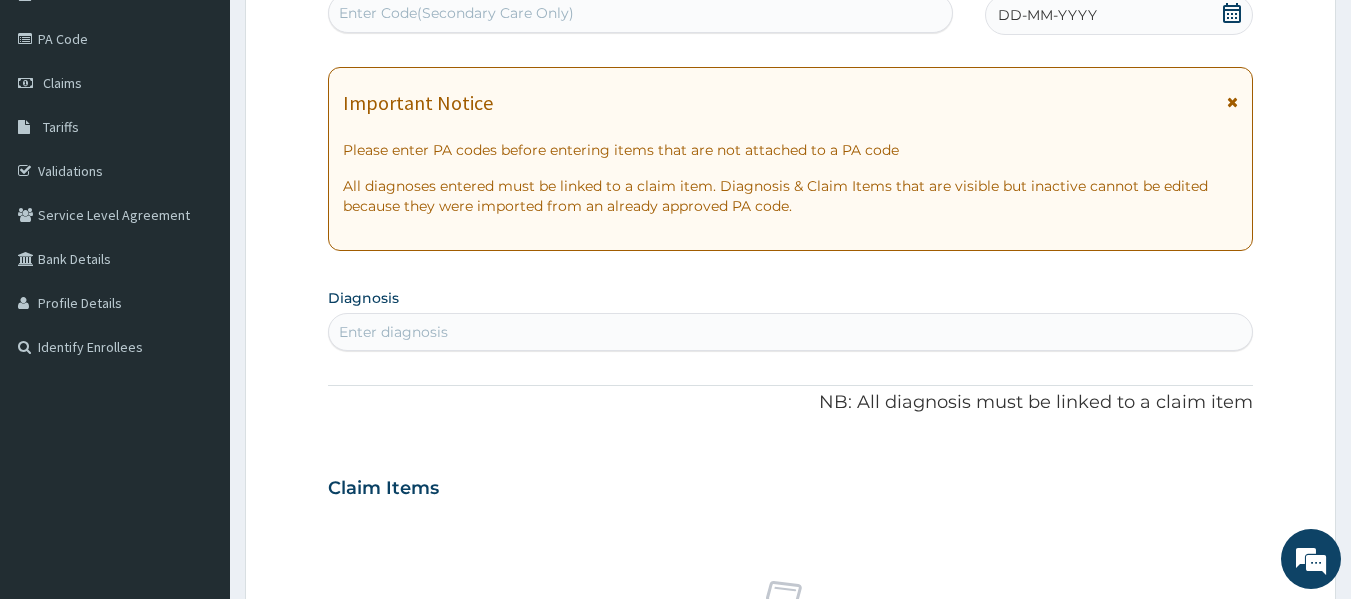 click on "Claim Items" at bounding box center (791, 484) 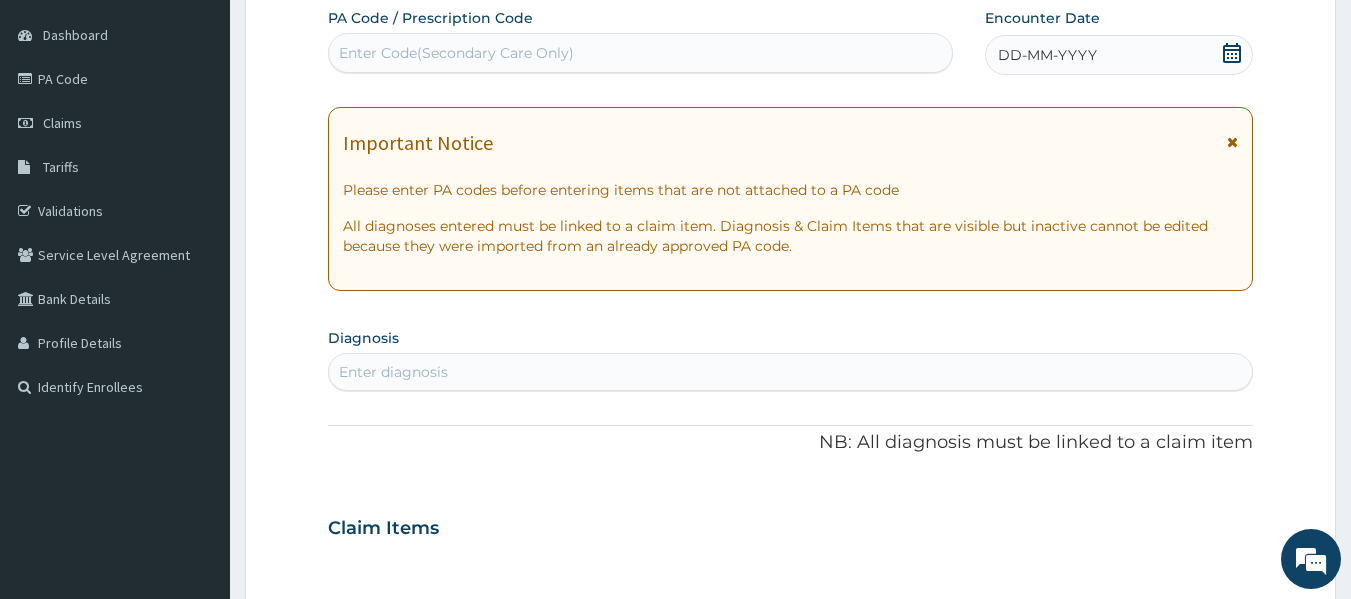 scroll, scrollTop: 87, scrollLeft: 0, axis: vertical 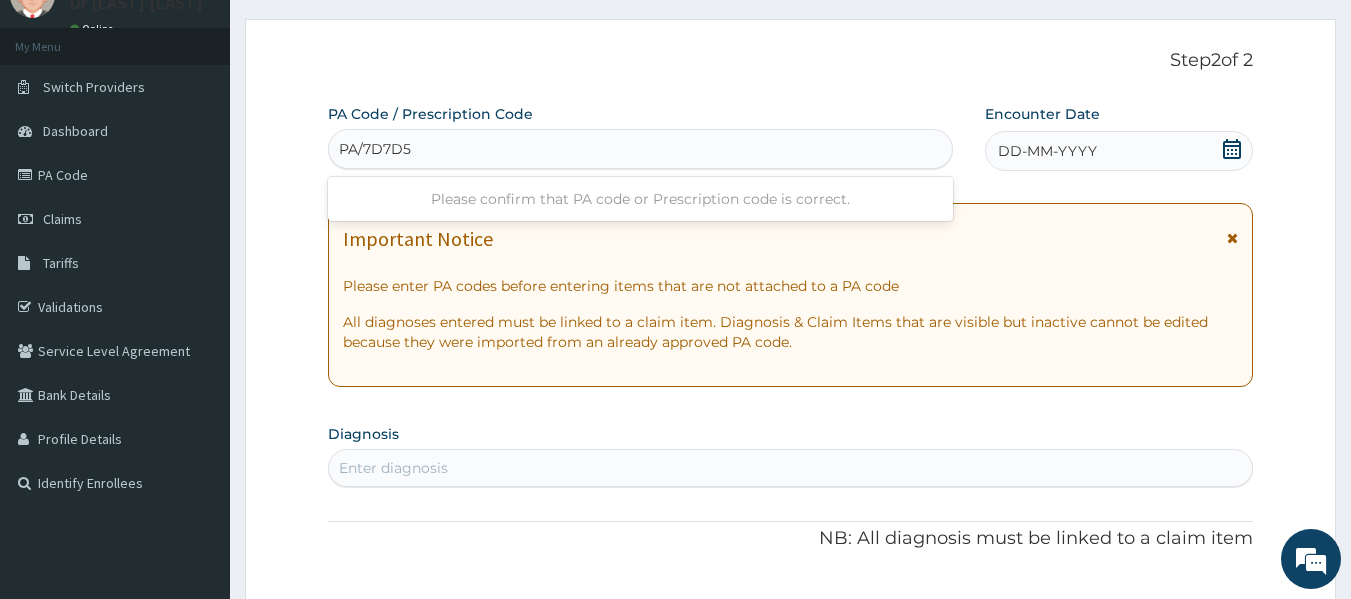 type on "PA/7D7D5D" 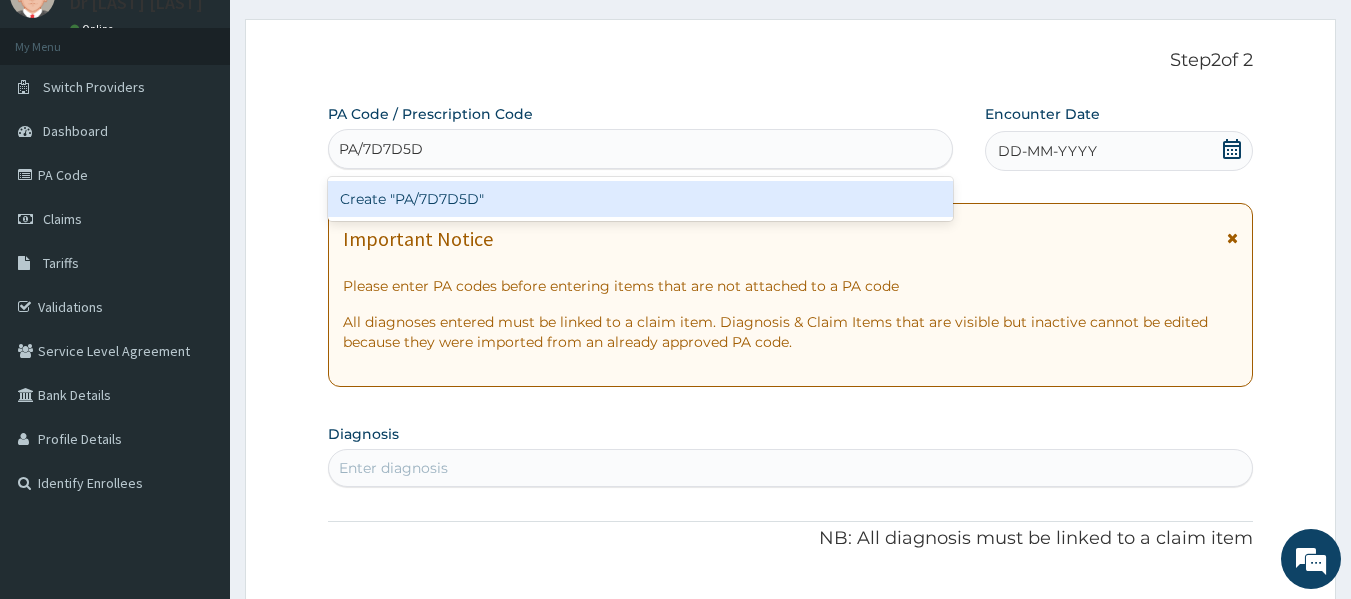 click on "Create "PA/7D7D5D"" at bounding box center [641, 199] 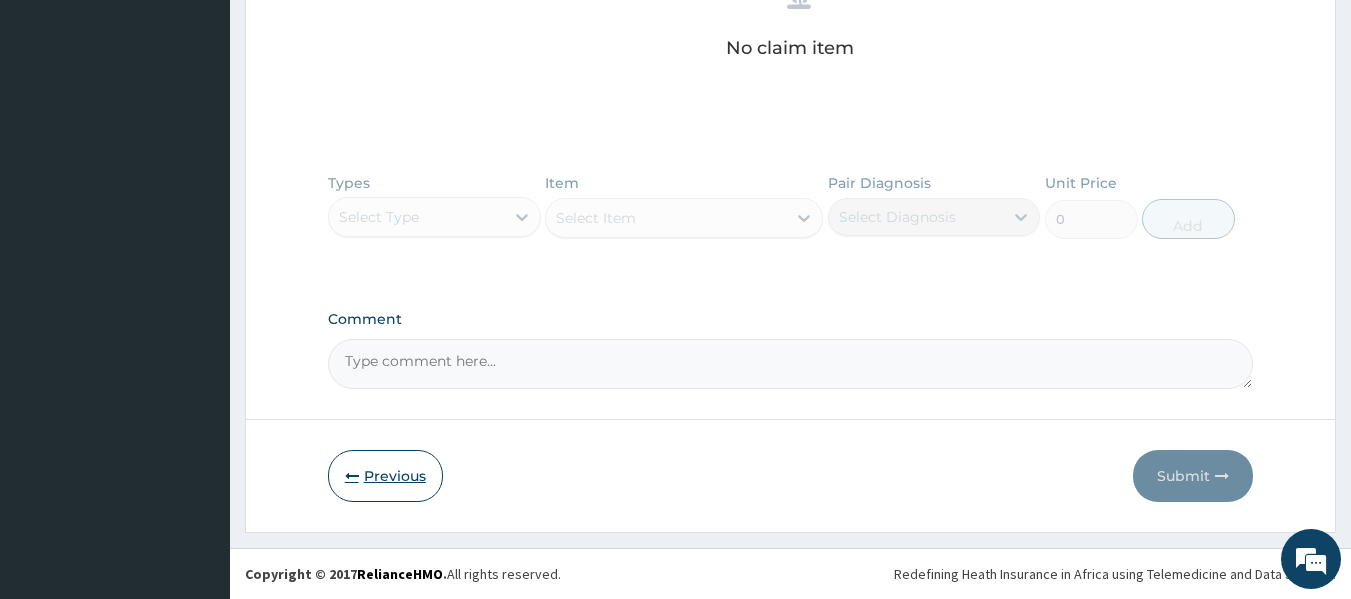click on "Previous" at bounding box center (385, 476) 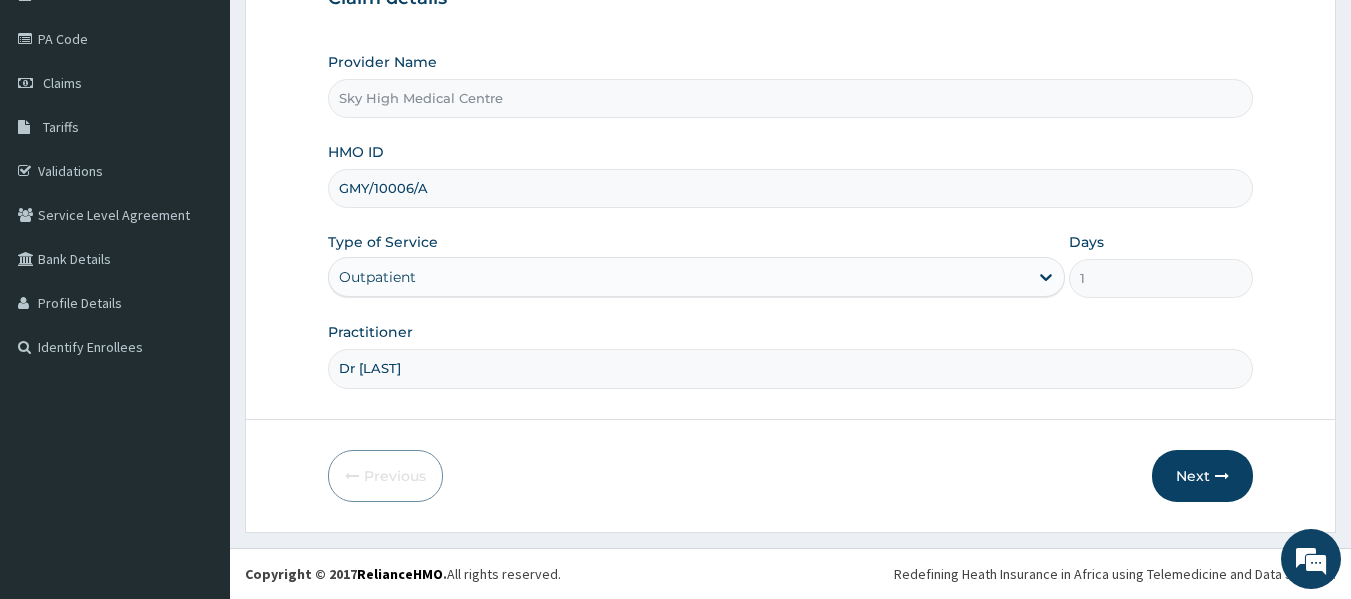 click on "GMY/10006/A" at bounding box center (791, 188) 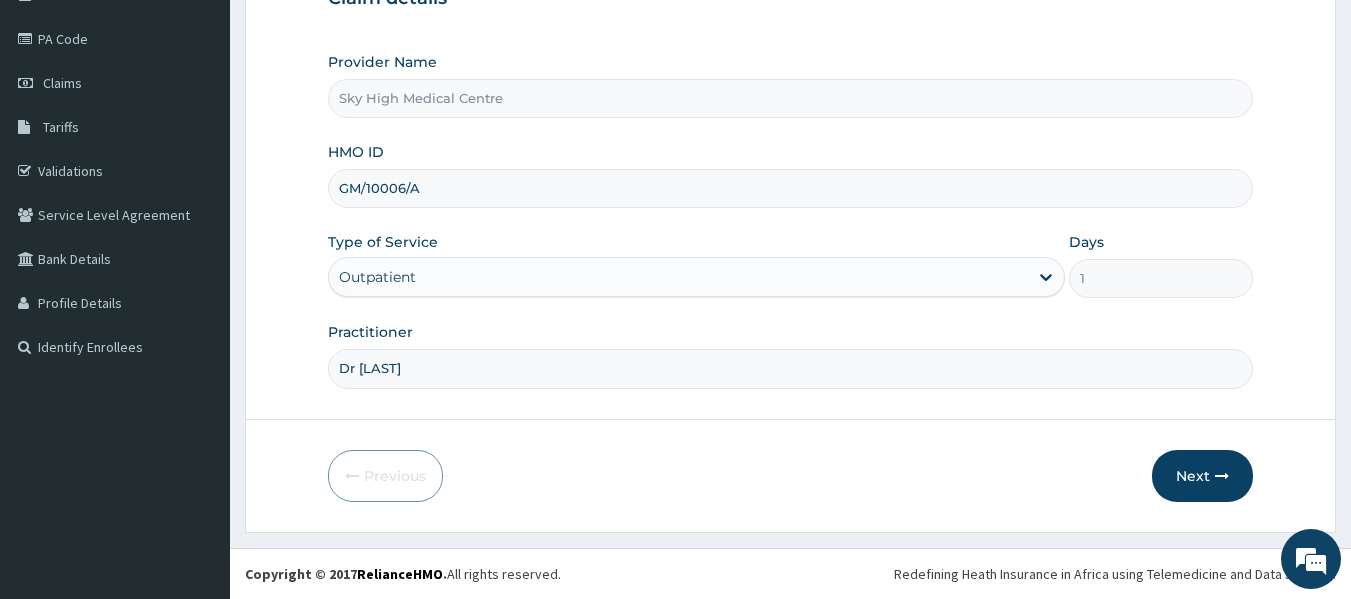 type on "GMN/10006/A" 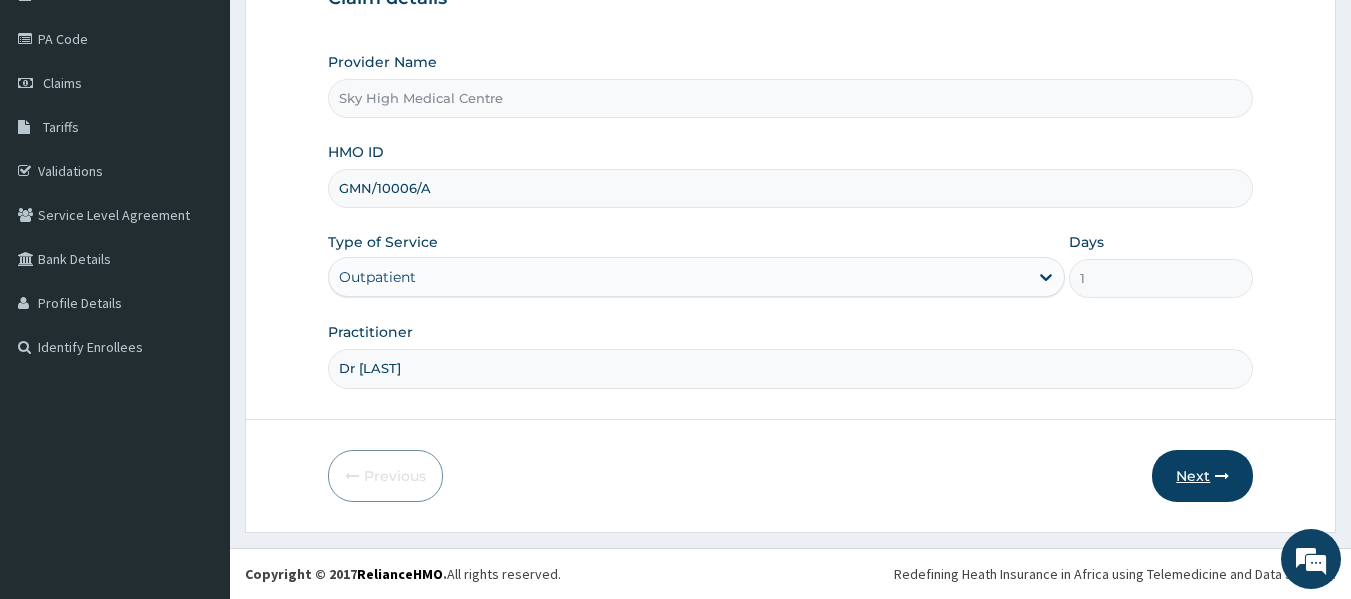 click on "Next" at bounding box center [1202, 476] 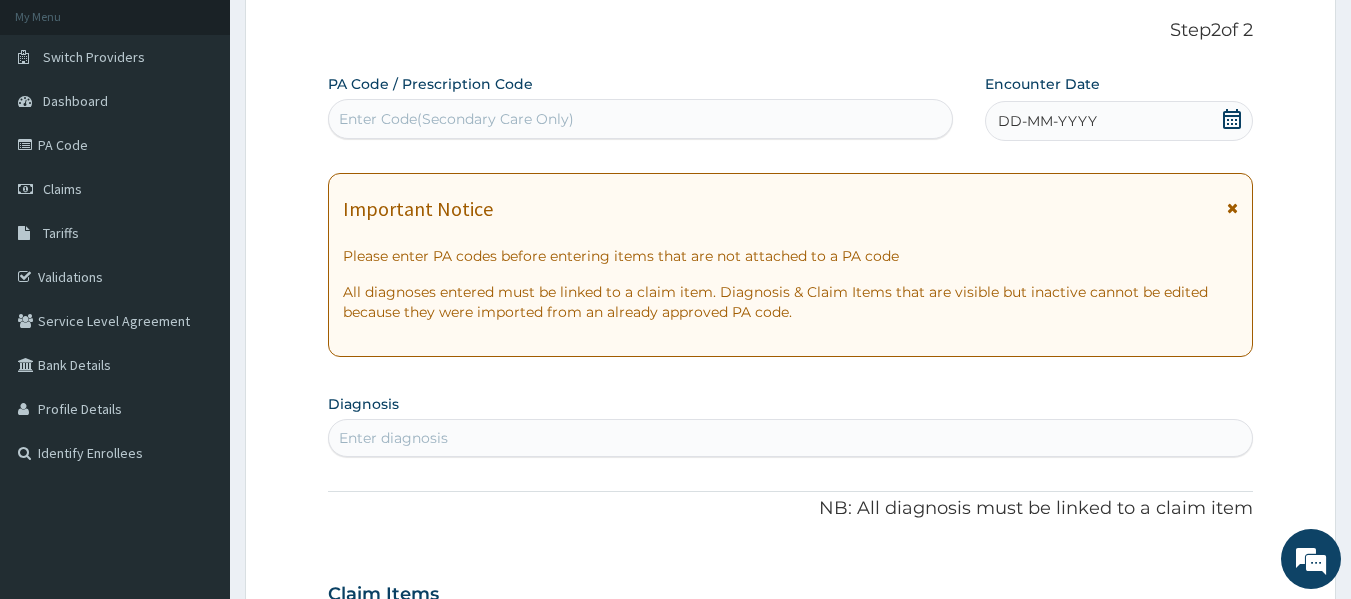 scroll, scrollTop: 116, scrollLeft: 0, axis: vertical 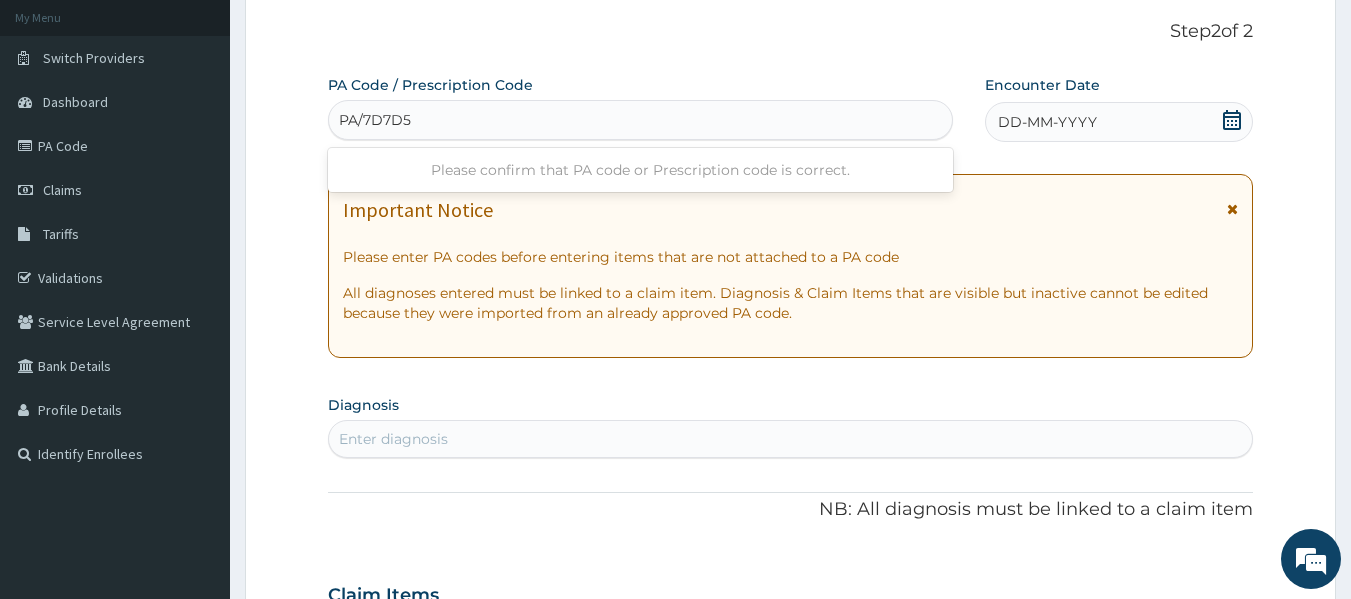 type on "PA/7D7D5D" 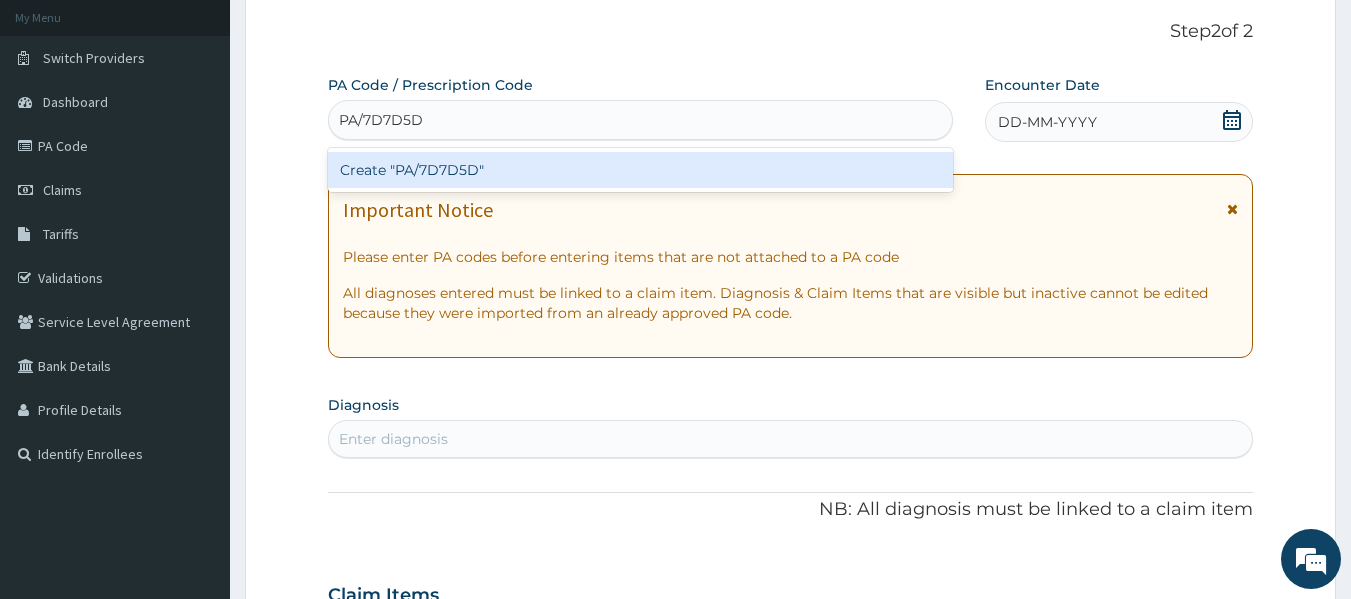 click on "Create "PA/7D7D5D"" at bounding box center (641, 170) 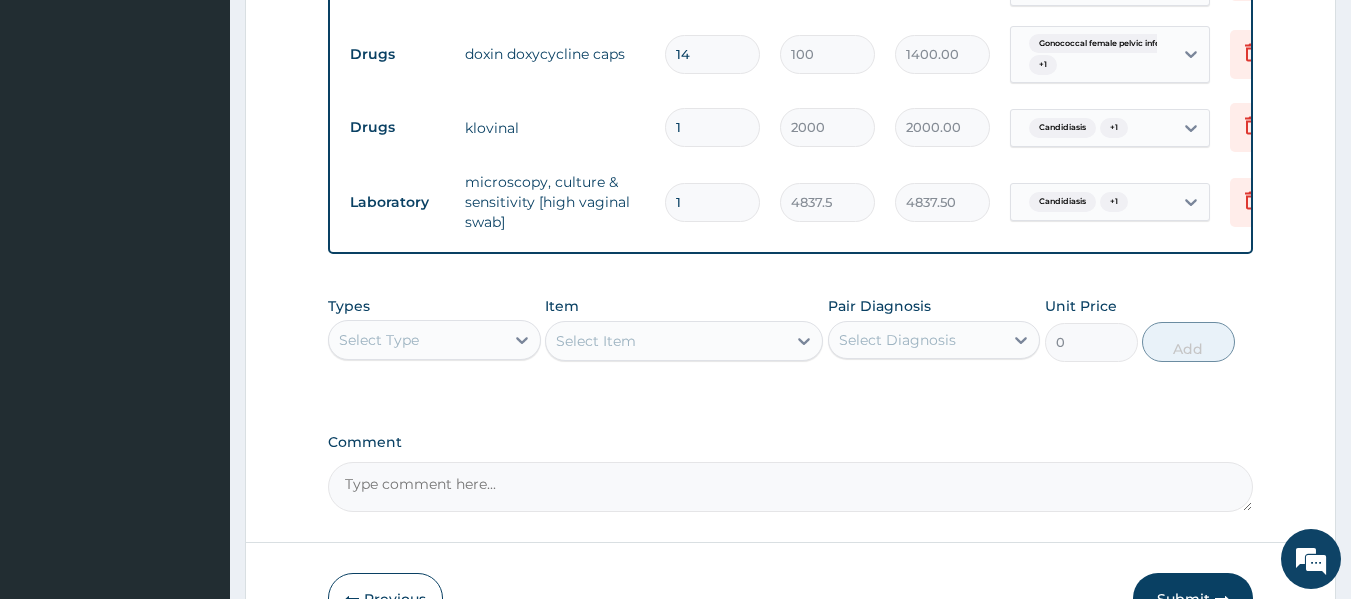scroll, scrollTop: 1020, scrollLeft: 0, axis: vertical 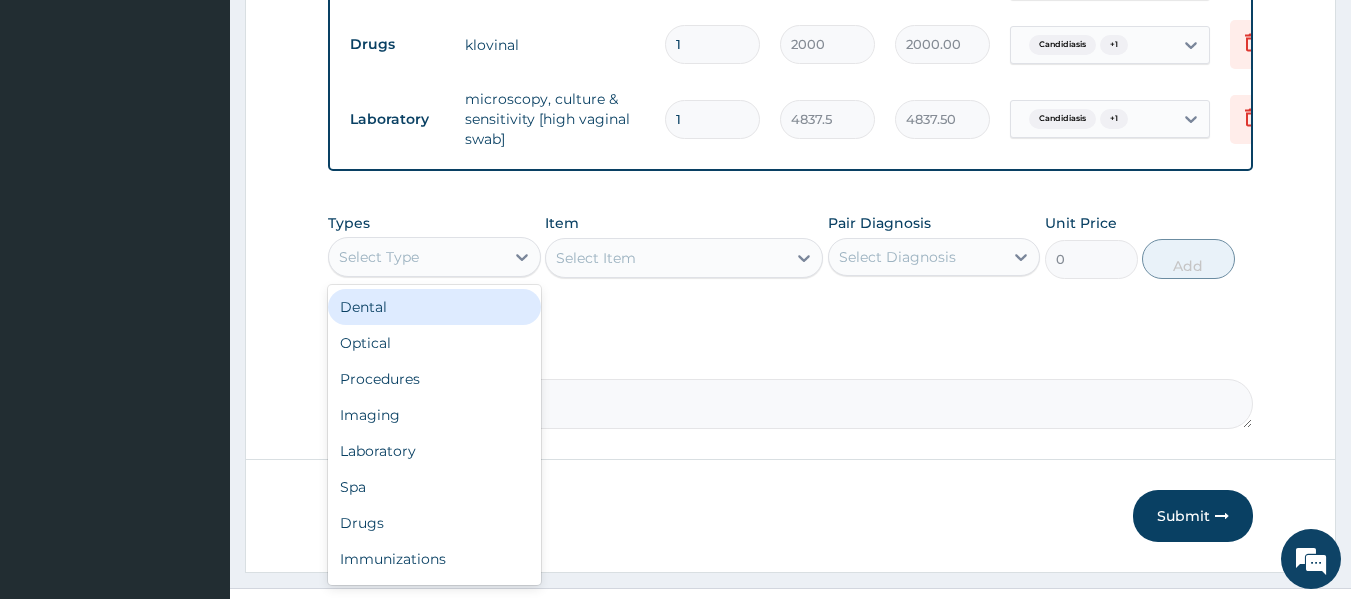 click on "Procedures" at bounding box center (434, 379) 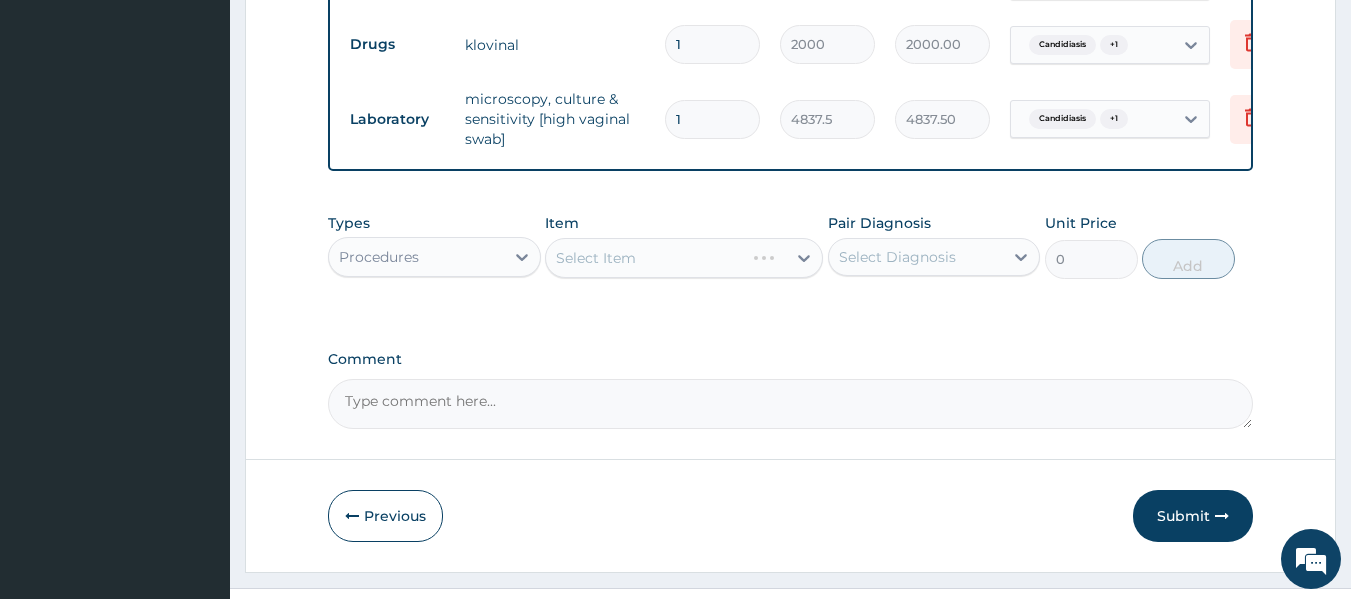 click on "Select Item" at bounding box center (684, 258) 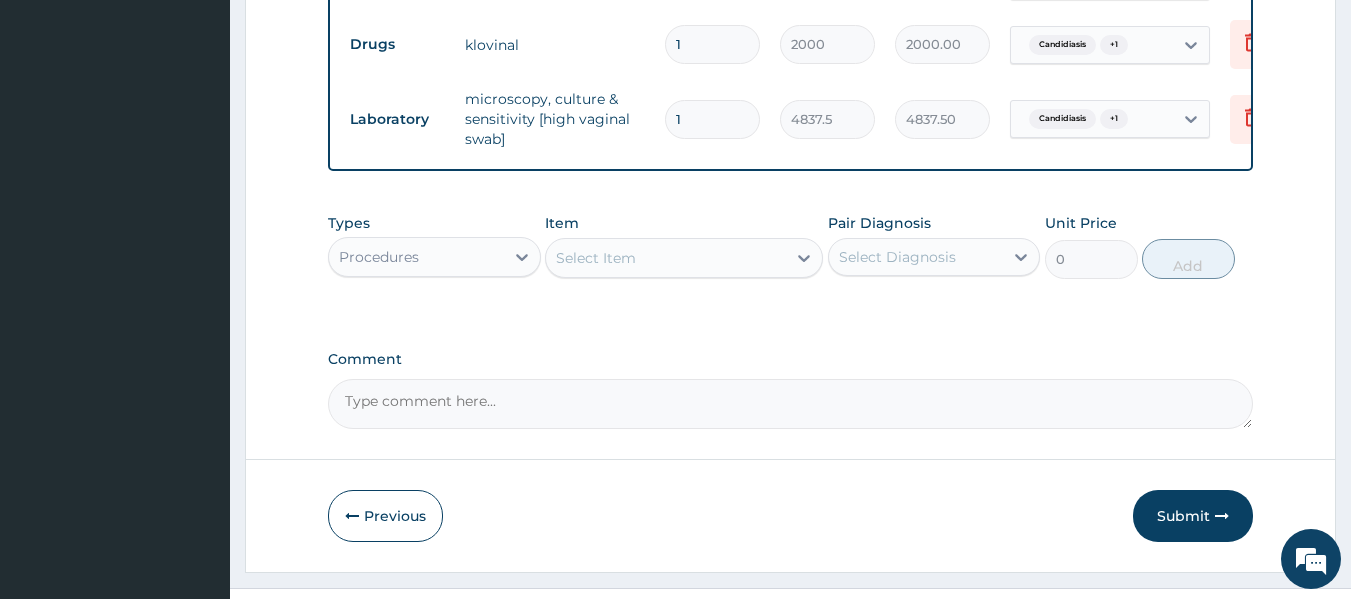 click on "Select Item" at bounding box center [666, 258] 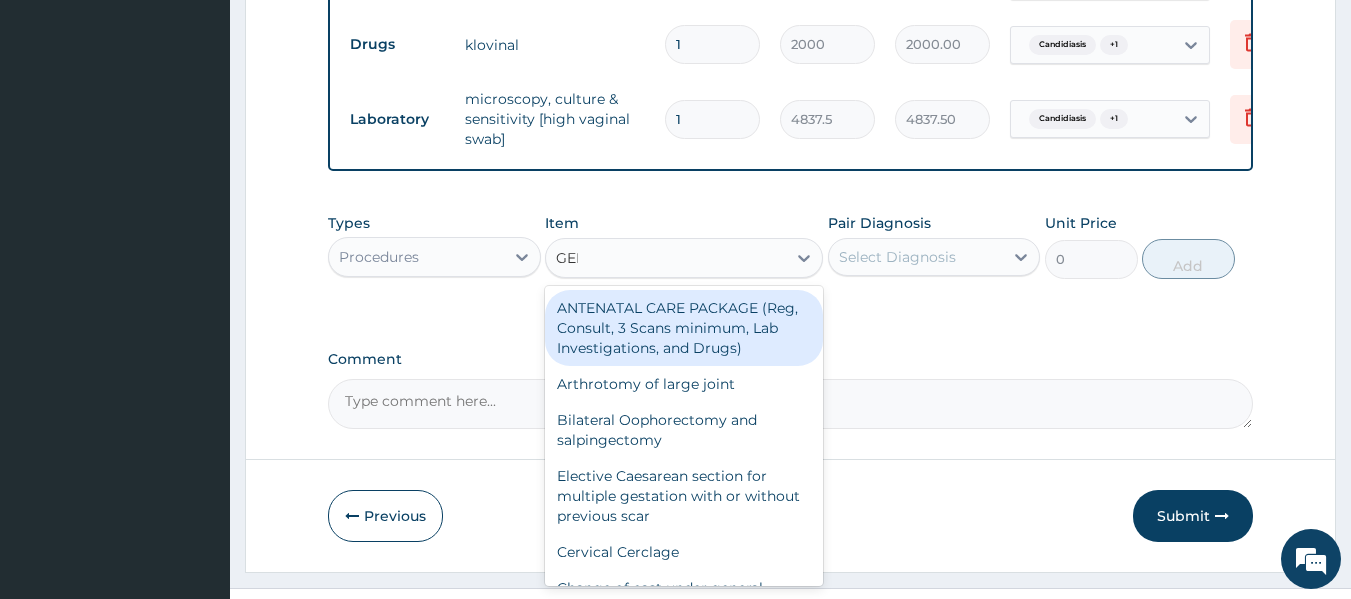 type on "GENE" 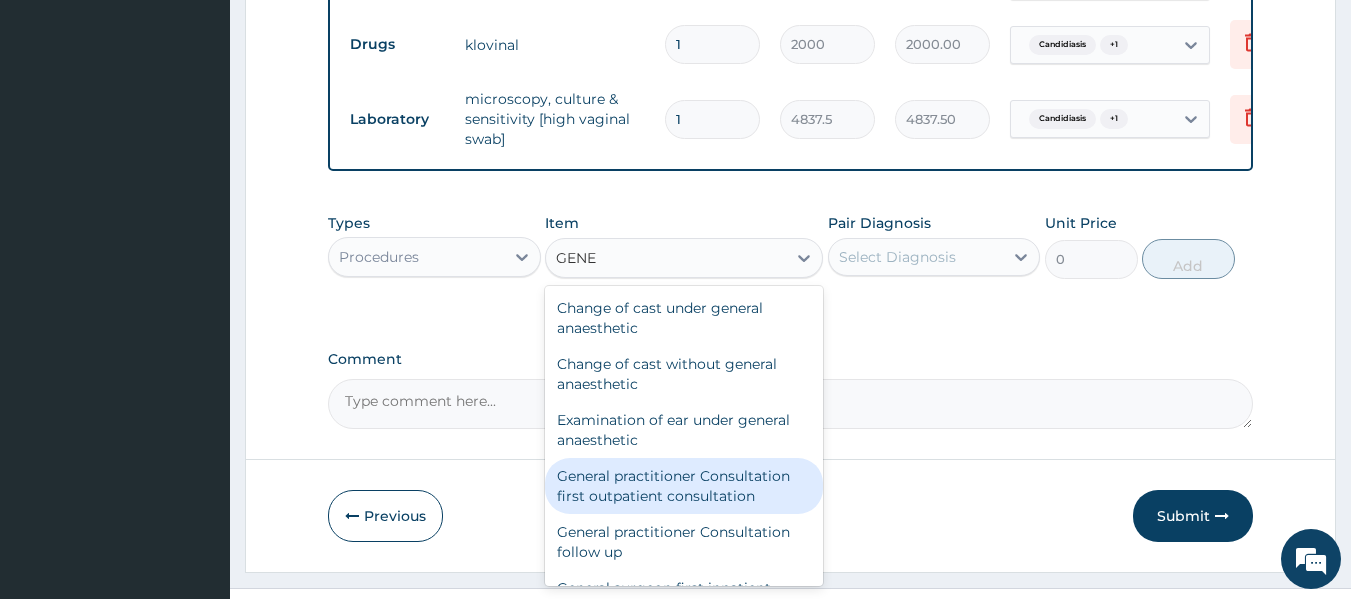 click on "General practitioner Consultation first outpatient consultation" at bounding box center (684, 486) 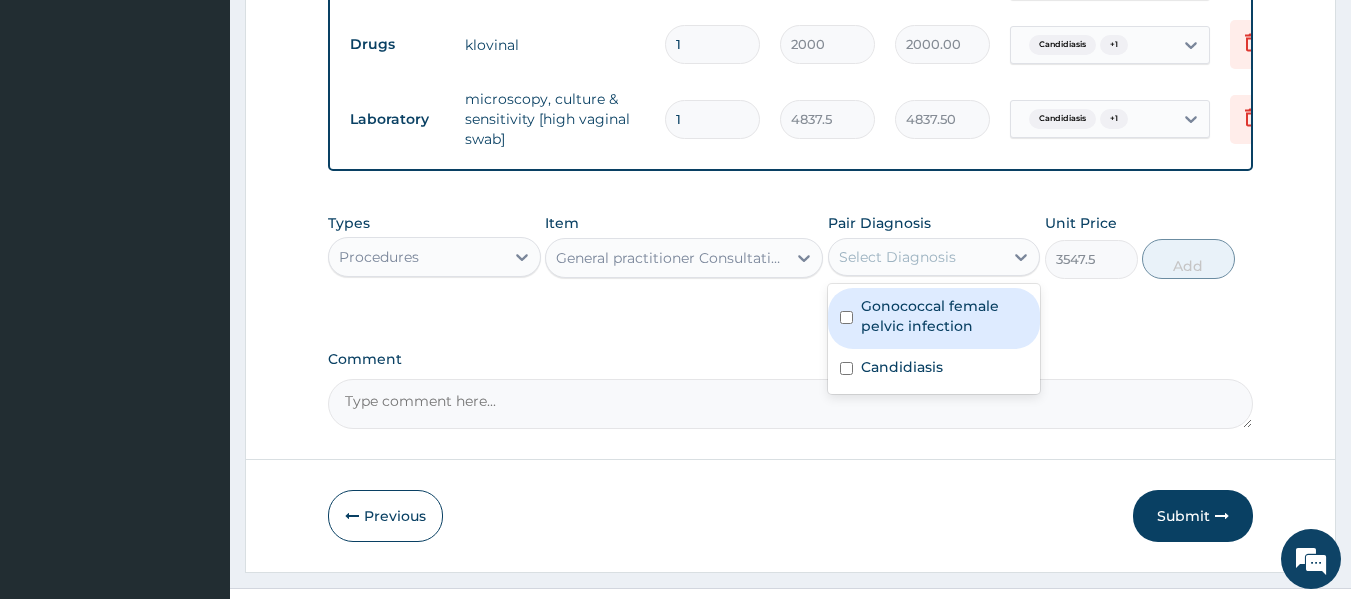 click on "Select Diagnosis" at bounding box center [916, 257] 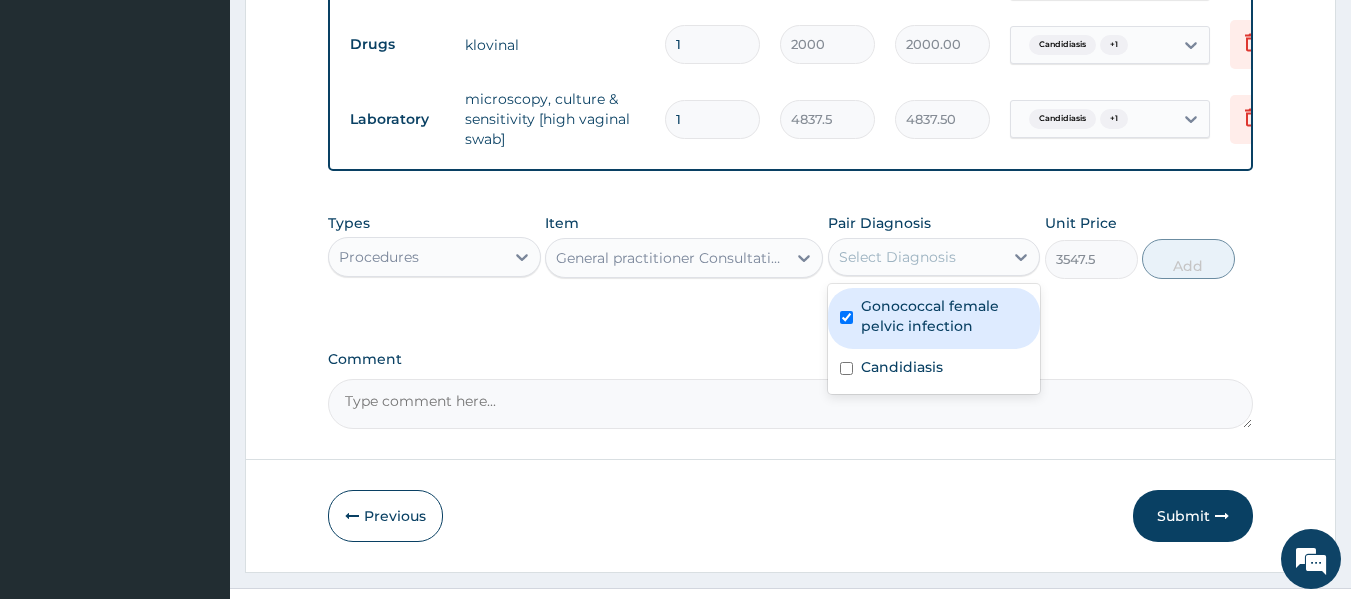 checkbox on "true" 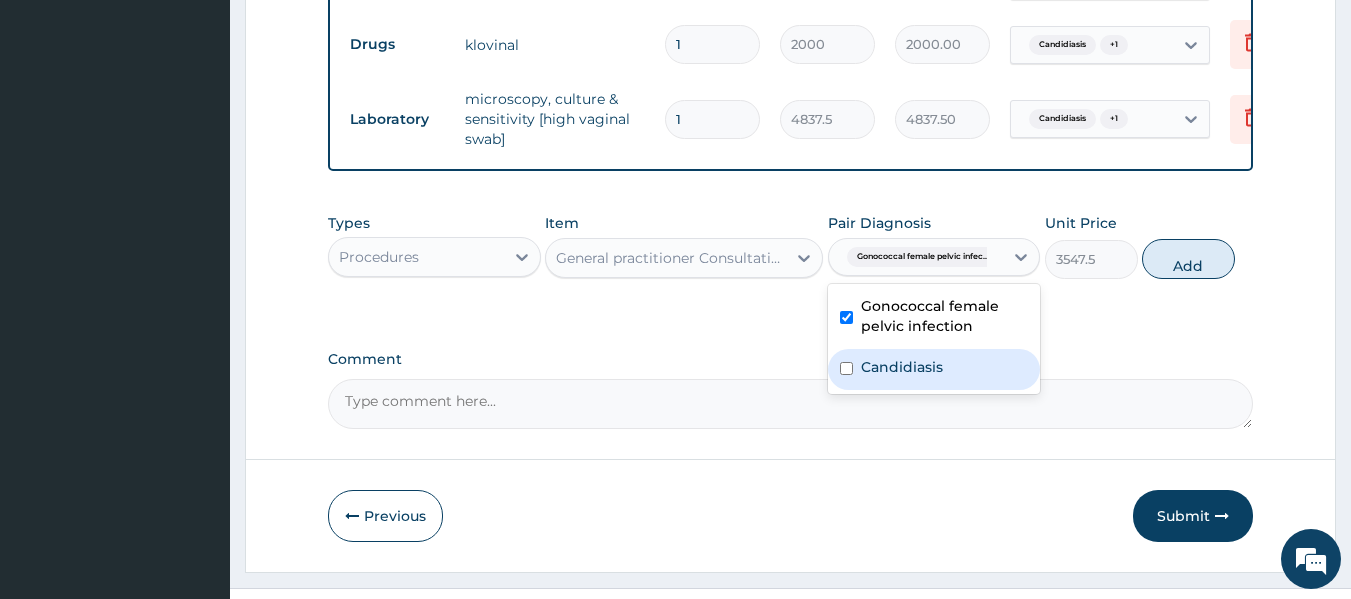 click on "Candidiasis" at bounding box center [902, 367] 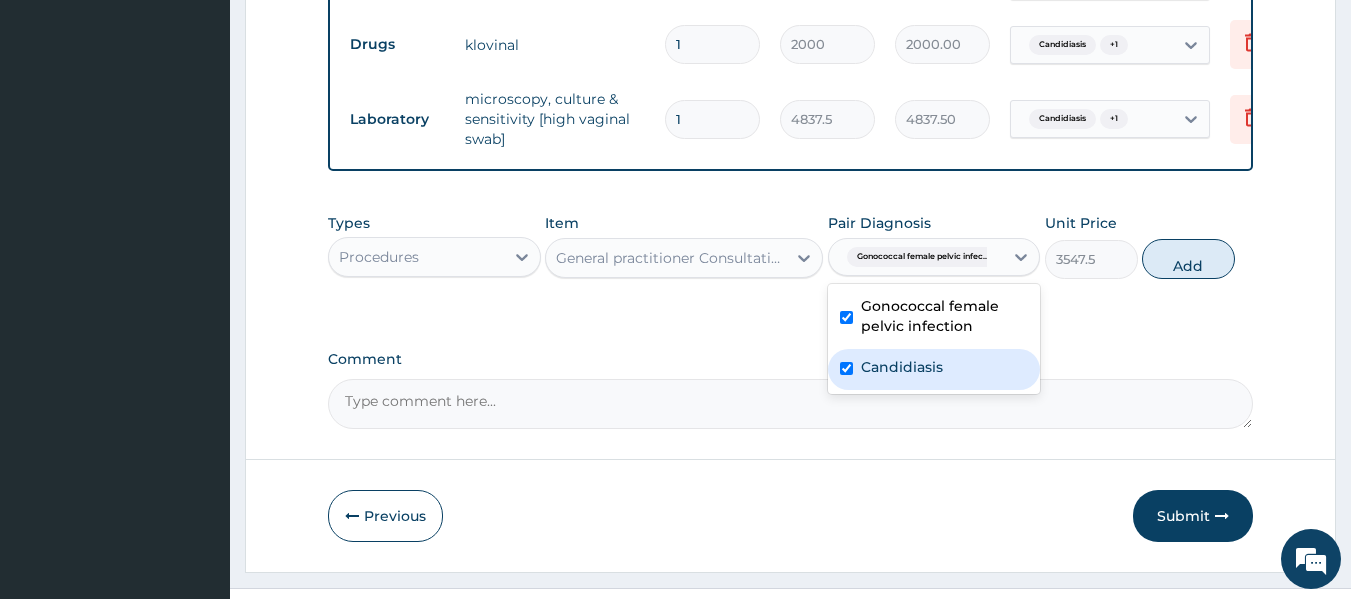 checkbox on "true" 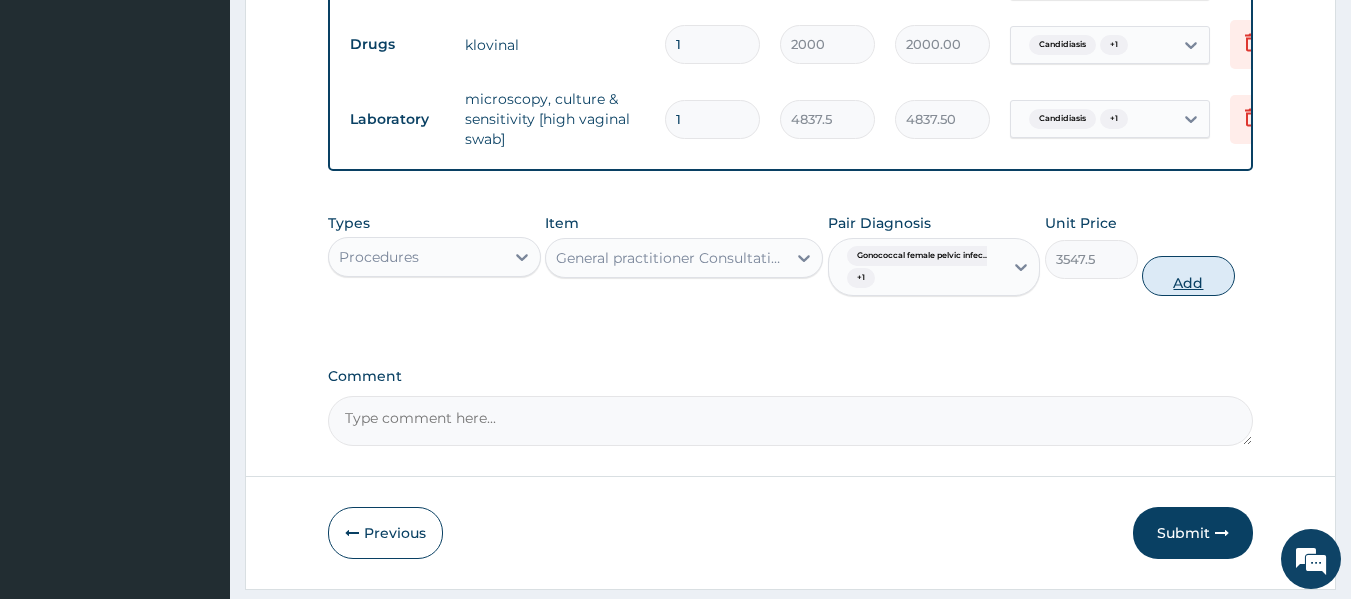 click on "Add" at bounding box center [1188, 276] 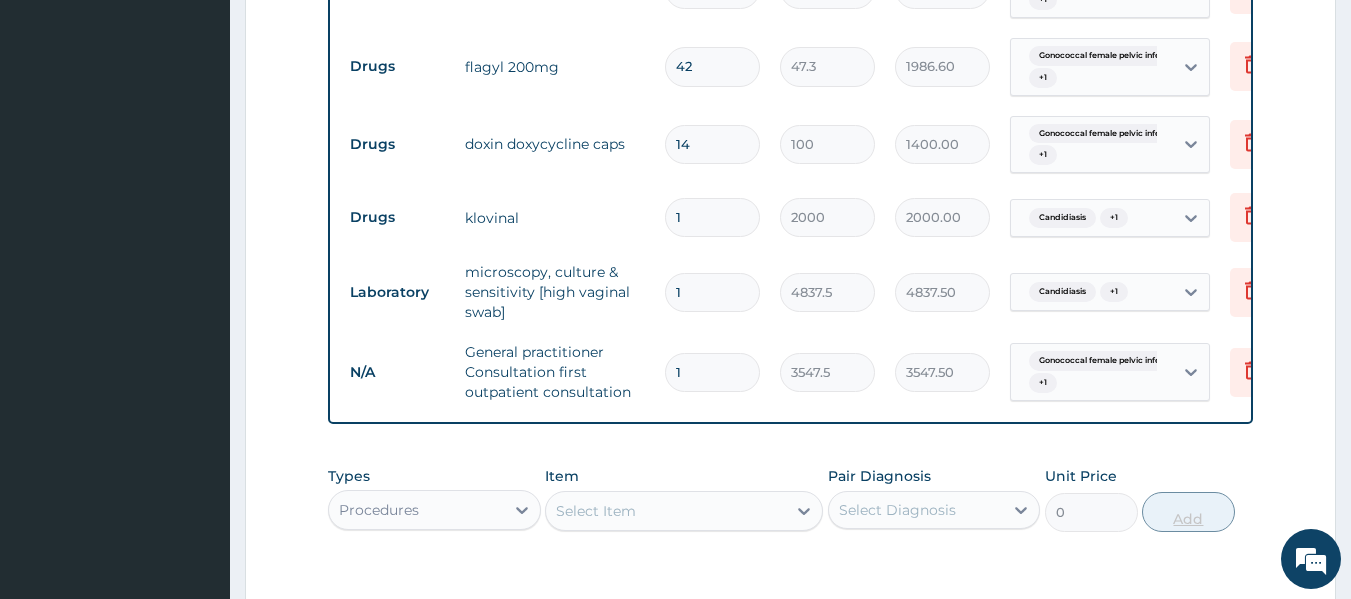scroll, scrollTop: 844, scrollLeft: 0, axis: vertical 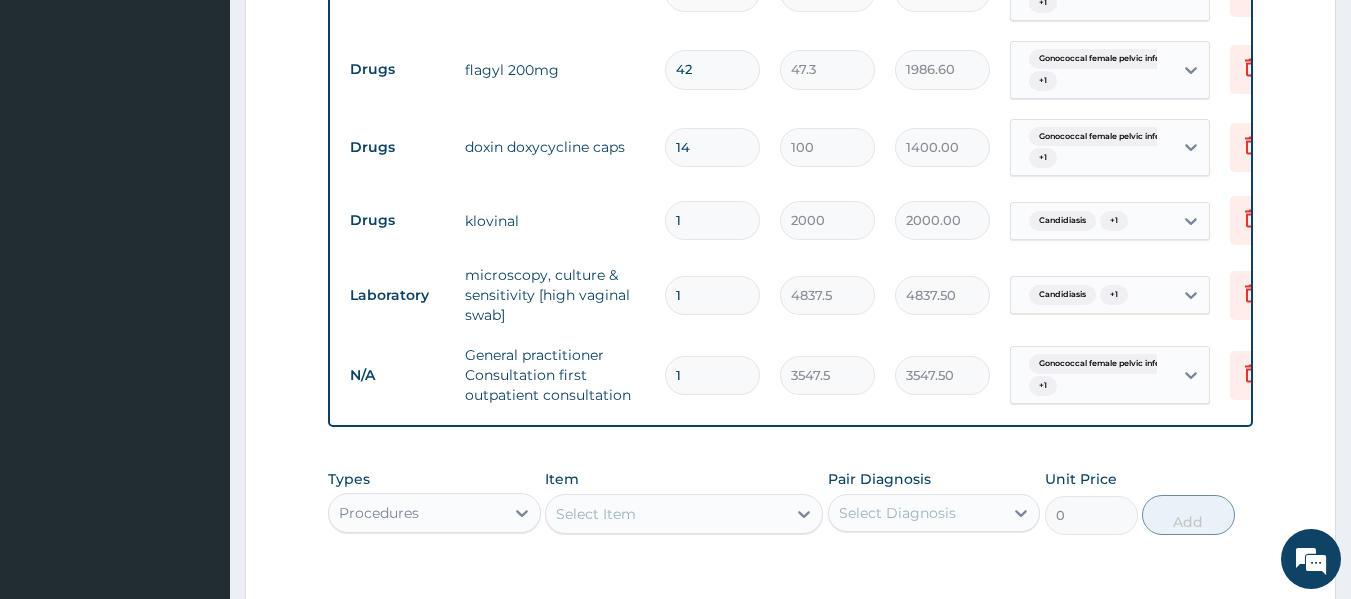 click on "1" at bounding box center [712, 220] 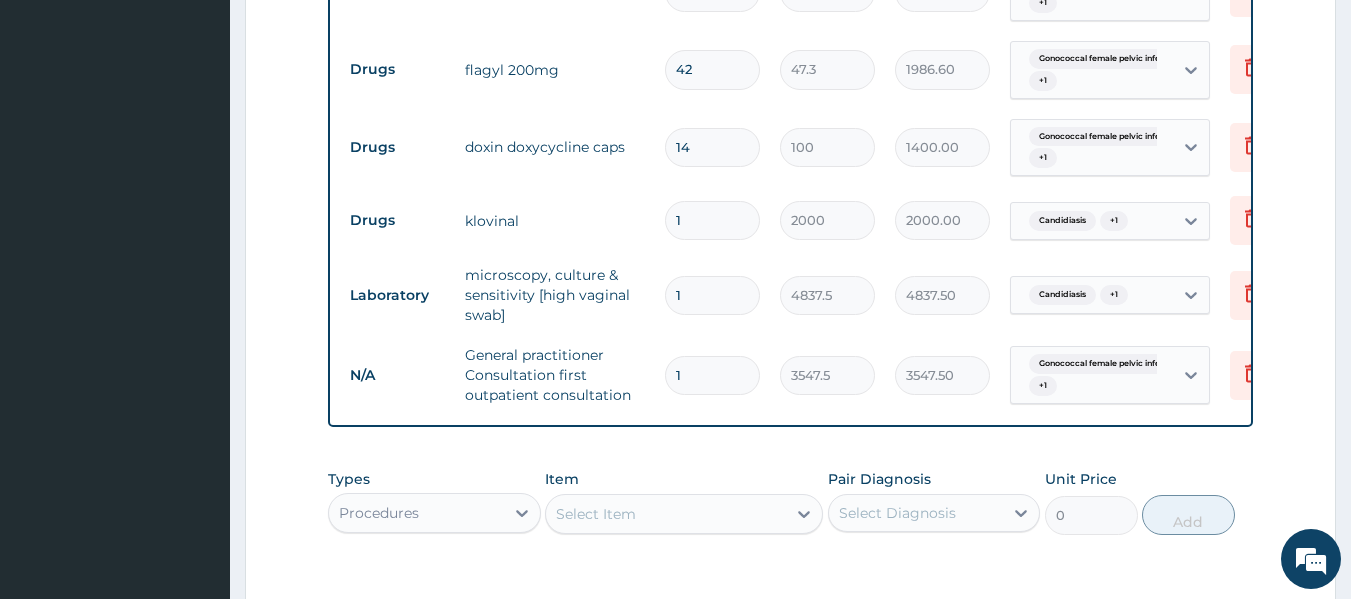 type 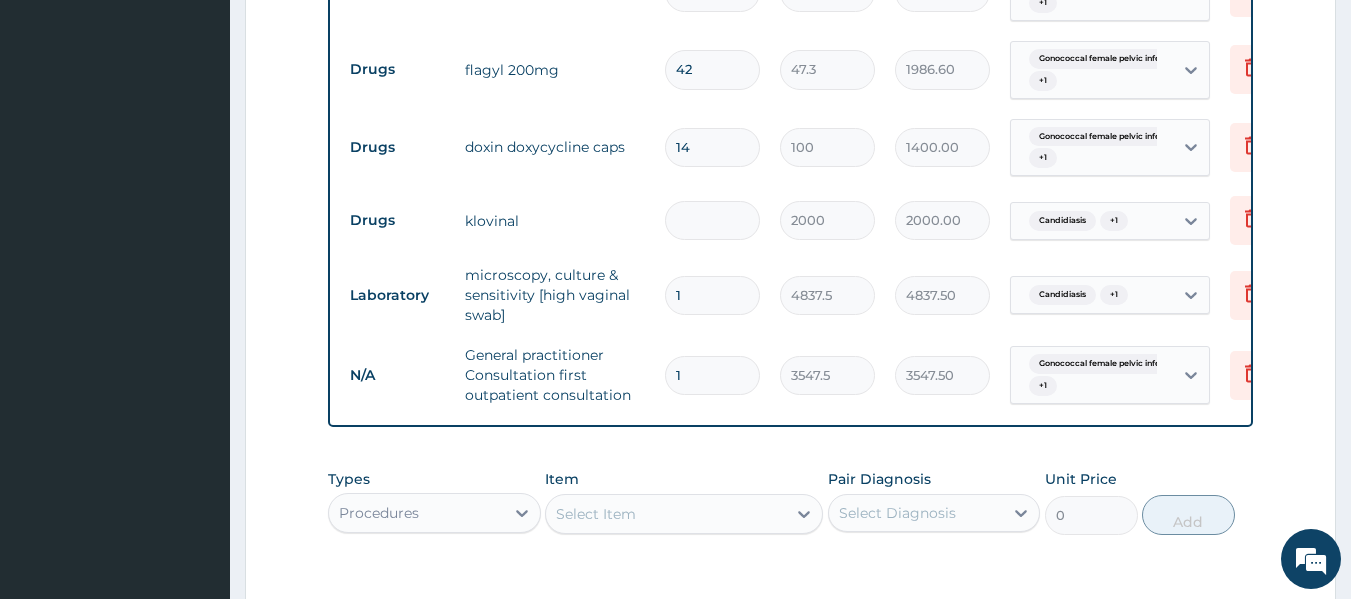 type on "0.00" 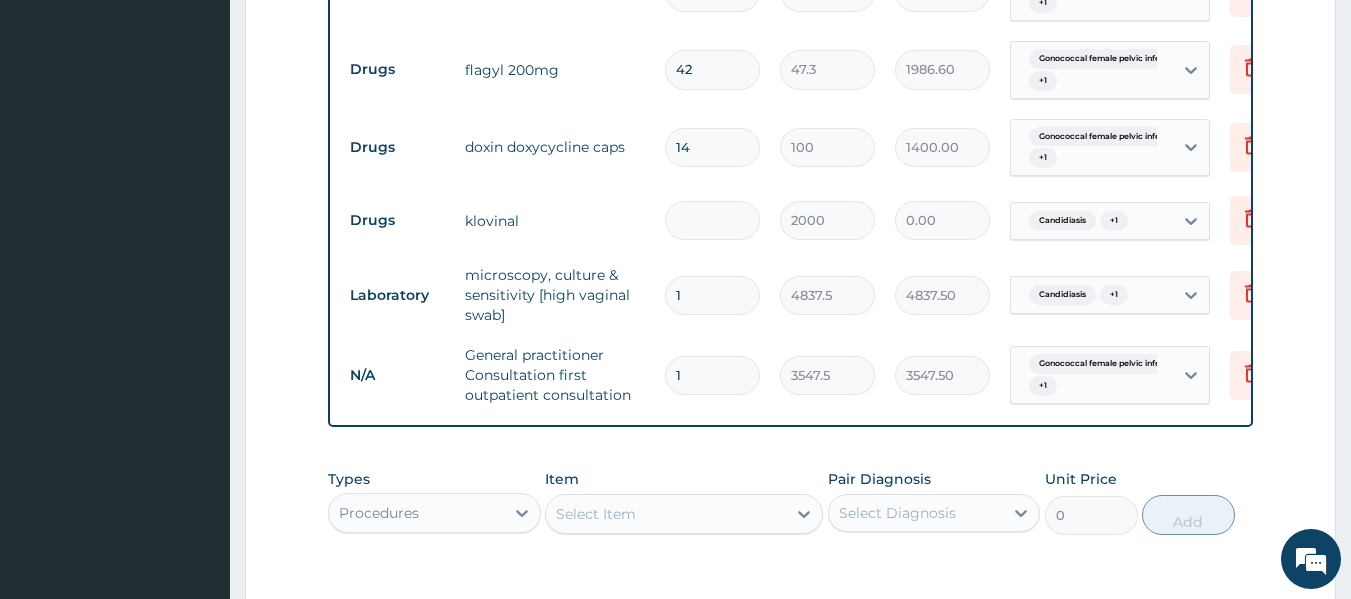 type on "6" 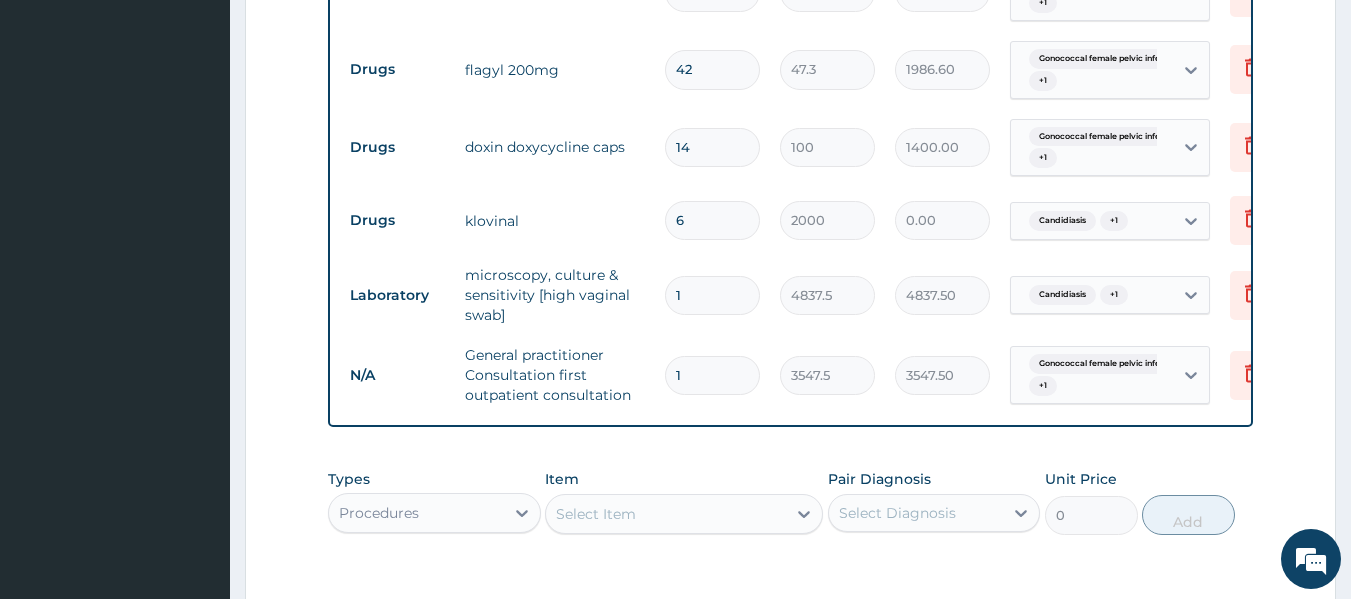 type on "12000.00" 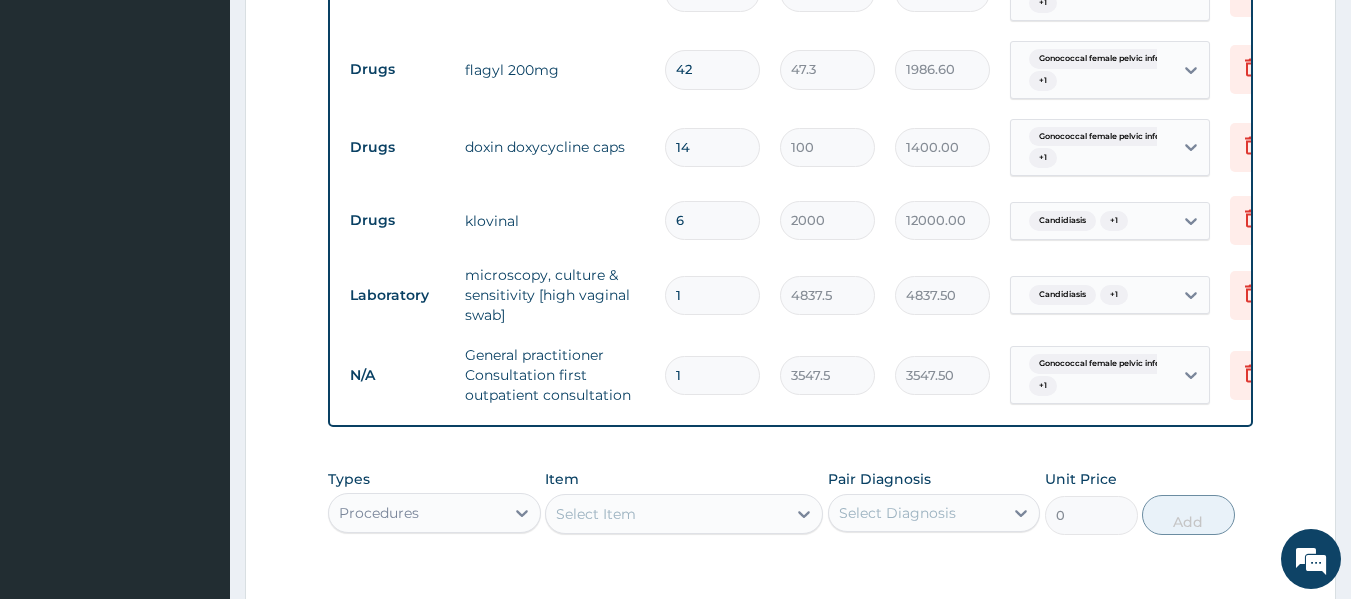 type 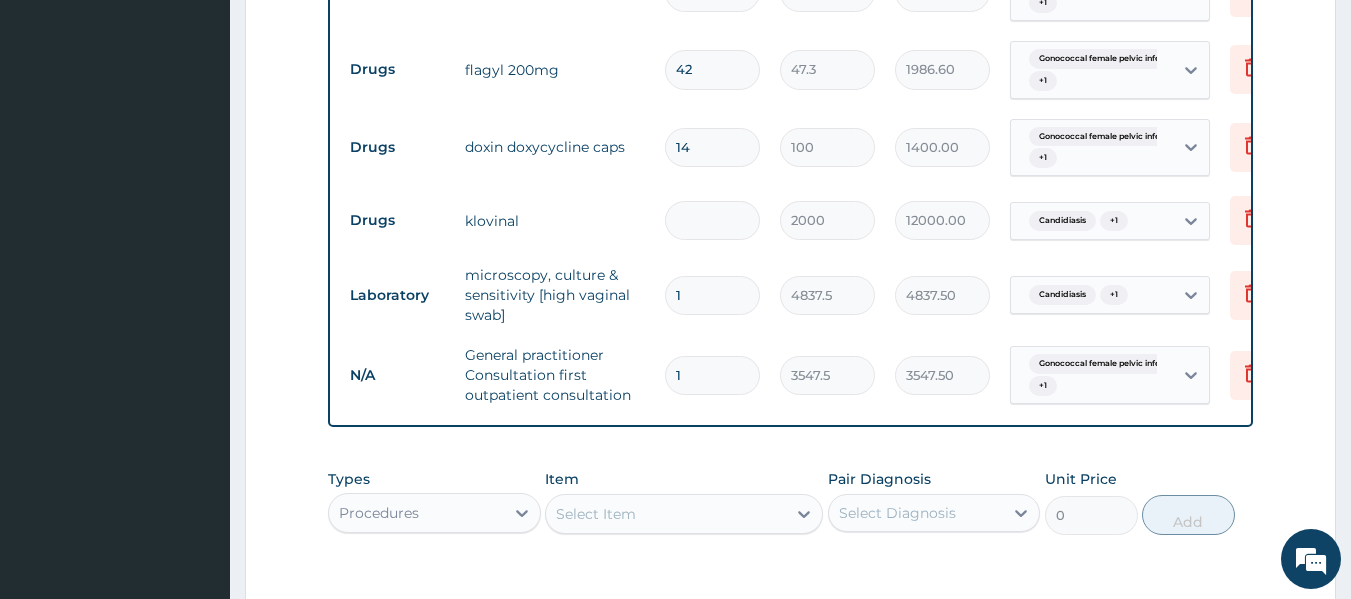 type on "0.00" 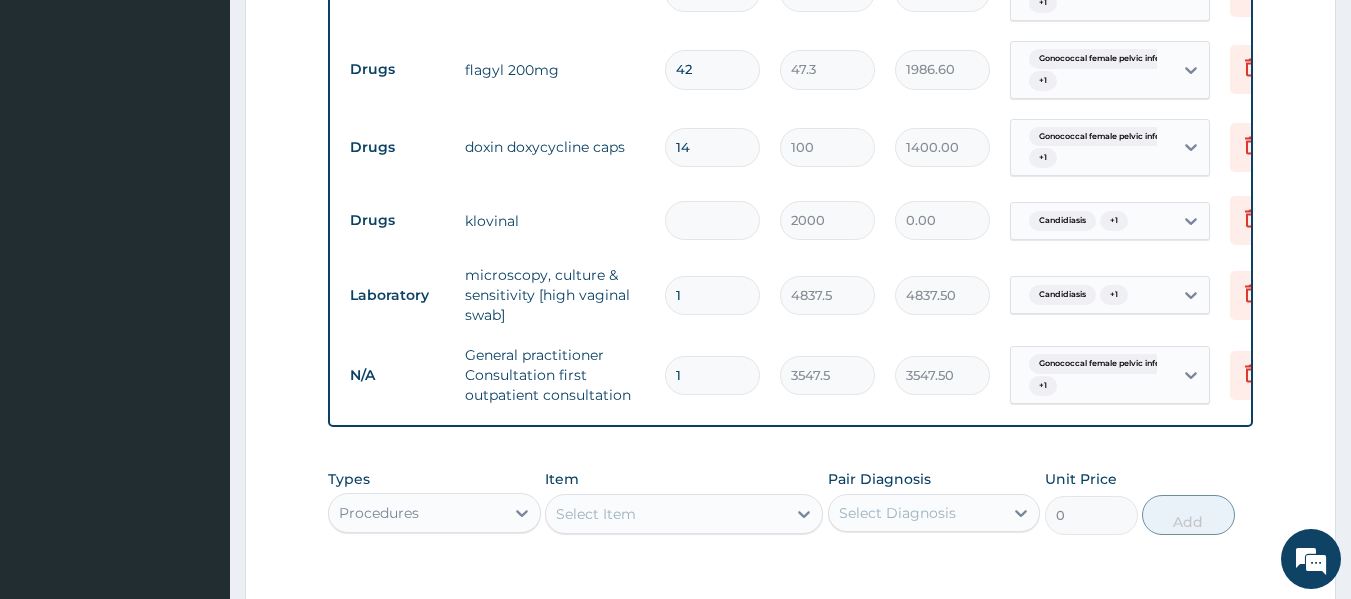 type on "2" 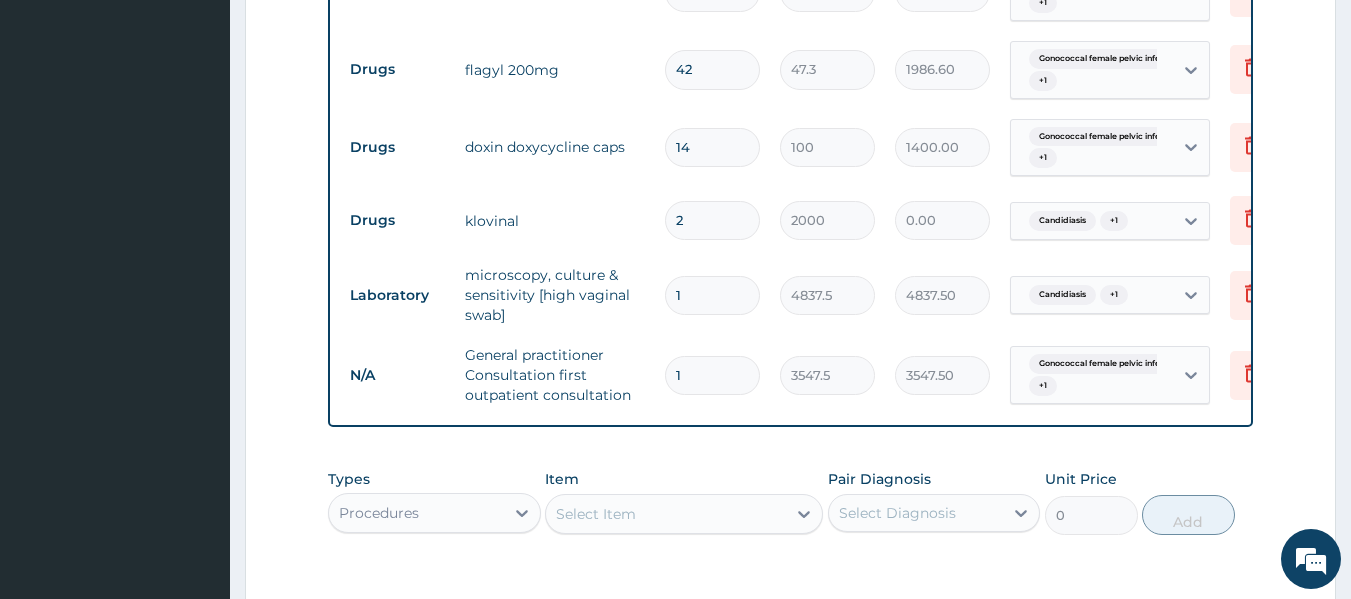 type on "4000.00" 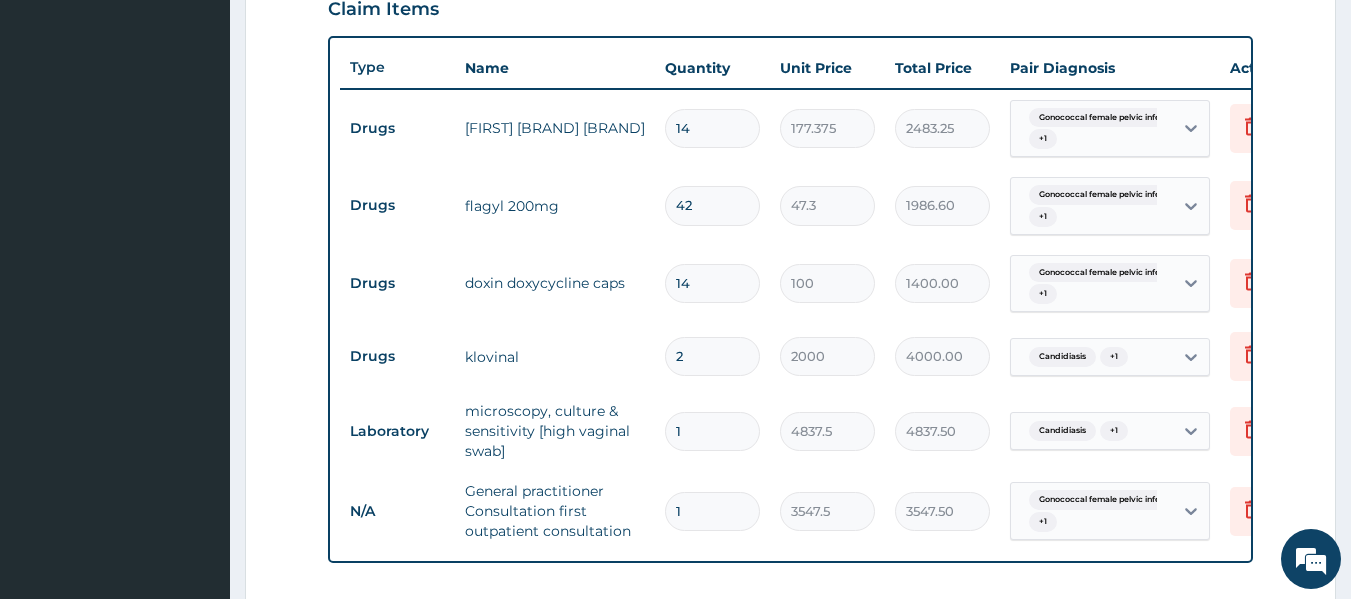scroll, scrollTop: 712, scrollLeft: 0, axis: vertical 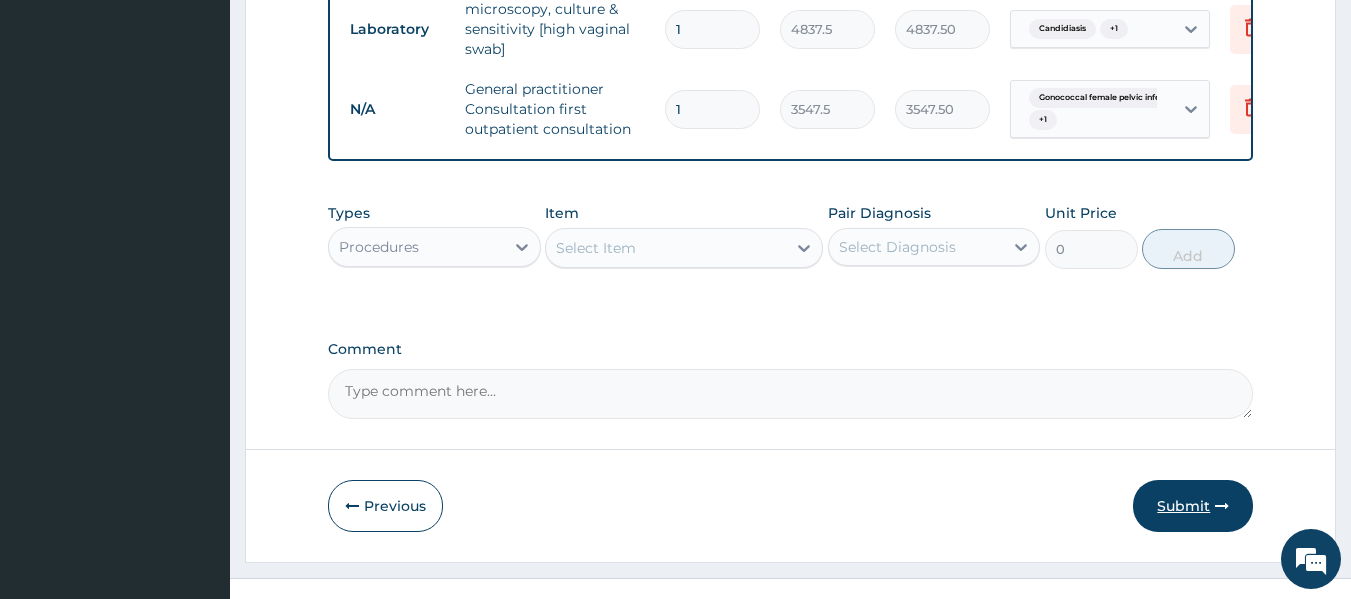 click on "Submit" at bounding box center (1193, 506) 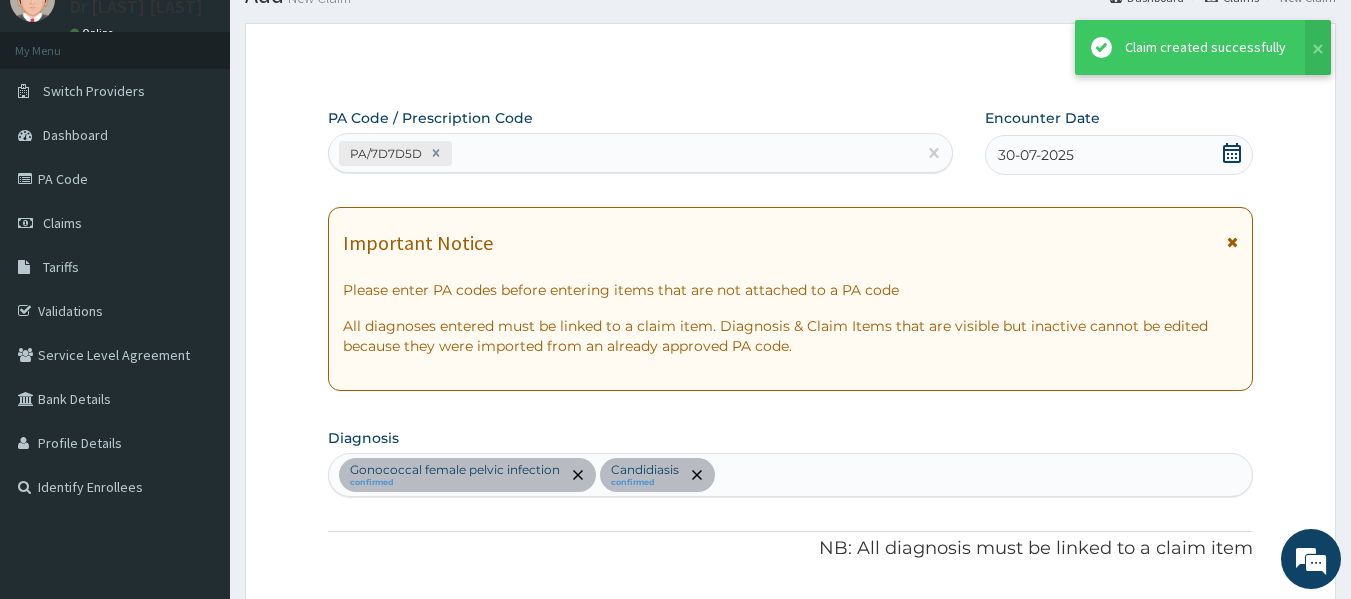 scroll, scrollTop: 1110, scrollLeft: 0, axis: vertical 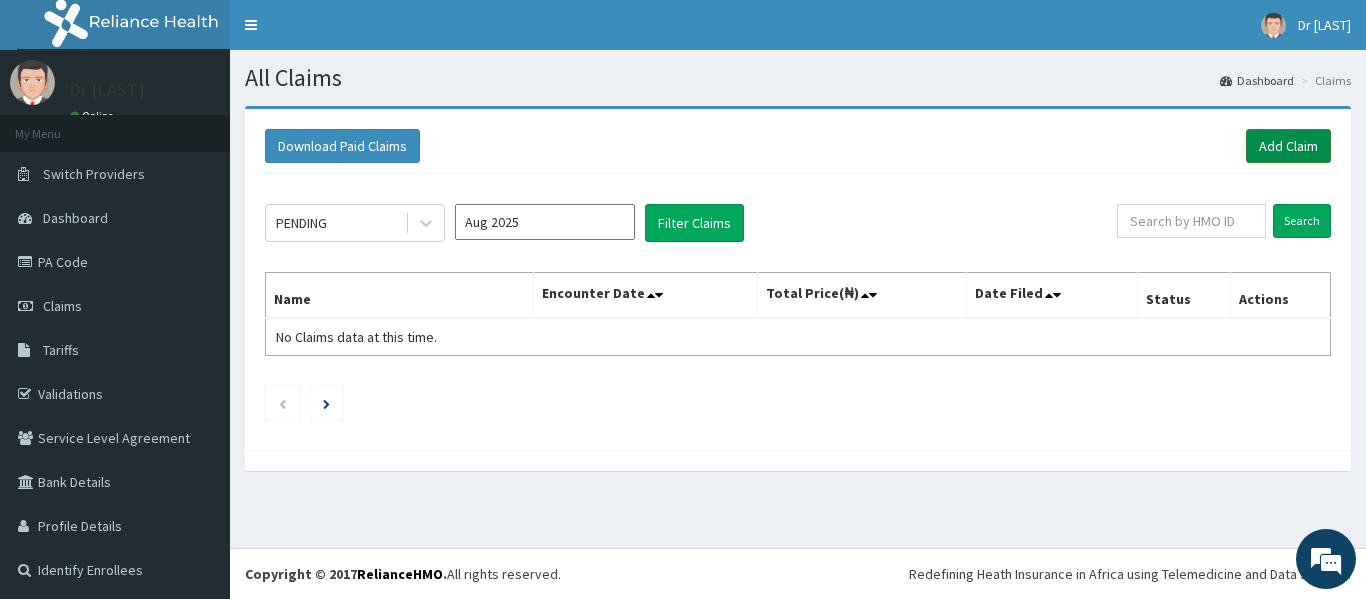 click on "Add Claim" at bounding box center [1288, 146] 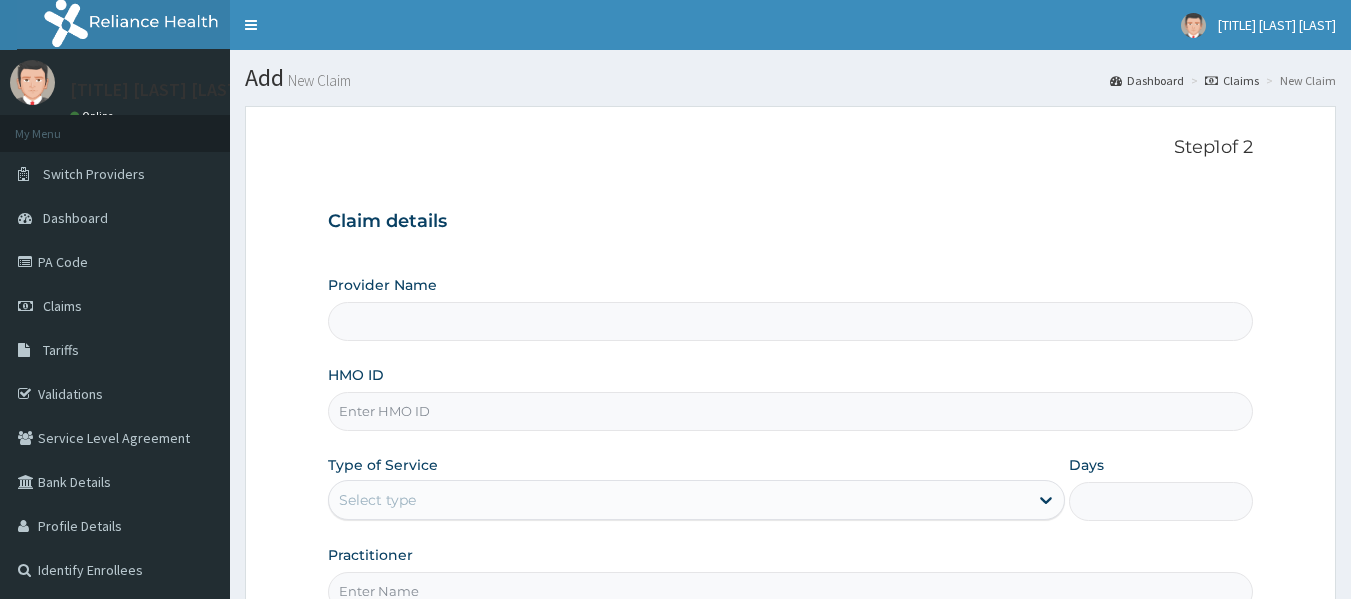 scroll, scrollTop: 0, scrollLeft: 0, axis: both 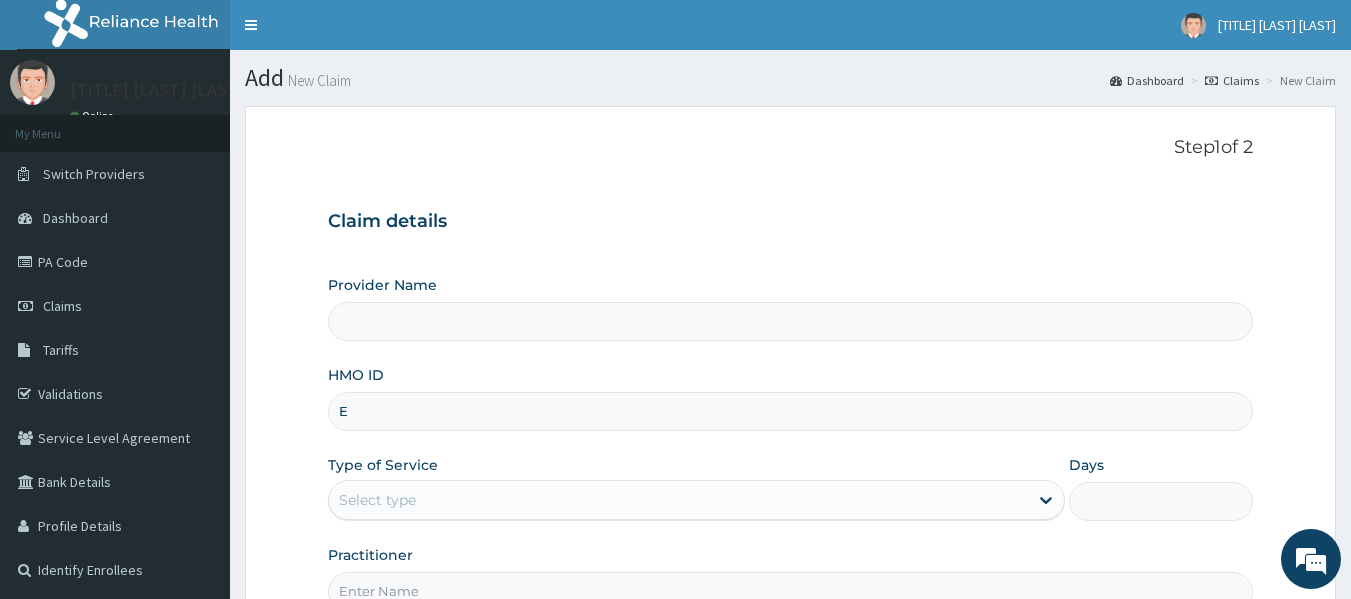type on "ET" 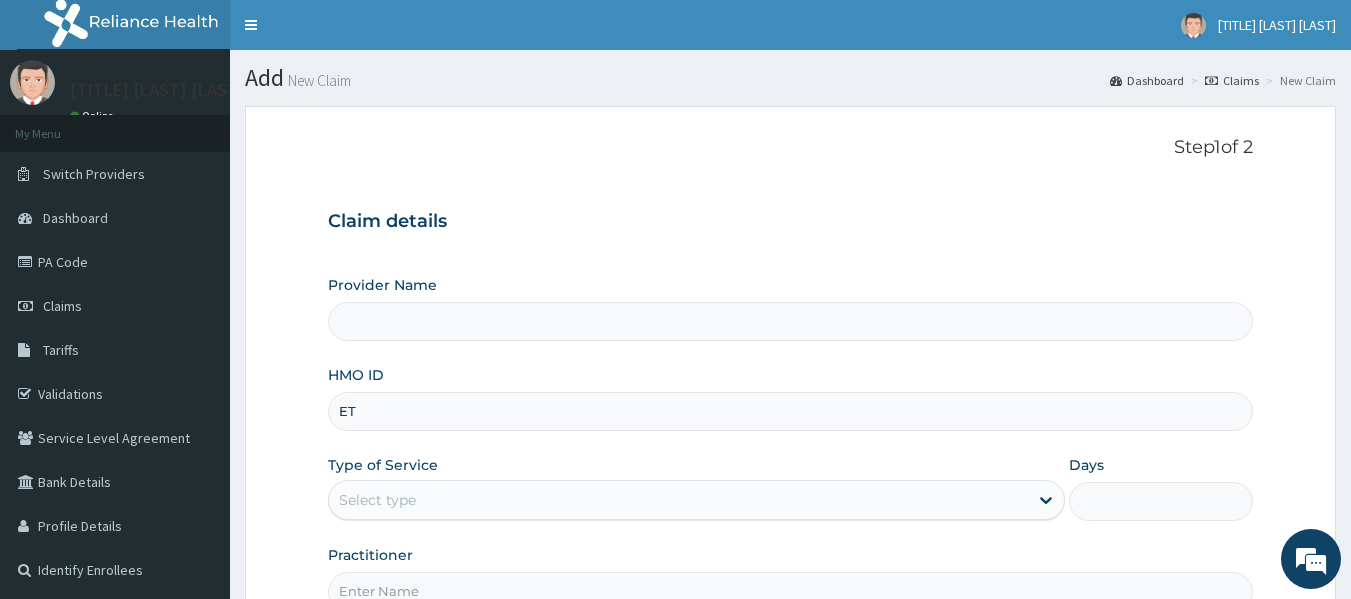 type on "Sky High Medical Centre" 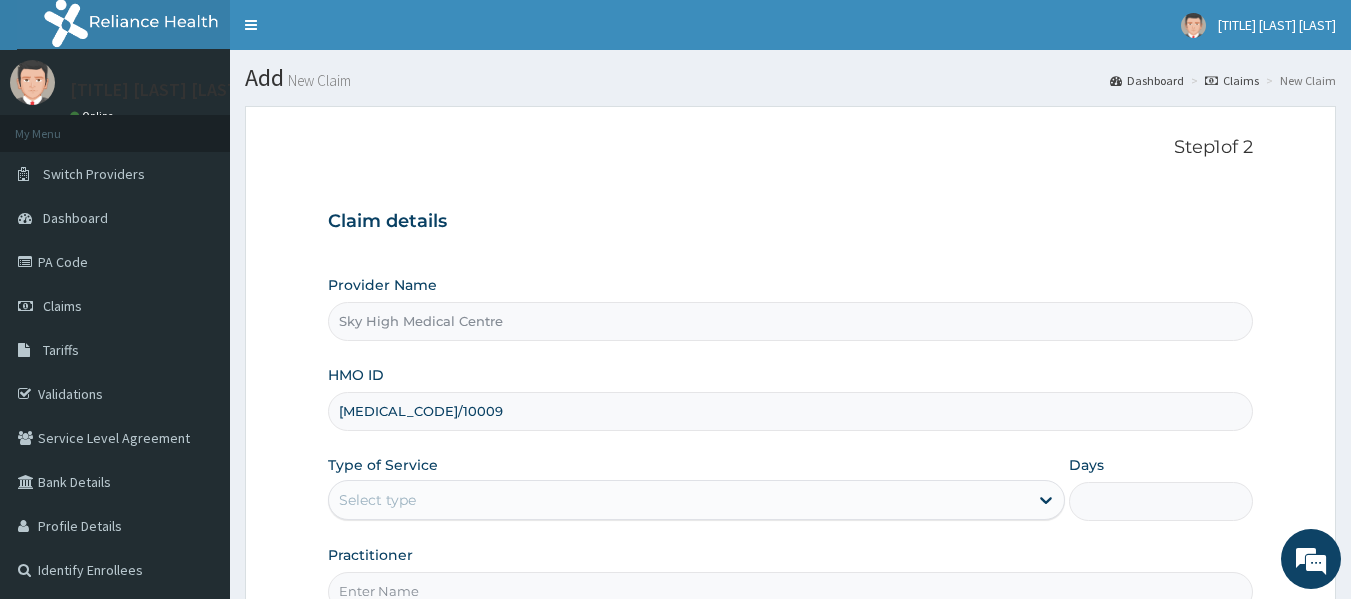 scroll, scrollTop: 0, scrollLeft: 0, axis: both 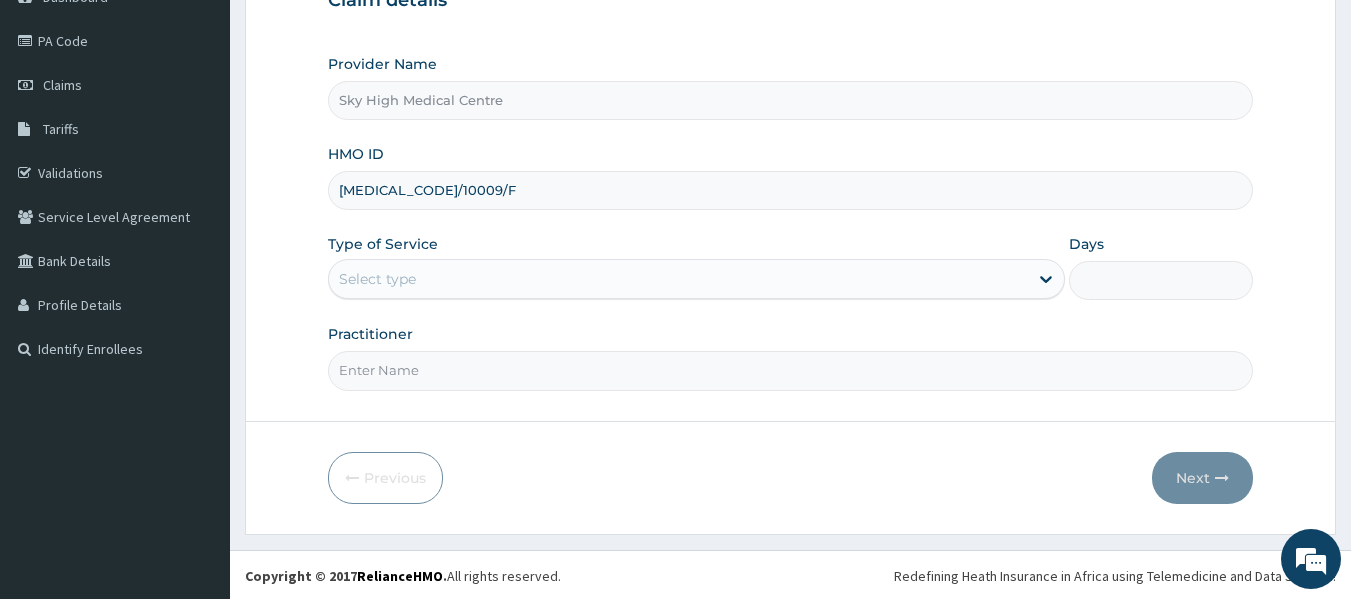 type on "[MEDICAL_CODE]/10009/F" 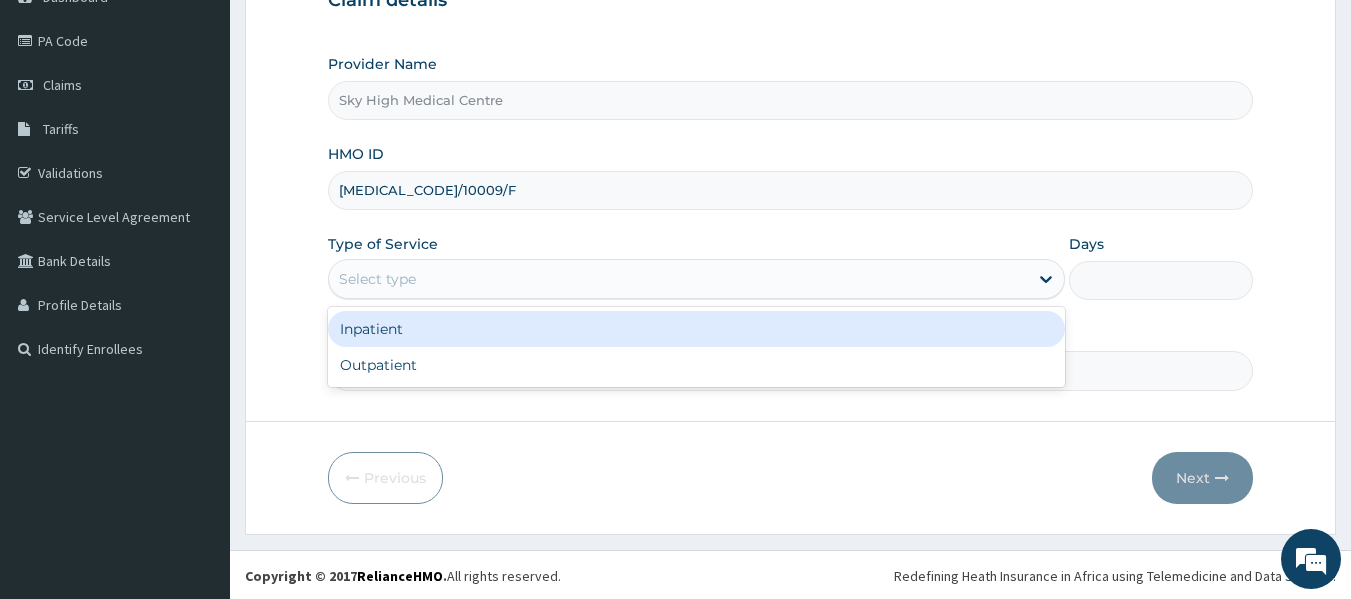 click on "Outpatient" at bounding box center (696, 365) 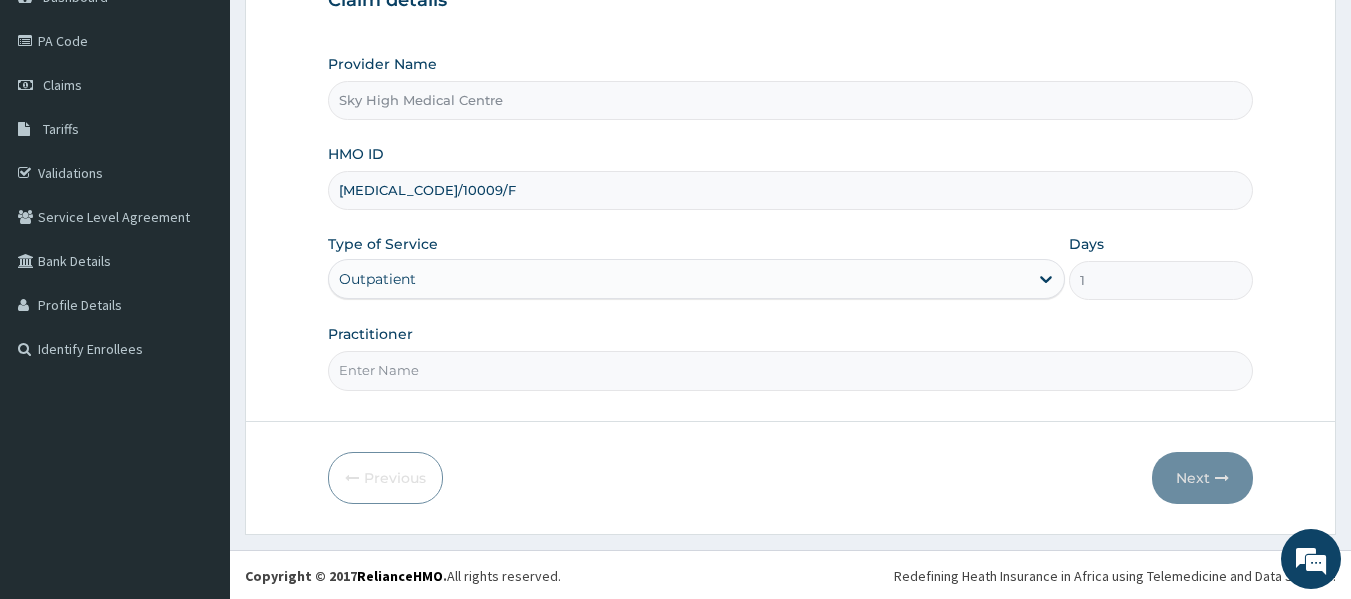 click on "Practitioner" at bounding box center [791, 370] 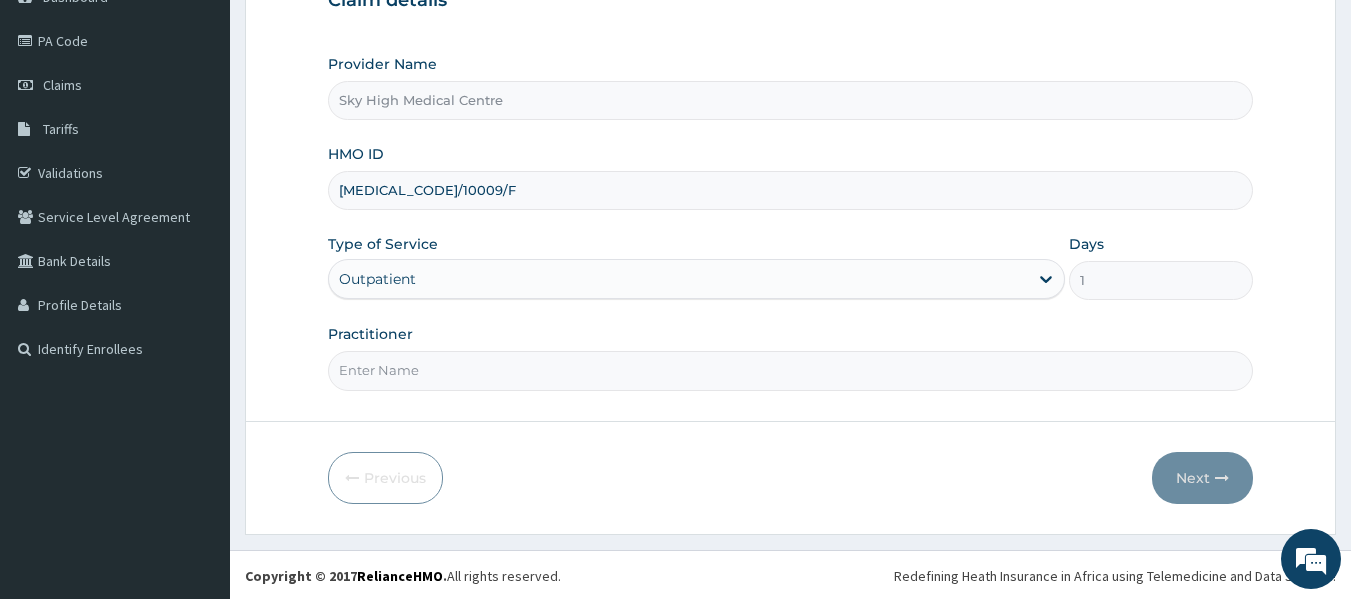 type on "[LAST] [LAST]" 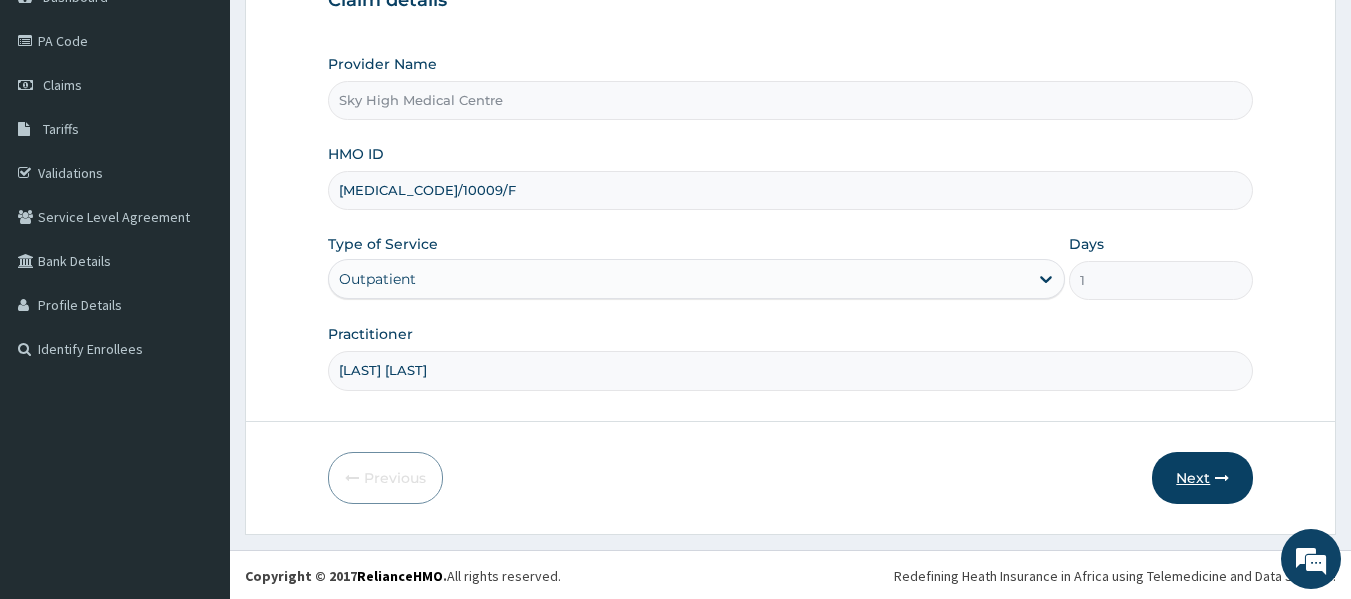 click on "Next" at bounding box center (1202, 478) 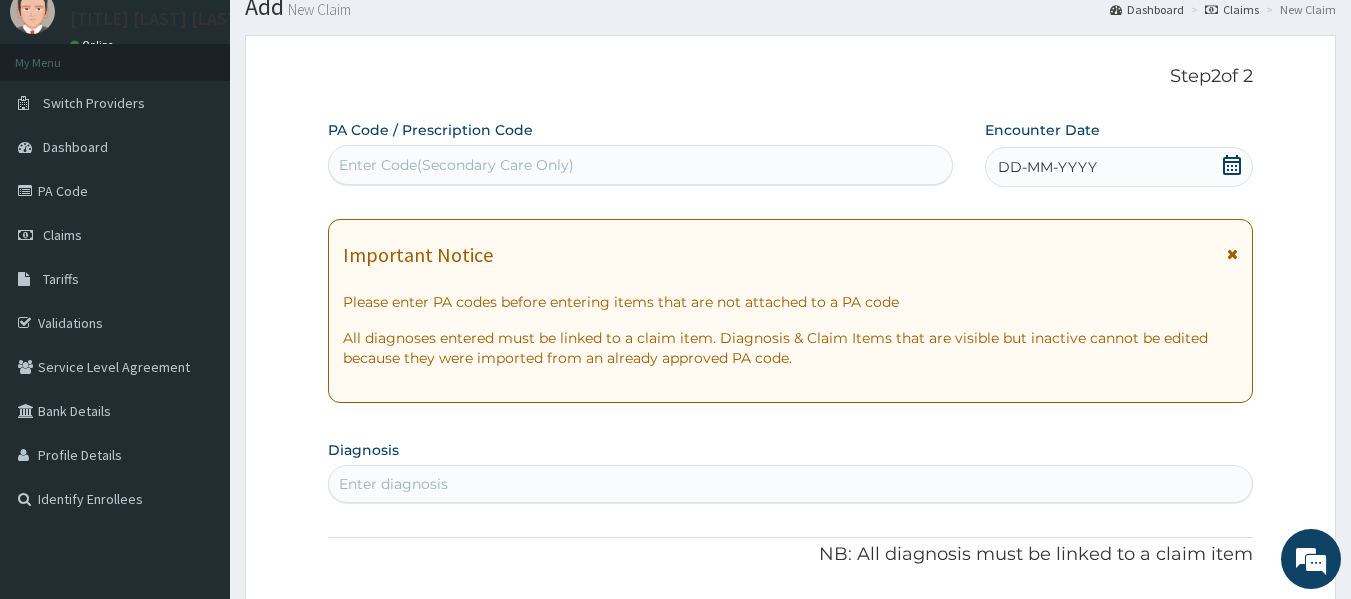 scroll, scrollTop: 66, scrollLeft: 0, axis: vertical 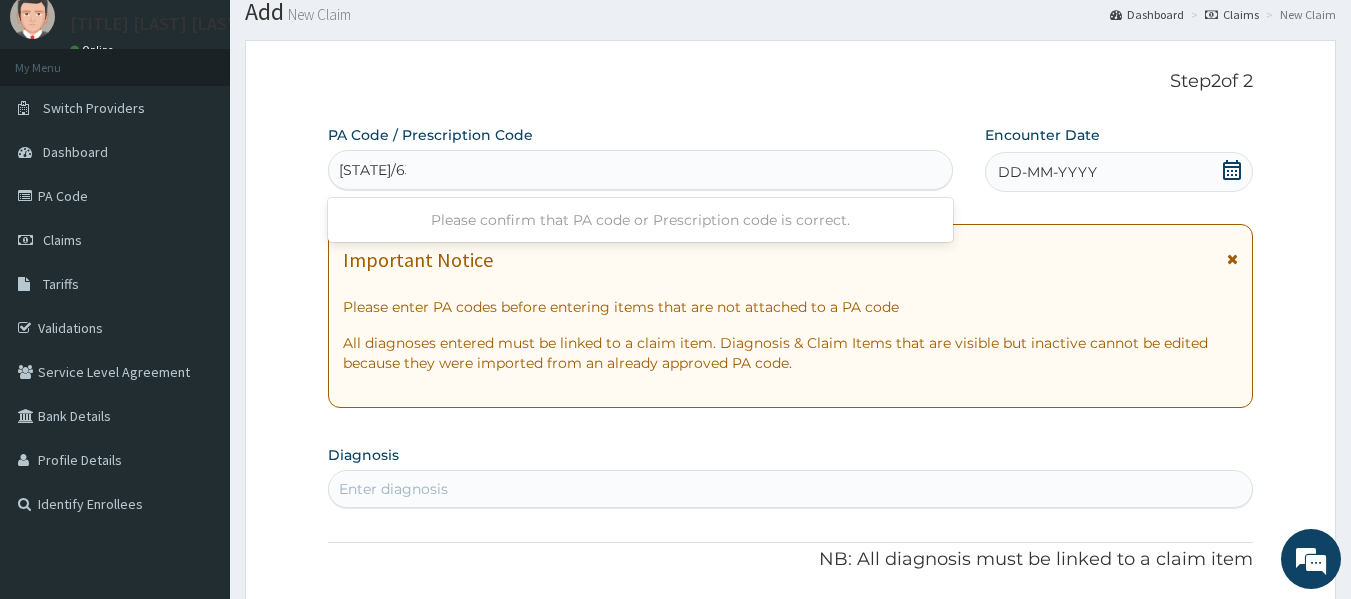 type on "[STATE]/635285" 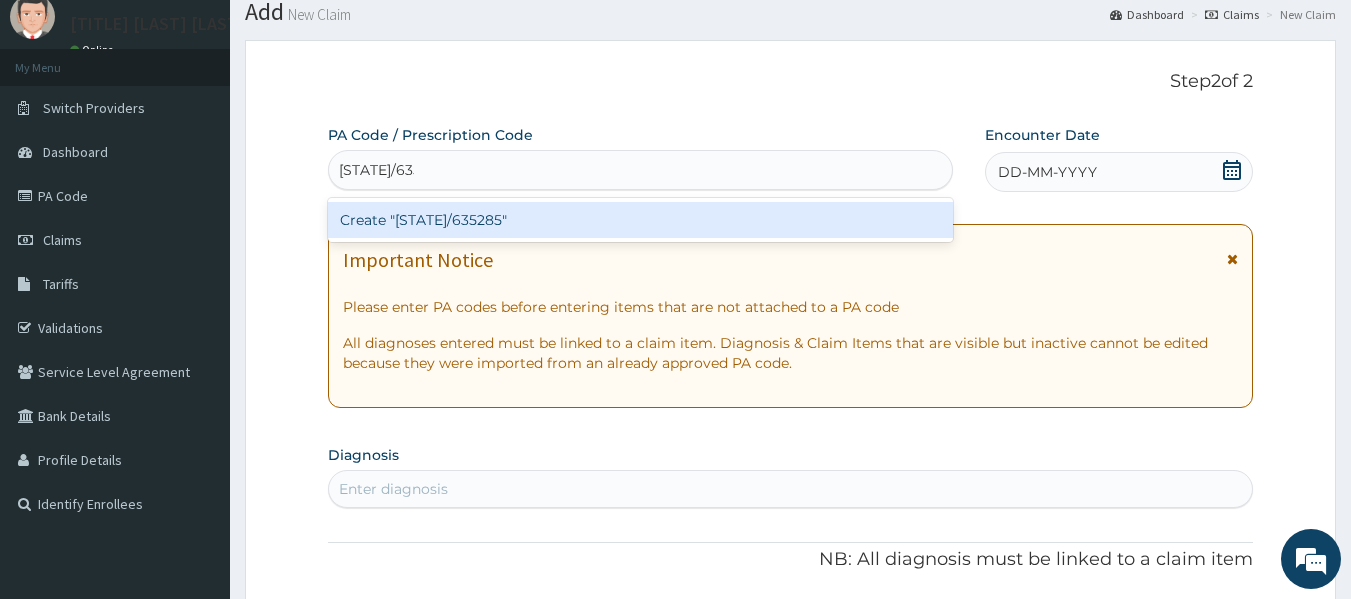 click on "Create "[STATE]/635285"" at bounding box center [641, 220] 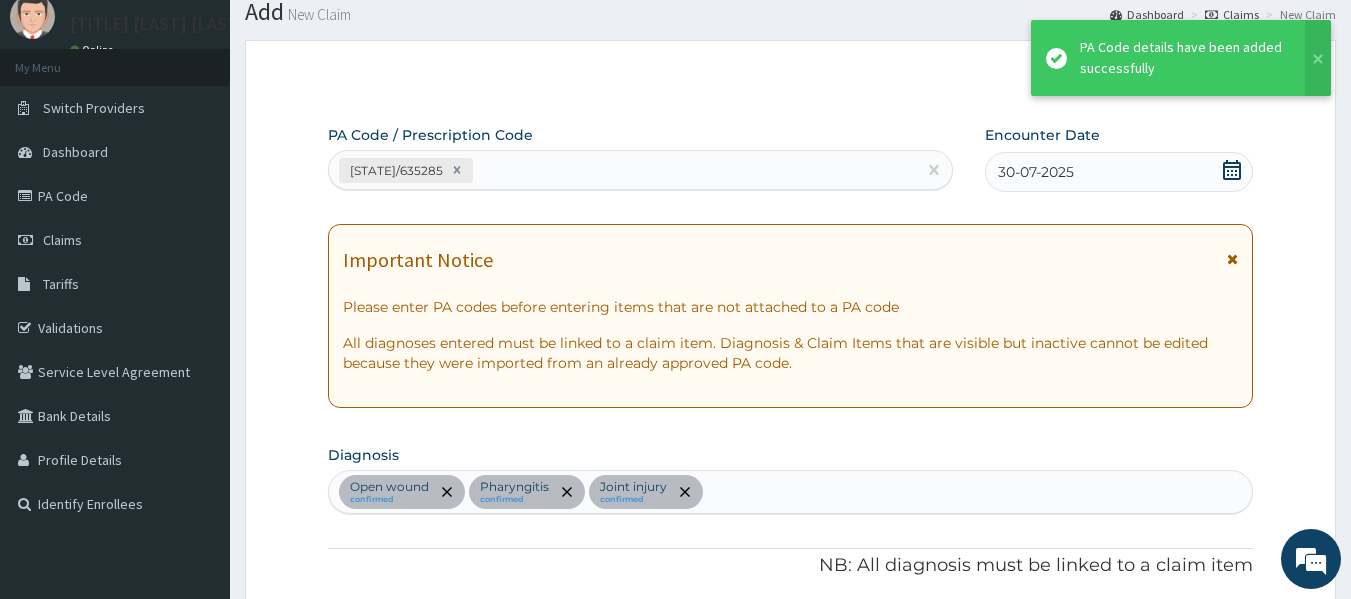 scroll, scrollTop: 740, scrollLeft: 0, axis: vertical 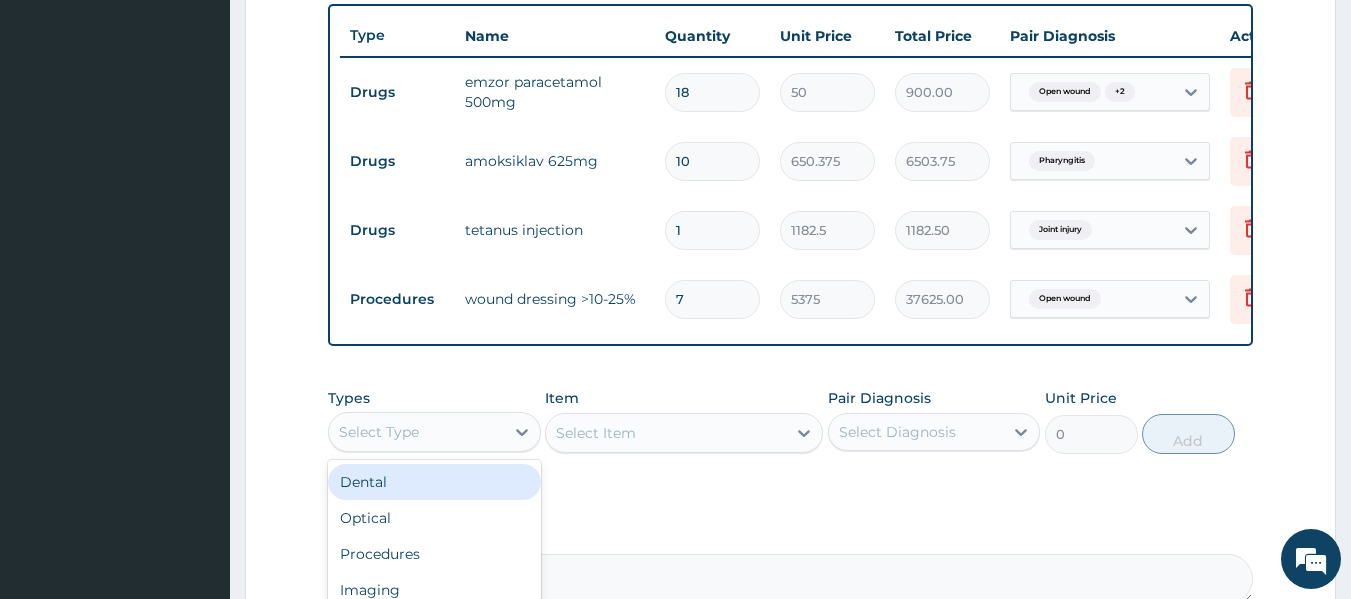 click on "Procedures" at bounding box center (434, 554) 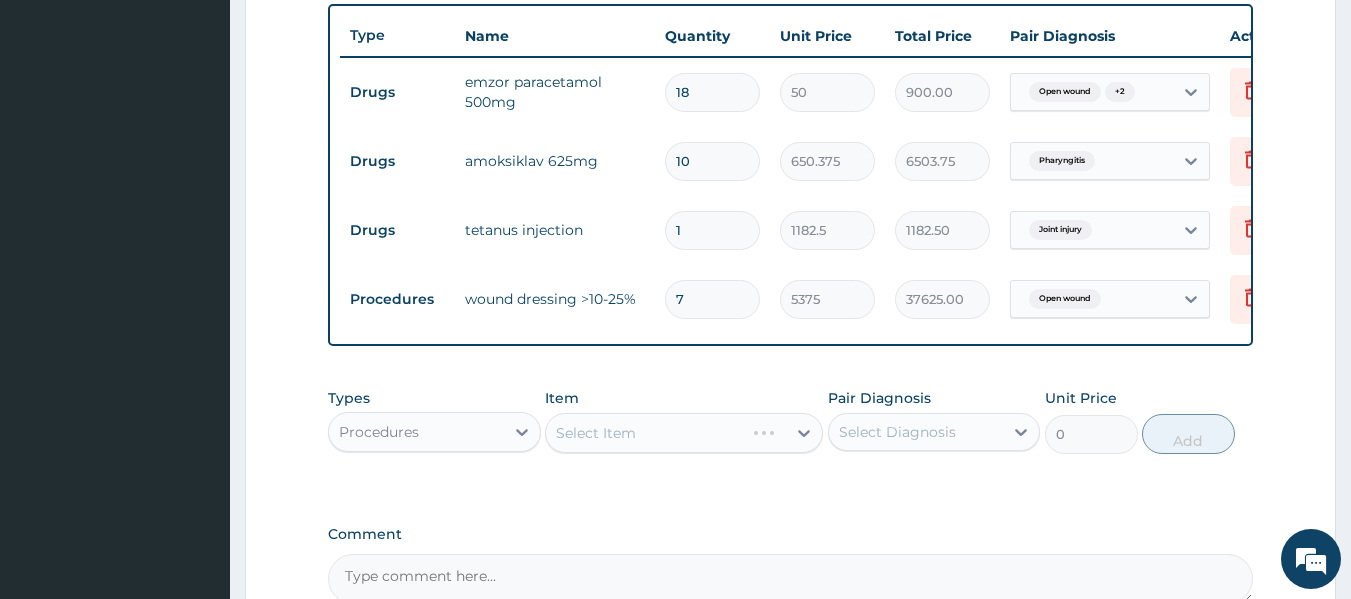 click on "Select Item" at bounding box center [684, 433] 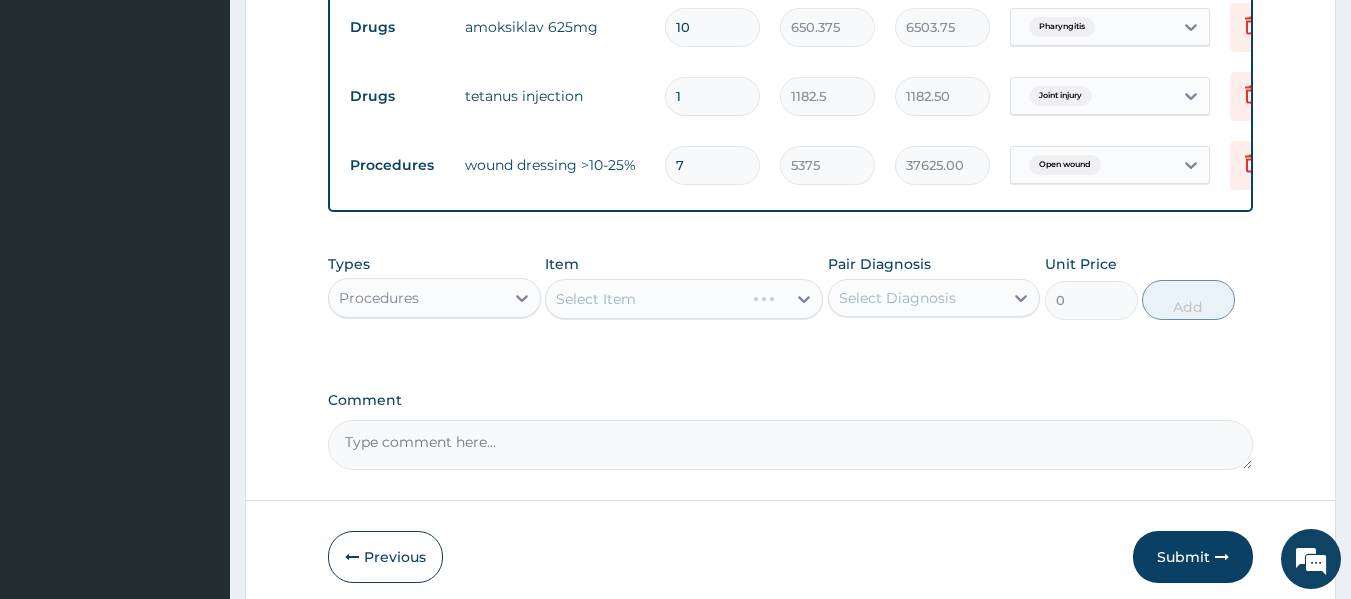 scroll, scrollTop: 892, scrollLeft: 0, axis: vertical 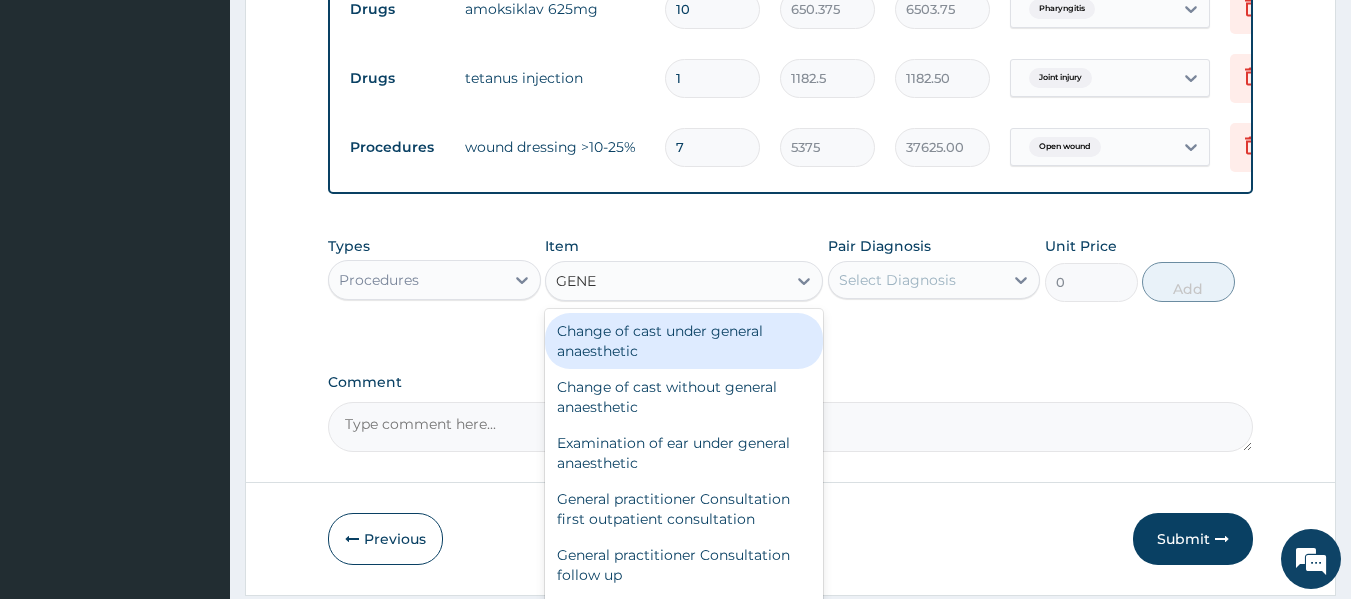 type on "GENER" 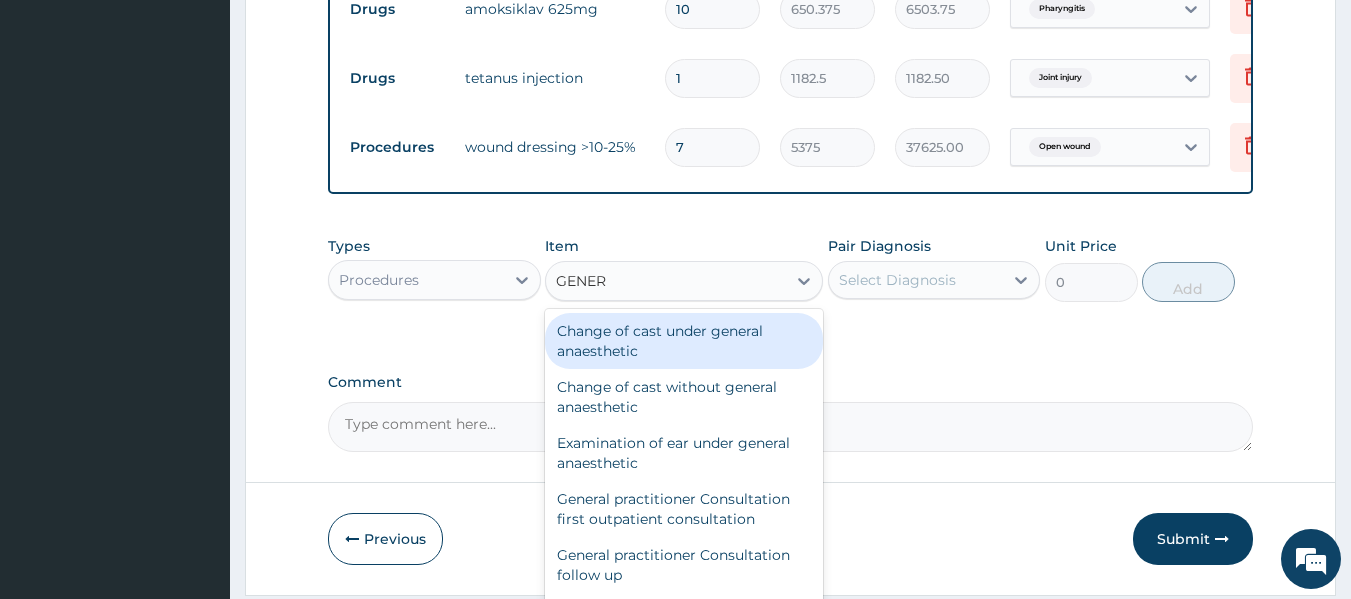 click on "General practitioner Consultation first outpatient consultation" at bounding box center (684, 509) 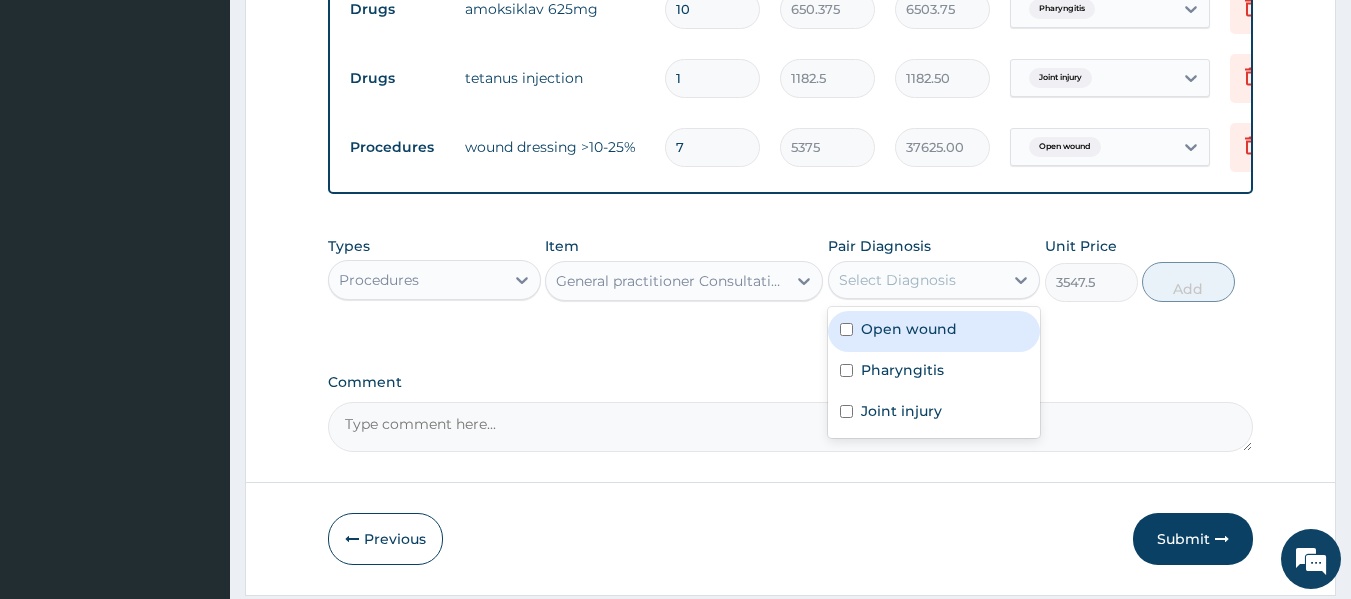 click on "Open wound" at bounding box center [934, 331] 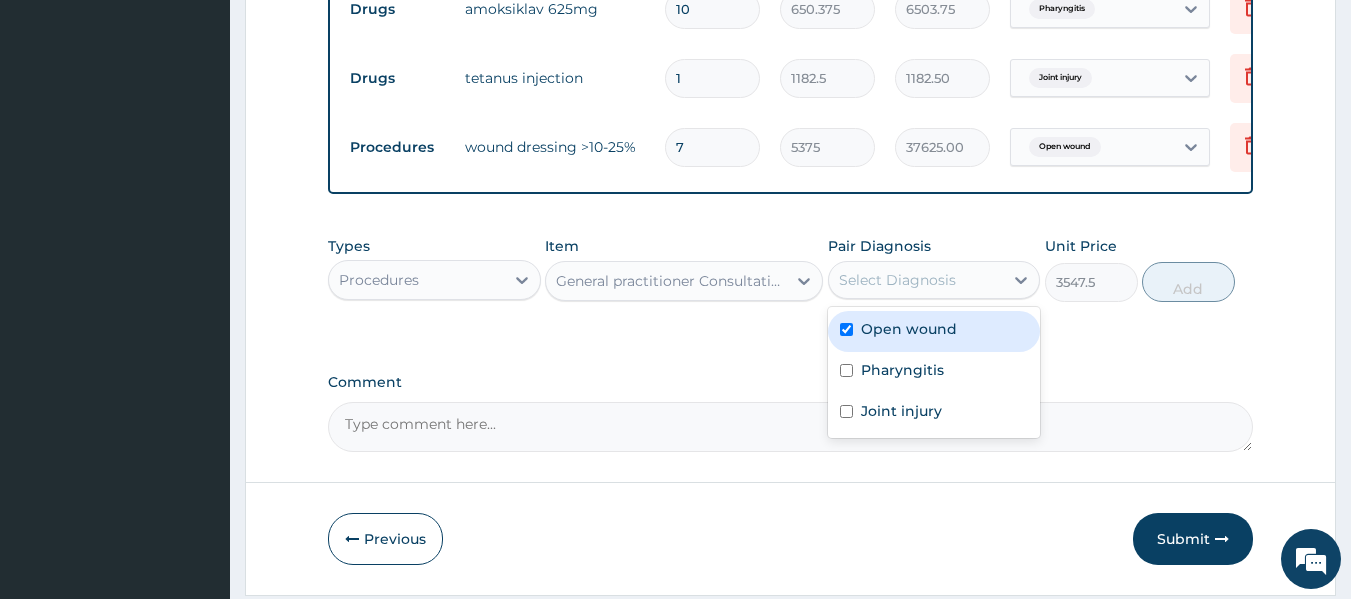checkbox on "true" 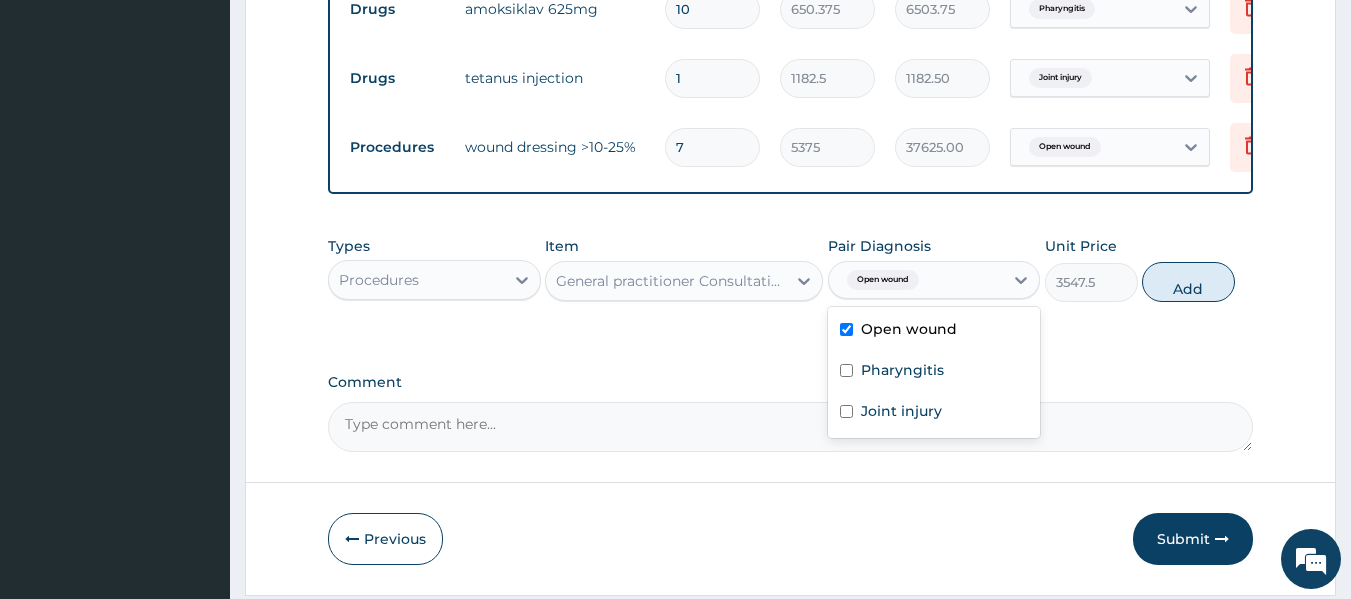 click on "Pharyngitis" at bounding box center (934, 372) 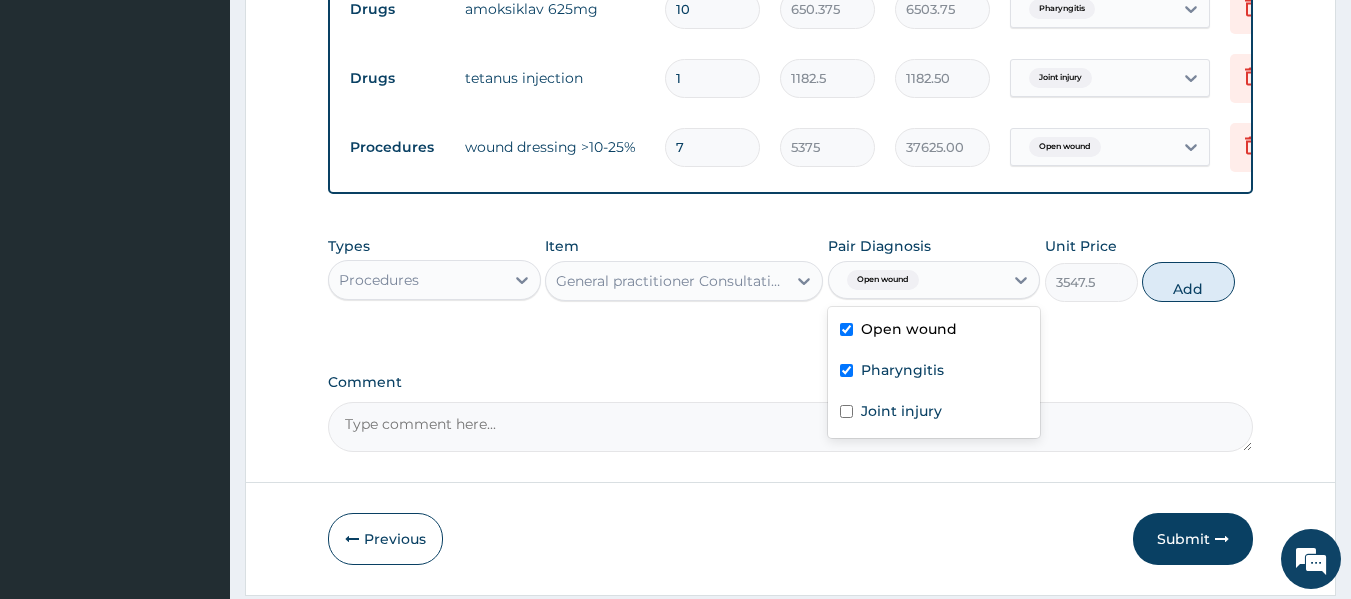 checkbox on "true" 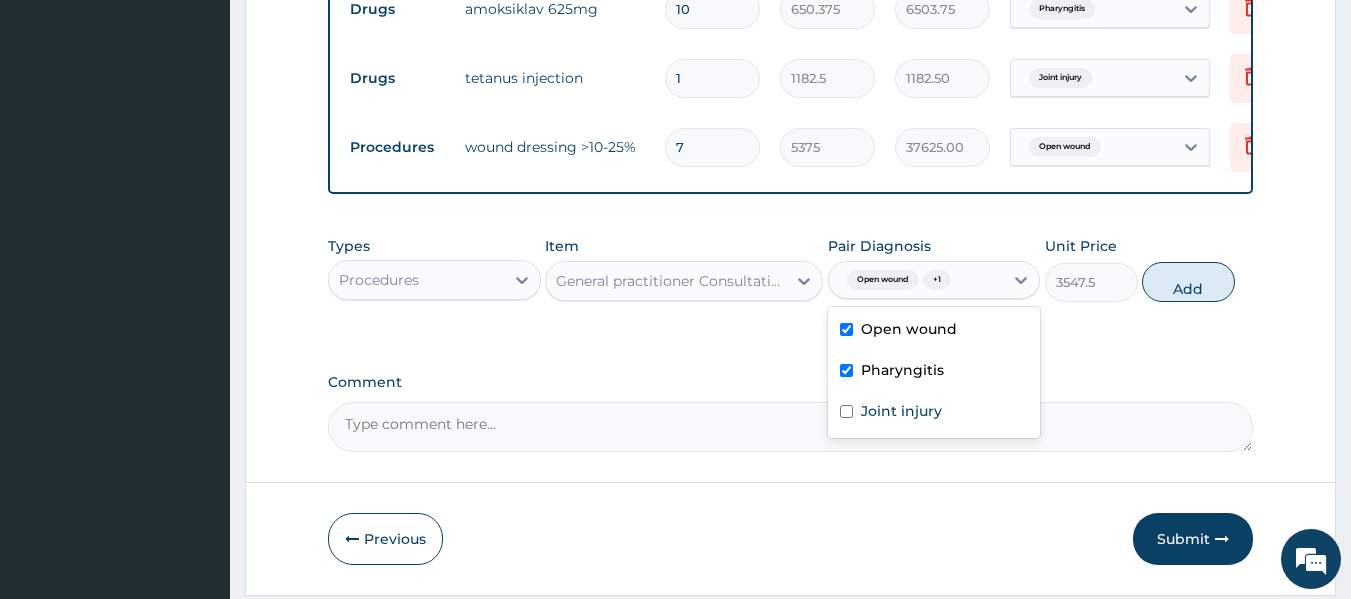 click on "Joint injury" at bounding box center [934, 413] 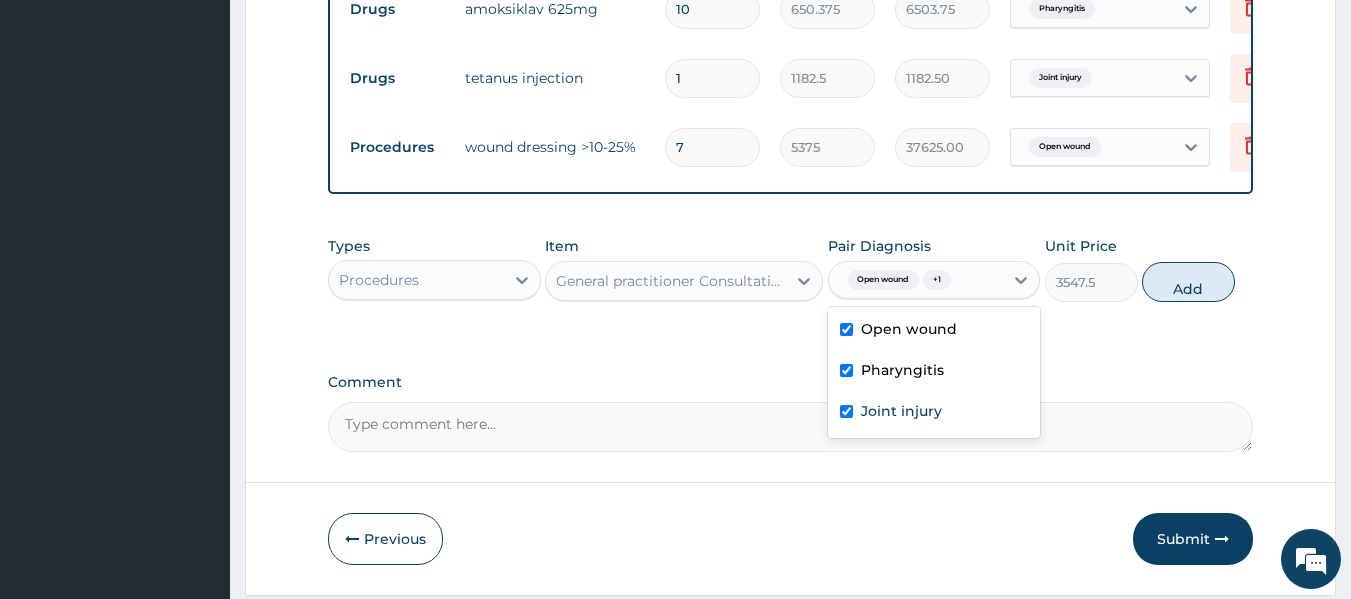 checkbox on "true" 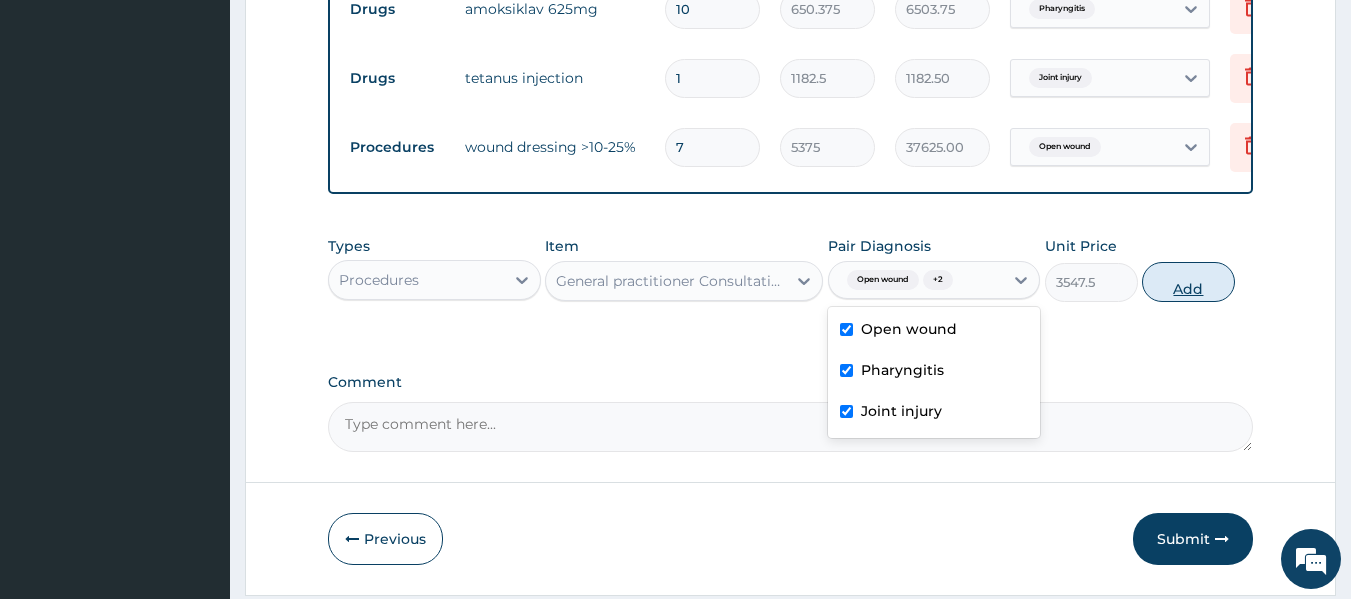 click on "Add" at bounding box center (1188, 282) 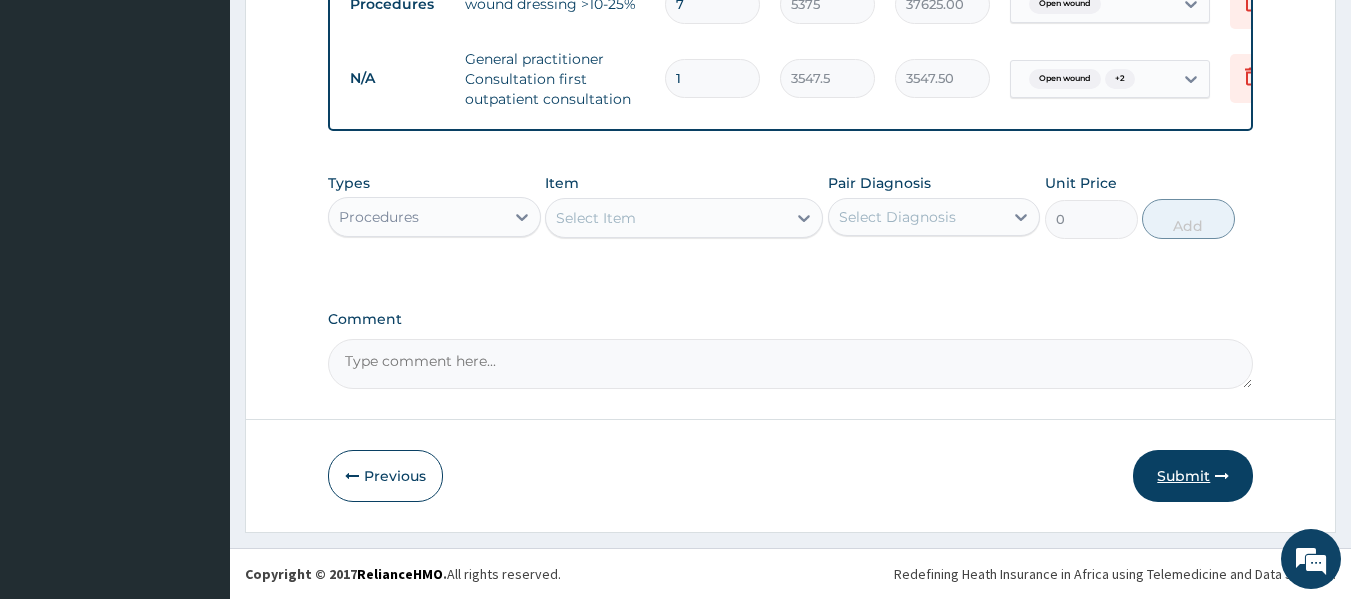 click on "Submit" at bounding box center (1193, 476) 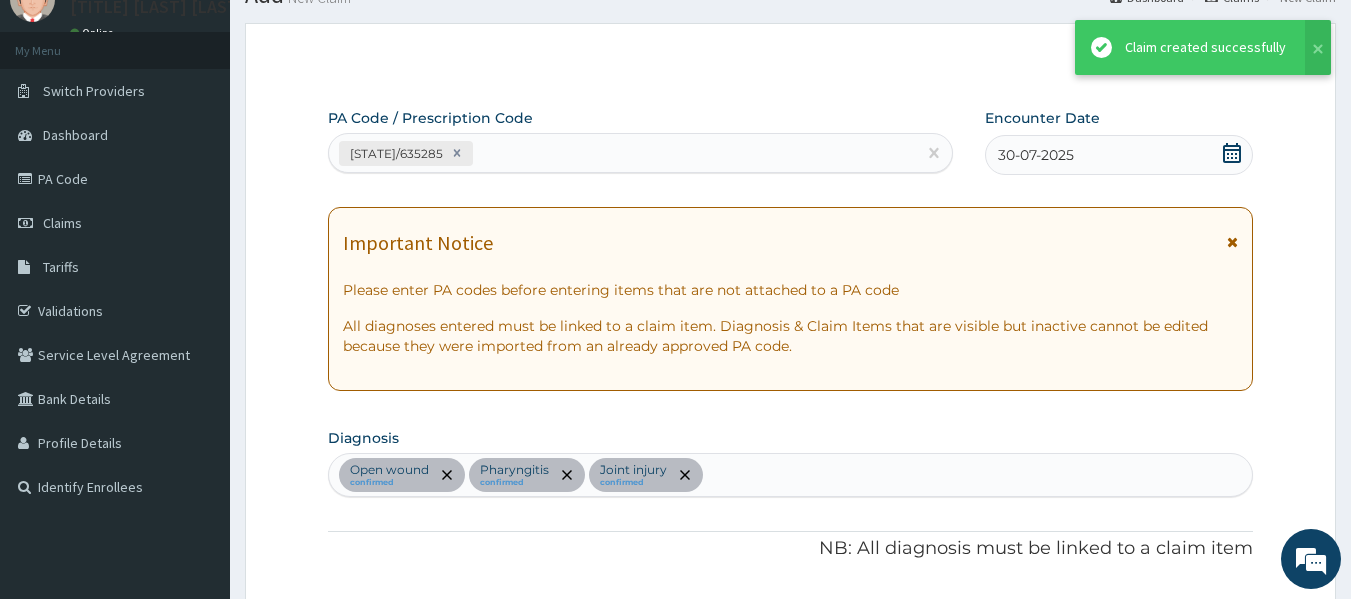scroll, scrollTop: 1050, scrollLeft: 0, axis: vertical 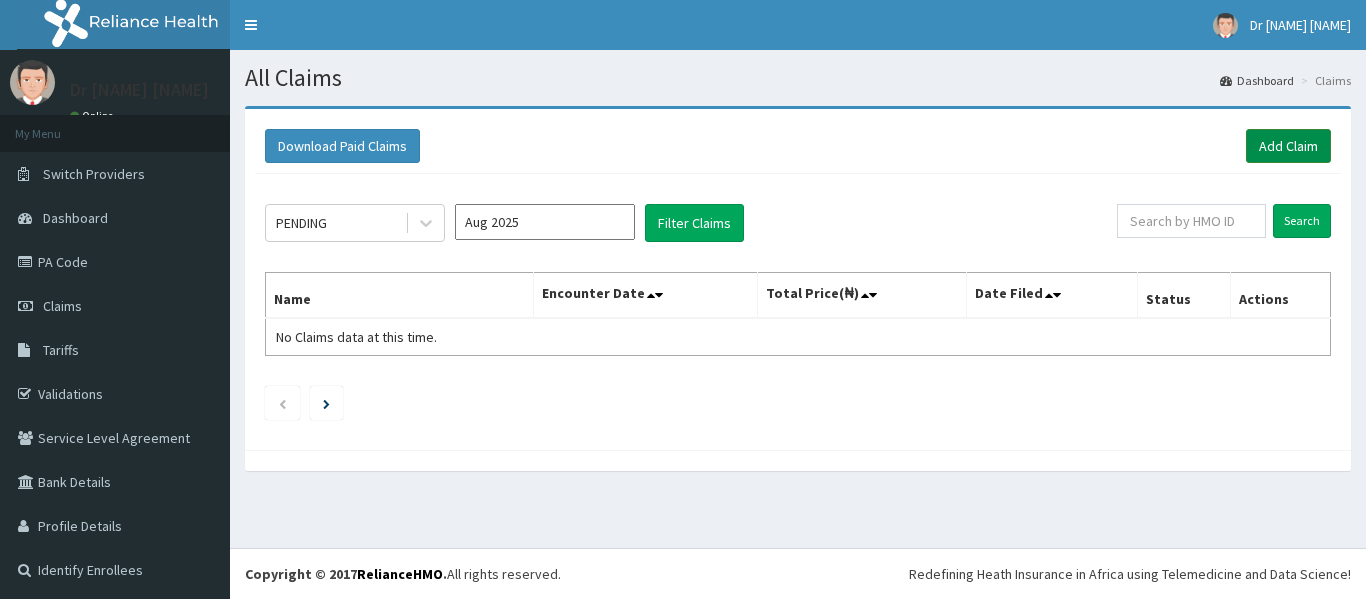 click on "Add Claim" at bounding box center [1288, 146] 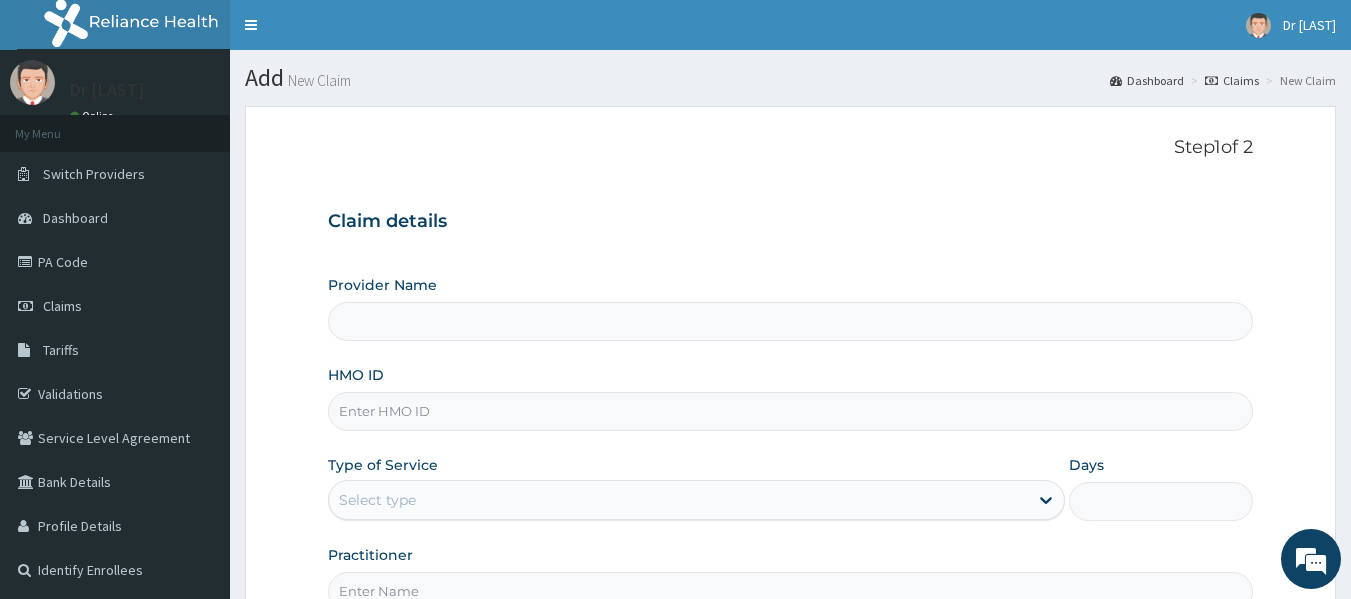 scroll, scrollTop: 0, scrollLeft: 0, axis: both 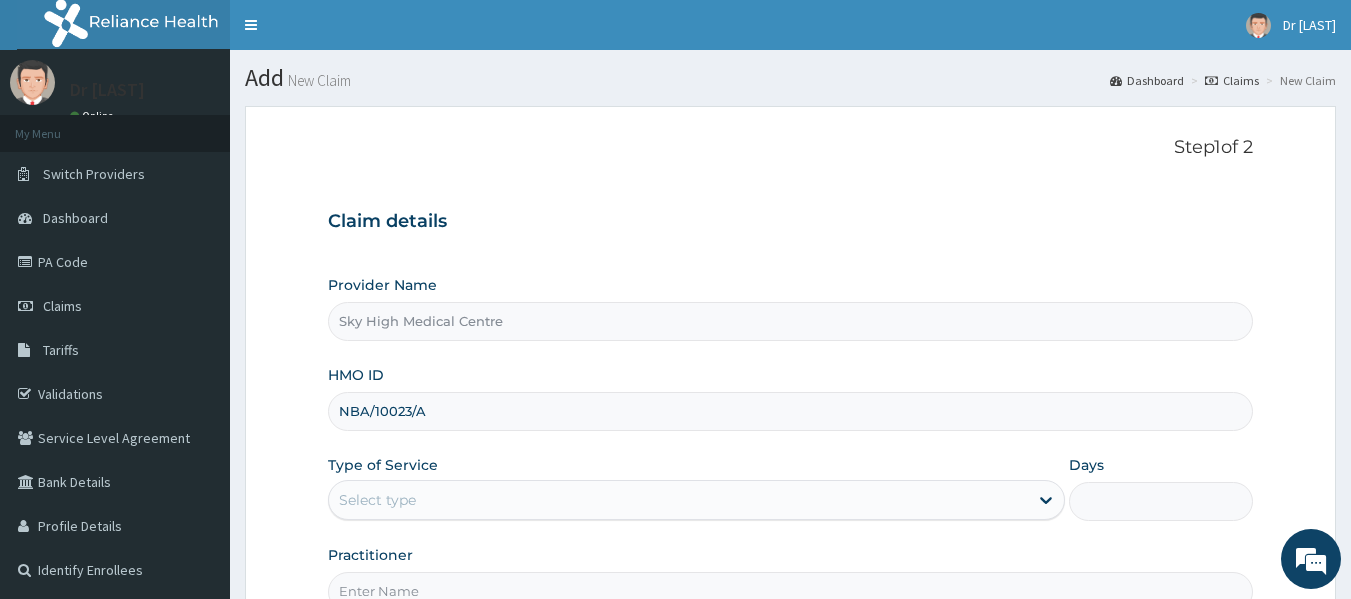 type on "NBA/10023/A" 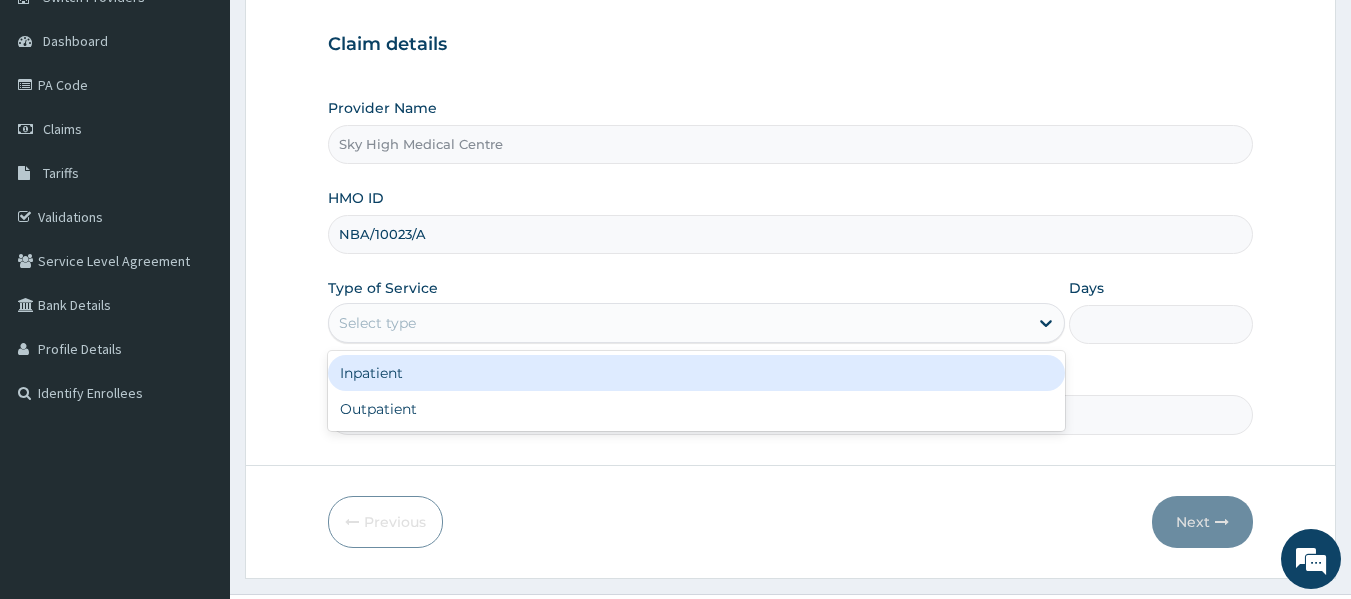 scroll, scrollTop: 189, scrollLeft: 0, axis: vertical 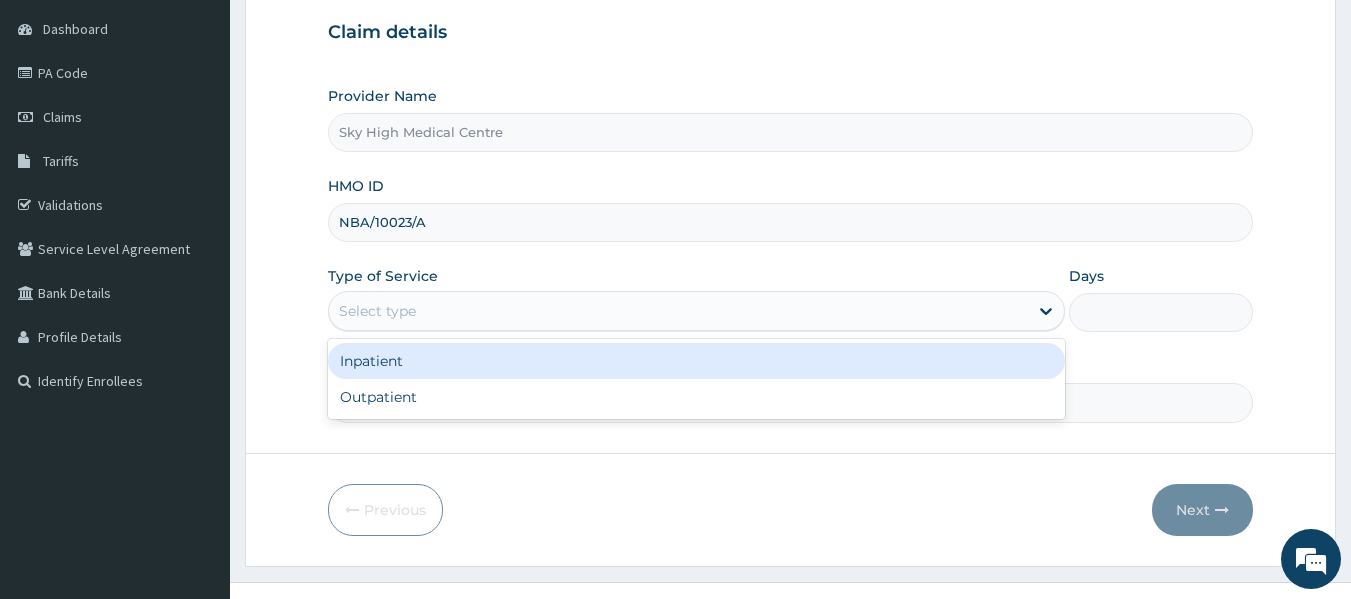 click on "Outpatient" at bounding box center [696, 397] 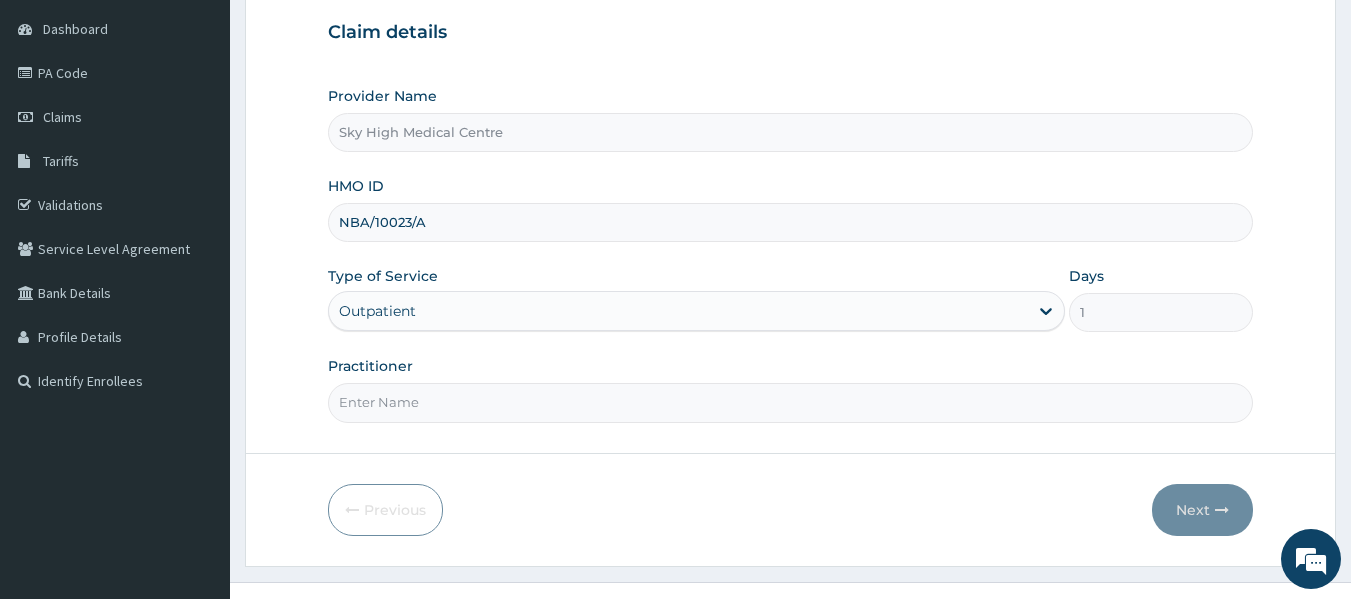 click on "Practitioner" at bounding box center [791, 402] 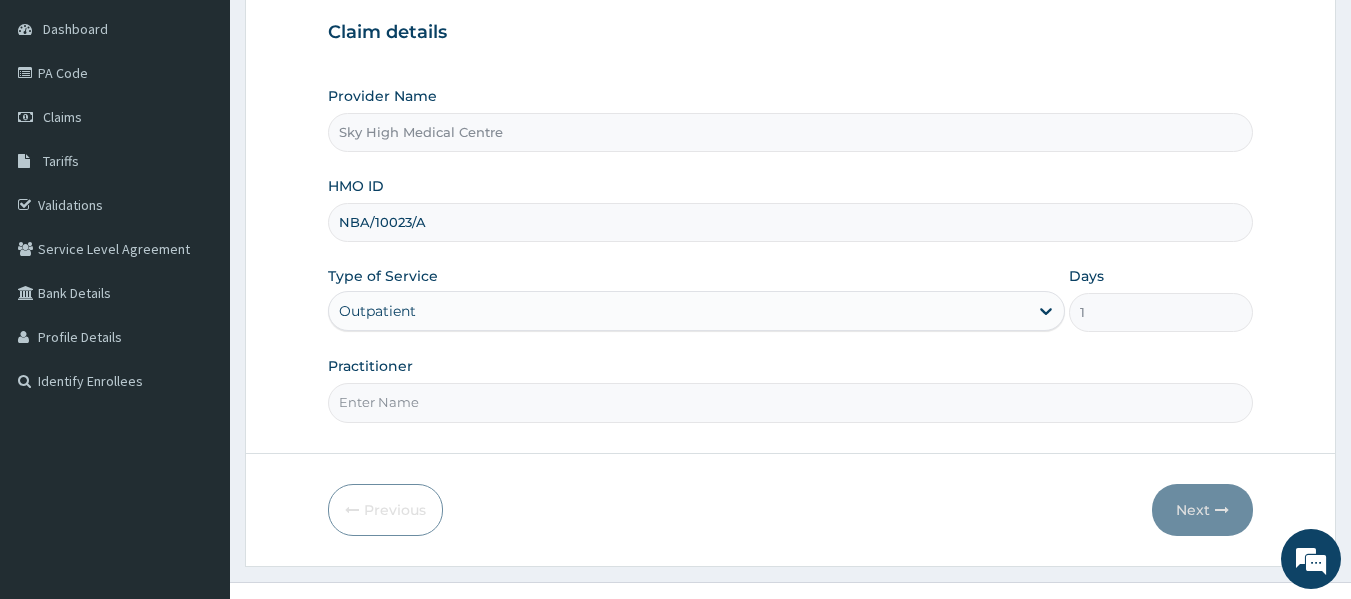 type on "DR OPAFUNSHO" 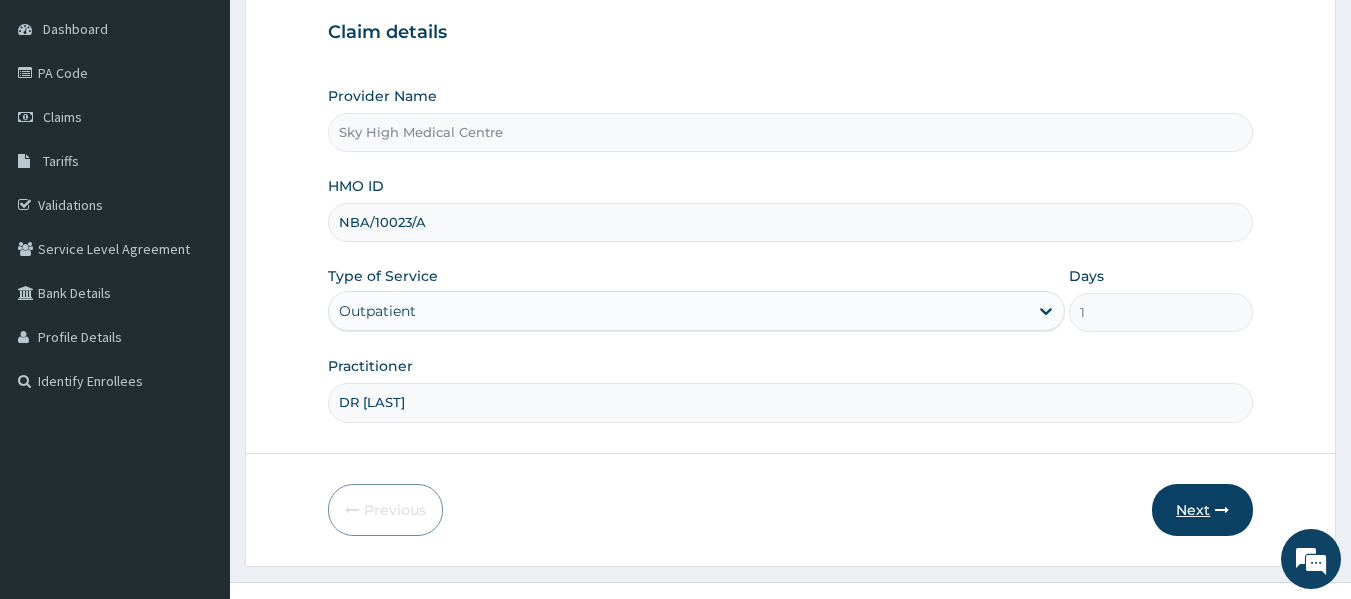 click on "Next" at bounding box center [1202, 510] 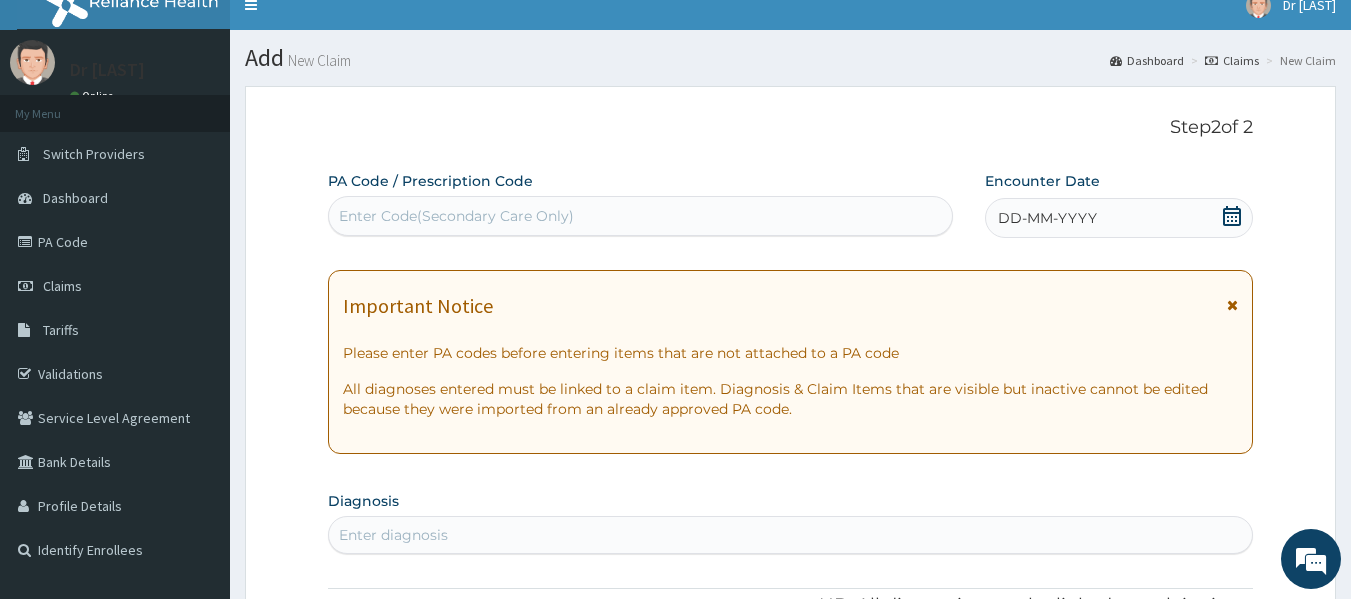 scroll, scrollTop: 0, scrollLeft: 0, axis: both 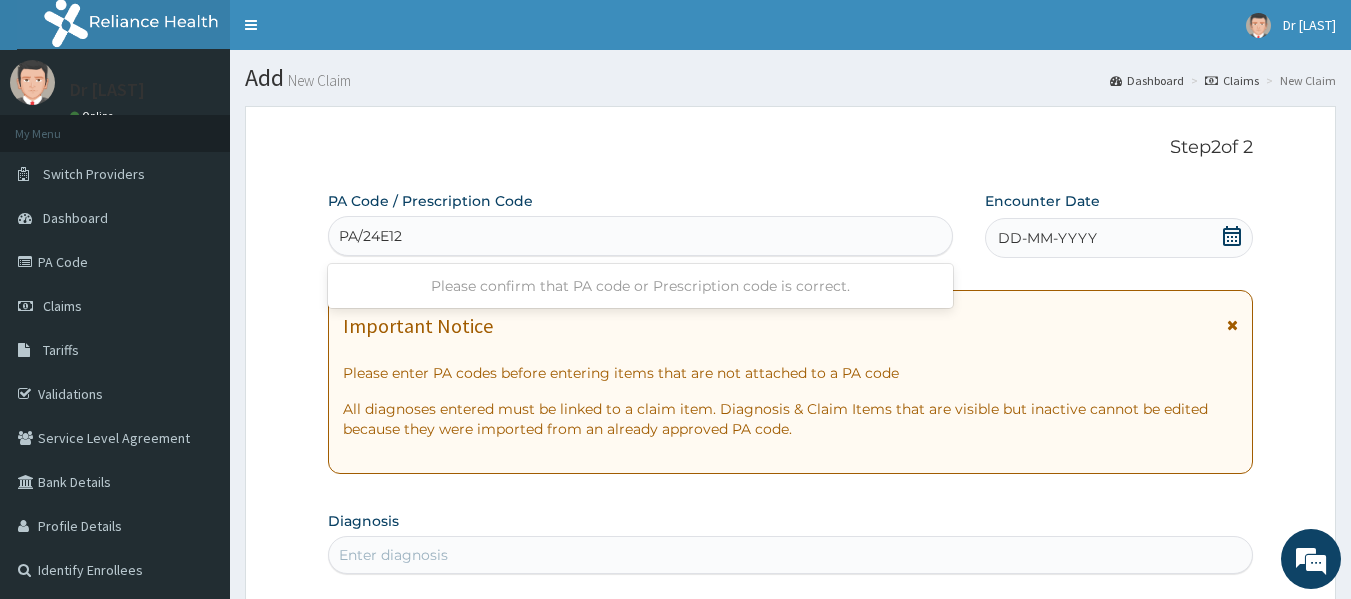type on "PA/24E12B" 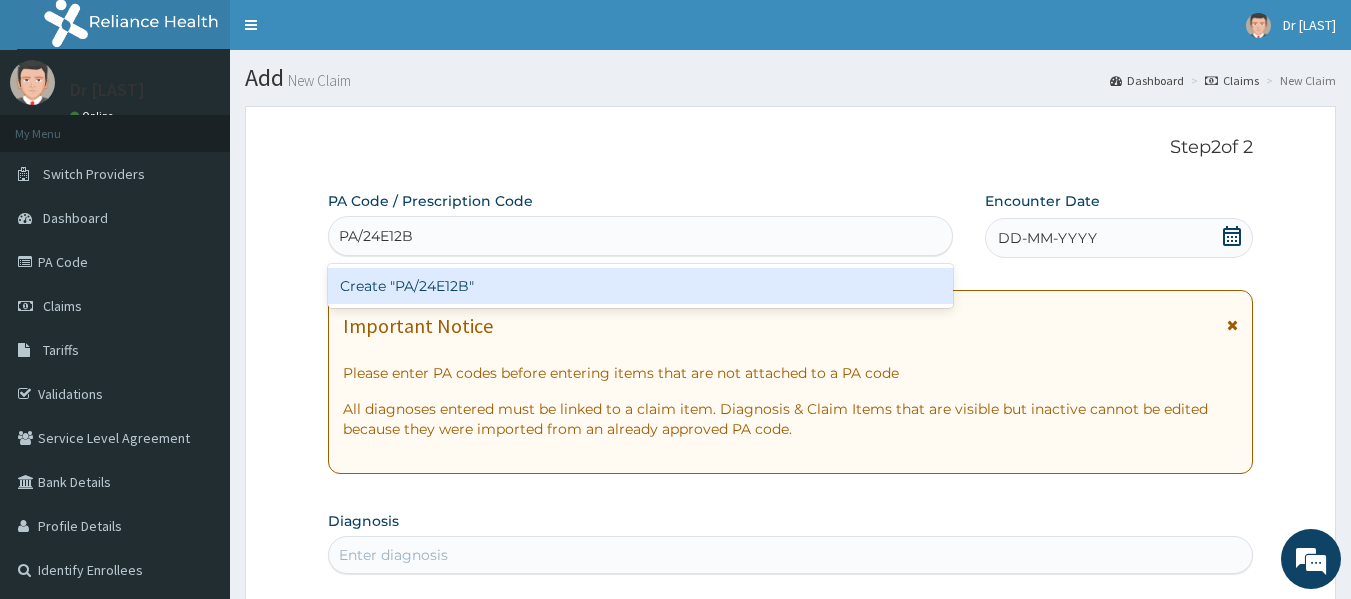 click on "Create "PA/24E12B"" at bounding box center (641, 286) 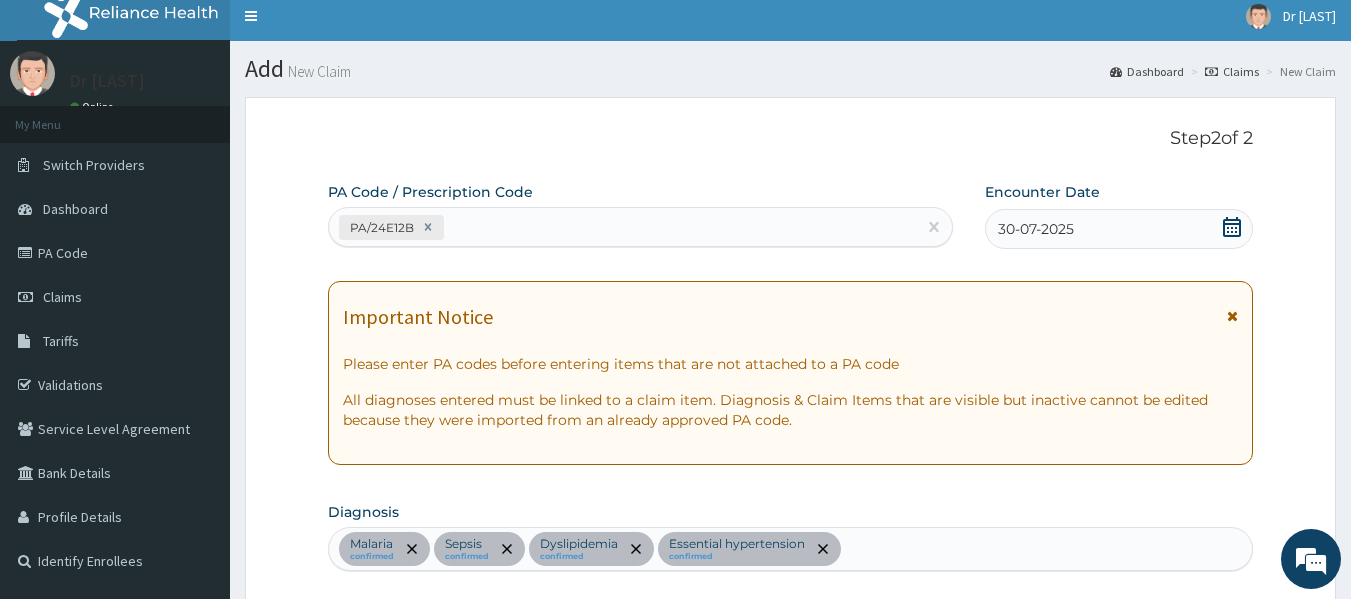 scroll, scrollTop: 0, scrollLeft: 0, axis: both 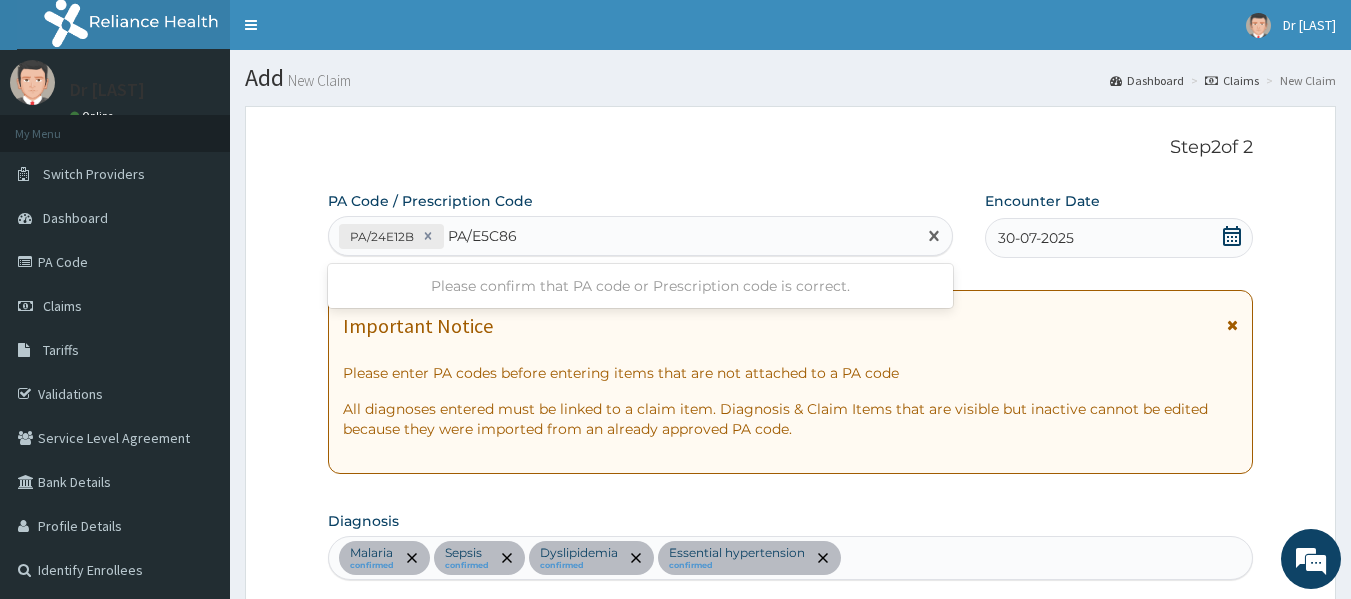 type on "PA/E5C862" 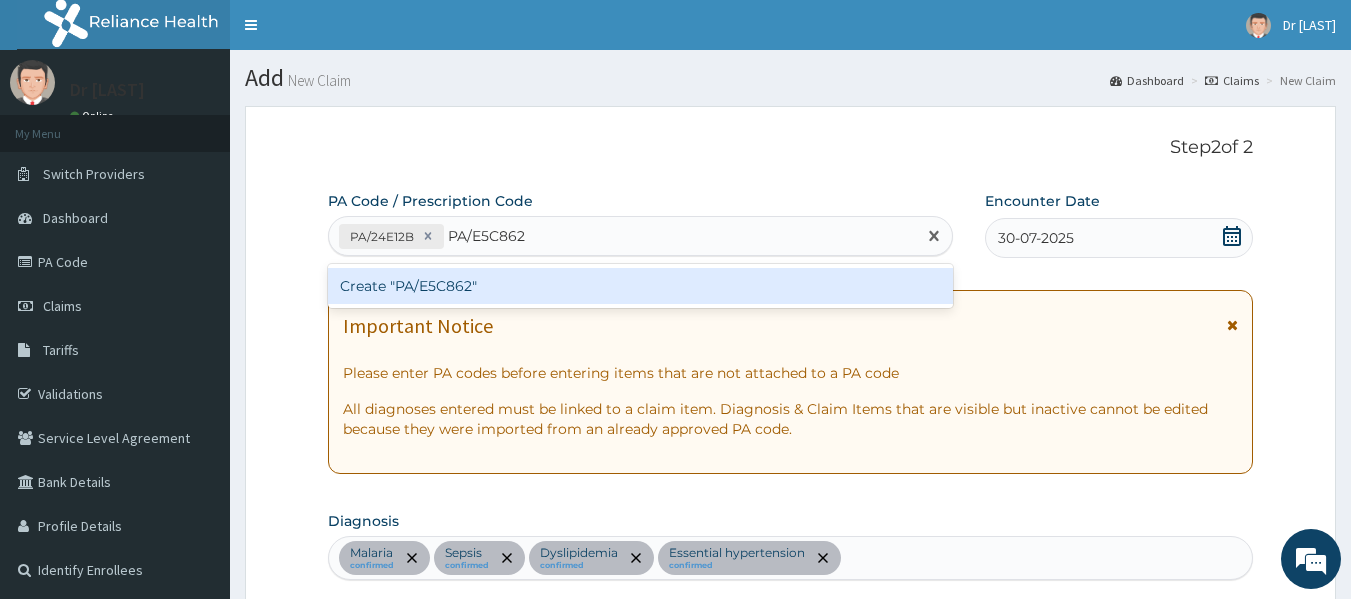 click on "Create "PA/E5C862"" at bounding box center [641, 286] 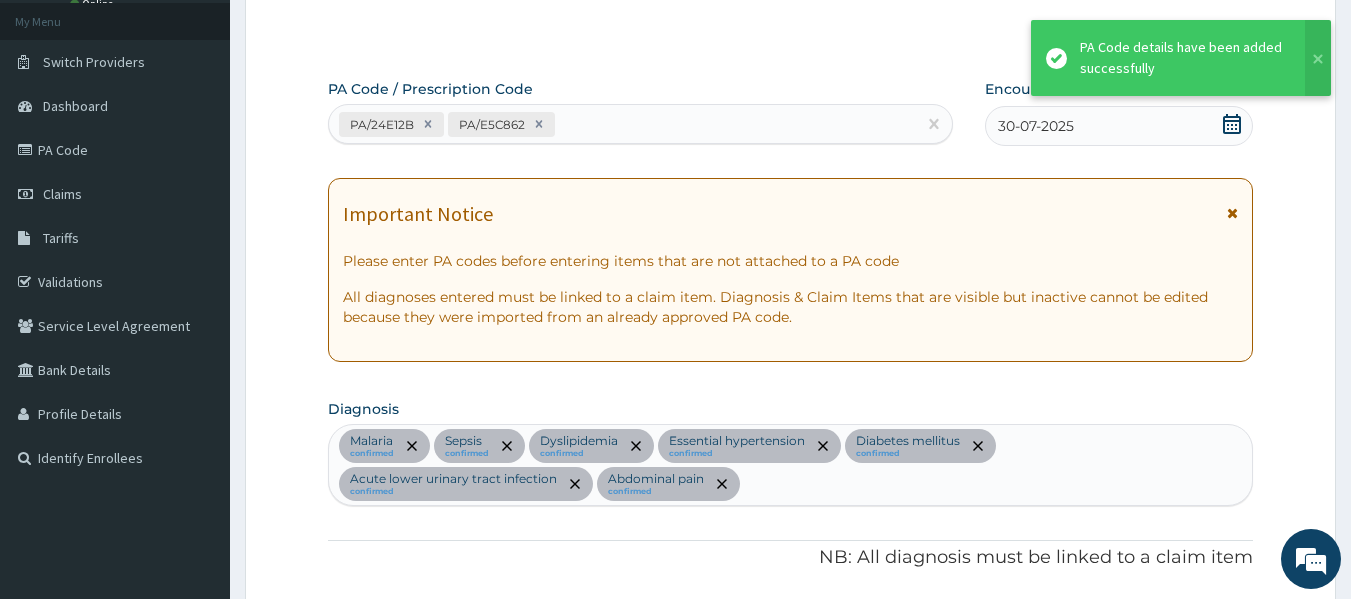 scroll, scrollTop: 115, scrollLeft: 0, axis: vertical 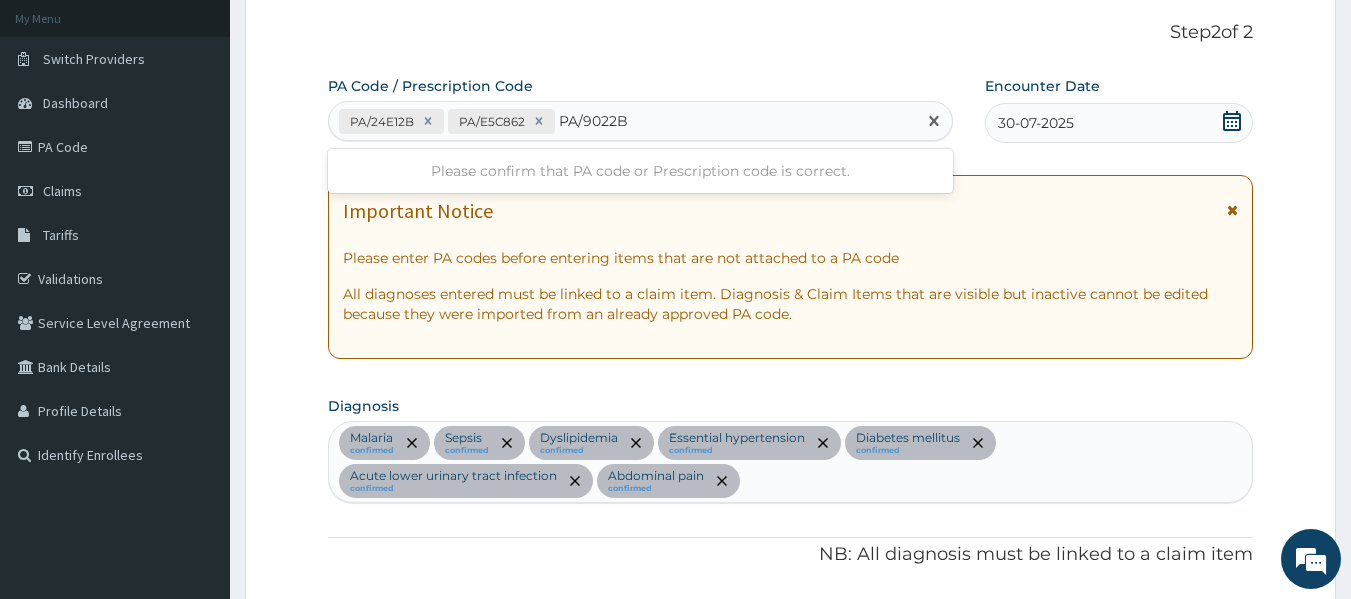 type on "PA/9022BF" 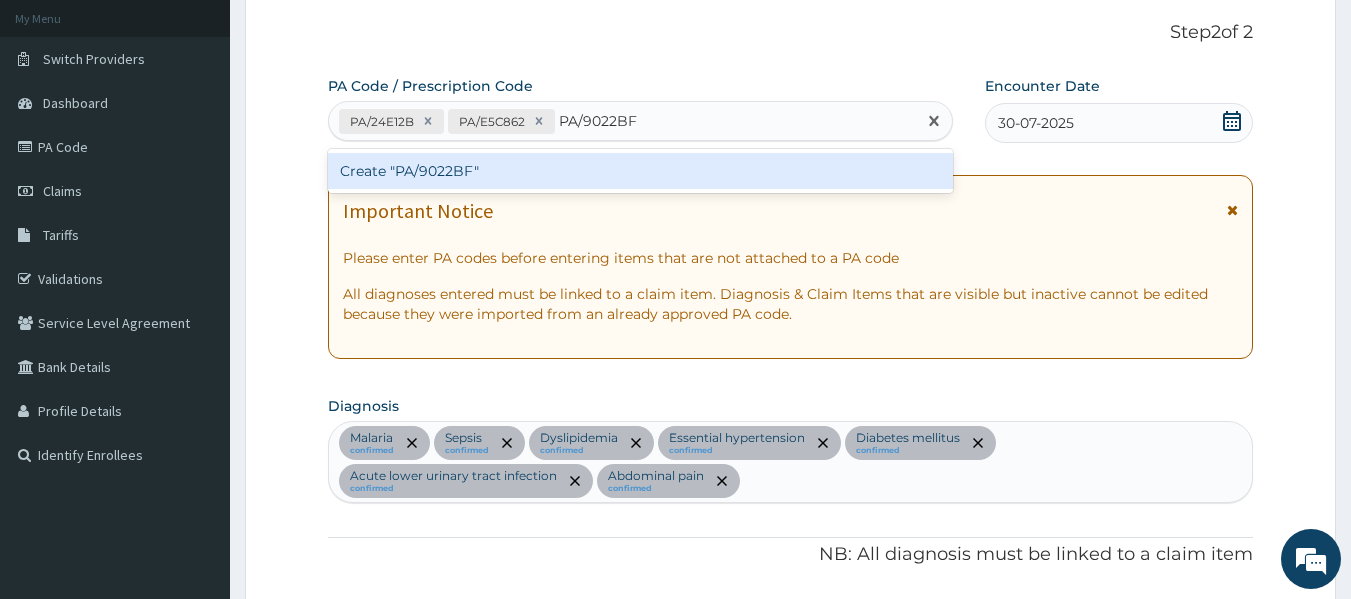 click on "Create "PA/9022BF"" at bounding box center [641, 171] 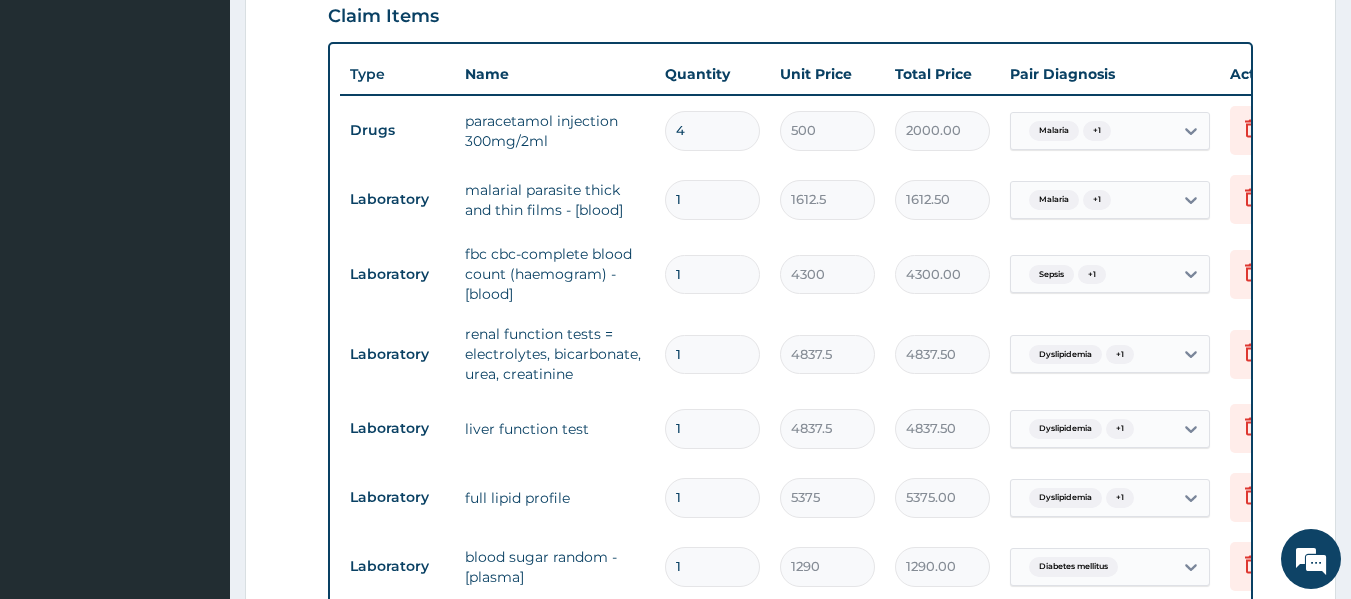 scroll, scrollTop: 734, scrollLeft: 0, axis: vertical 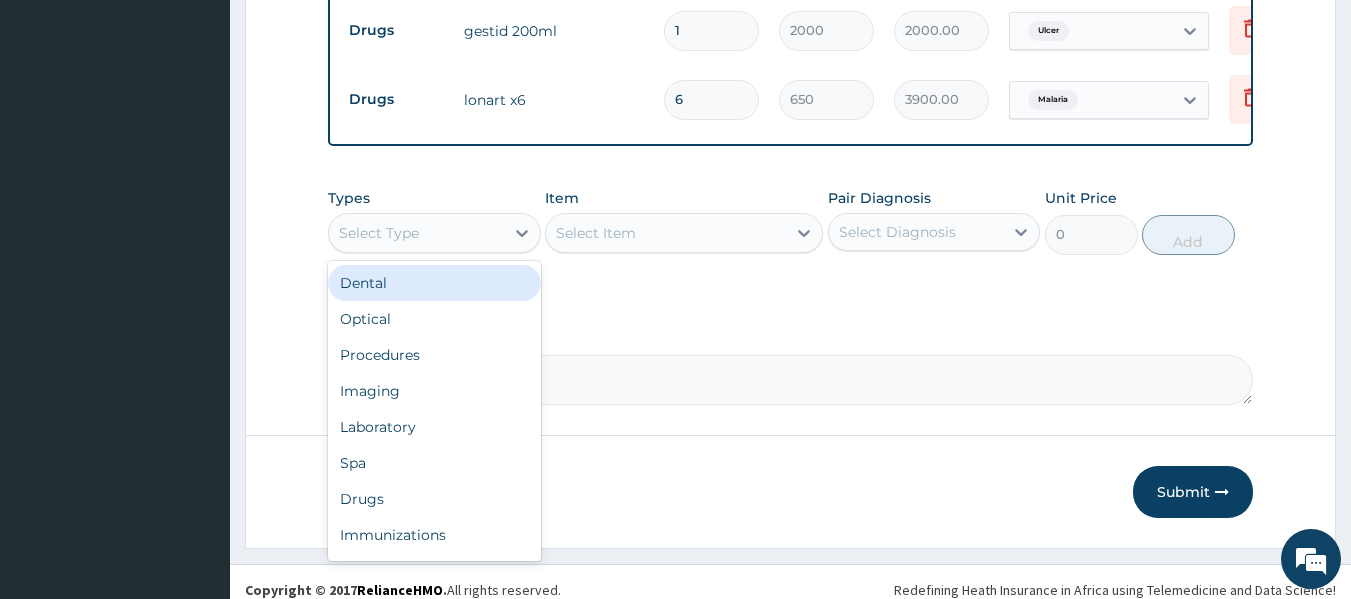 click on "Procedures" at bounding box center [434, 355] 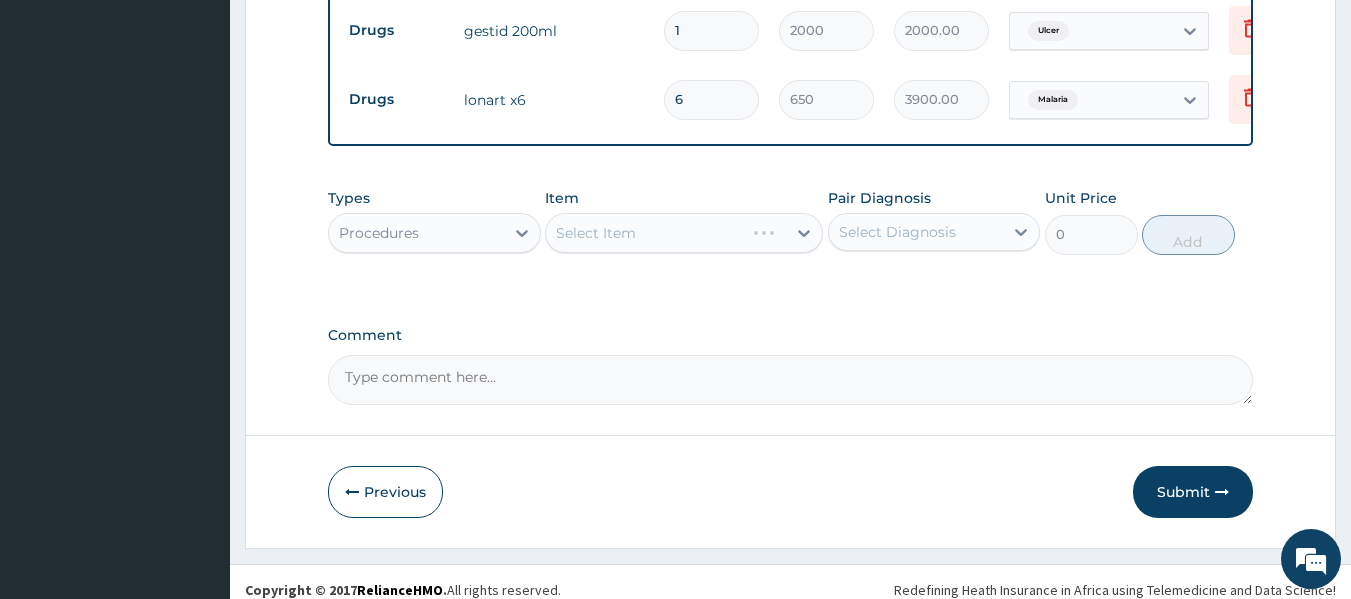 click on "Select Item" at bounding box center (684, 233) 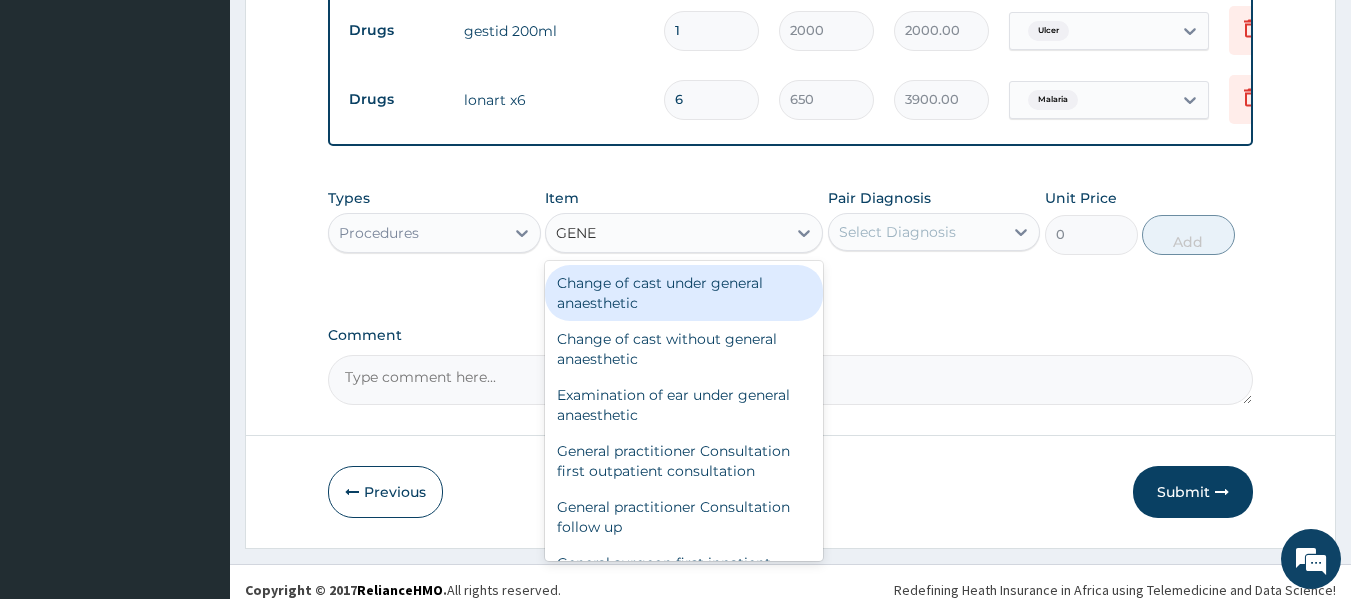 type on "GENER" 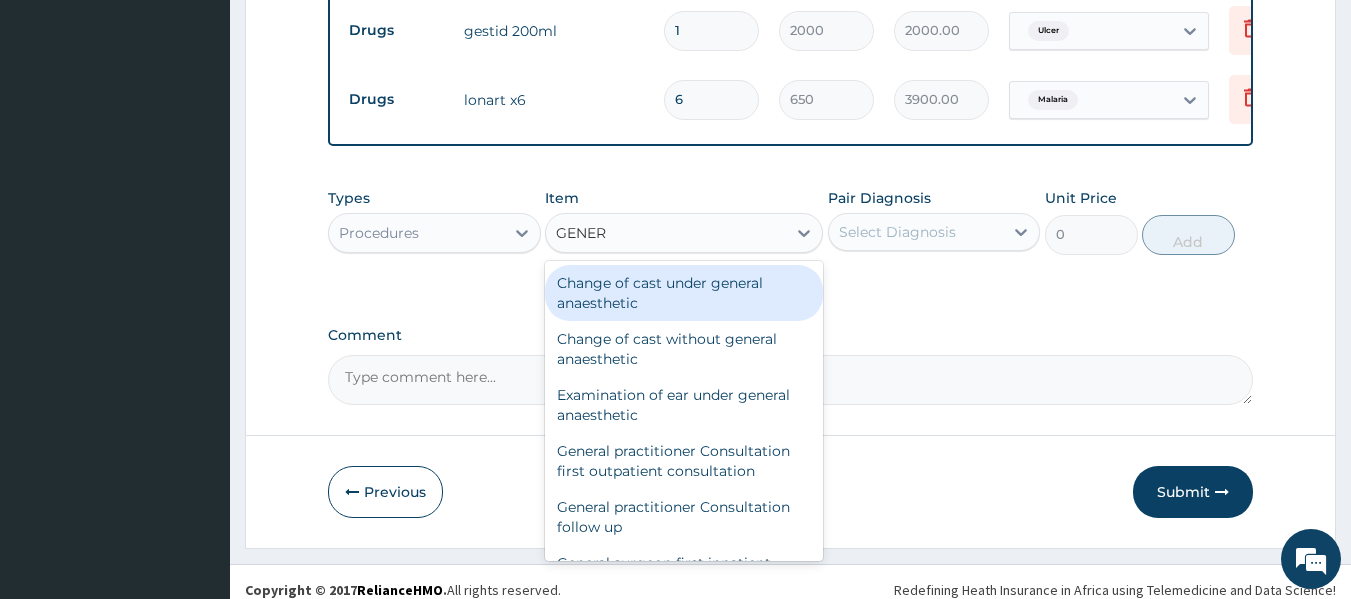 click on "General practitioner Consultation first outpatient consultation" at bounding box center (684, 461) 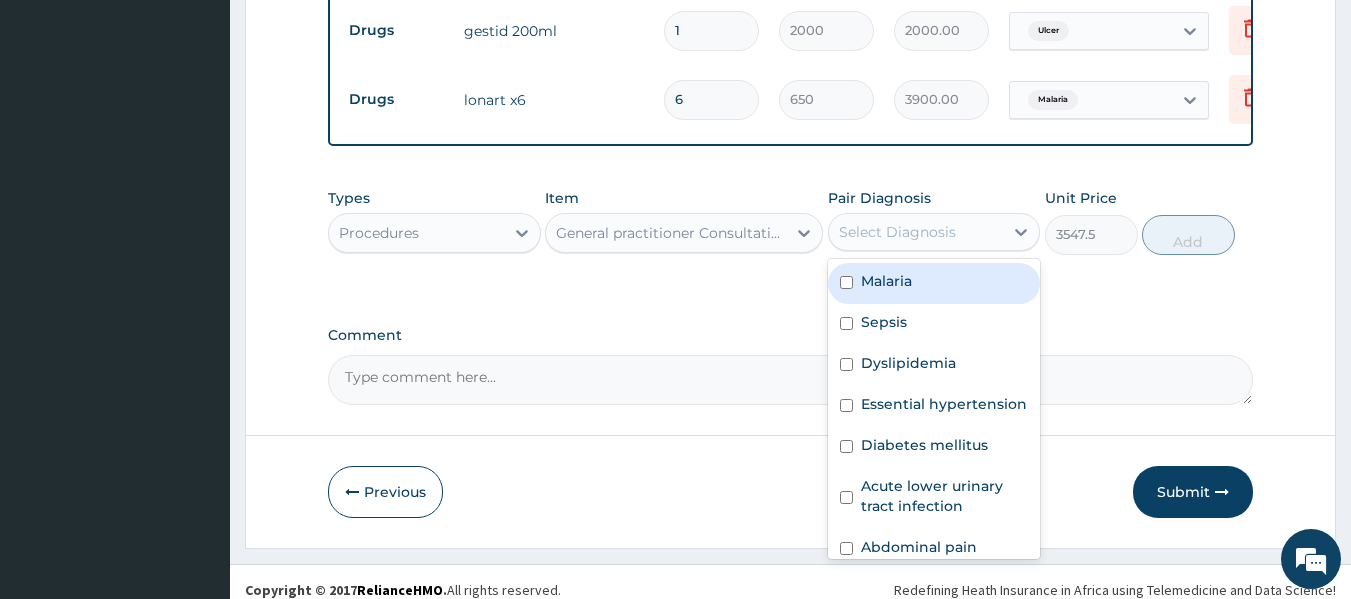 click on "Malaria" at bounding box center [934, 283] 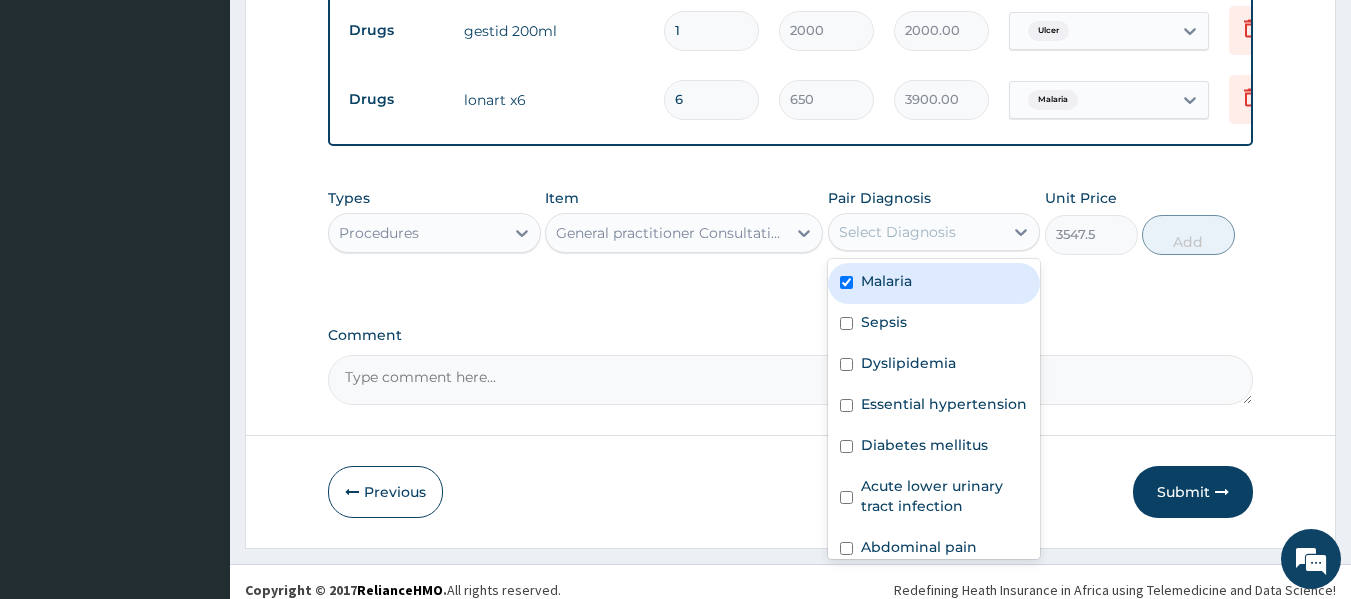 checkbox on "true" 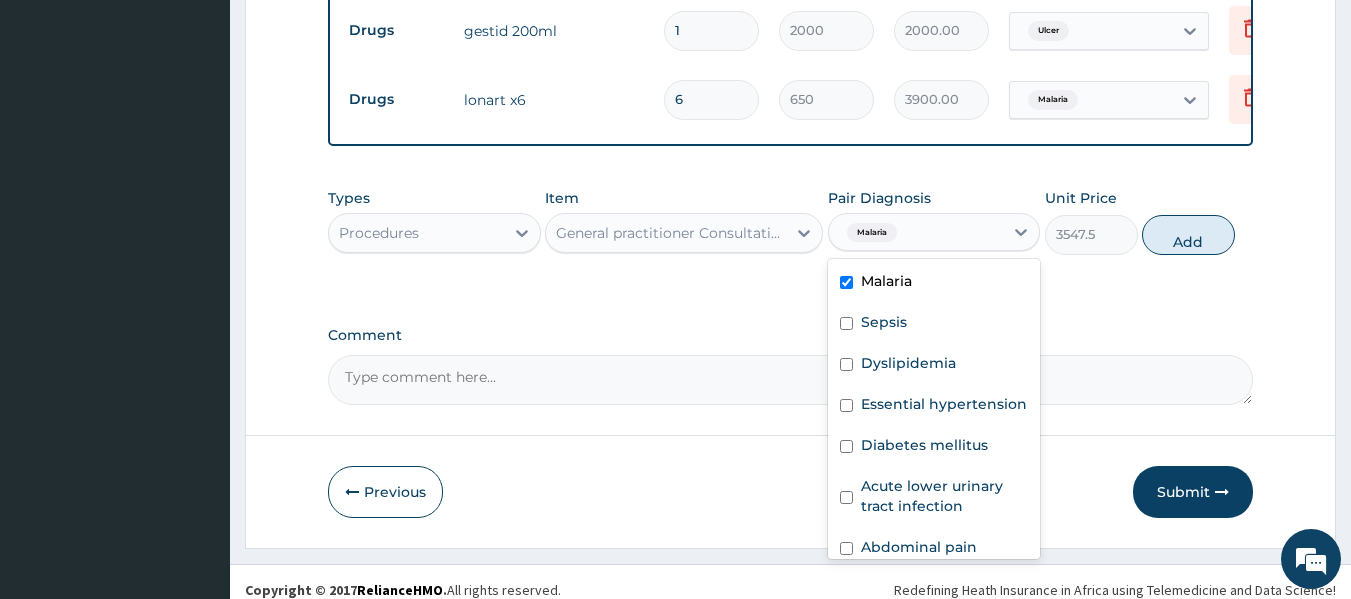 click on "Sepsis" at bounding box center [934, 324] 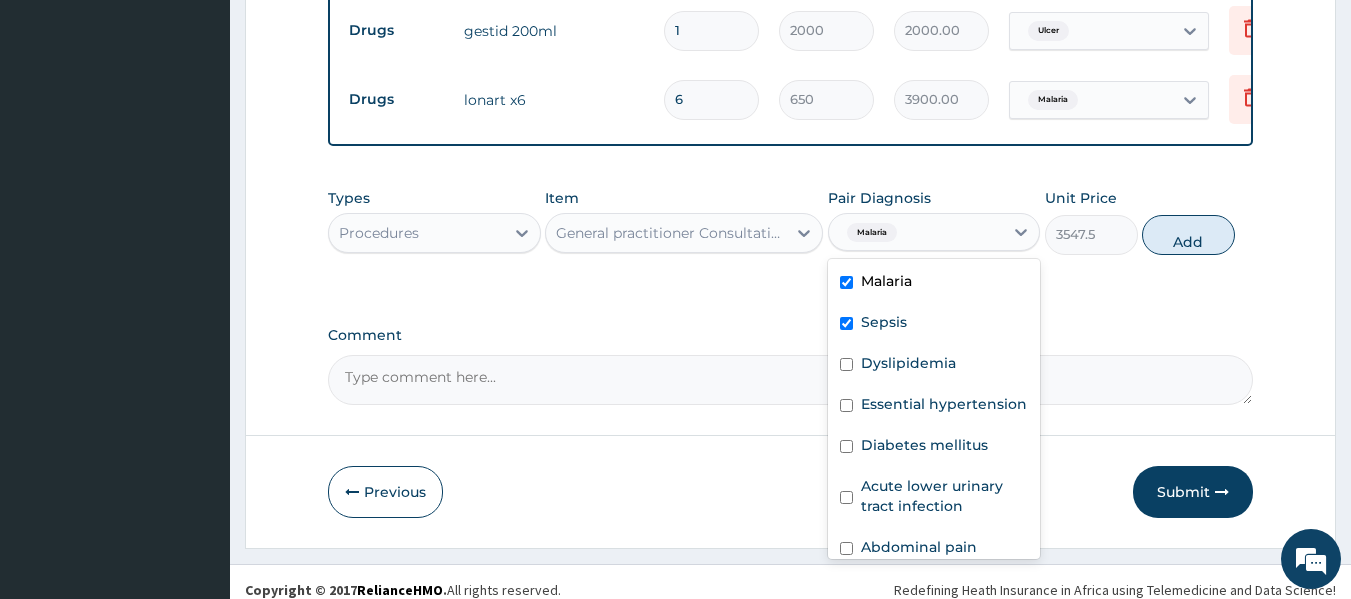 checkbox on "true" 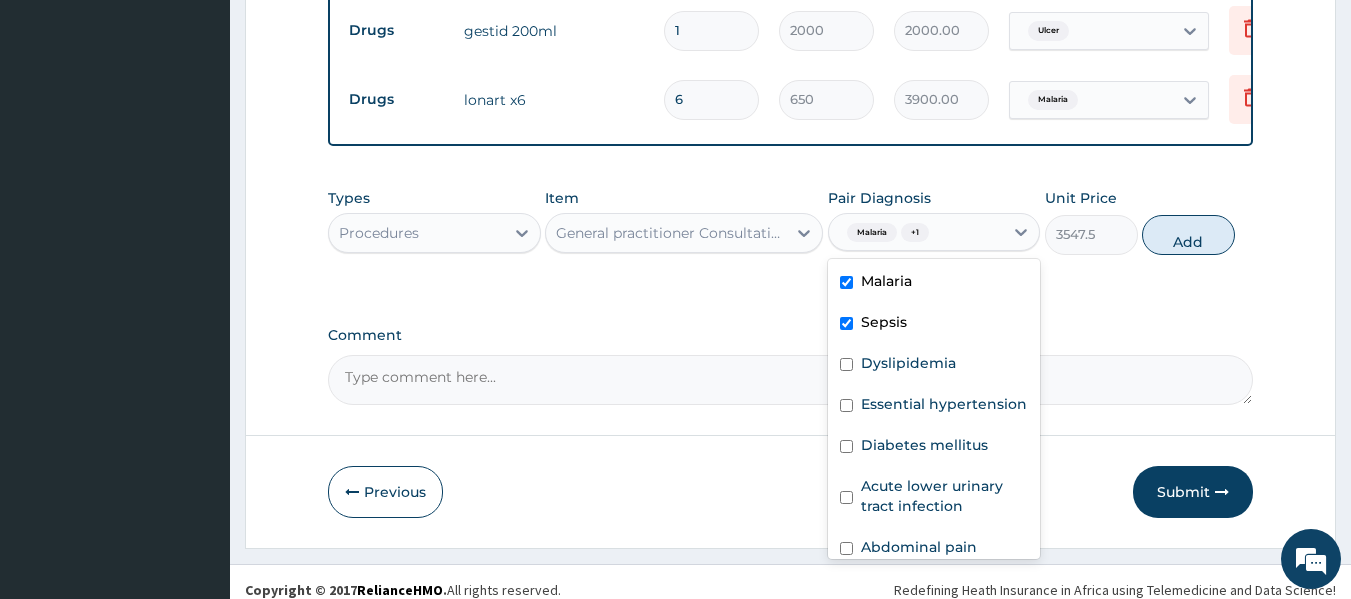 click on "Dyslipidemia" at bounding box center [934, 365] 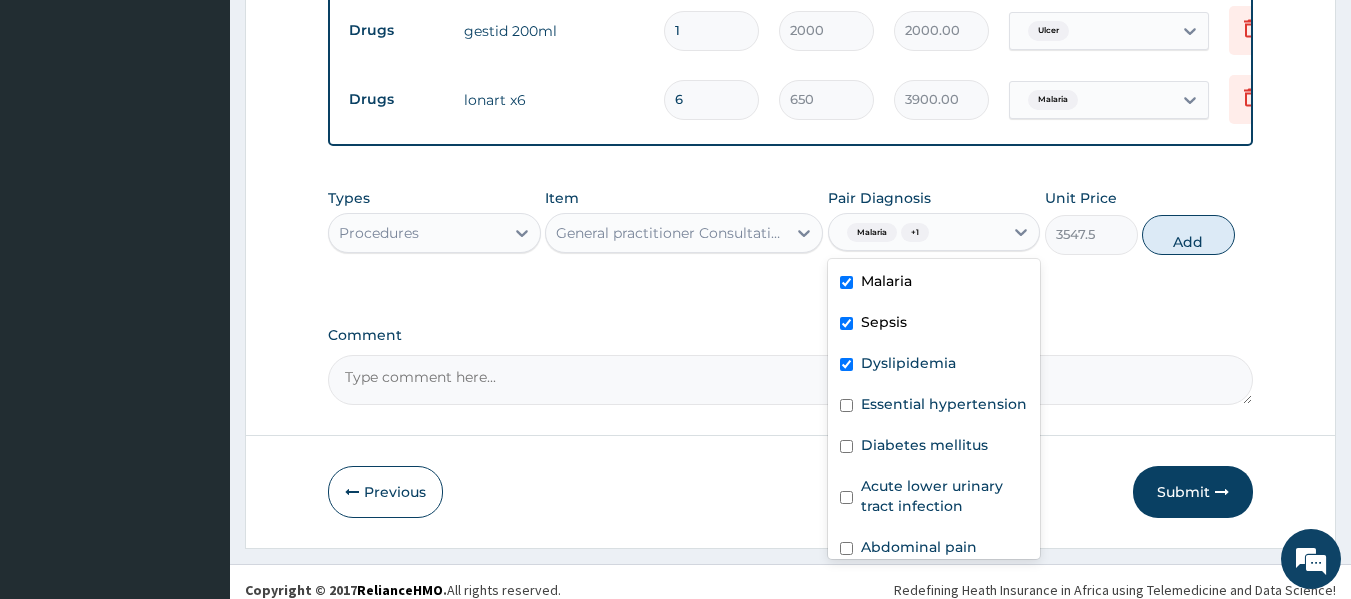 checkbox on "true" 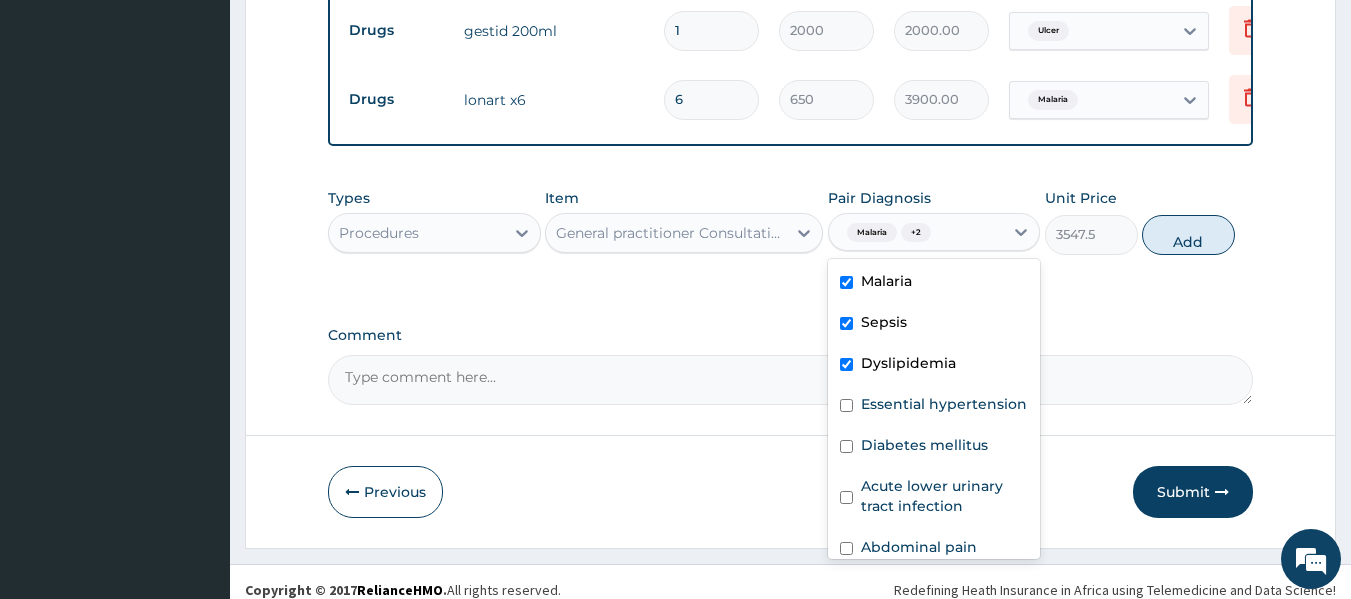 click on "Essential hypertension" at bounding box center [944, 404] 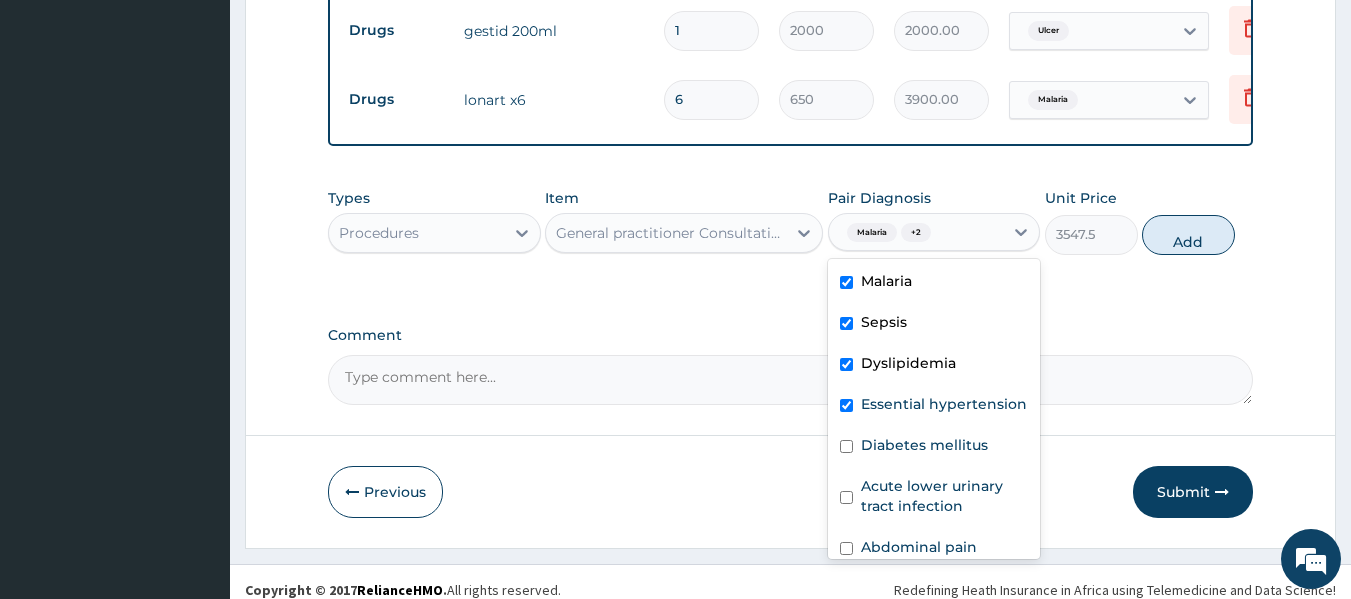 checkbox on "true" 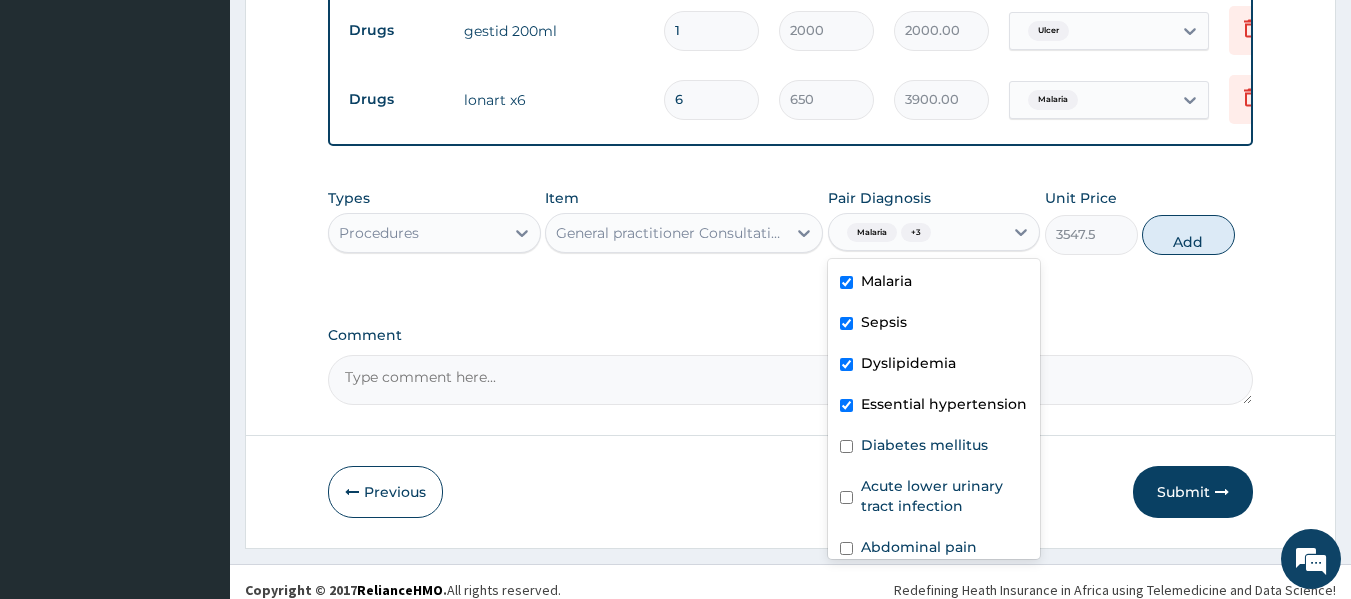 click on "Diabetes mellitus" at bounding box center (934, 447) 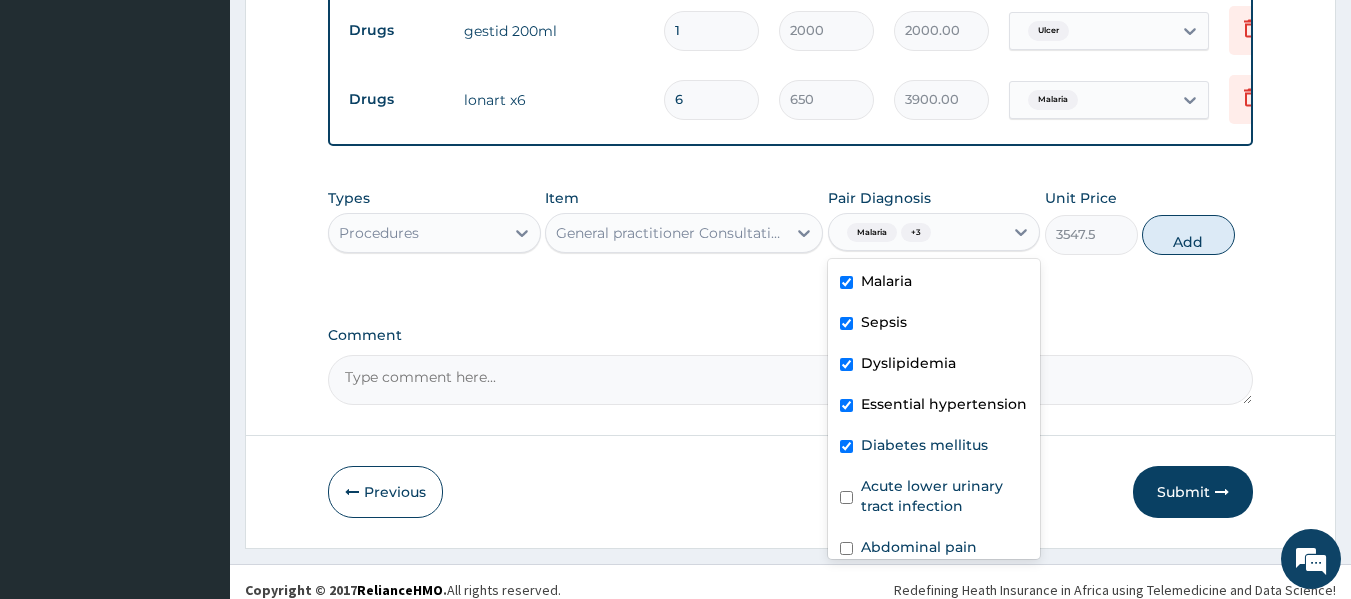 checkbox on "true" 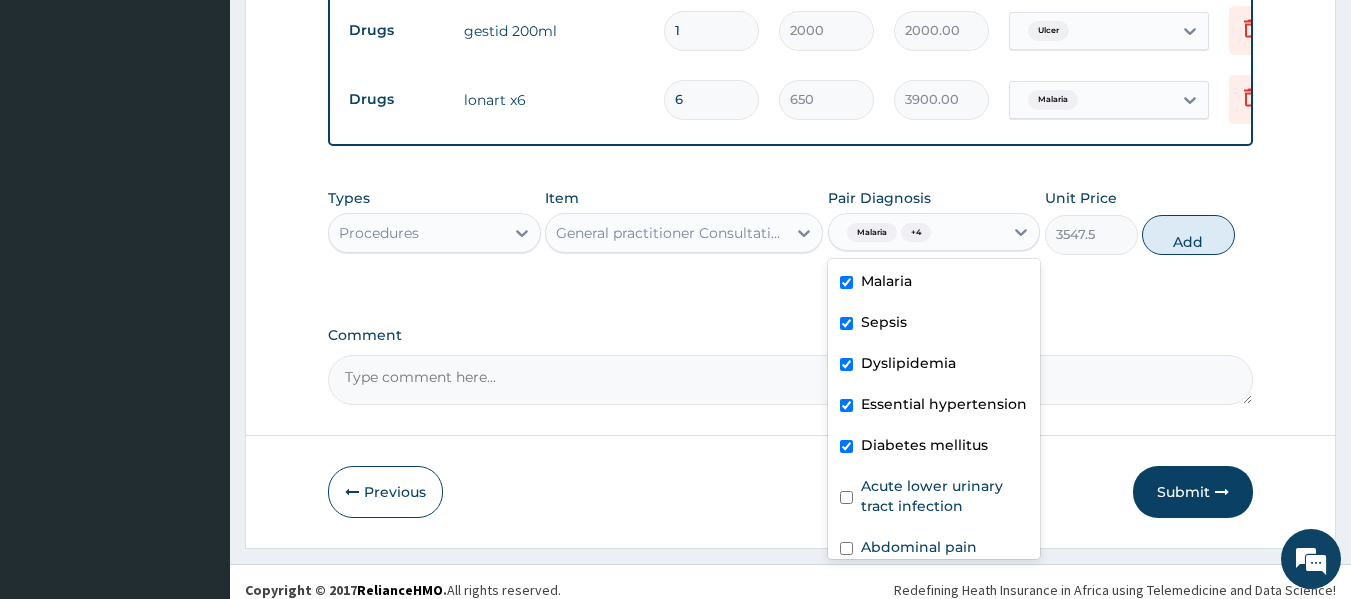 click on "Acute lower urinary tract infection" at bounding box center (945, 496) 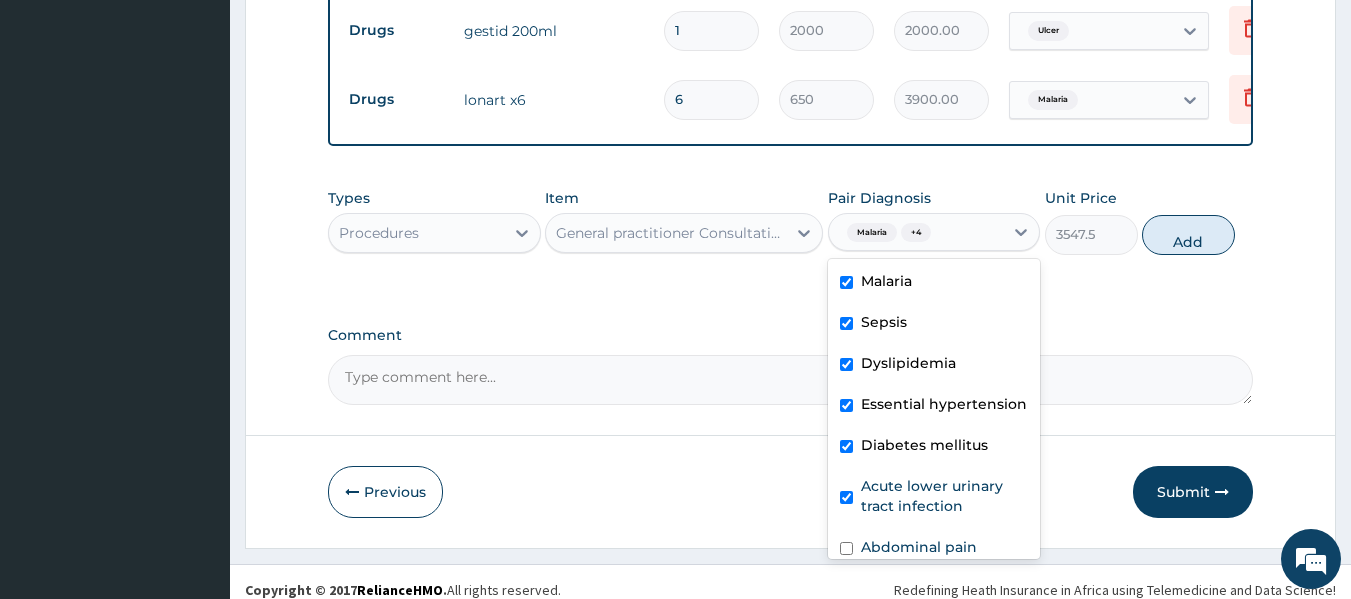 checkbox on "true" 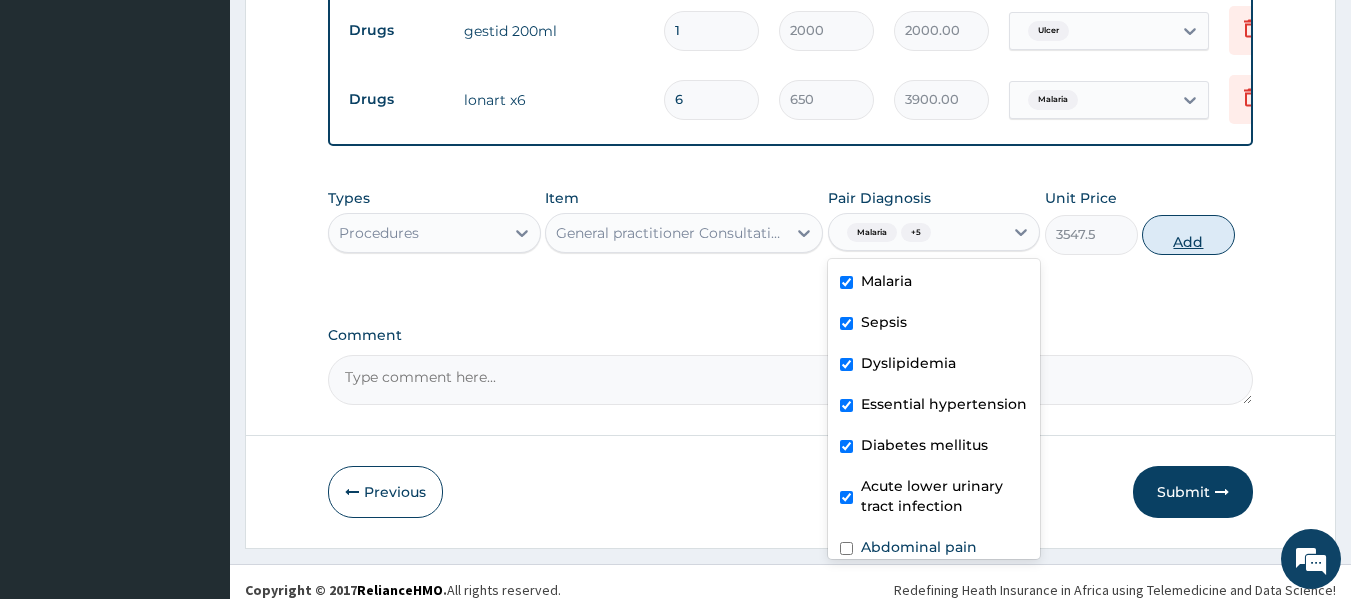 click on "Add" at bounding box center [1188, 235] 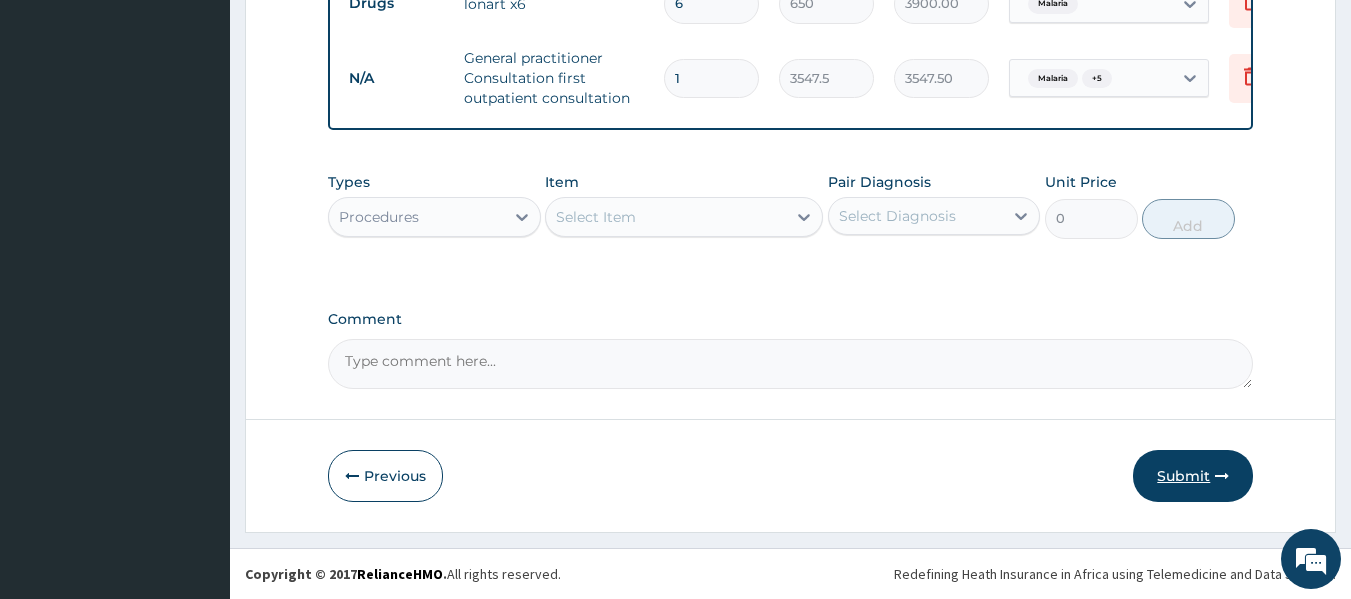 click on "Submit" at bounding box center [1193, 476] 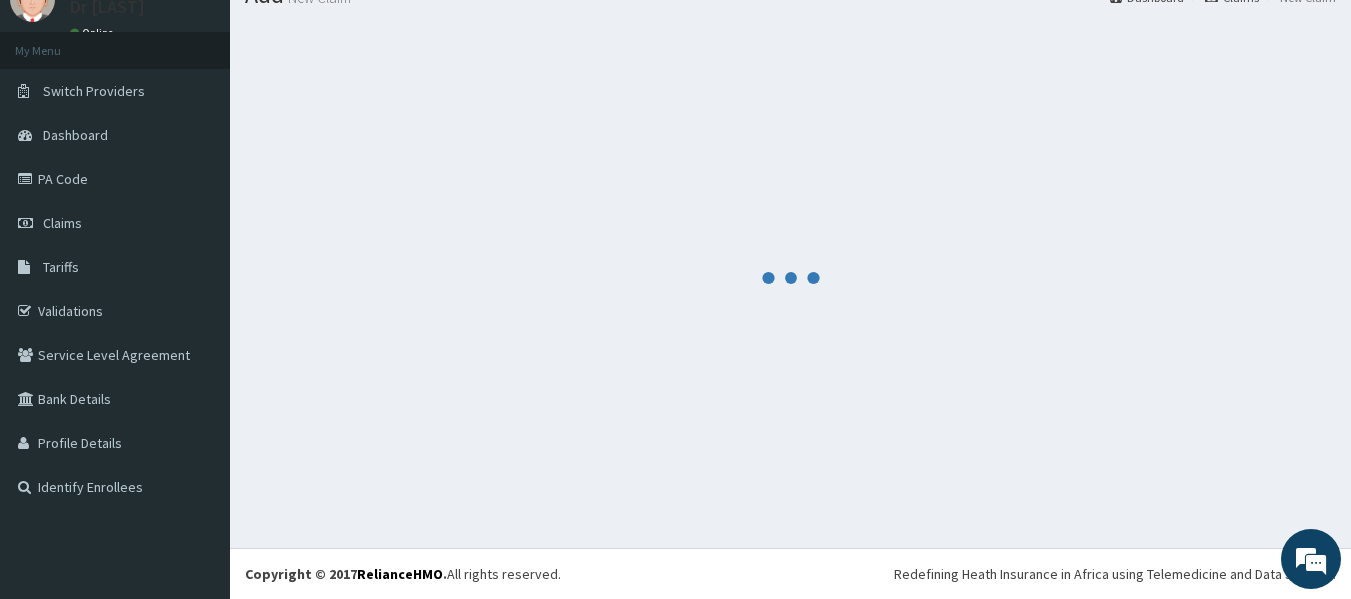 scroll, scrollTop: 1800, scrollLeft: 0, axis: vertical 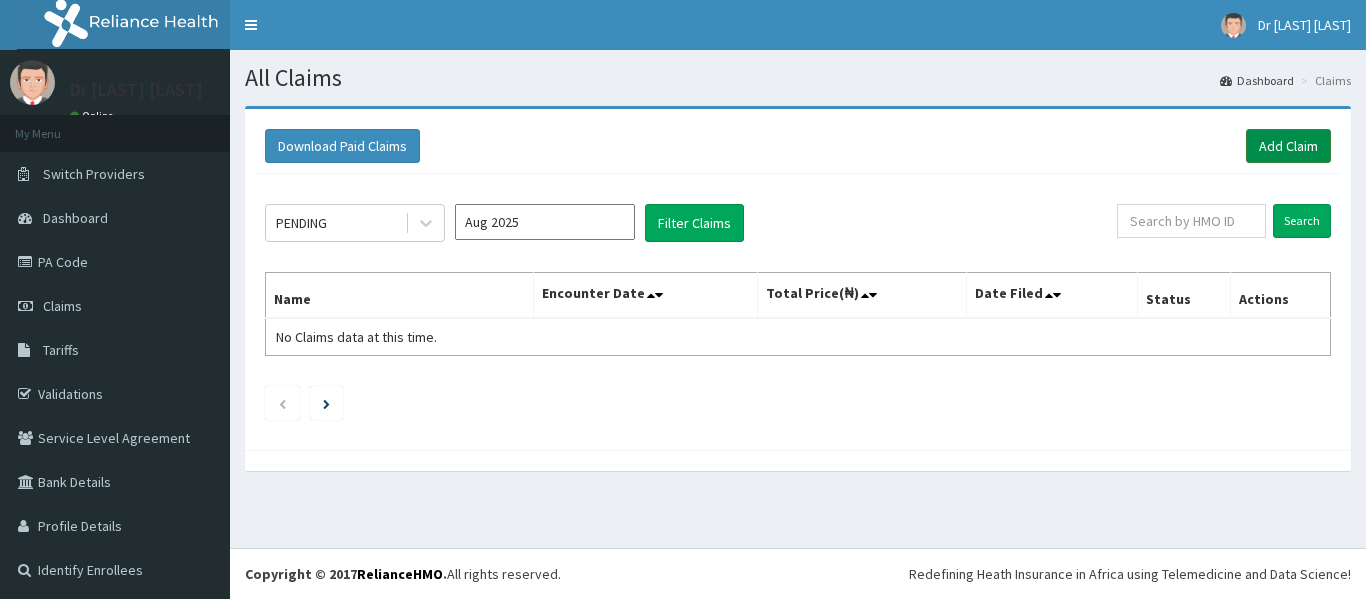 click on "Add Claim" at bounding box center [1288, 146] 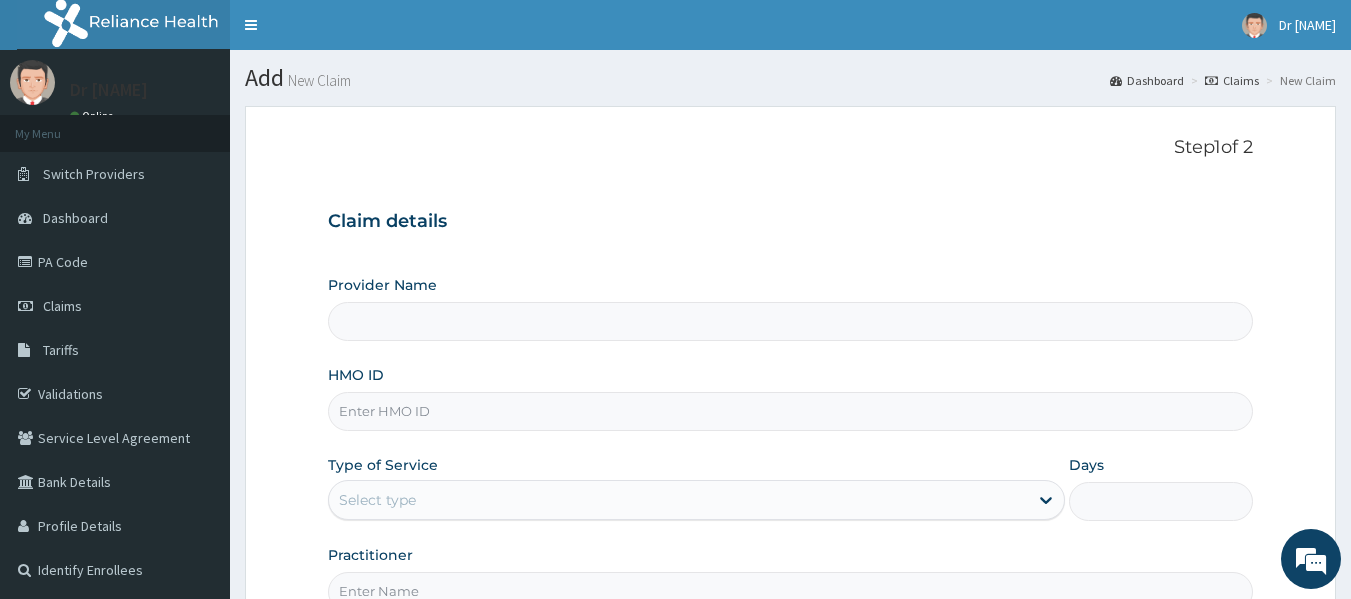 scroll, scrollTop: 0, scrollLeft: 0, axis: both 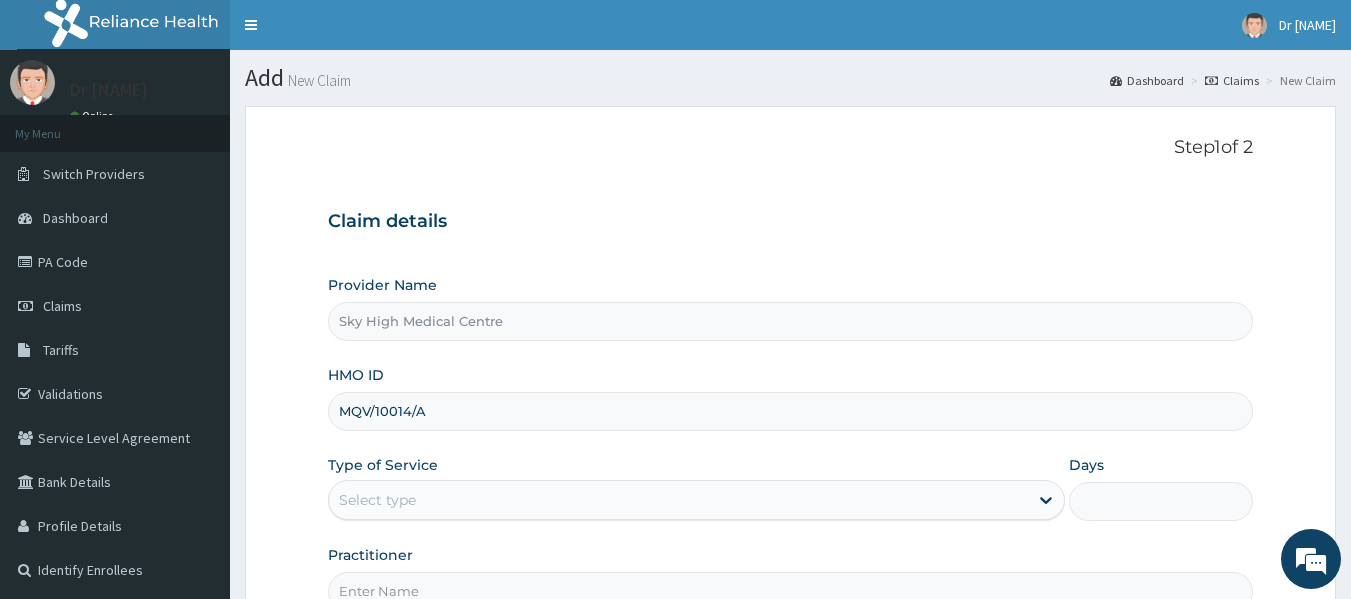 type on "MQV/10014/A" 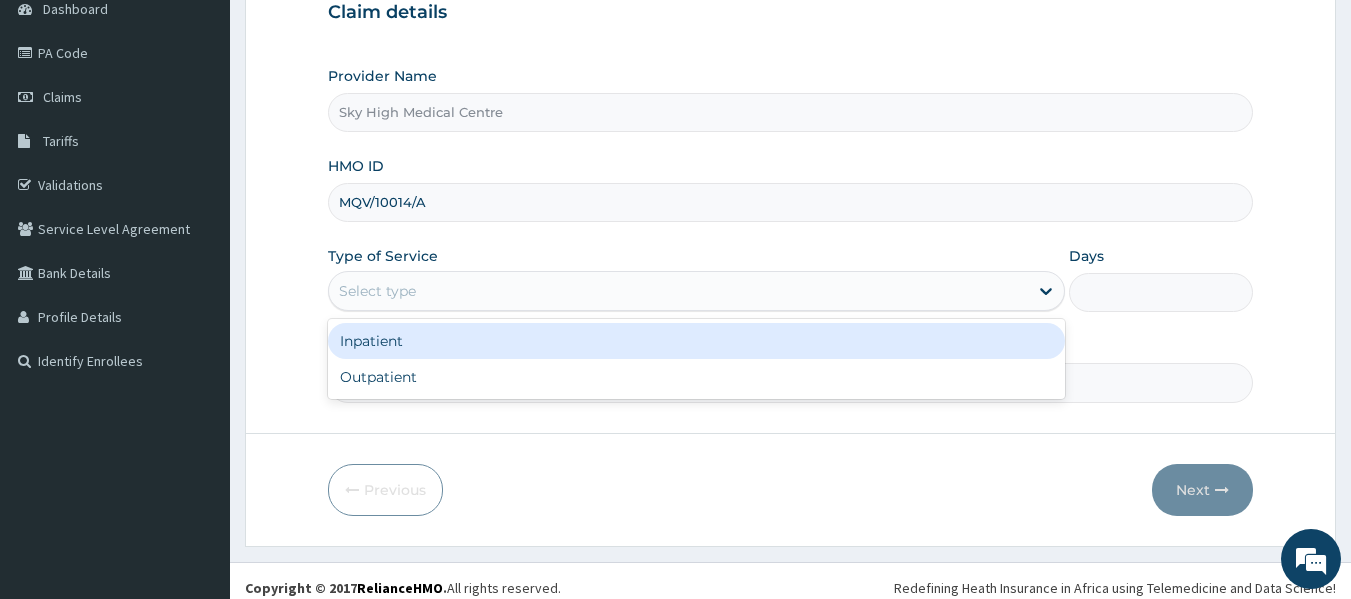 scroll, scrollTop: 212, scrollLeft: 0, axis: vertical 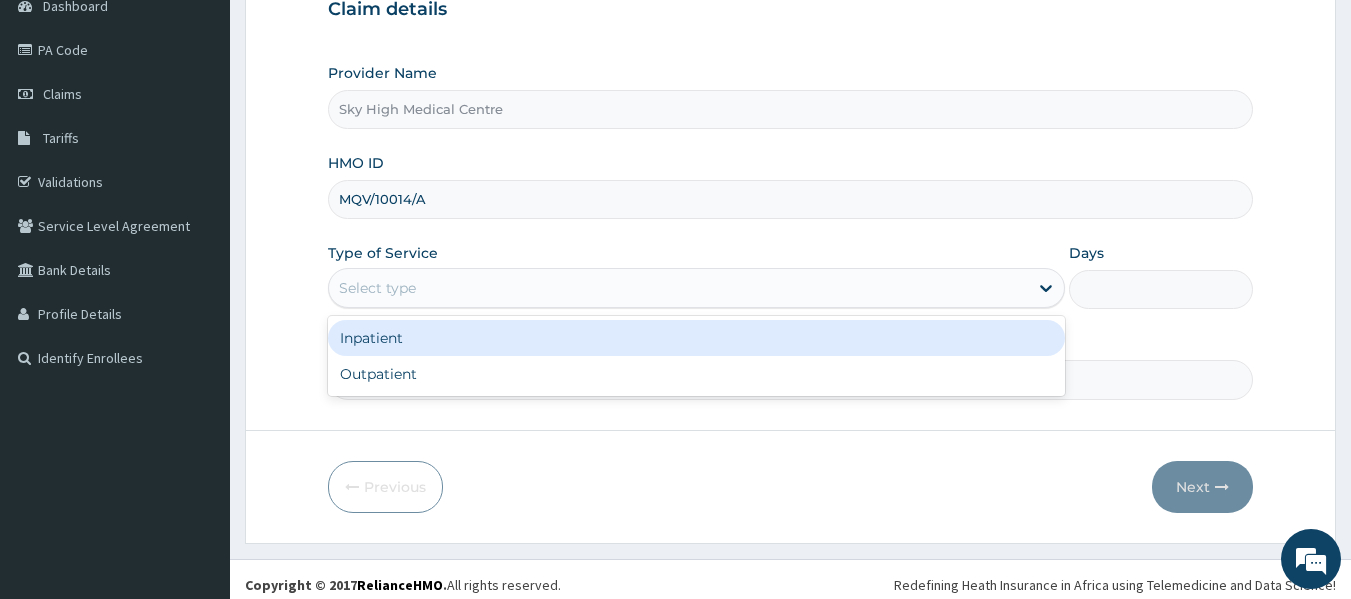 click on "Outpatient" at bounding box center [696, 374] 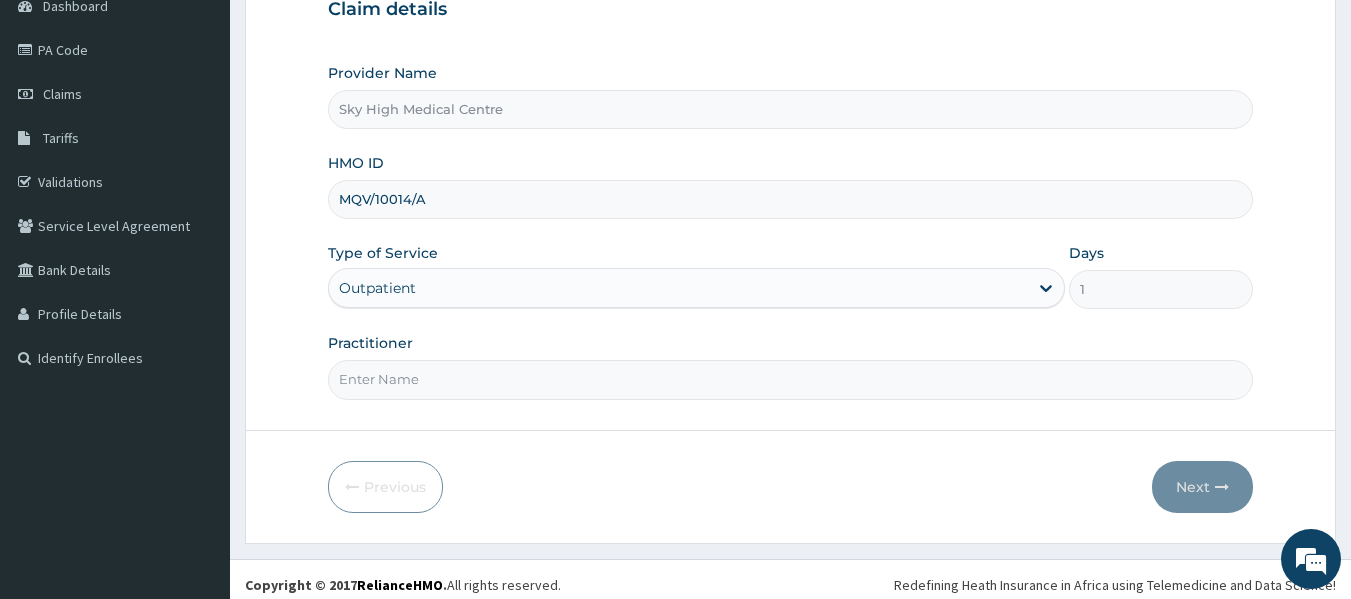 click on "Practitioner" at bounding box center (791, 379) 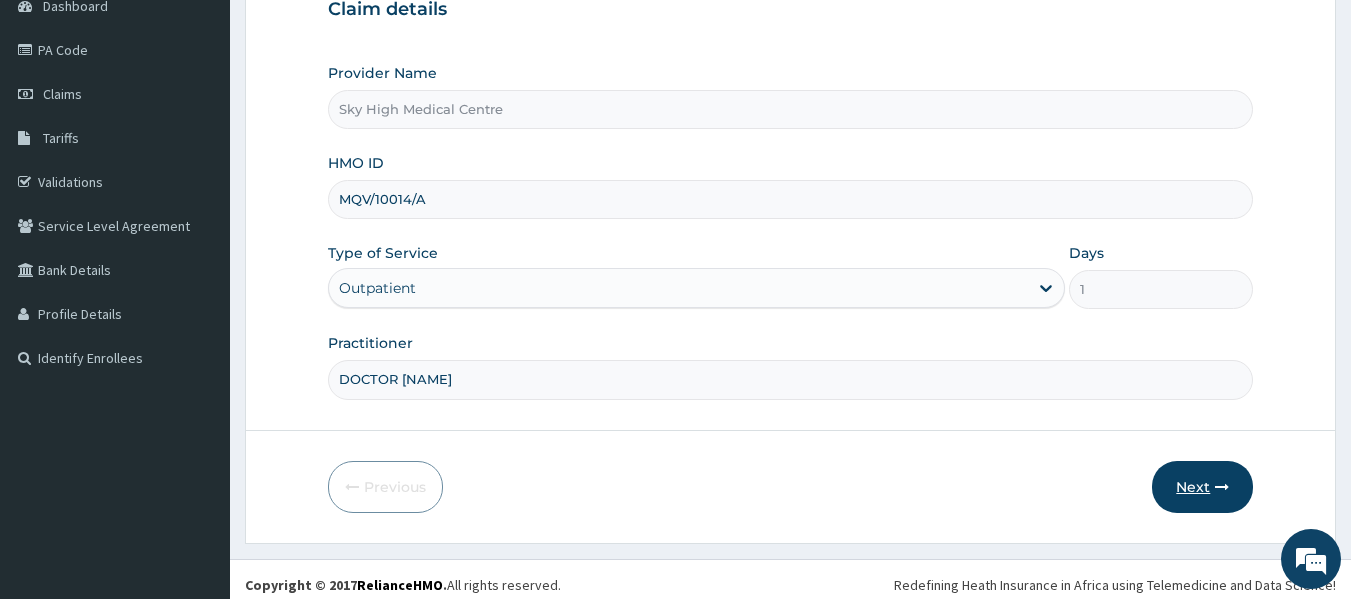 click on "Next" at bounding box center [1202, 487] 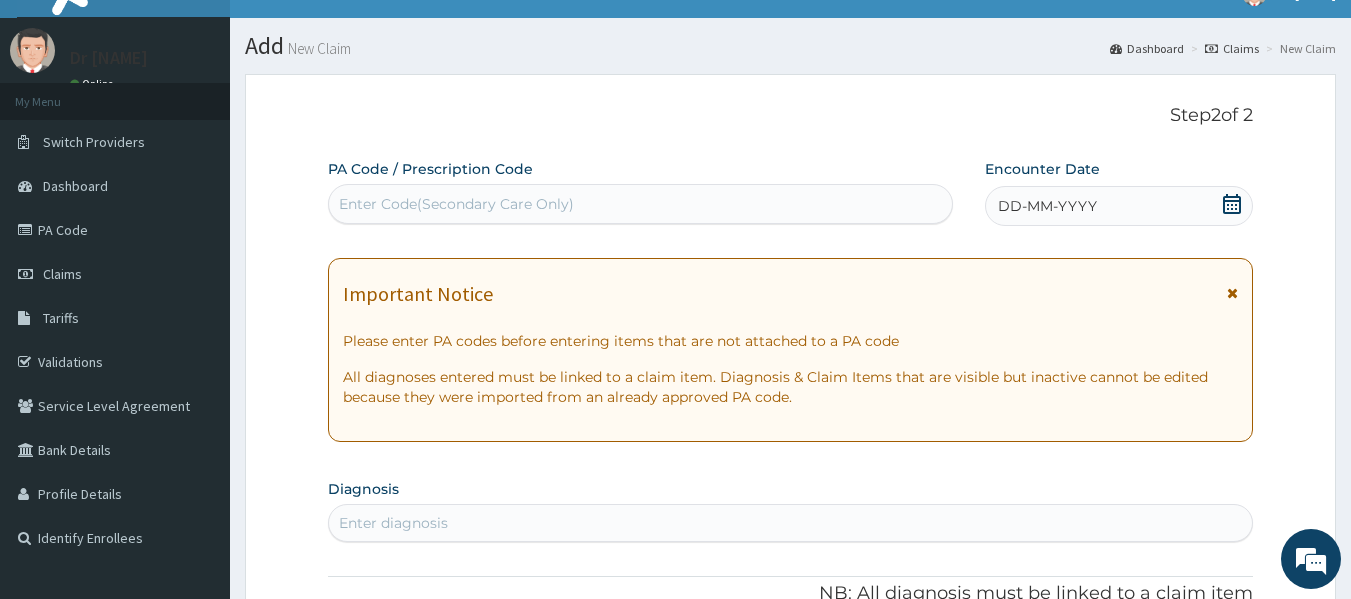 scroll, scrollTop: 31, scrollLeft: 0, axis: vertical 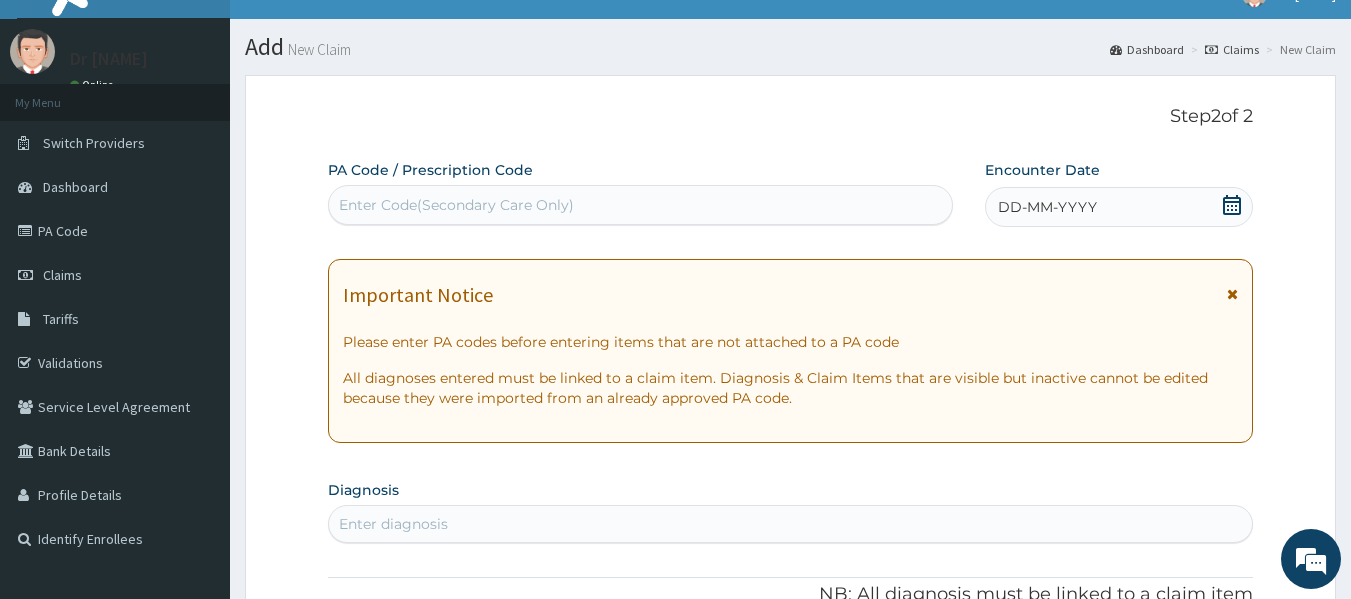 click on "DD-MM-YYYY" at bounding box center (1119, 207) 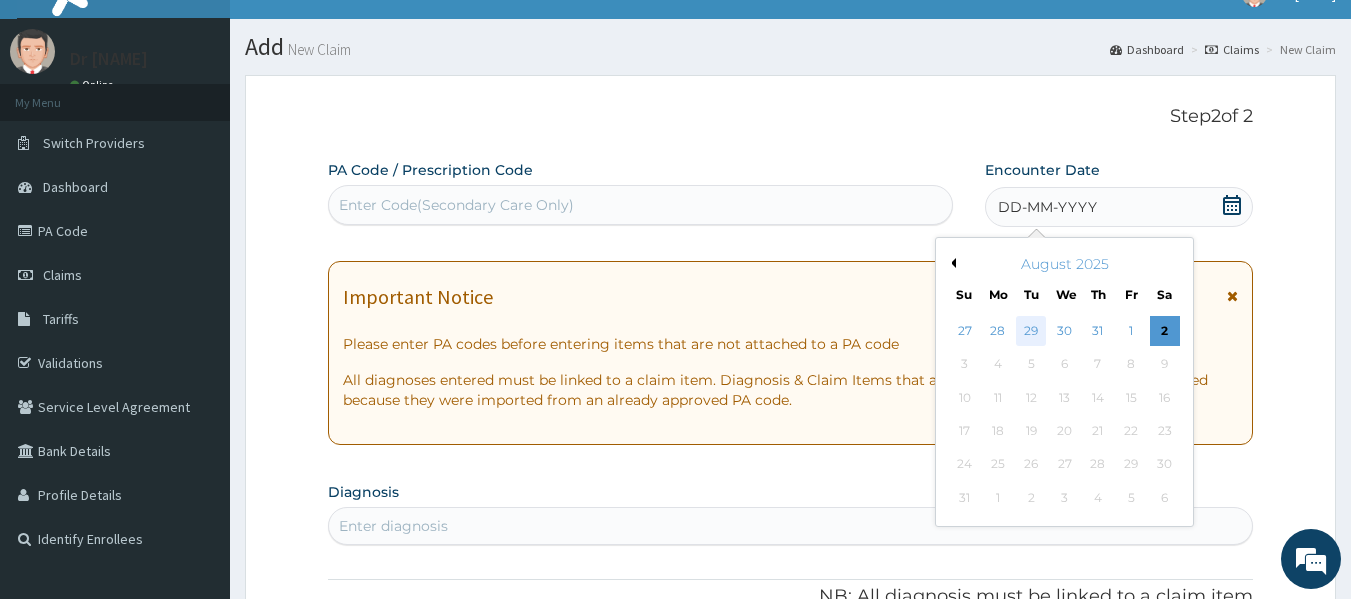 click on "29" at bounding box center (1032, 331) 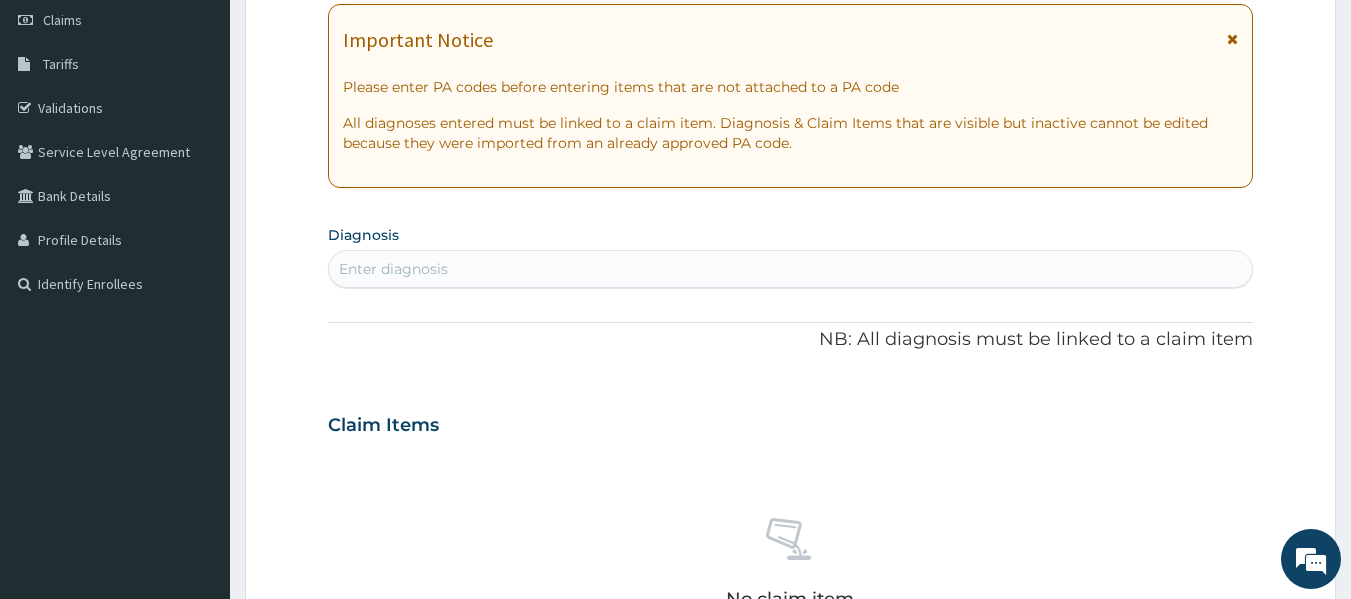scroll, scrollTop: 288, scrollLeft: 0, axis: vertical 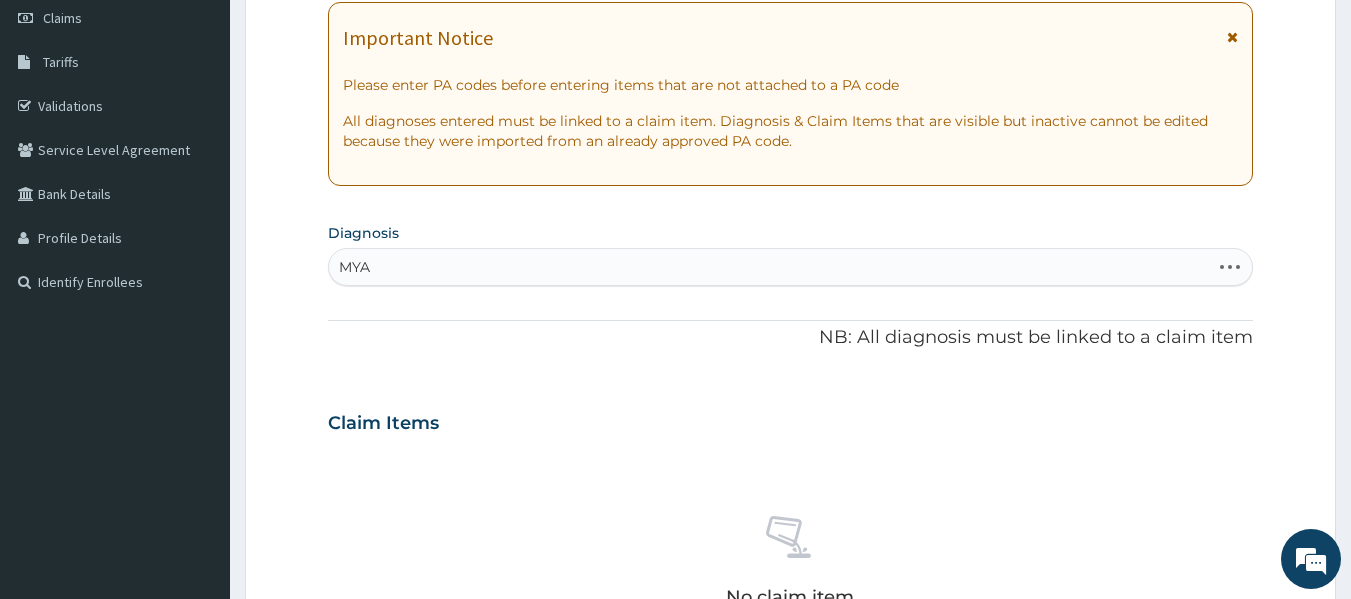 type on "MYAL" 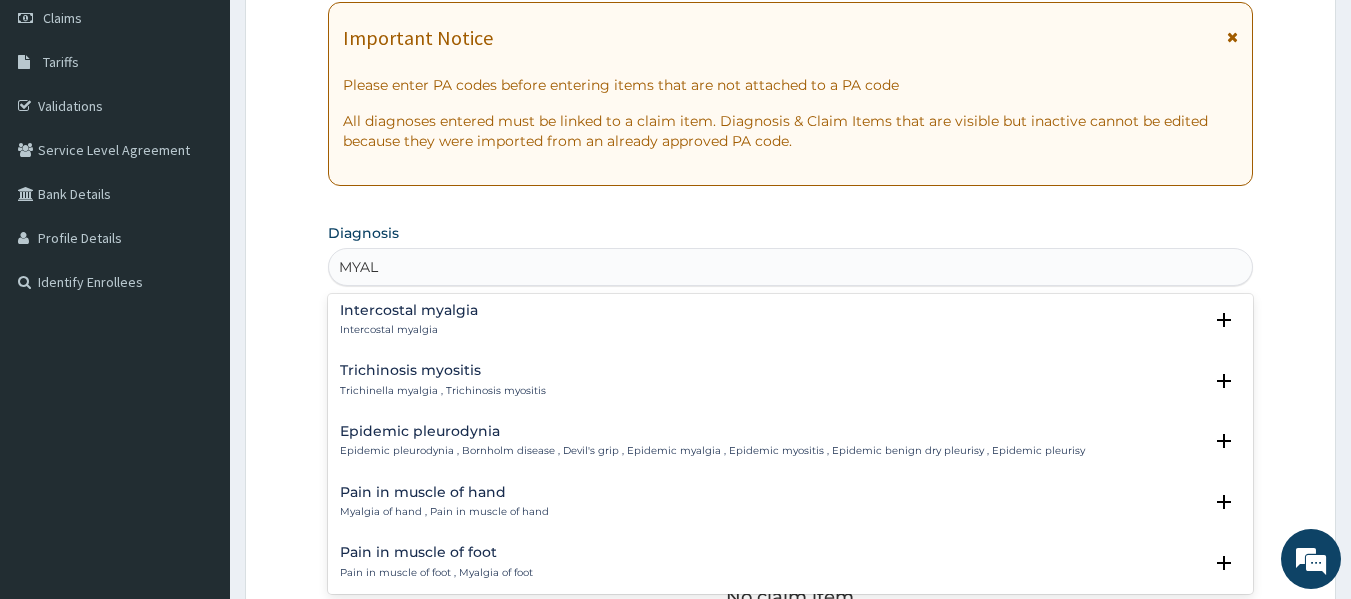 scroll, scrollTop: 0, scrollLeft: 0, axis: both 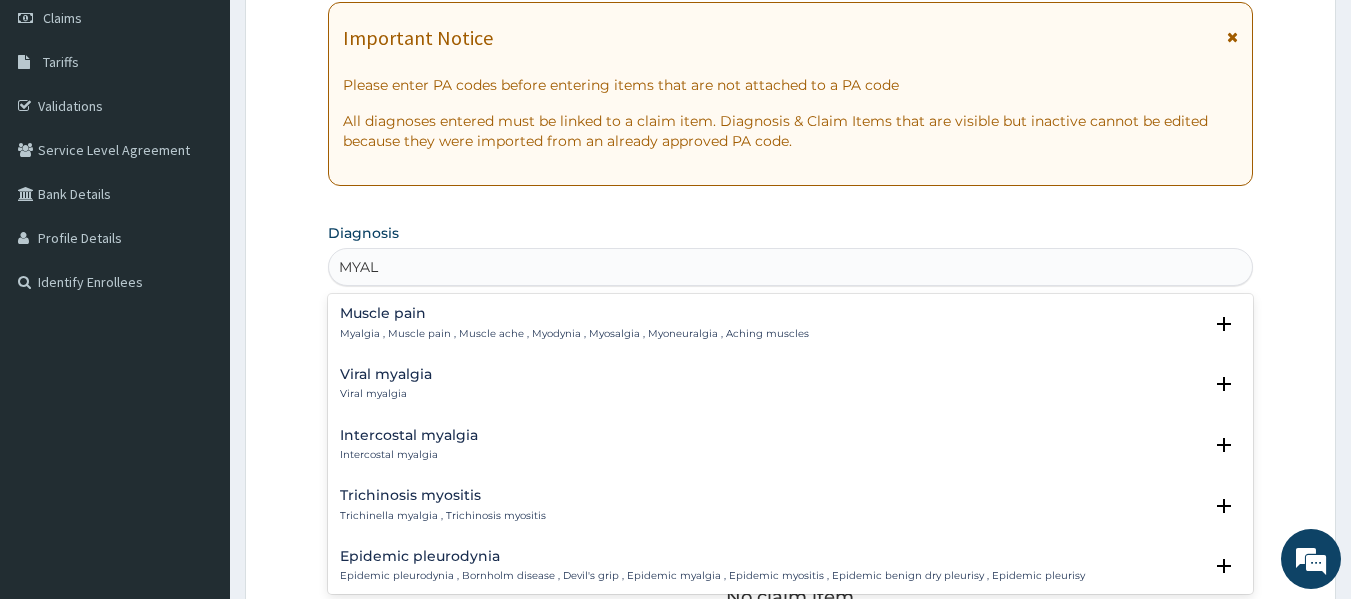 click on "Myalgia , Muscle pain , Muscle ache , Myodynia , Myosalgia , Myoneuralgia , Aching muscles" at bounding box center (574, 334) 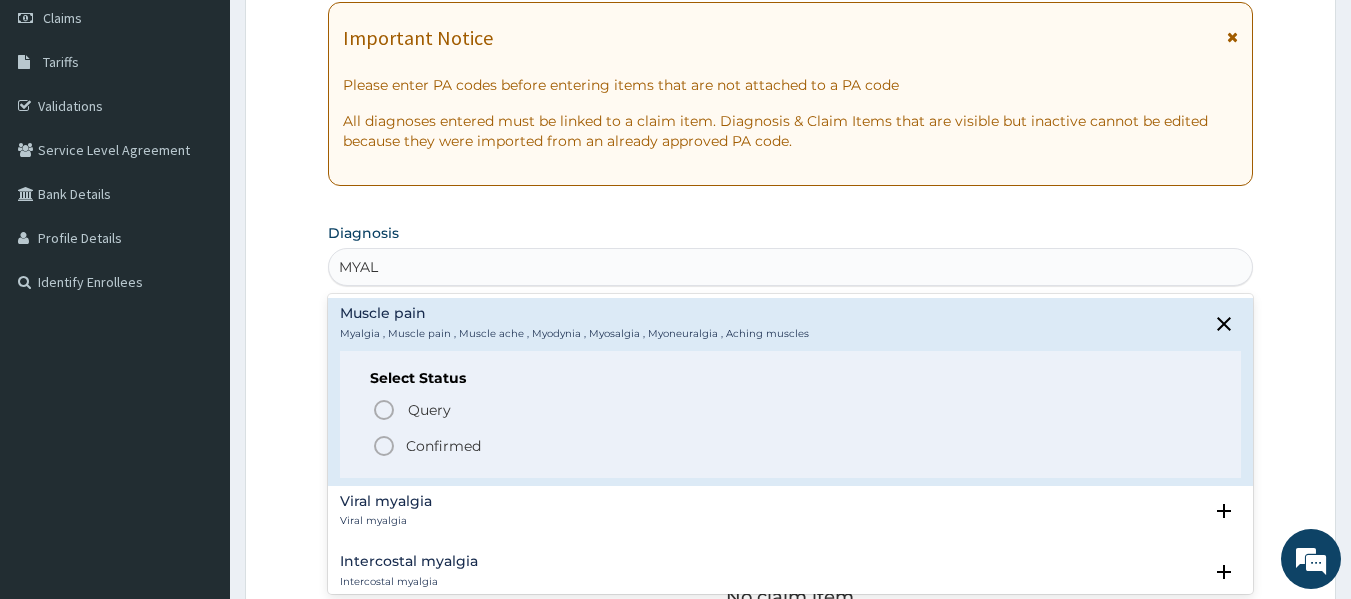 click on "Confirmed" at bounding box center (443, 446) 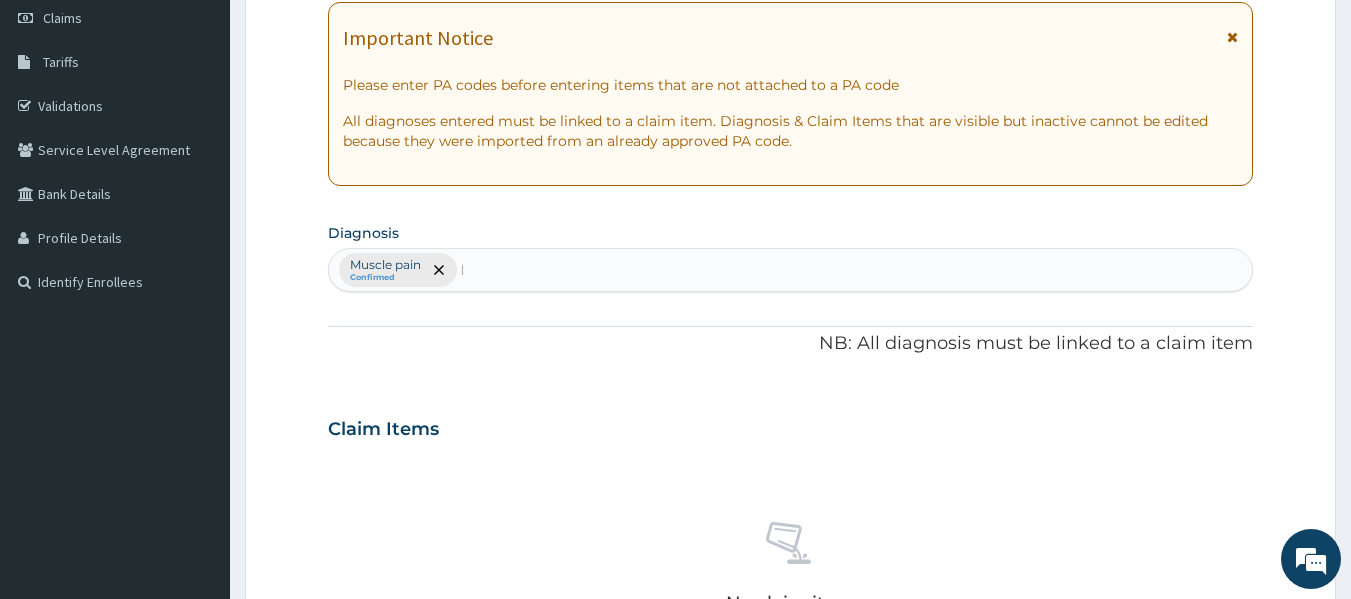 type 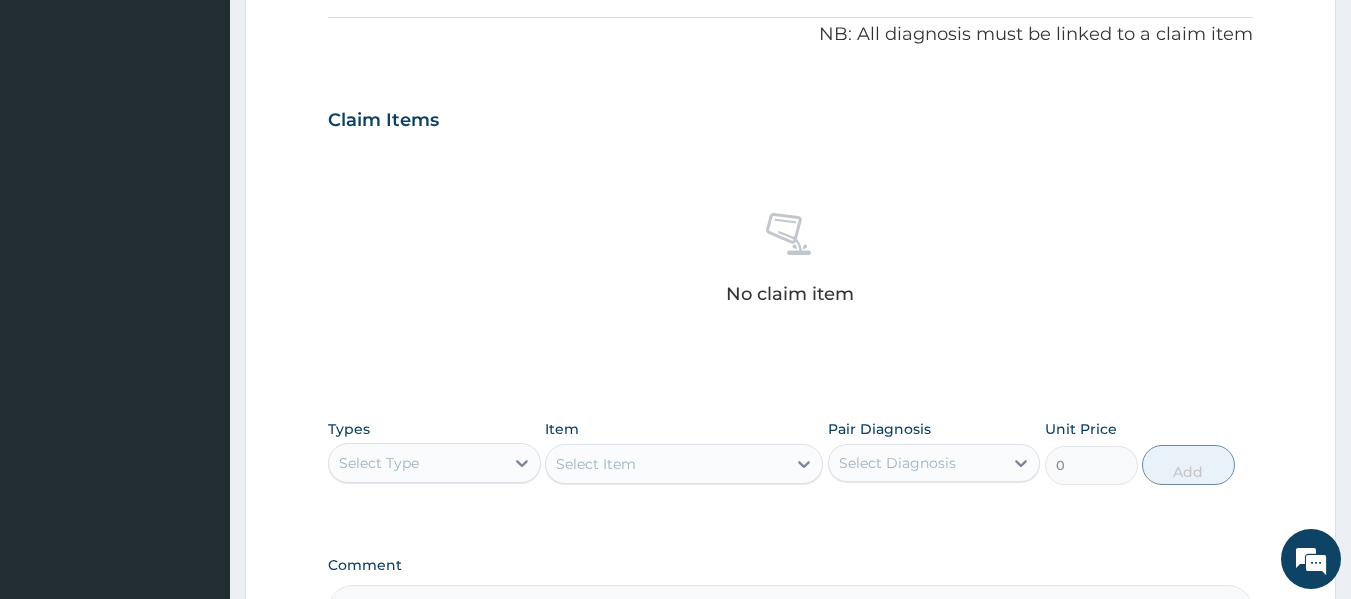 scroll, scrollTop: 601, scrollLeft: 0, axis: vertical 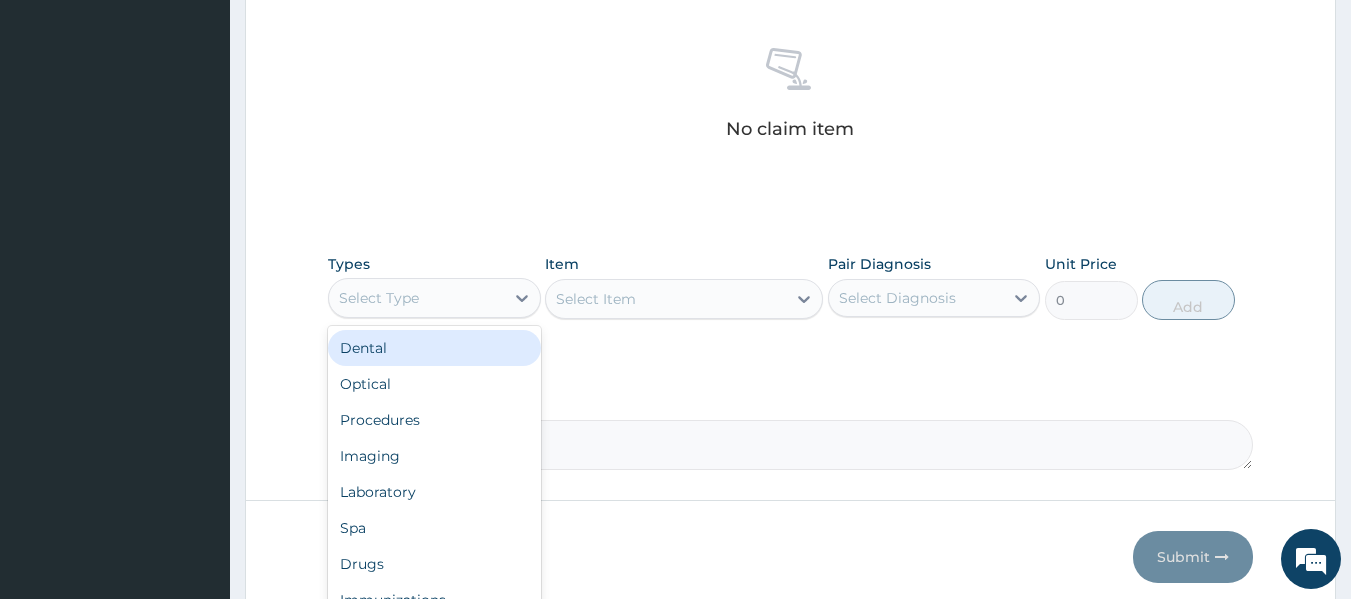 click on "Procedures" at bounding box center [434, 420] 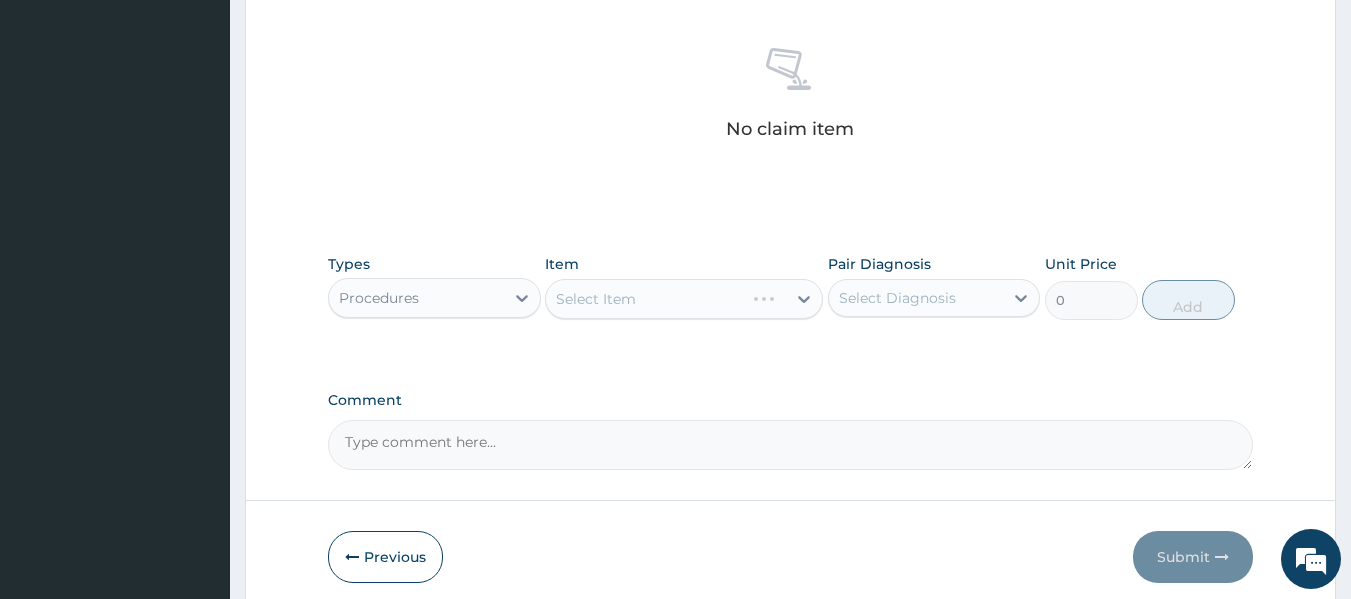click on "Select Item" at bounding box center (684, 299) 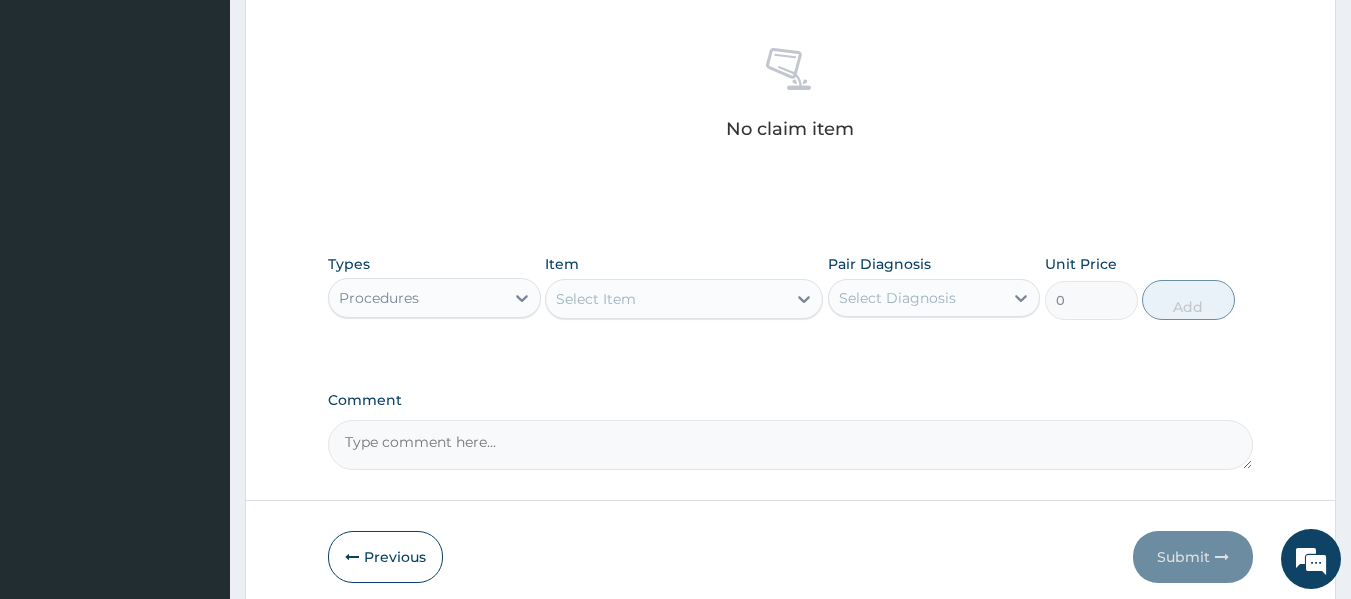 click on "Select Item" at bounding box center [666, 299] 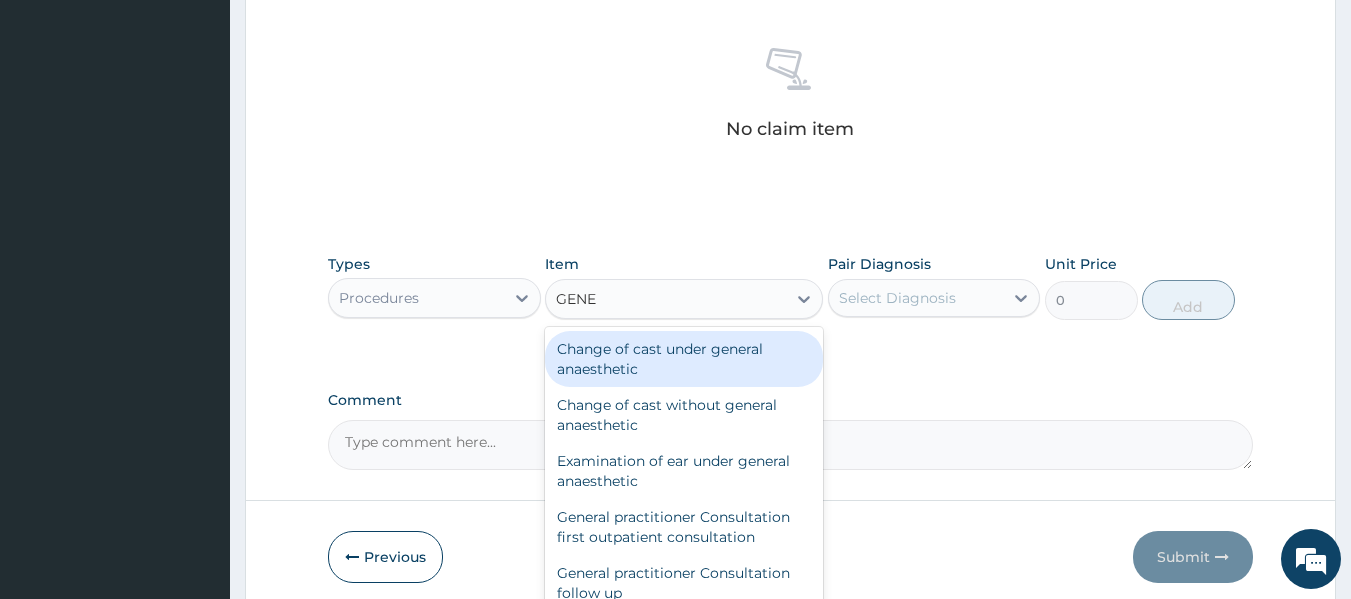 type on "GENER" 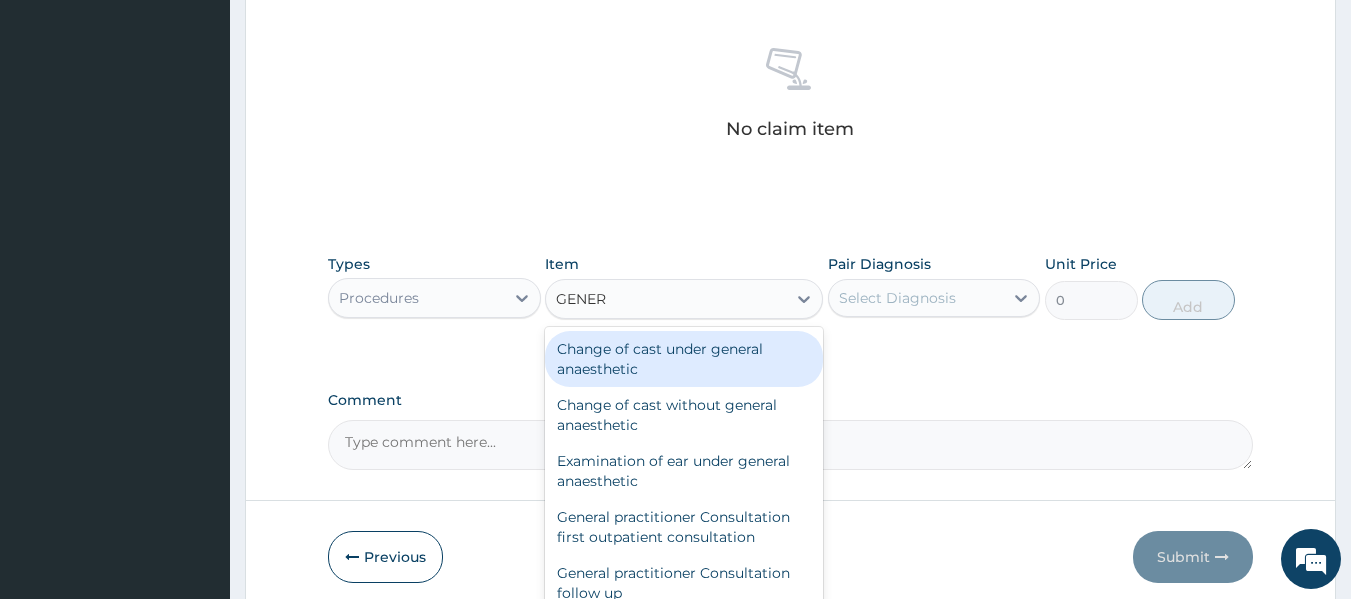 click on "General practitioner Consultation first outpatient consultation" at bounding box center (684, 527) 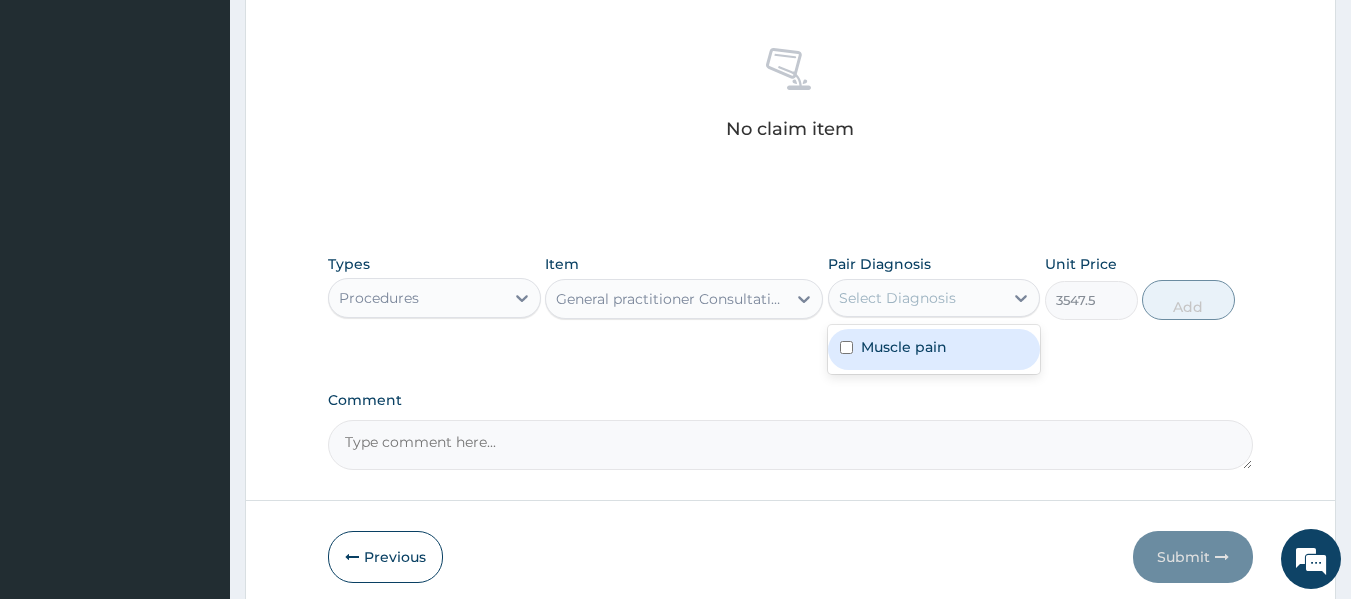 click on "Muscle pain" at bounding box center (934, 349) 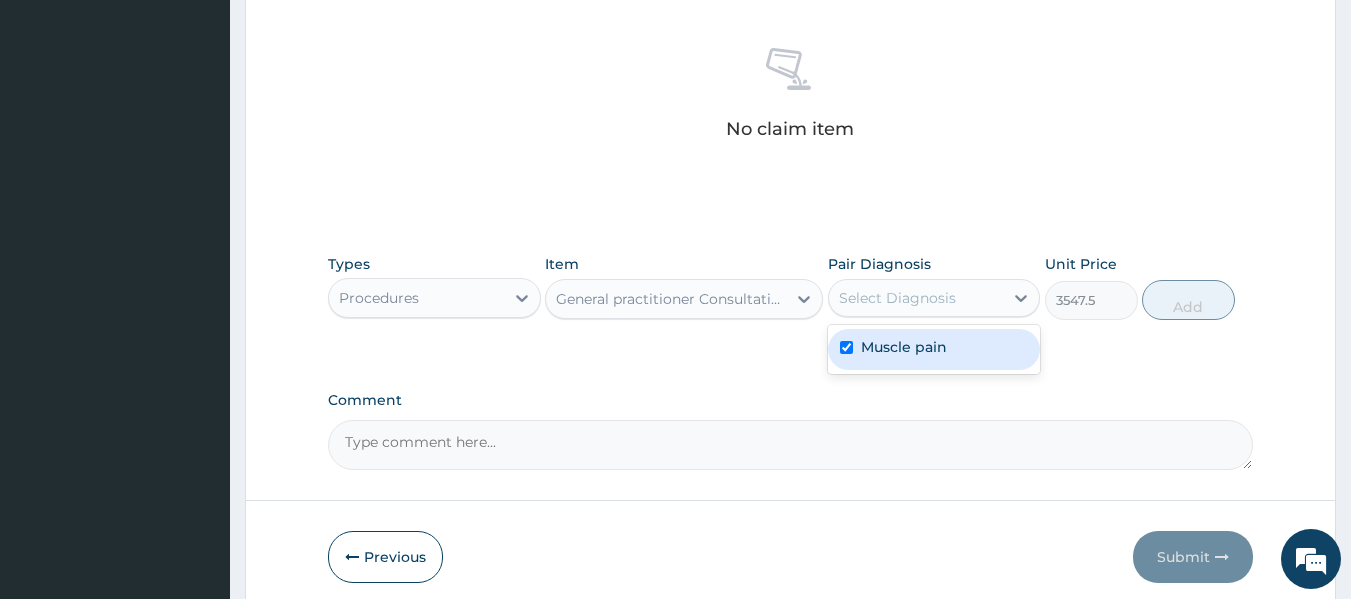 checkbox on "true" 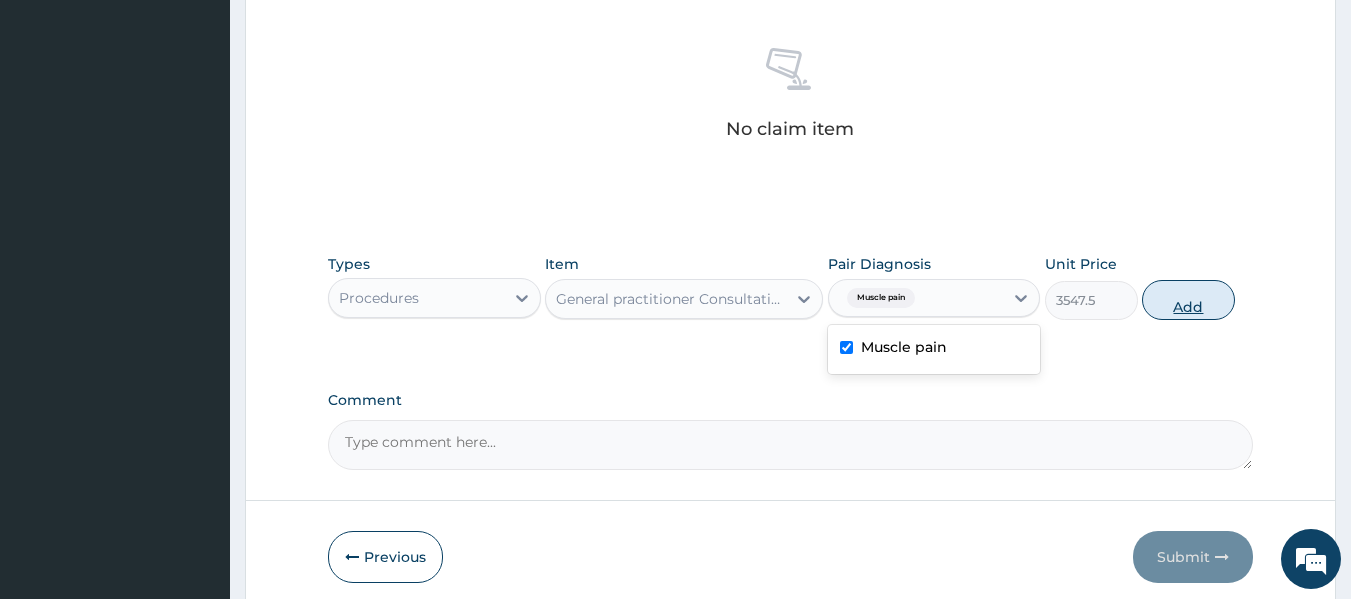 click on "Add" at bounding box center (1188, 300) 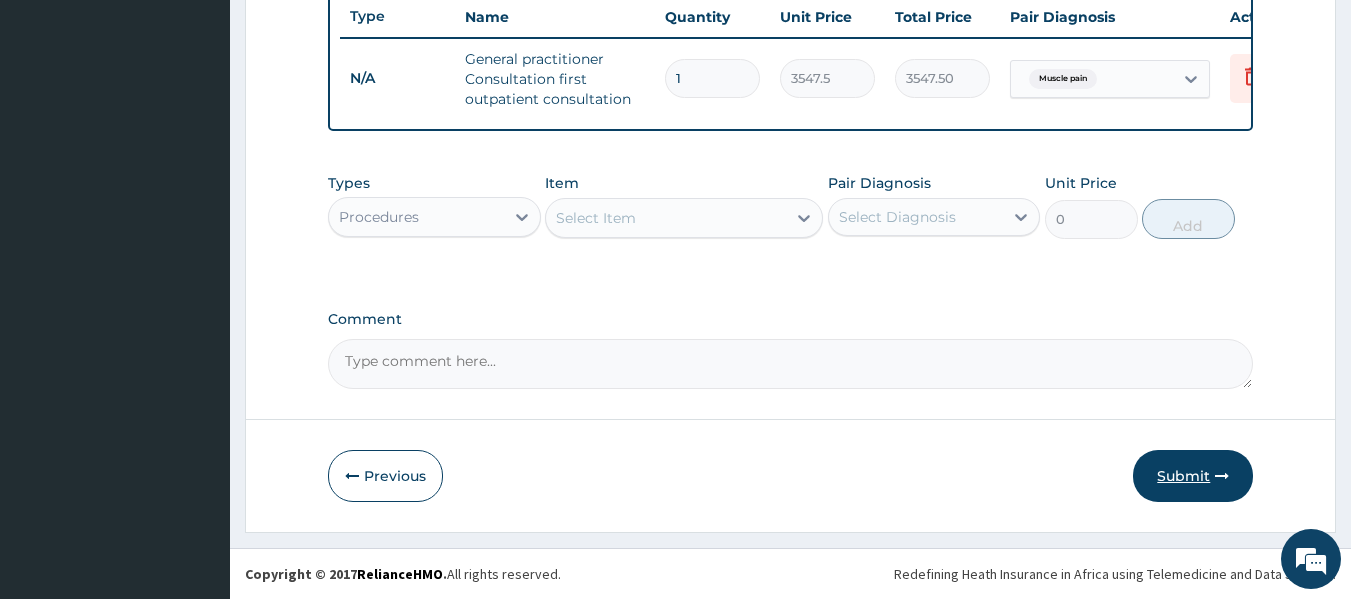 click on "Submit" at bounding box center (1193, 476) 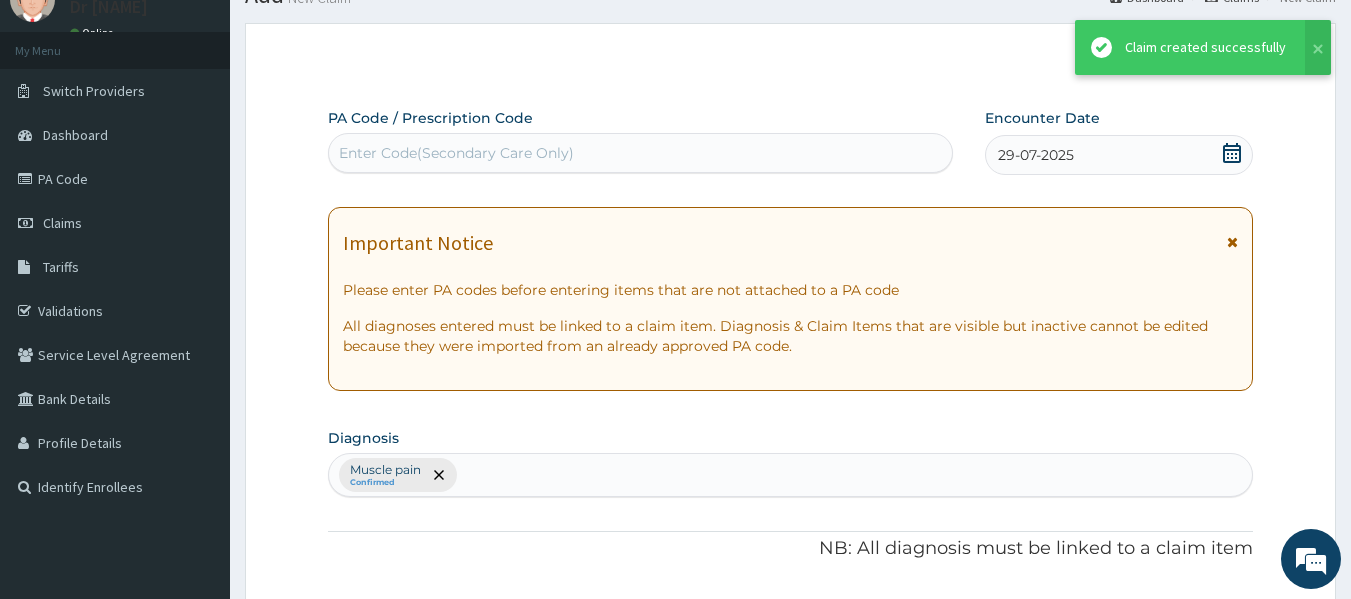 scroll, scrollTop: 762, scrollLeft: 0, axis: vertical 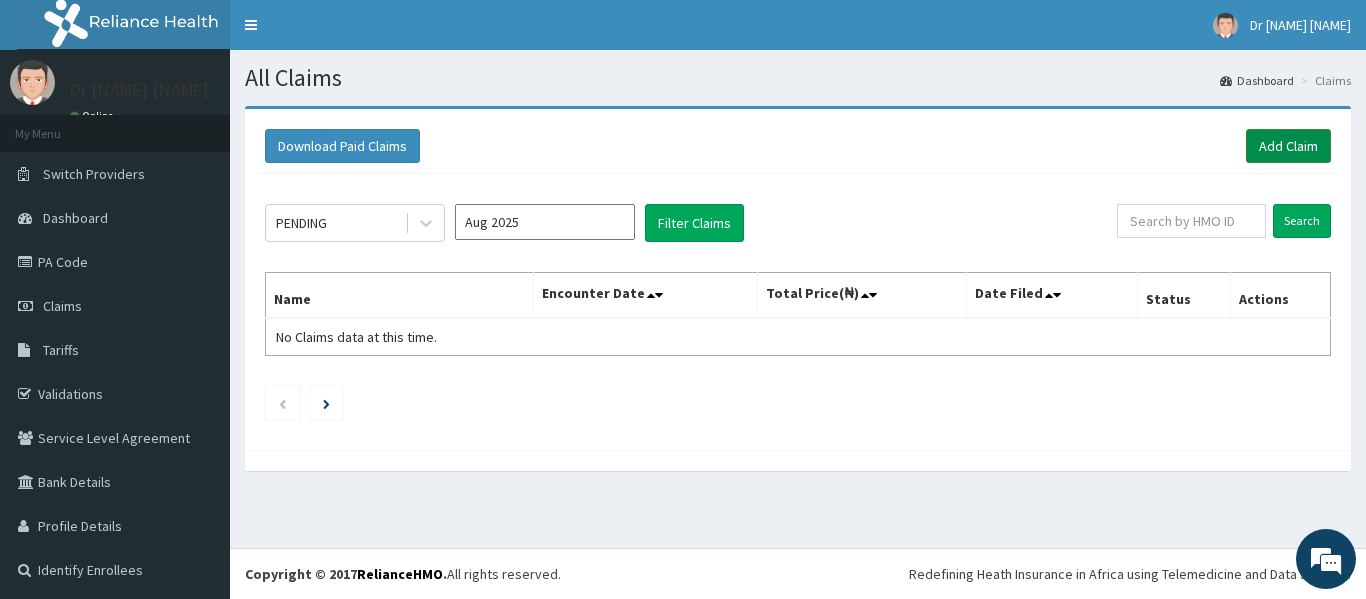 click on "Add Claim" at bounding box center [1288, 146] 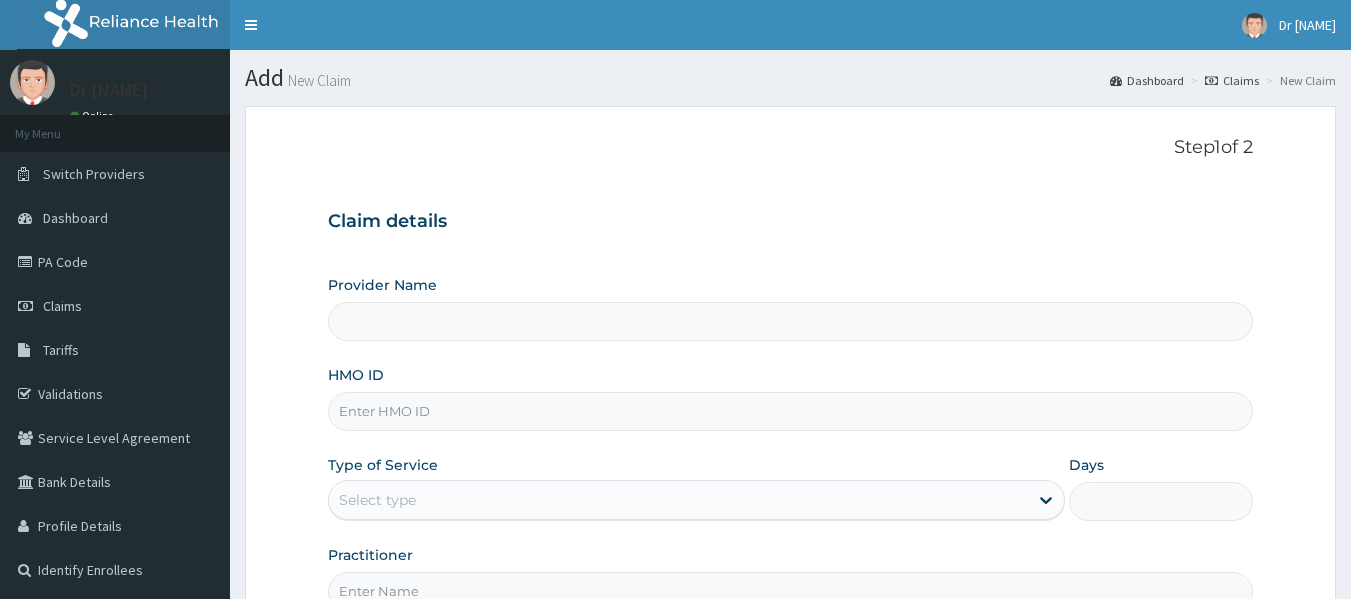 scroll, scrollTop: 0, scrollLeft: 0, axis: both 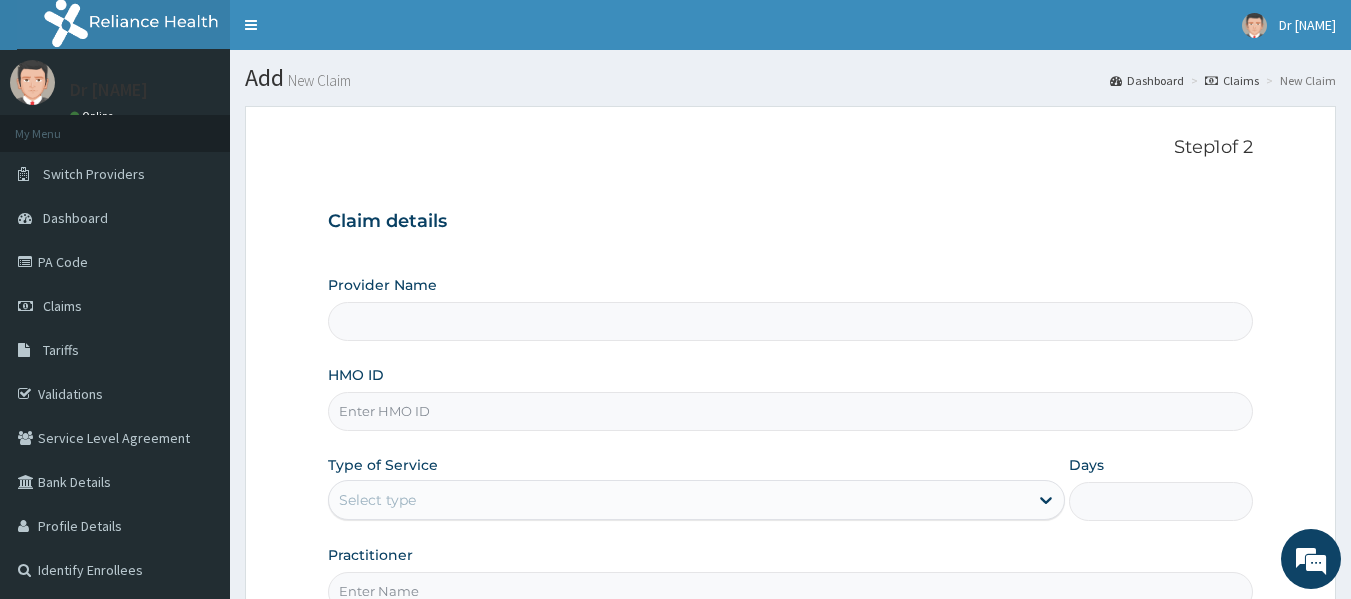 type on "Sky High Medical Centre" 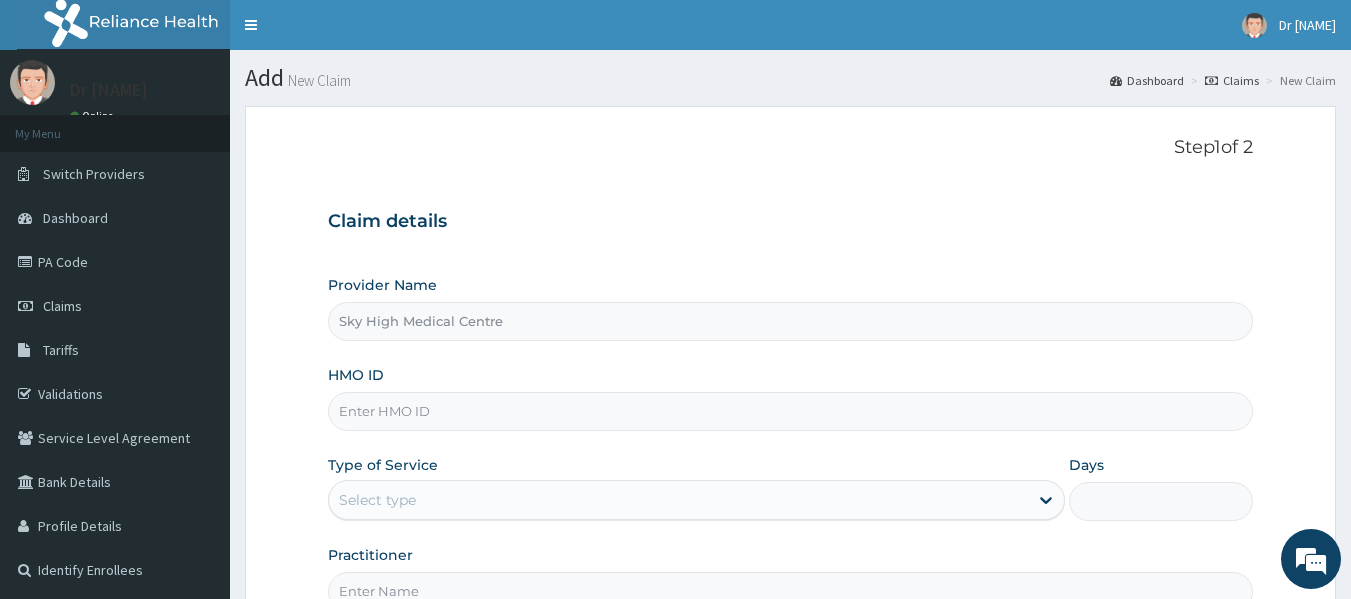 scroll, scrollTop: 0, scrollLeft: 0, axis: both 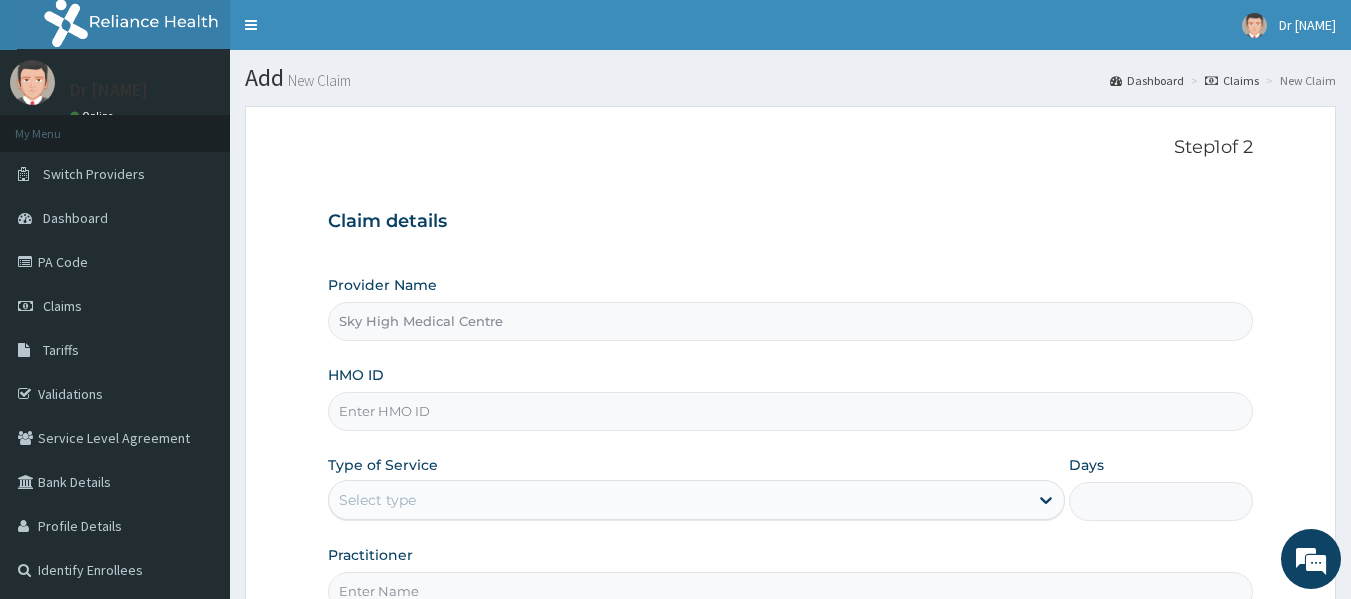 click on "HMO ID" at bounding box center (791, 411) 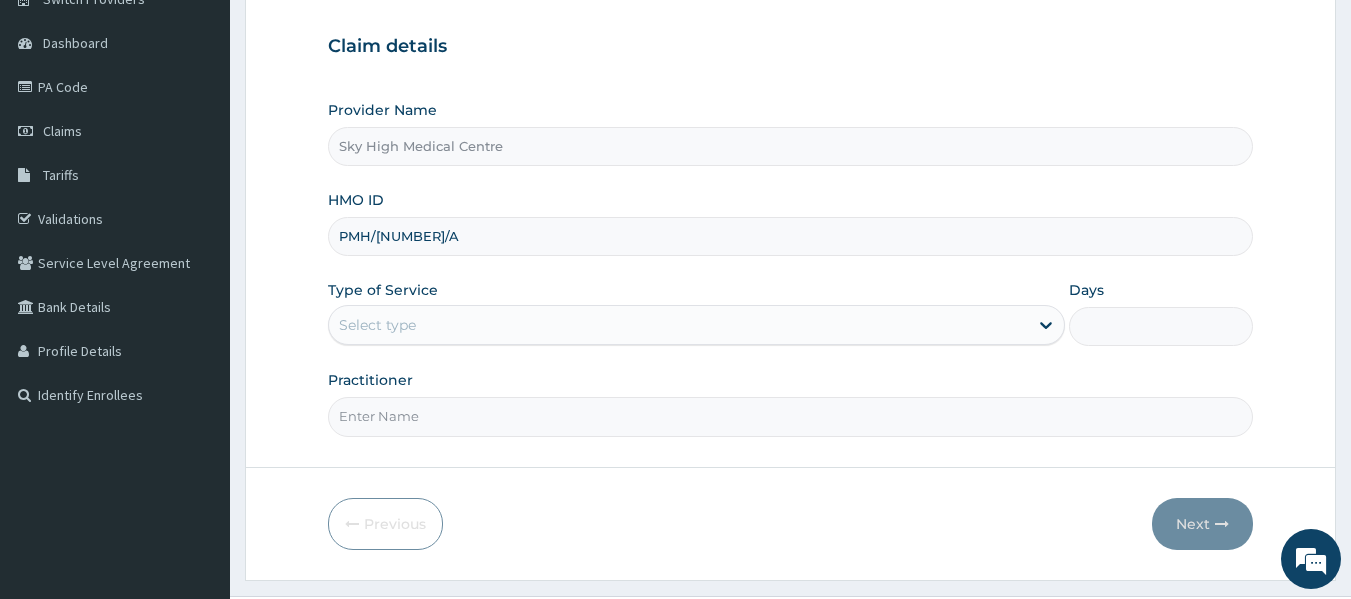 scroll, scrollTop: 183, scrollLeft: 0, axis: vertical 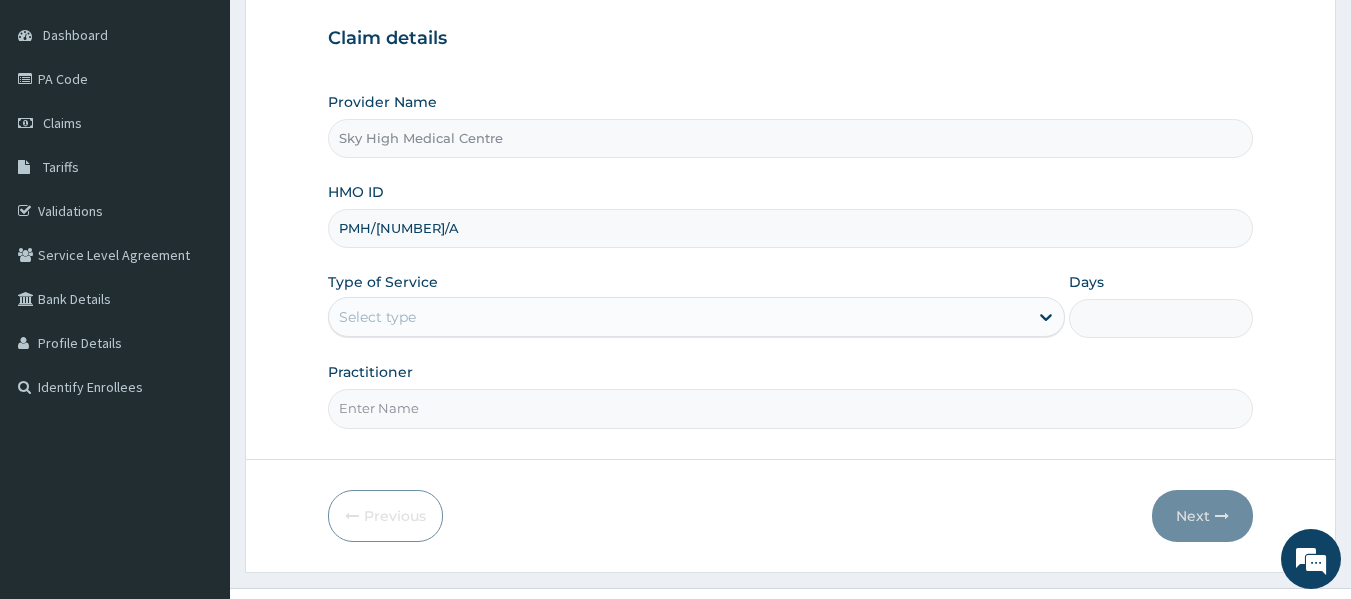 type on "PMH/[NUMBER]/A" 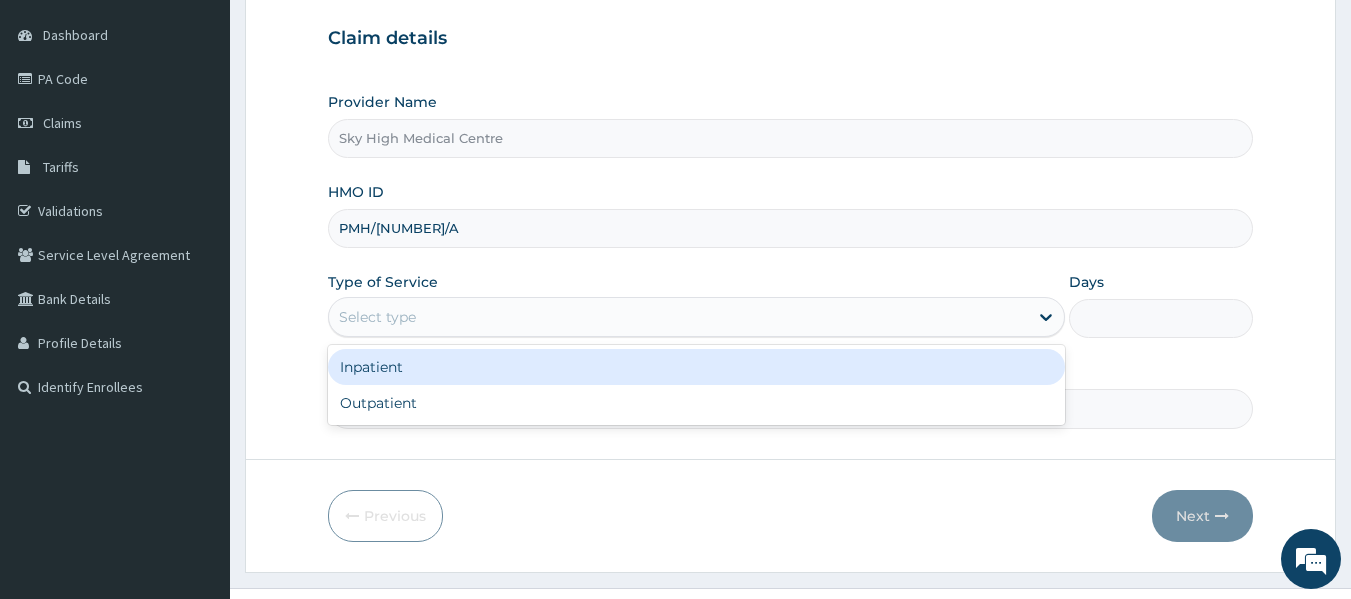 click on "Select type" at bounding box center [678, 317] 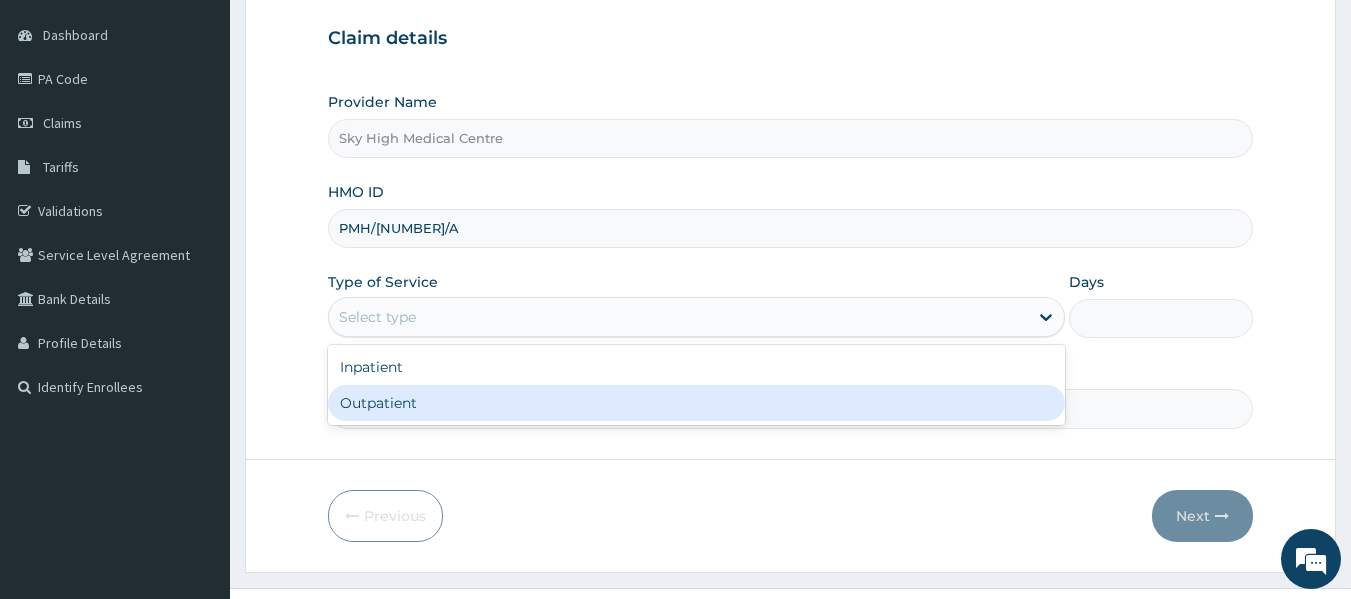 click on "Outpatient" at bounding box center [696, 403] 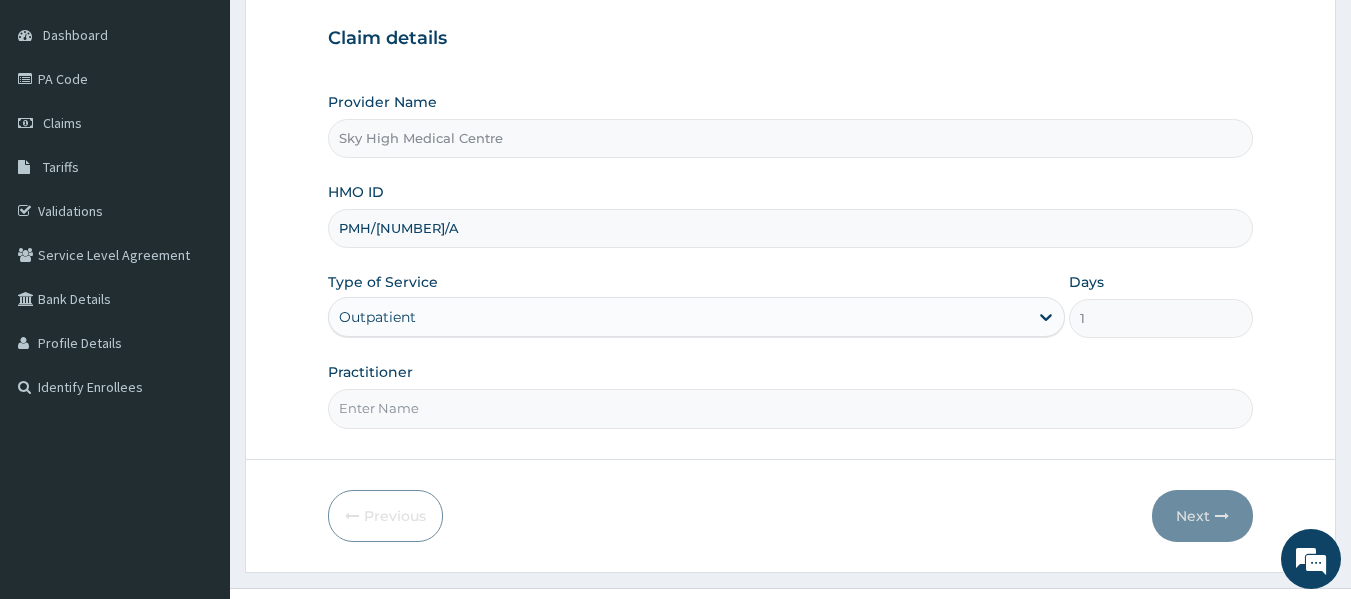 click on "Practitioner" at bounding box center [791, 408] 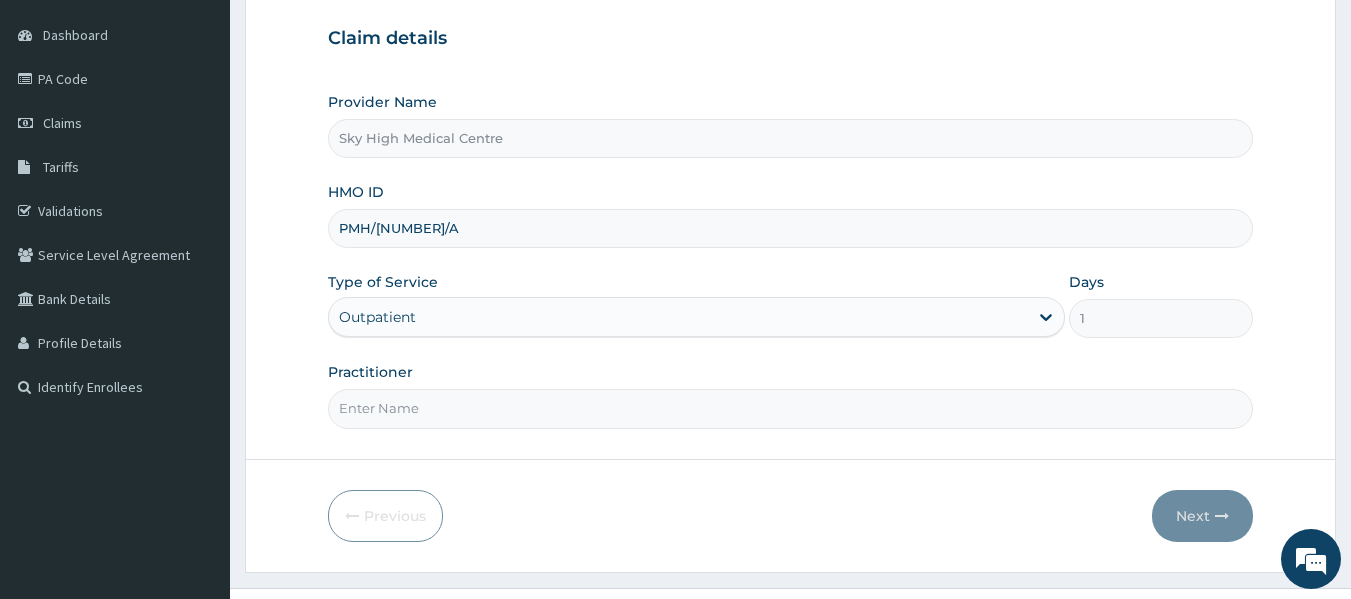 type on "DOCTOR [NAME]" 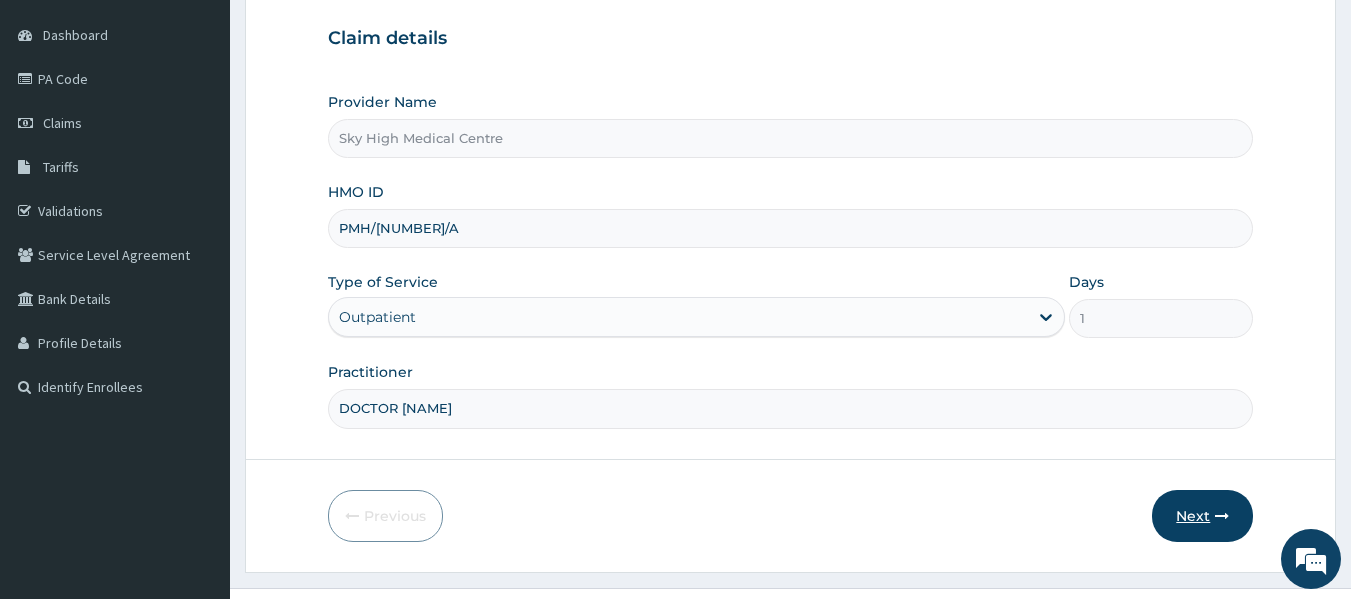 click on "Next" at bounding box center [1202, 516] 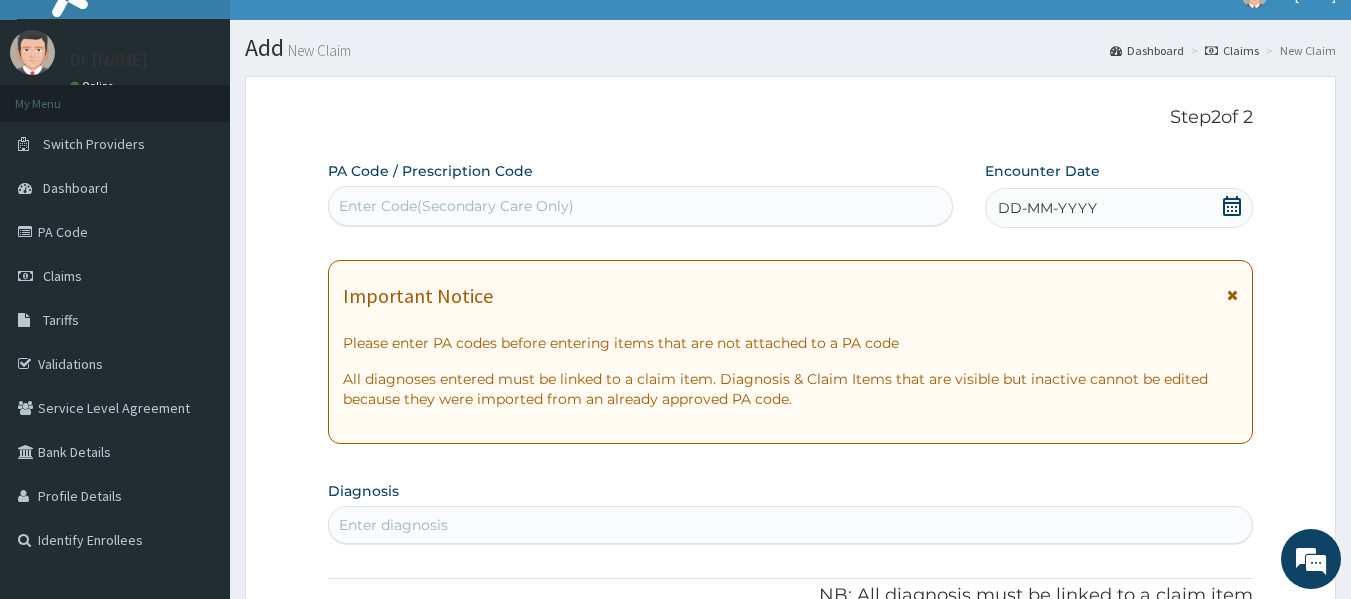 scroll, scrollTop: 18, scrollLeft: 0, axis: vertical 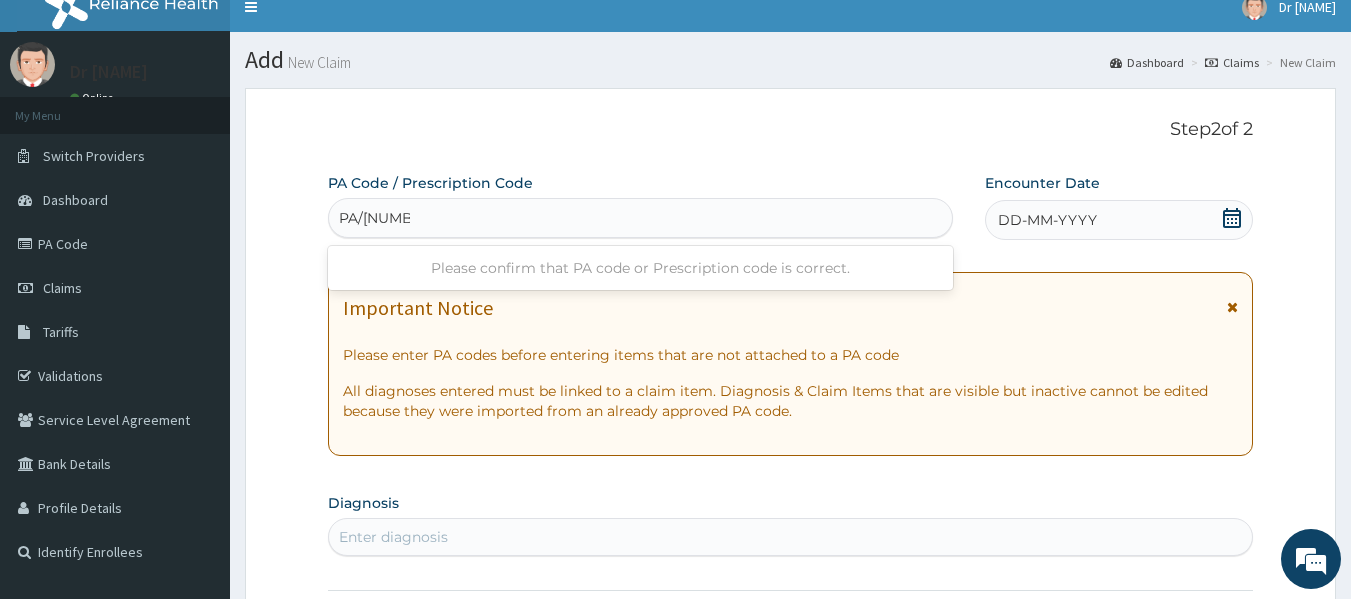 type on "PA/[NUMBER]" 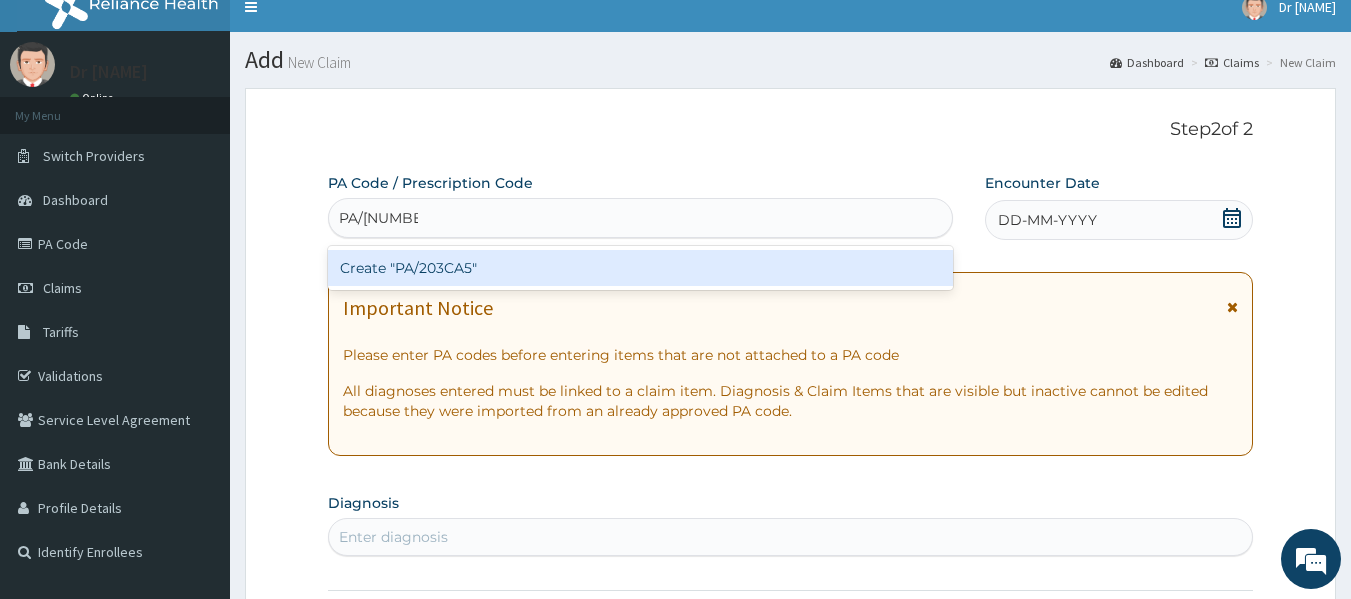 click on "Create "PA/203CA5"" at bounding box center (641, 268) 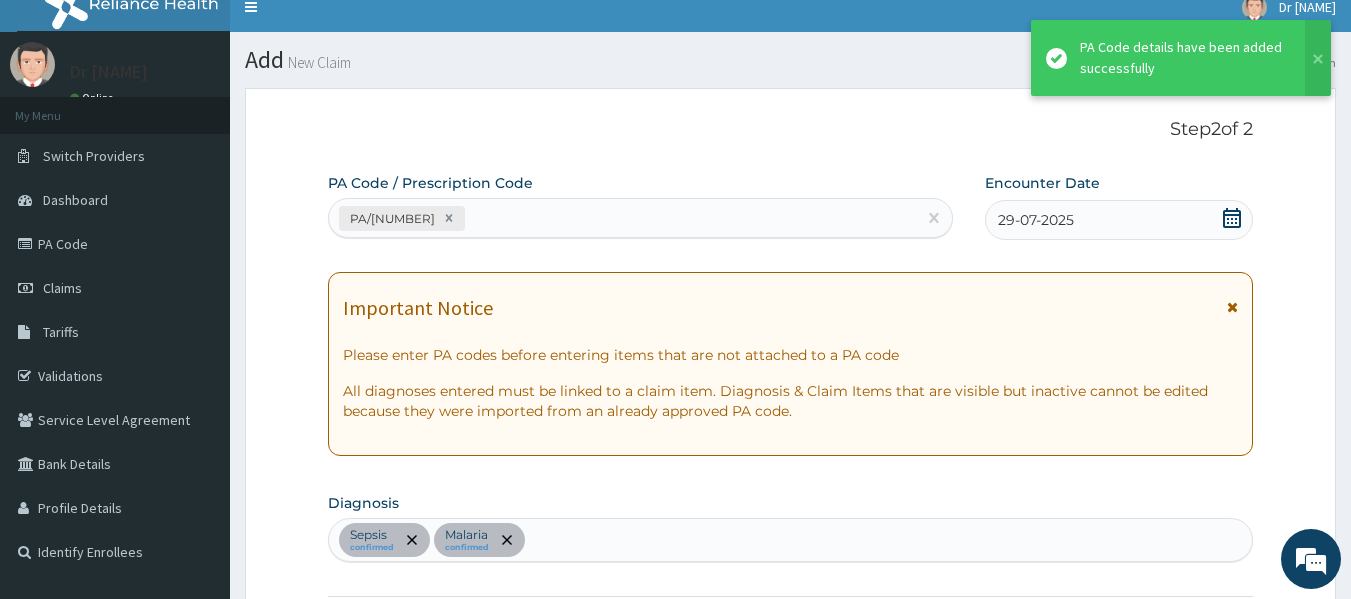 scroll, scrollTop: 814, scrollLeft: 0, axis: vertical 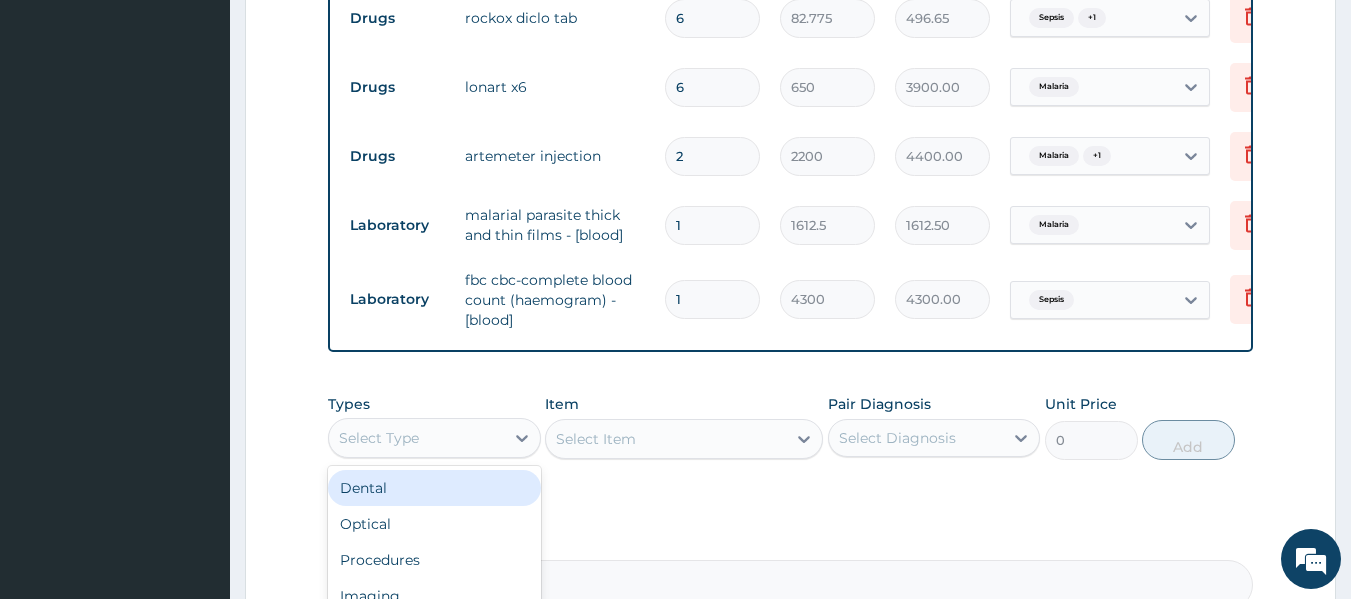 click on "Procedures" at bounding box center [434, 560] 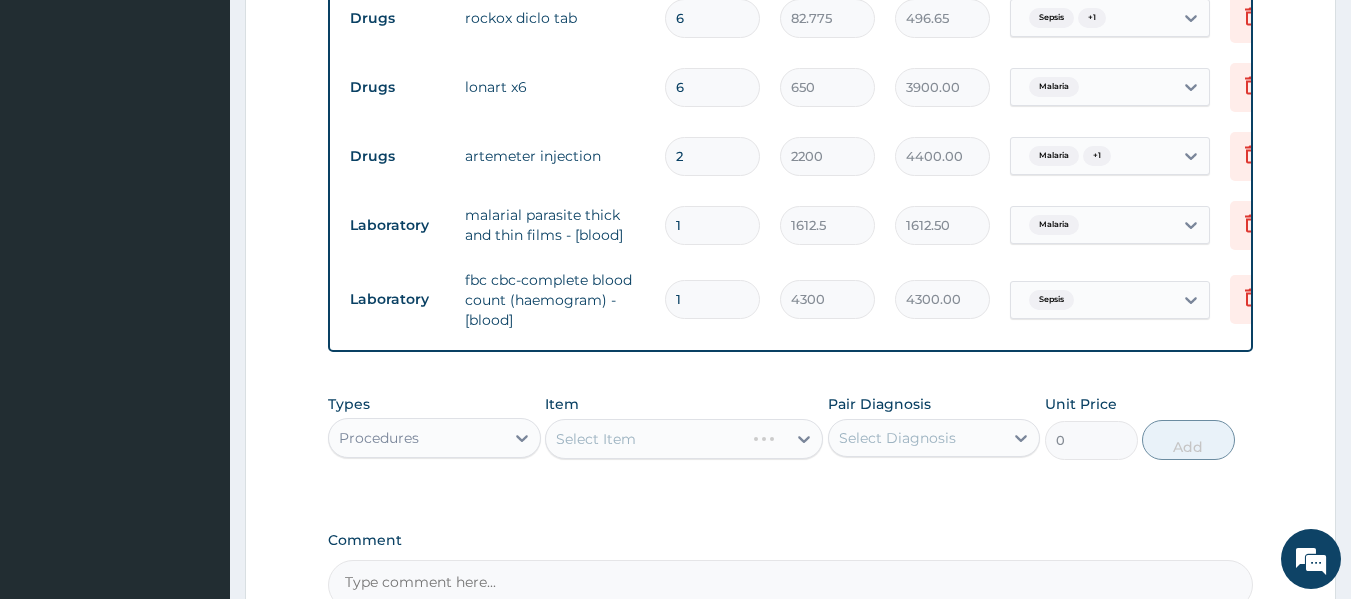 click on "Select Item" at bounding box center [684, 439] 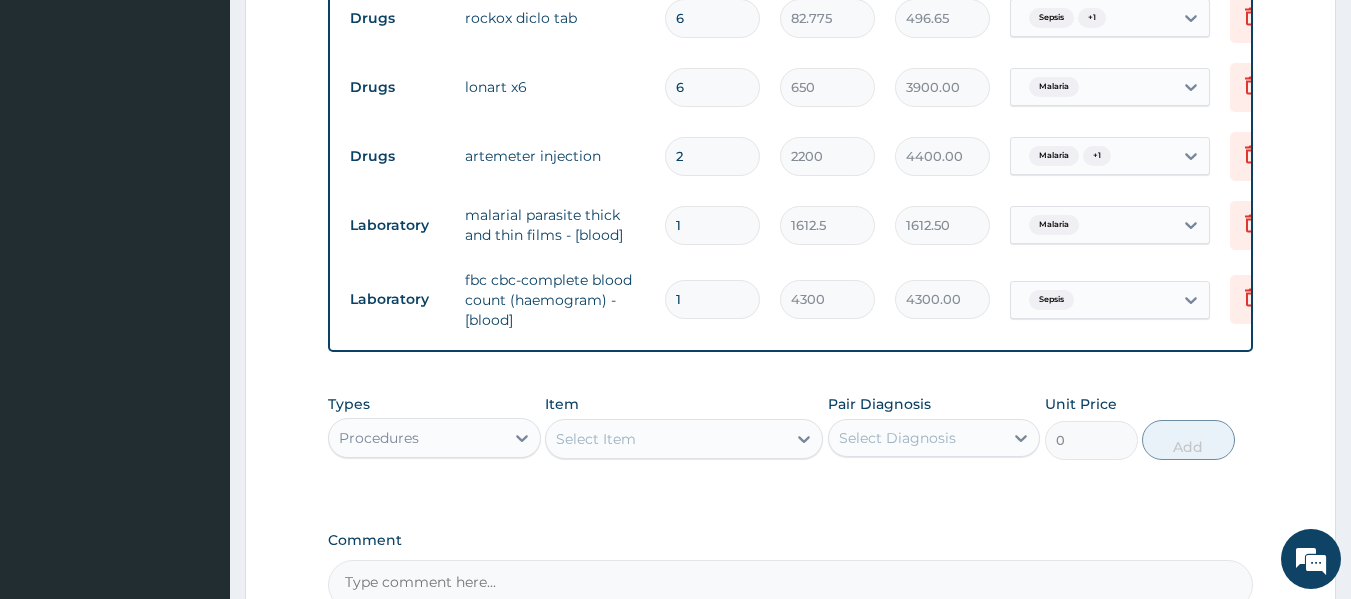 click on "Select Item" at bounding box center (666, 439) 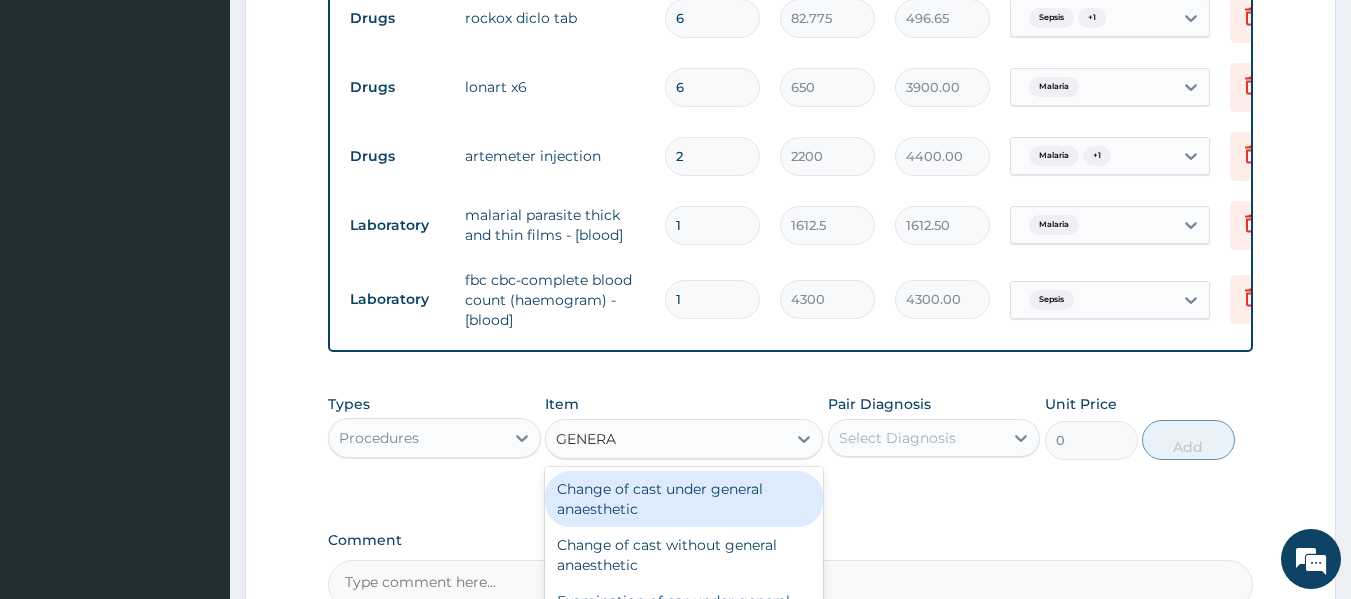 type on "GENERAL" 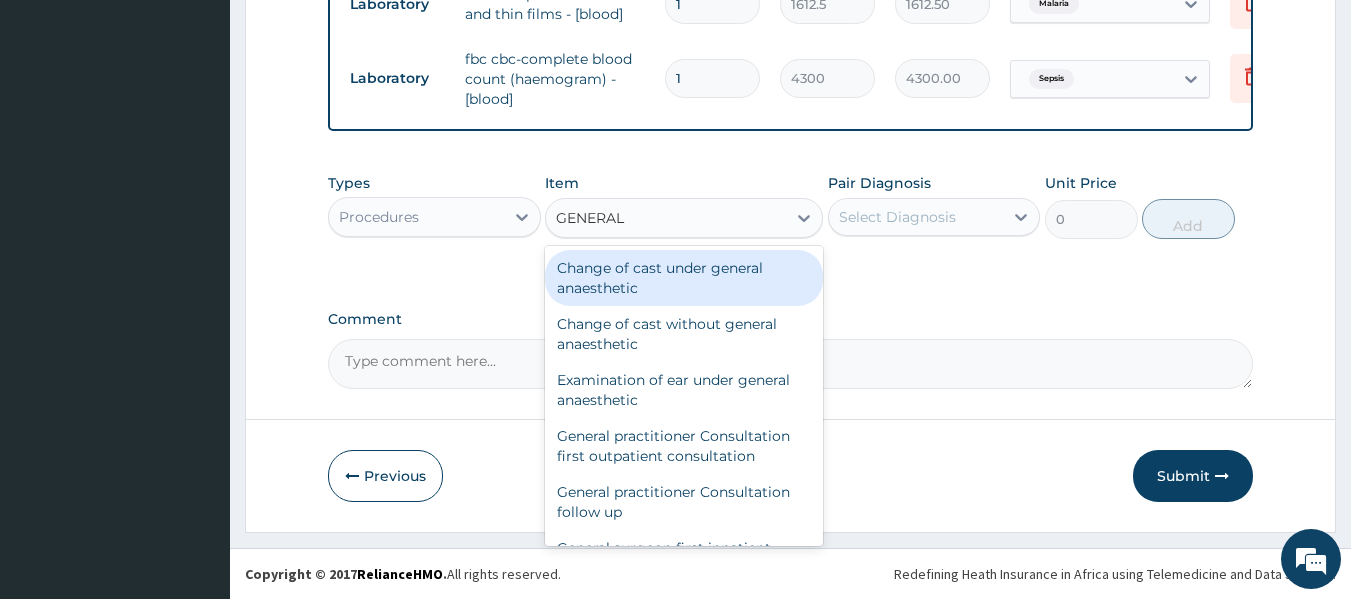 scroll, scrollTop: 1050, scrollLeft: 0, axis: vertical 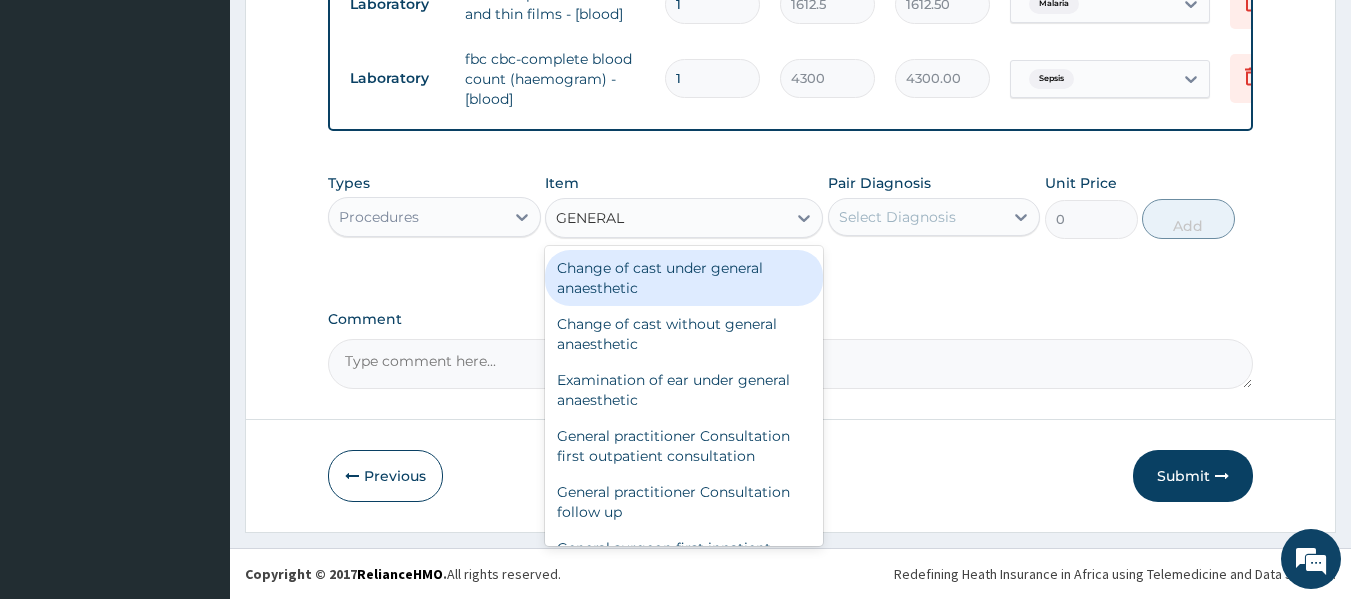 click on "General practitioner Consultation first outpatient consultation" at bounding box center (684, 446) 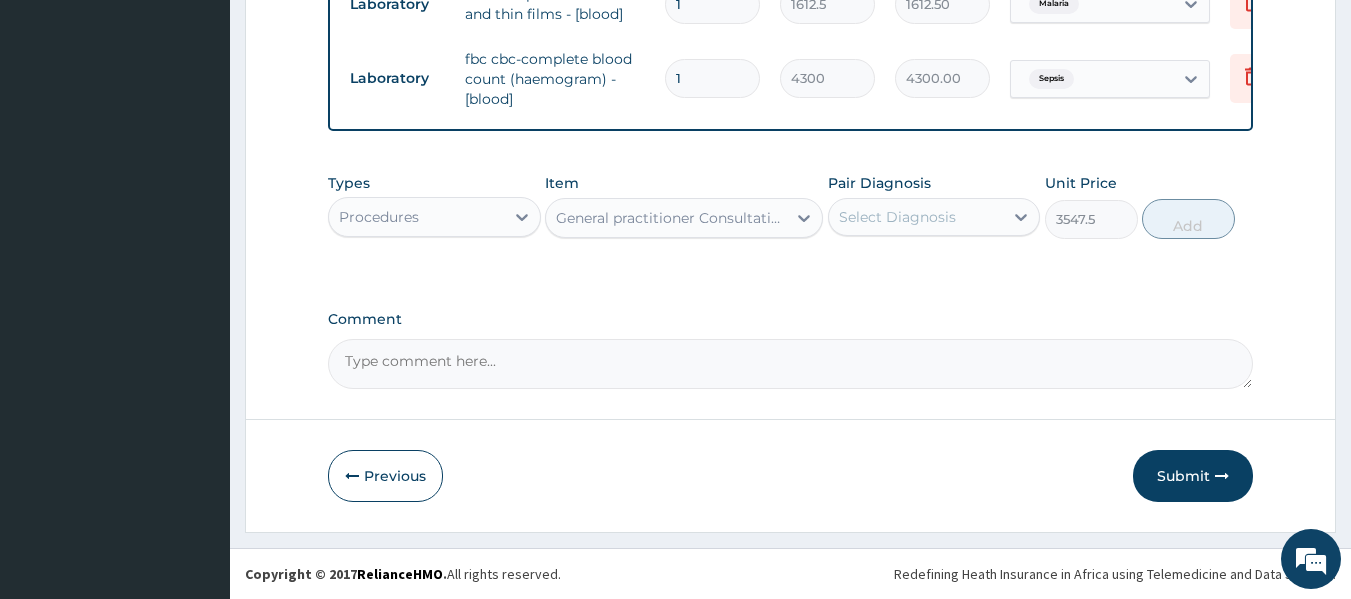 type 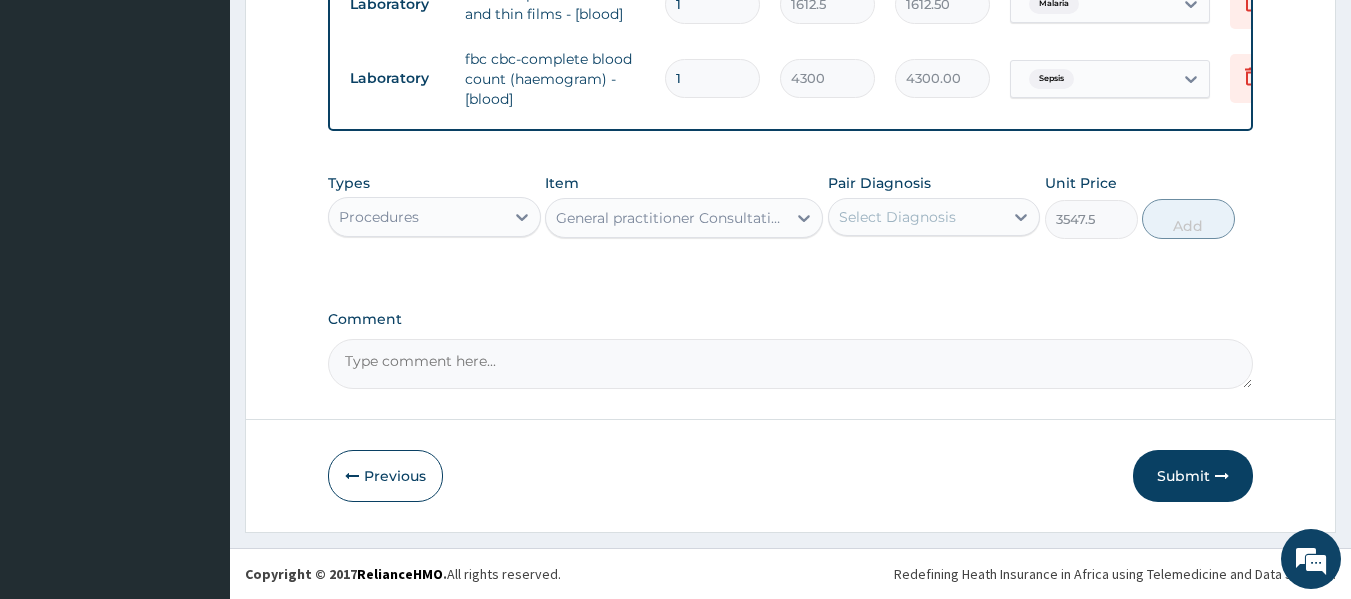 type on "3547.5" 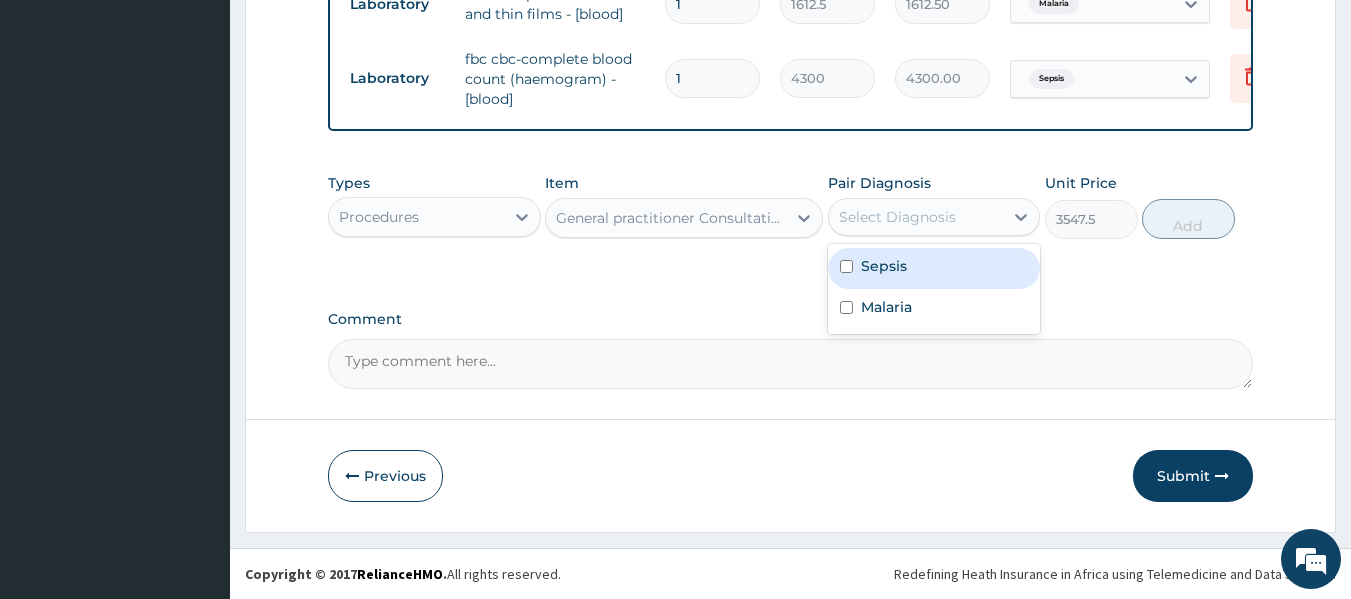 click on "Sepsis" at bounding box center (934, 268) 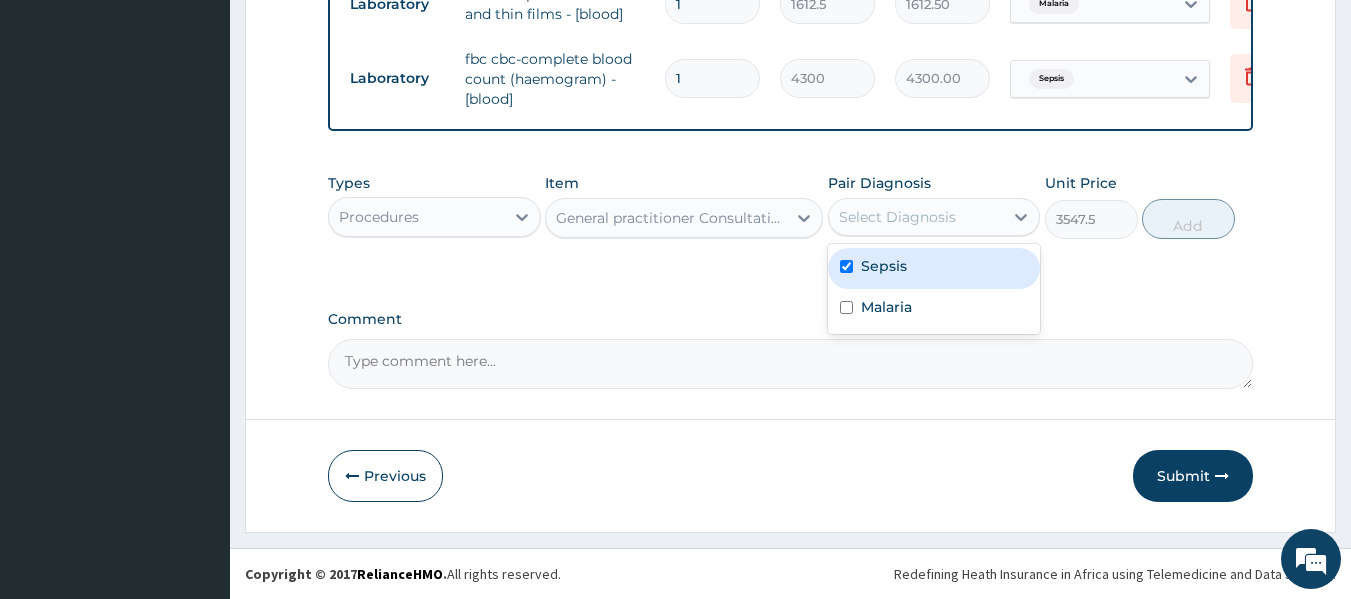 checkbox on "true" 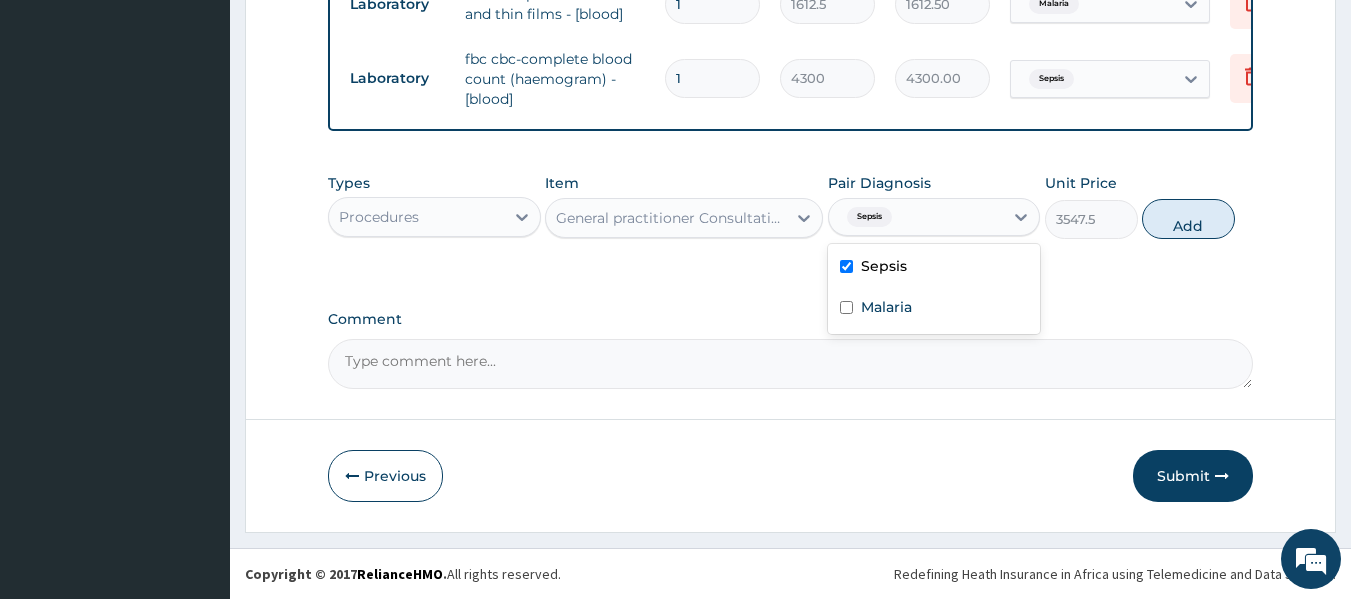 click on "Malaria" at bounding box center (934, 309) 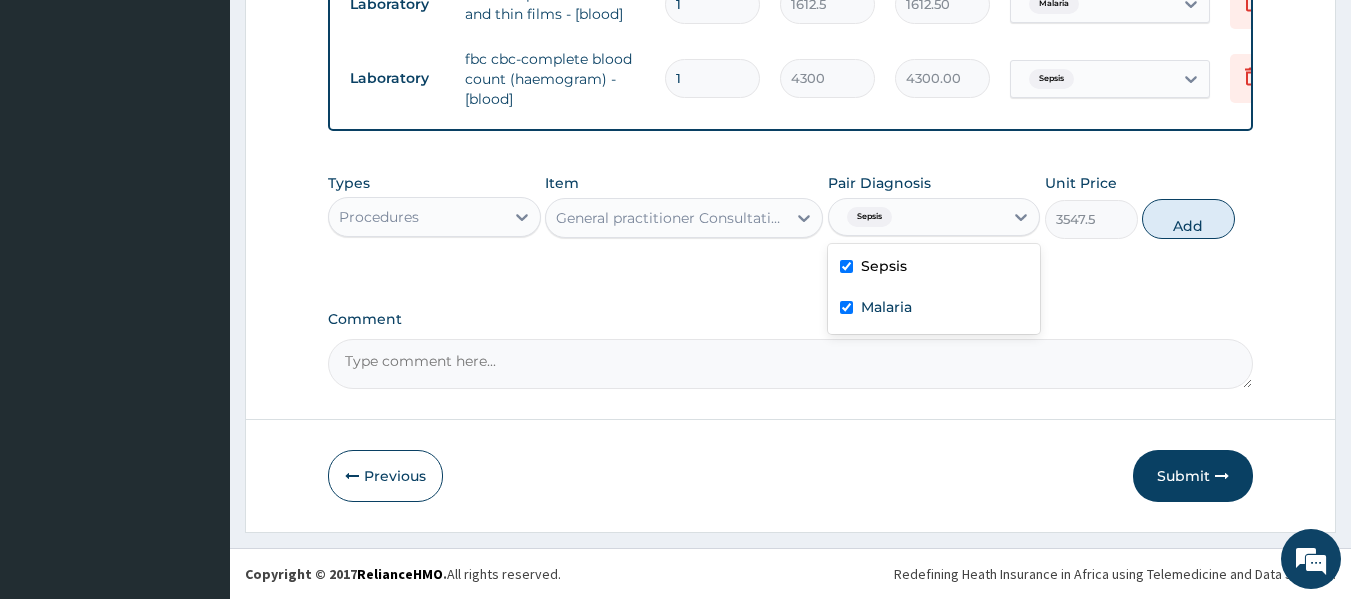 checkbox on "true" 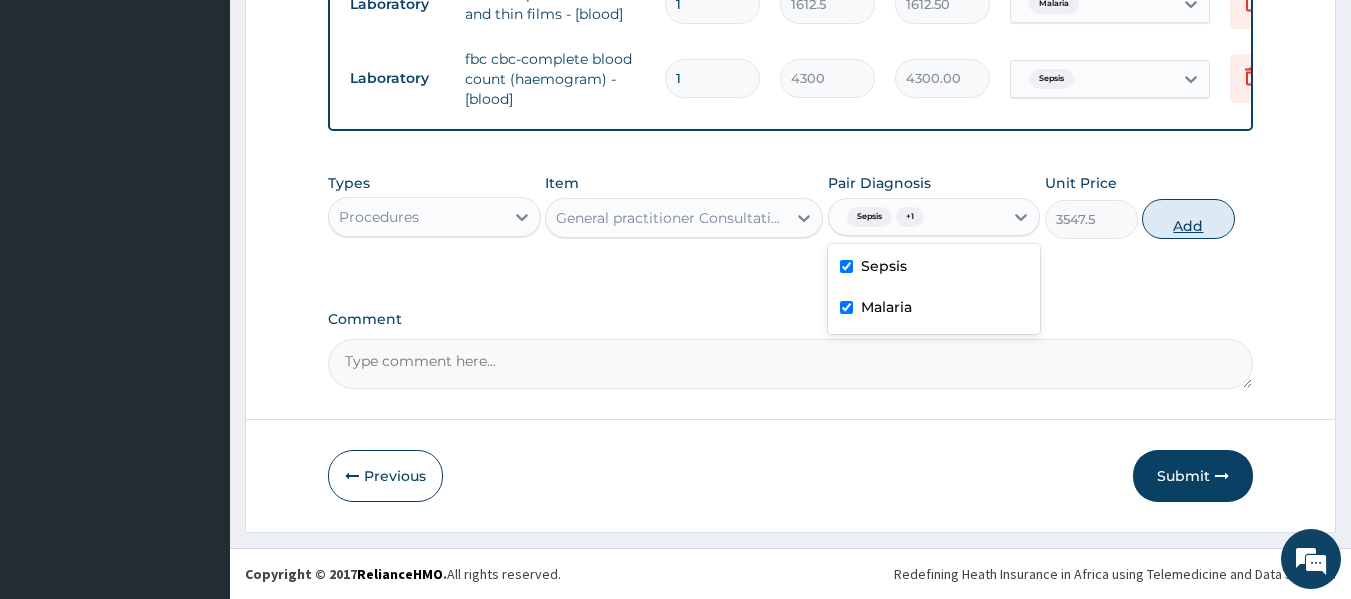 click on "Add" at bounding box center [1188, 219] 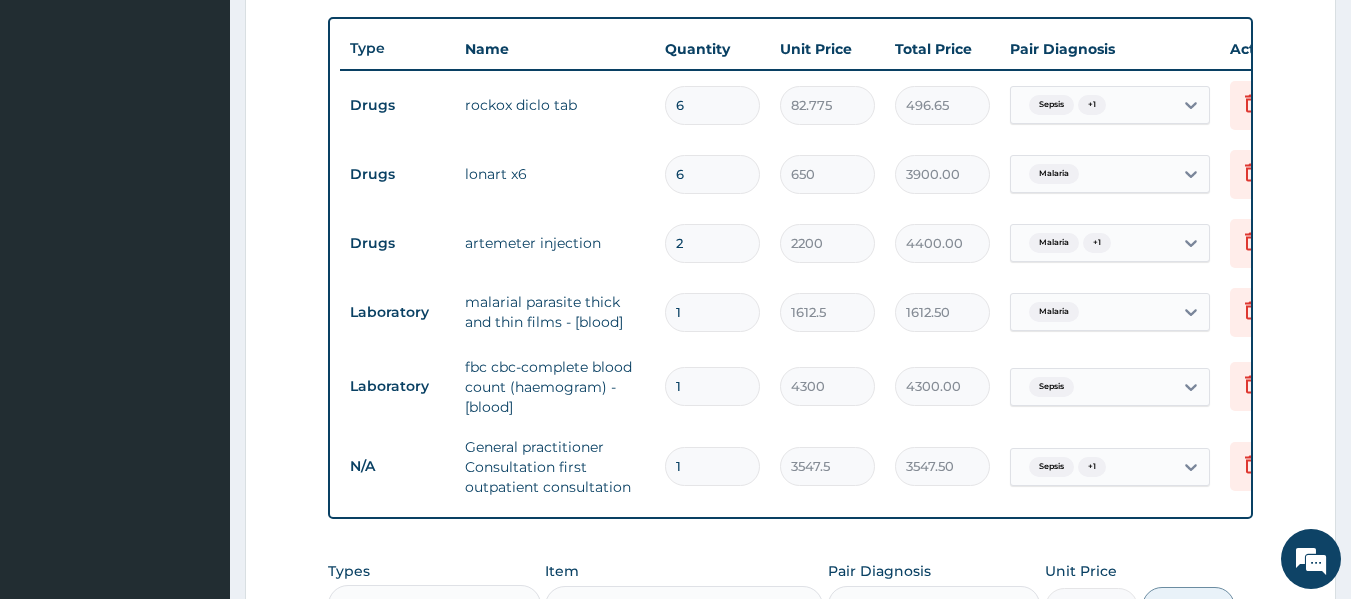 scroll, scrollTop: 721, scrollLeft: 0, axis: vertical 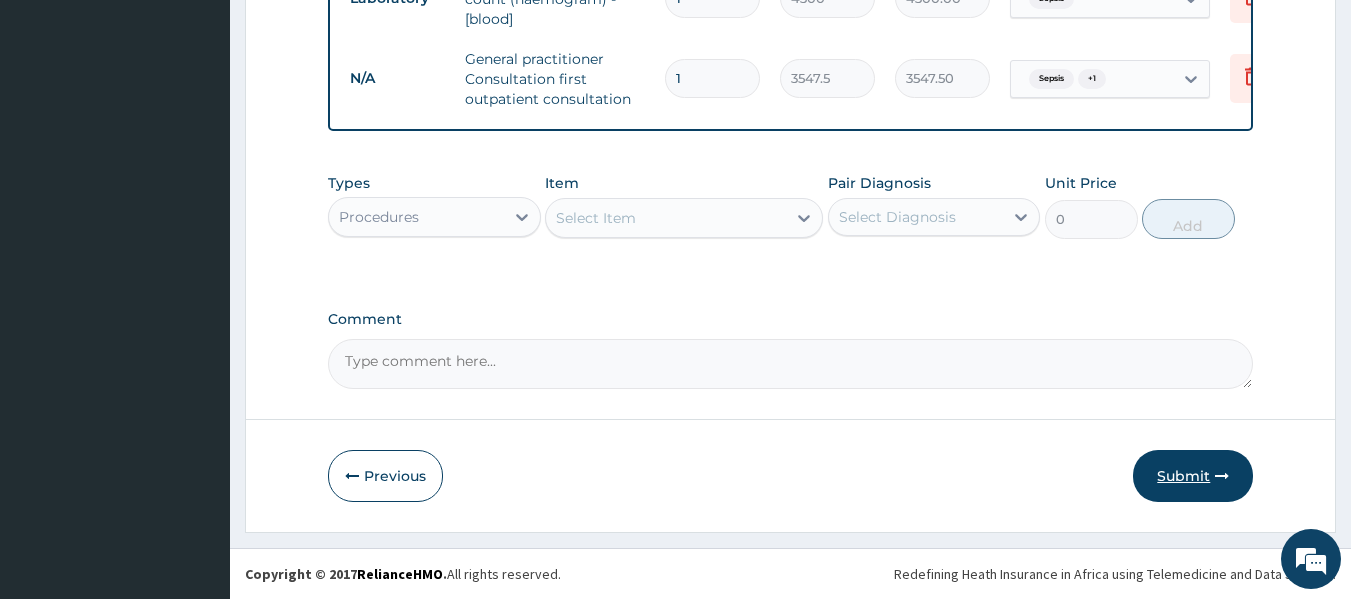 click on "Submit" at bounding box center (1193, 476) 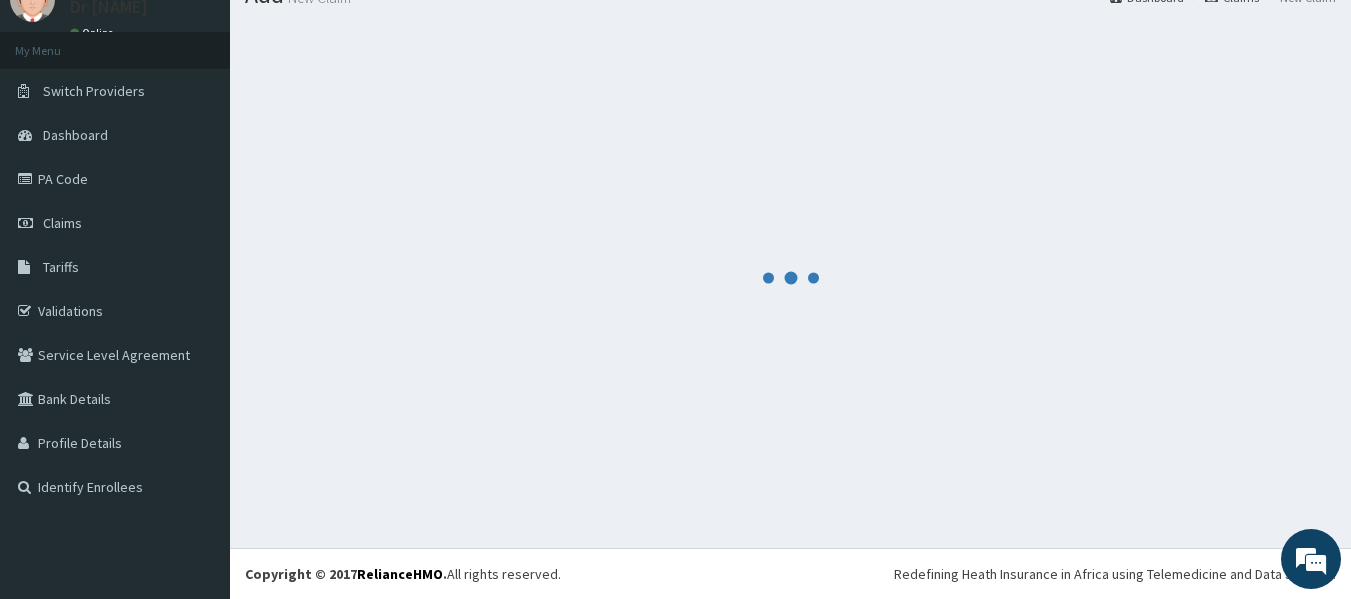 scroll, scrollTop: 1130, scrollLeft: 0, axis: vertical 